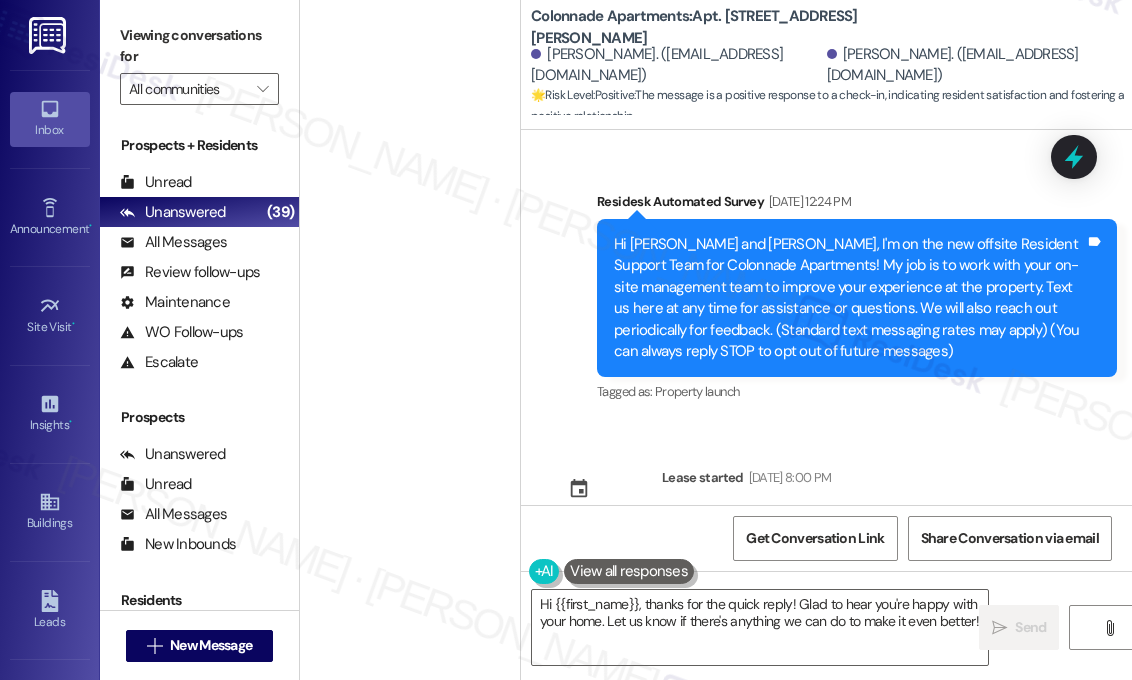 scroll, scrollTop: 0, scrollLeft: 0, axis: both 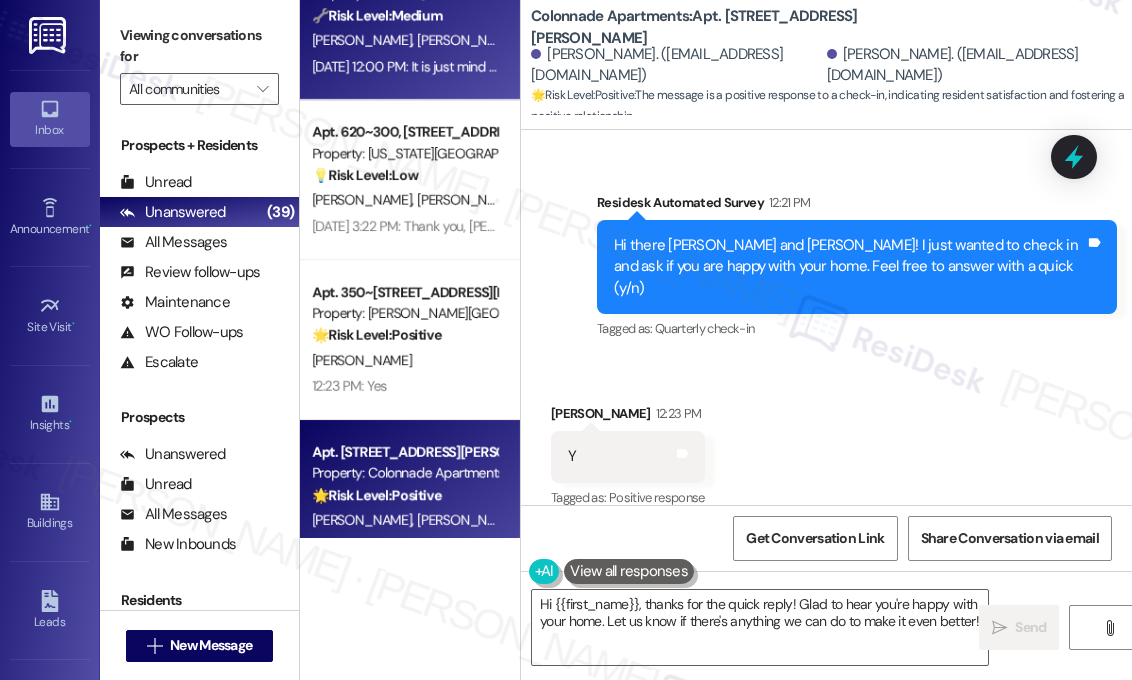 click on "Apt. 1221, 7612 II Timberlake Road Property: Vistas at Dreaming Creek 🔧  Risk Level:  Medium The resident is expressing frustration about a lack of communication regarding the rescheduling of water heater inspections. While the resident mentions a disability, the primary concern is the lack of updates, not an immediate accessibility issue. The resident's frustration is valid, but it does not represent an emergency or critical issue. The pool party email highlights the communication breakdown, but does not escalate the situation to a higher tier. R. Crouch R. Crouch Jul 25, 2025 at 12:00 PM: It is just mind boggling how we get an email about a pool party, but not a water heater inspection delay/???????? Wow! Jul 25, 2025 at 12:00 PM: It is just mind boggling how we get an email about a pool party, but not a water heater inspection delay/???????? Wow!" at bounding box center (410, 20) 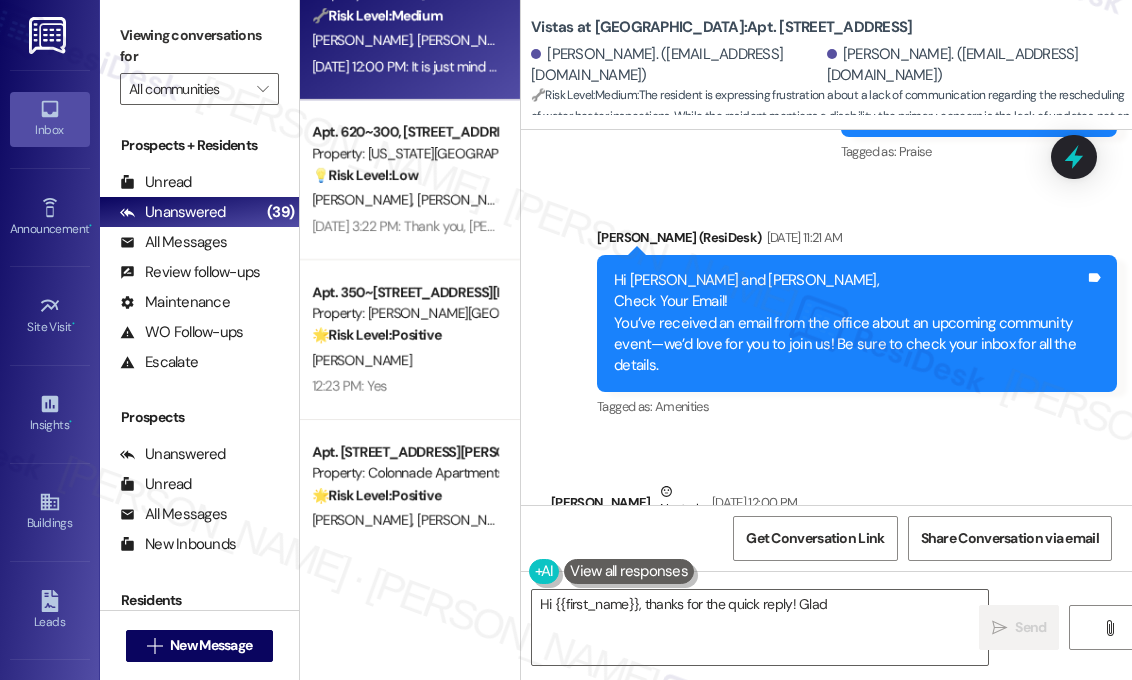 scroll, scrollTop: 8062, scrollLeft: 0, axis: vertical 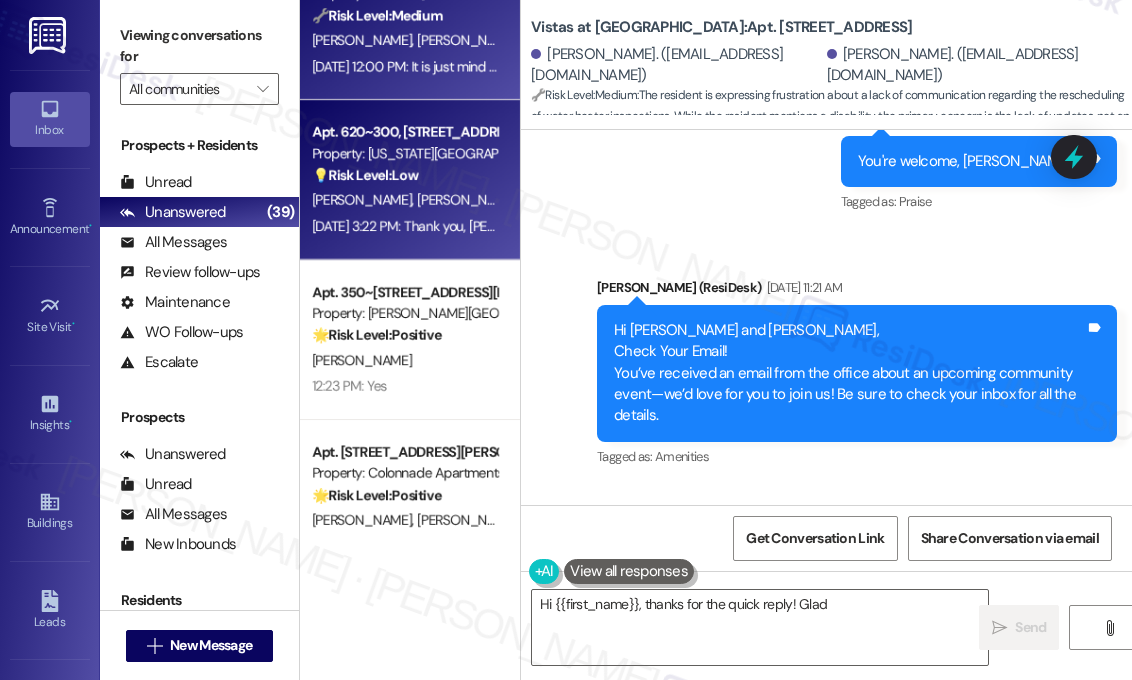 click on "💡  Risk Level:  Low The resident is reporting that the toilet paper holder has been fixed. This resolves the issue and indicates customer satisfaction." at bounding box center (404, 175) 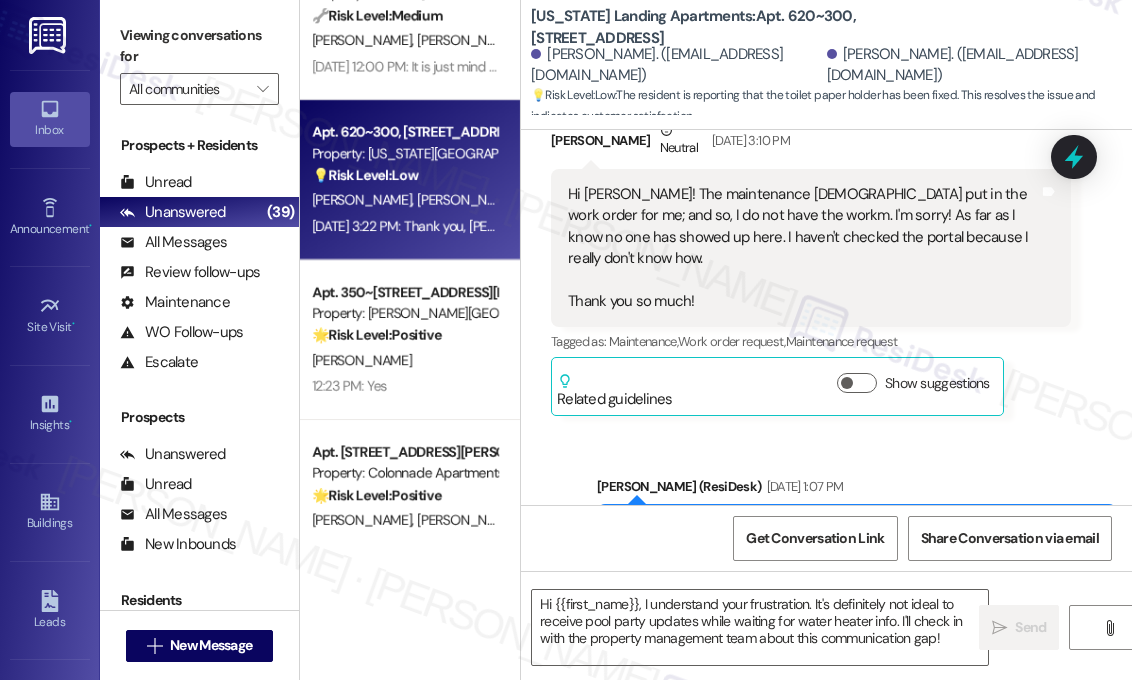 scroll, scrollTop: 2023, scrollLeft: 0, axis: vertical 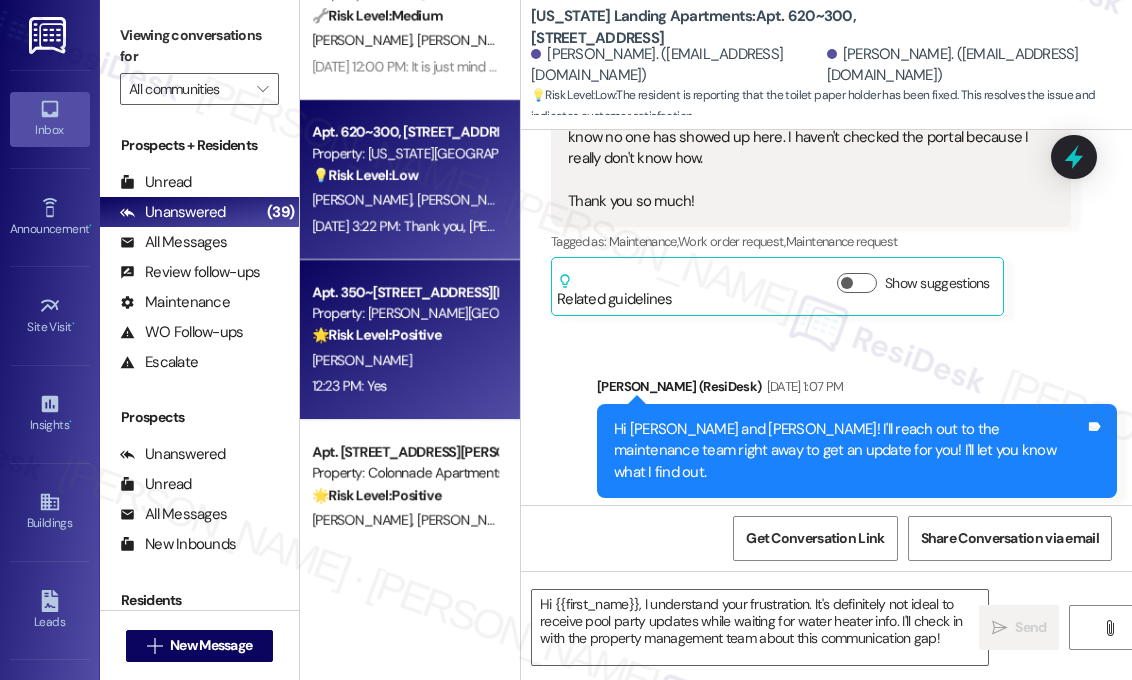 click on "Property: [PERSON_NAME][GEOGRAPHIC_DATA]" at bounding box center (404, 313) 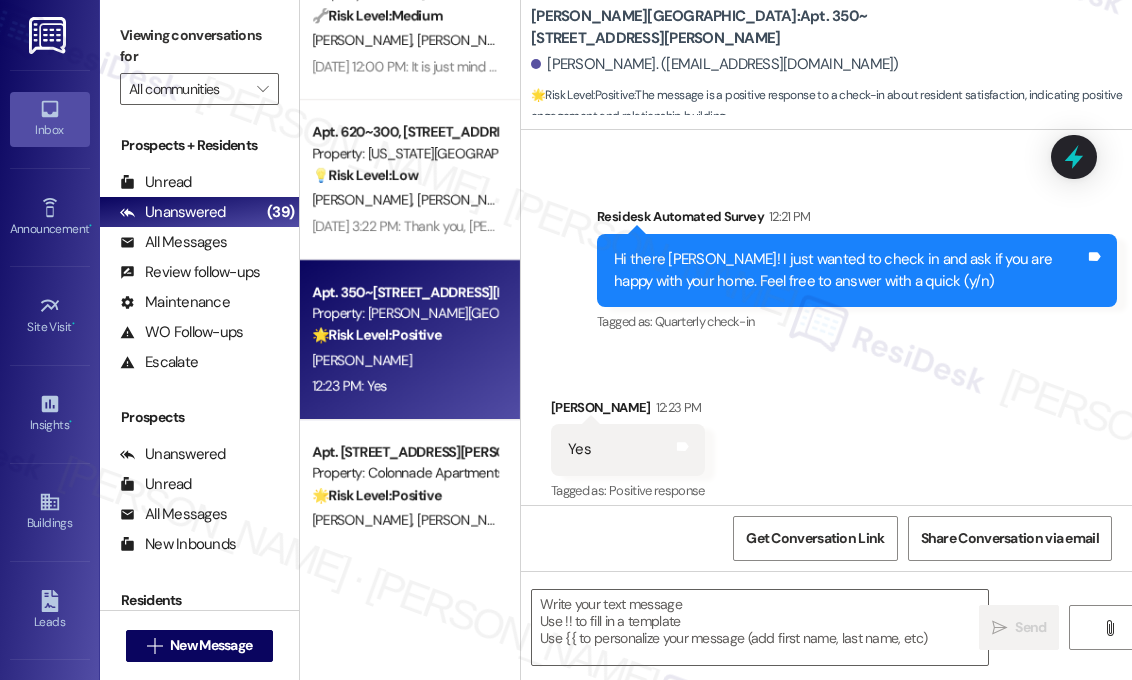 scroll, scrollTop: 1789, scrollLeft: 0, axis: vertical 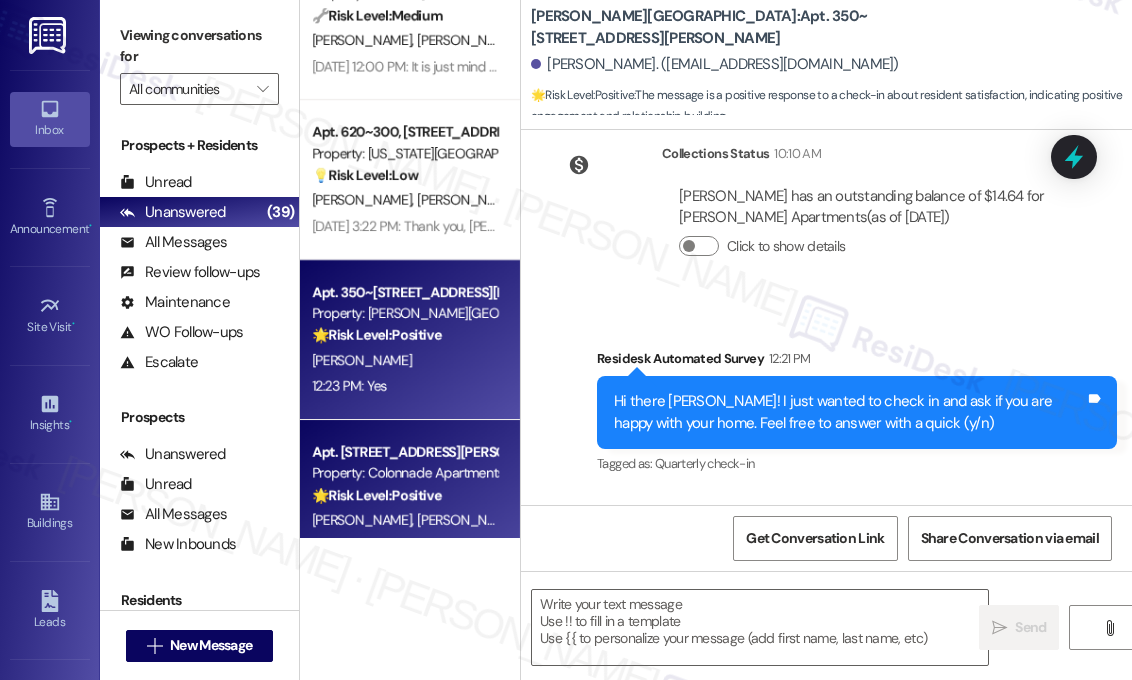 click on "Apt. [STREET_ADDRESS][PERSON_NAME]" at bounding box center (404, 452) 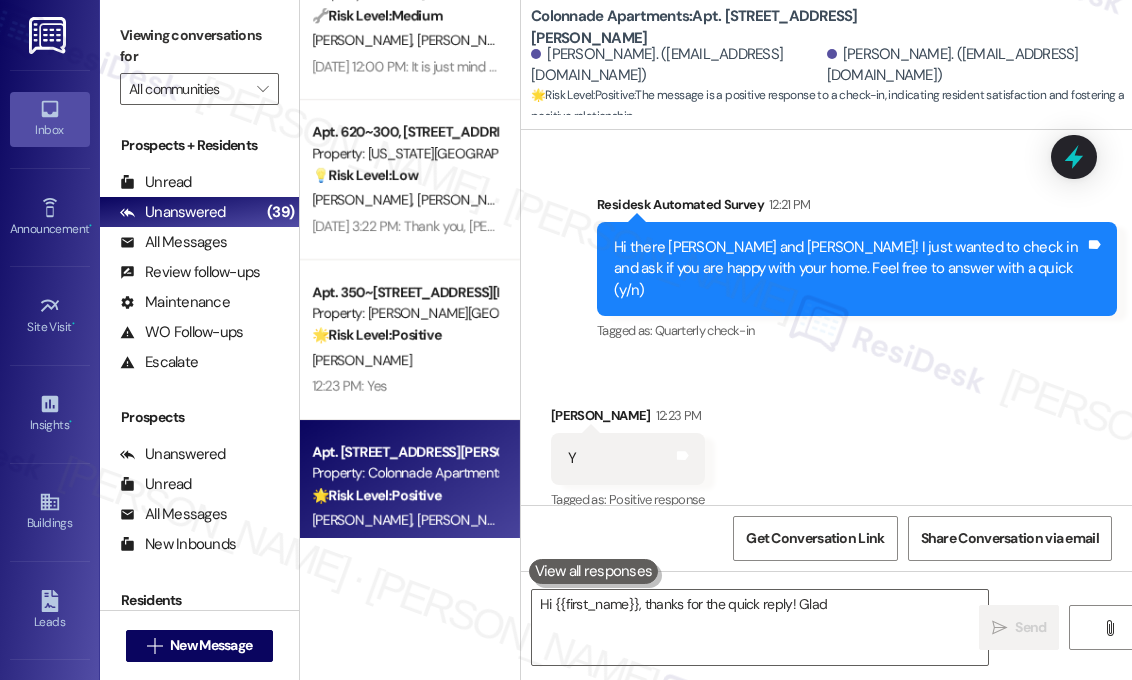scroll, scrollTop: 393, scrollLeft: 0, axis: vertical 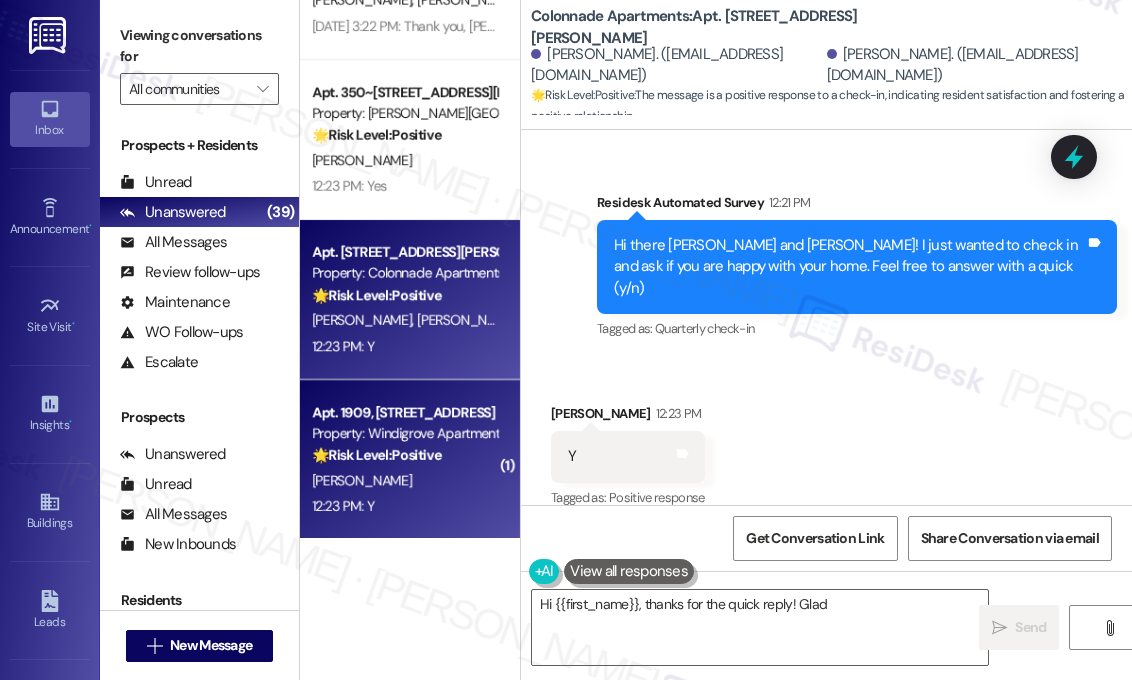 click on "Property: Windigrove Apartments" at bounding box center (404, 433) 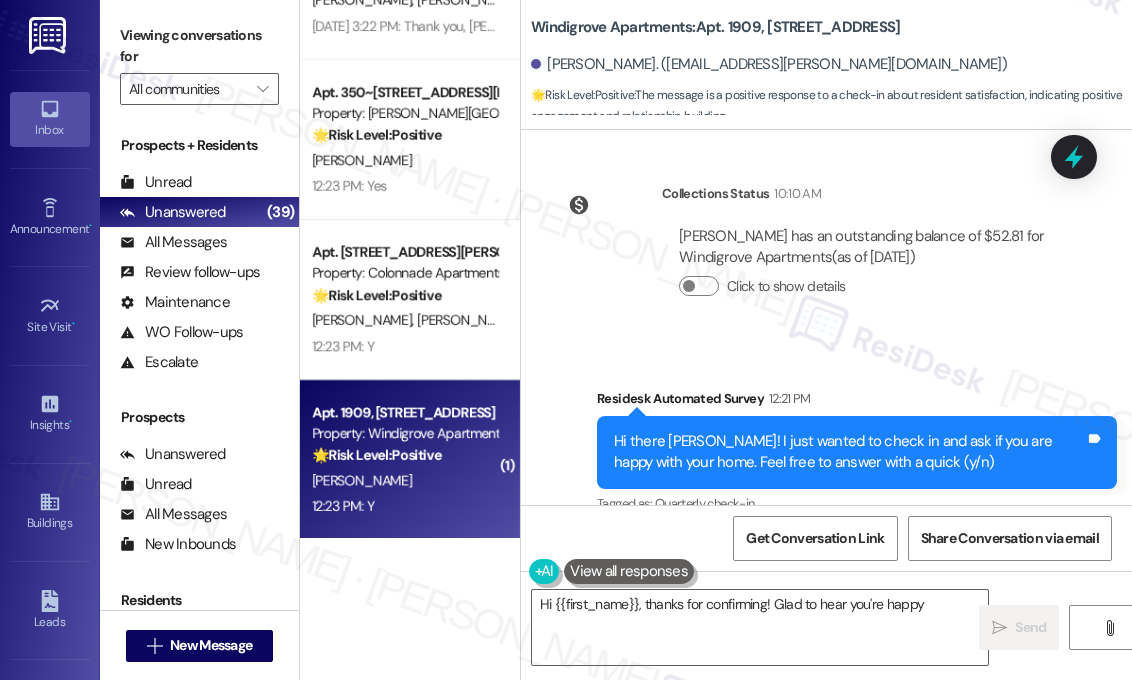scroll, scrollTop: 399, scrollLeft: 0, axis: vertical 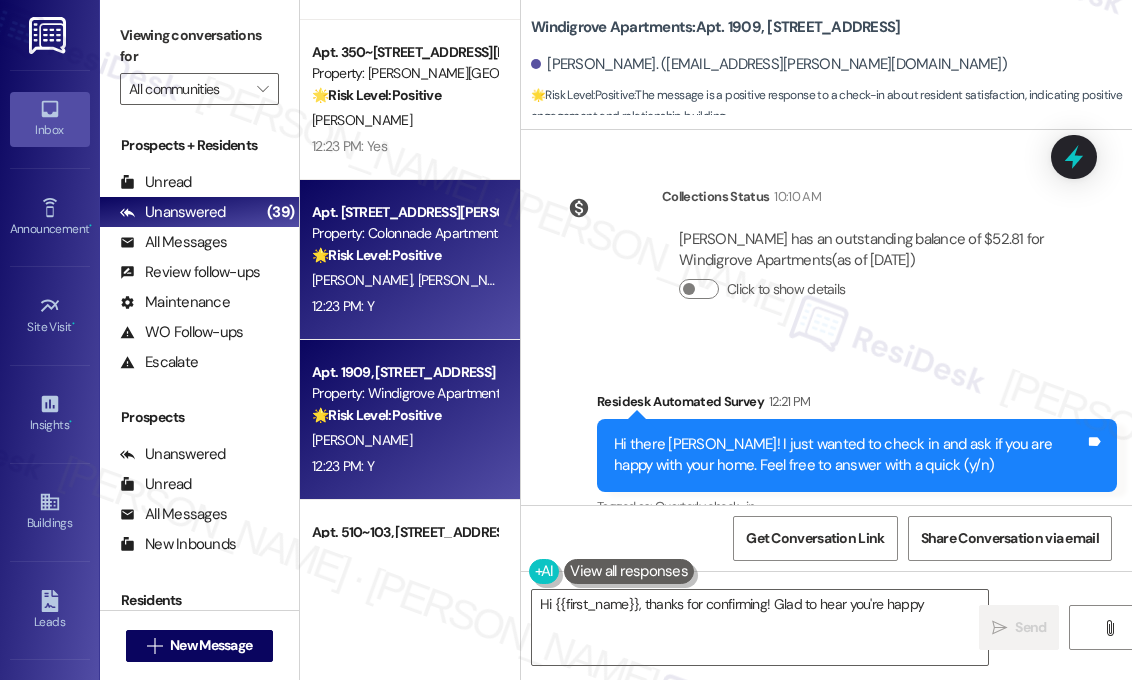 click on "12:23 PM: Y  12:23 PM: Y" at bounding box center [404, 306] 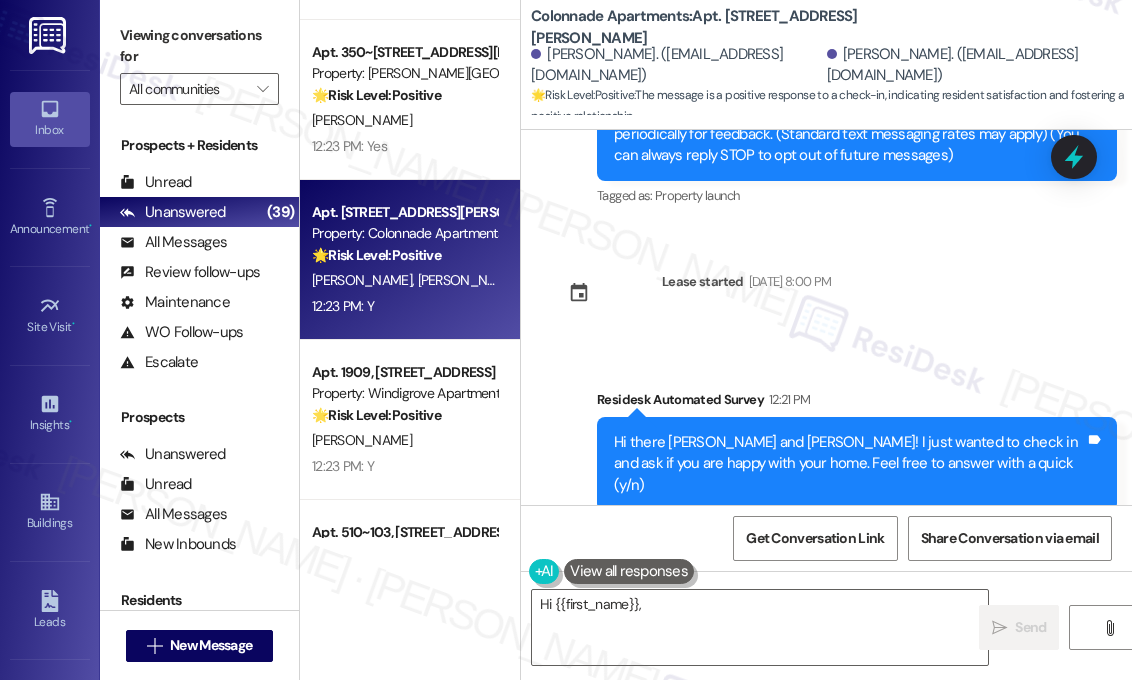 scroll, scrollTop: 195, scrollLeft: 0, axis: vertical 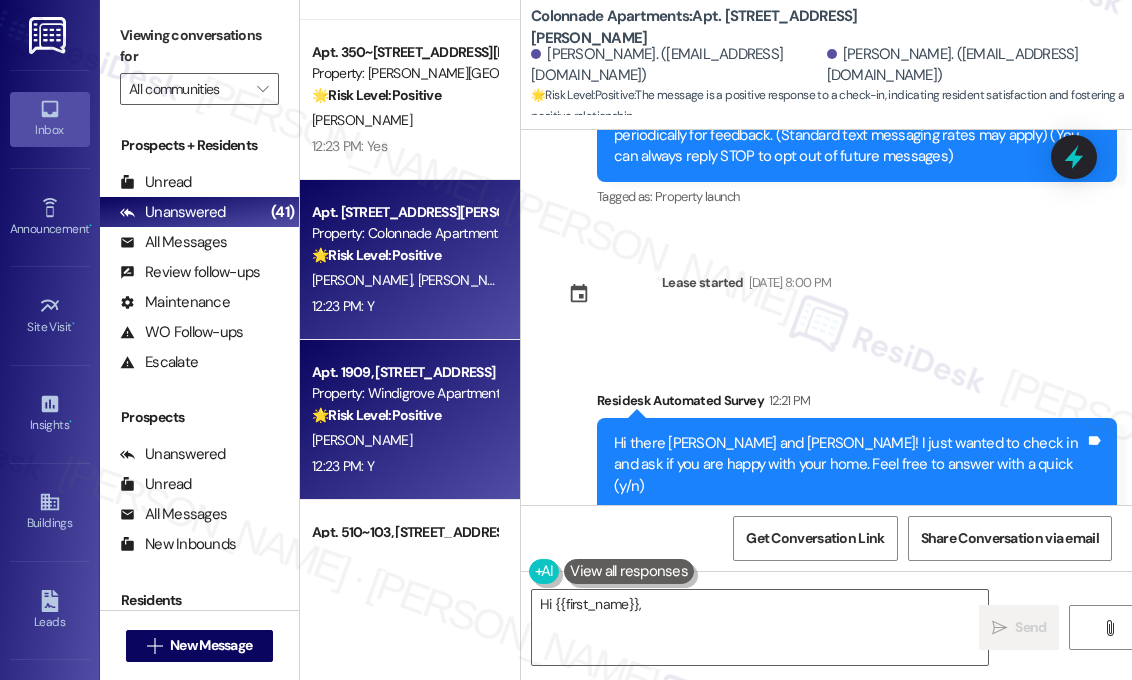 click on "🌟  Risk Level:  Positive The message is a positive response to a check-in about resident satisfaction, indicating positive engagement and relationship building." at bounding box center [404, 415] 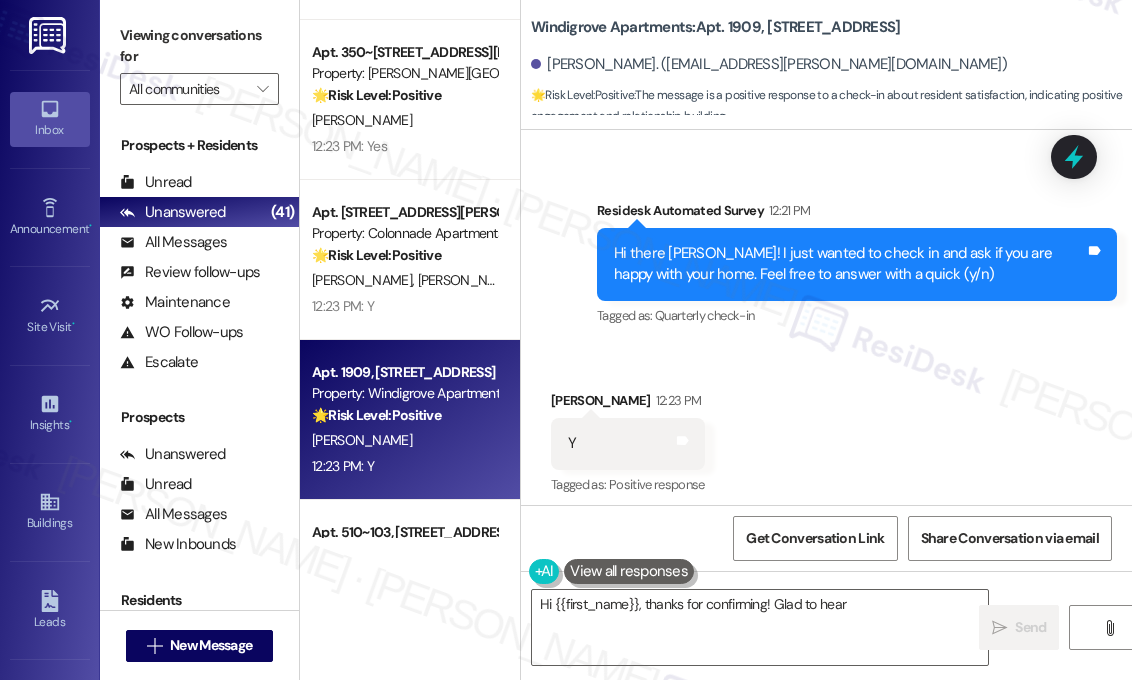 scroll, scrollTop: 599, scrollLeft: 0, axis: vertical 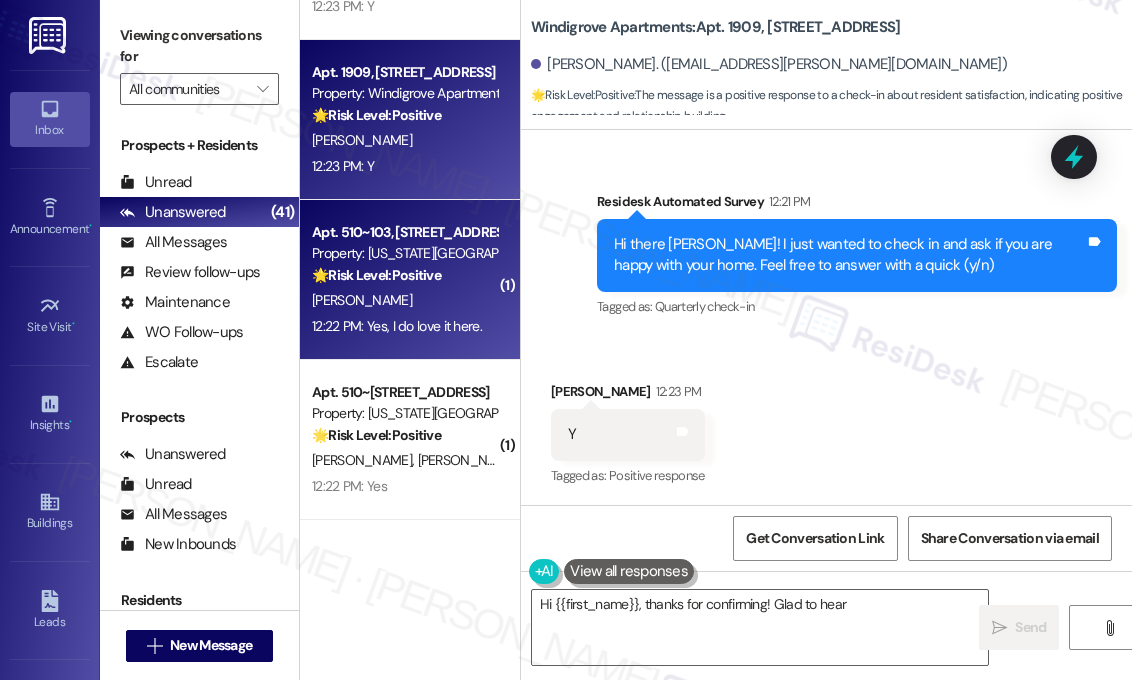 click on "12:22 PM: Yes, I do love it here.  12:22 PM: Yes, I do love it here." at bounding box center (397, 326) 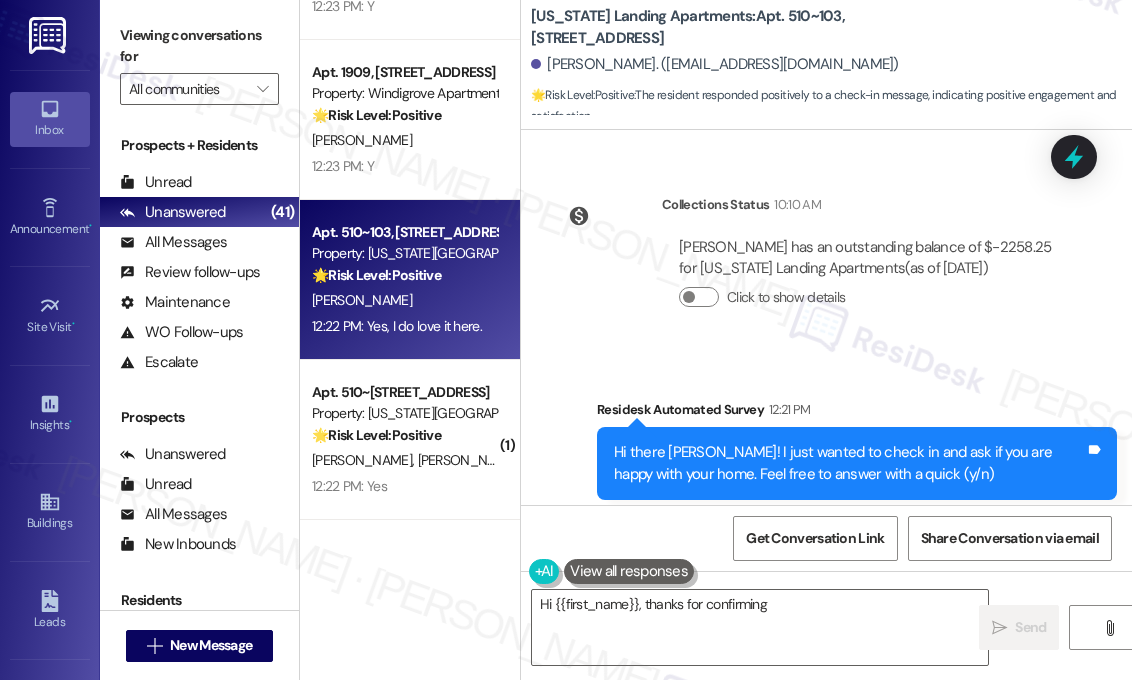 scroll, scrollTop: 2852, scrollLeft: 0, axis: vertical 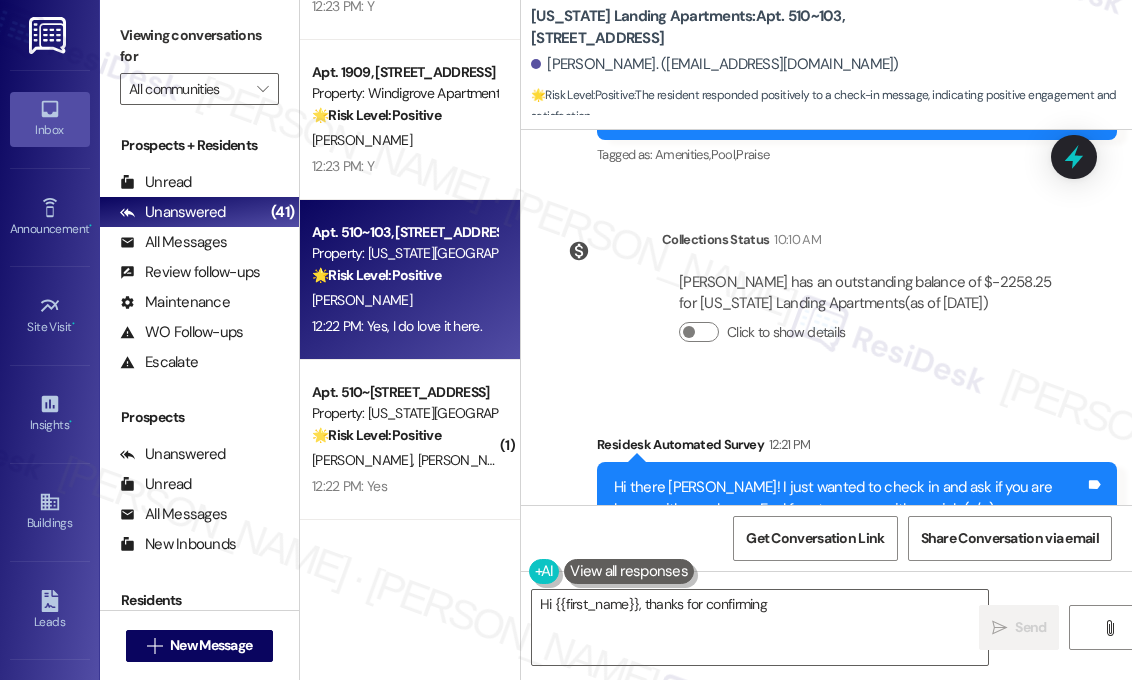click on "Survey, sent via SMS Residesk Automated Survey 12:21 PM Hi there Jennifer! I just wanted to check in and ask if you are happy with your home.  Feel free to answer with a quick (y/n) Tags and notes Tagged as:   Quarterly check-in Click to highlight conversations about Quarterly check-in" at bounding box center [826, 484] 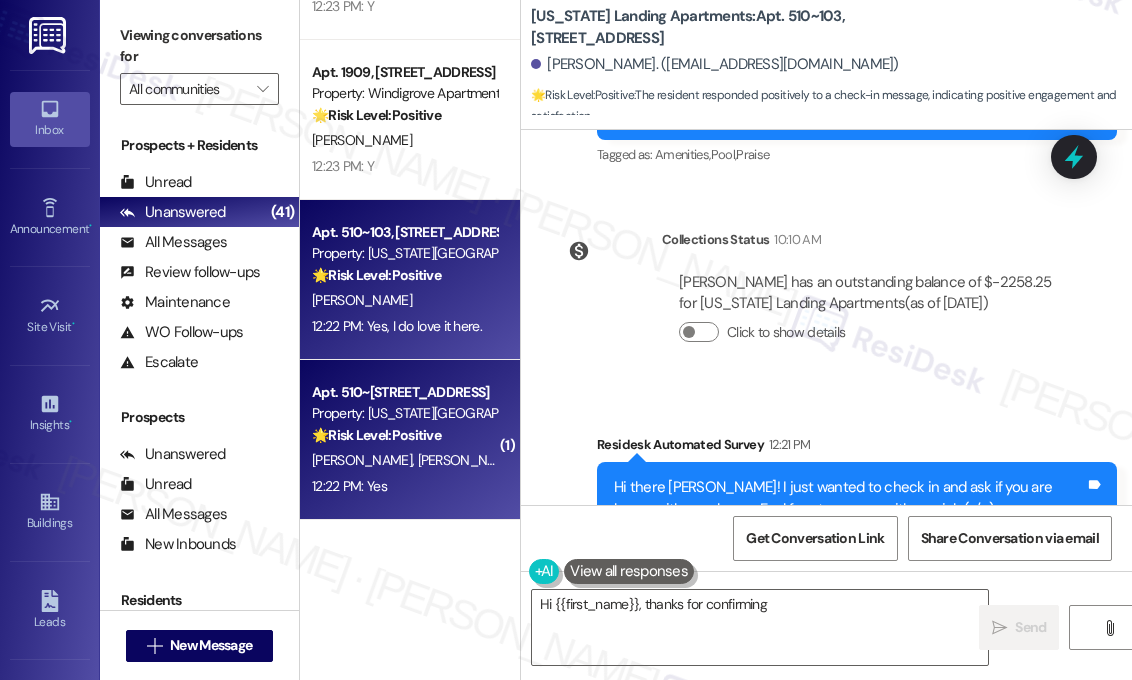 click on "🌟  Risk Level:  Positive" at bounding box center (376, 435) 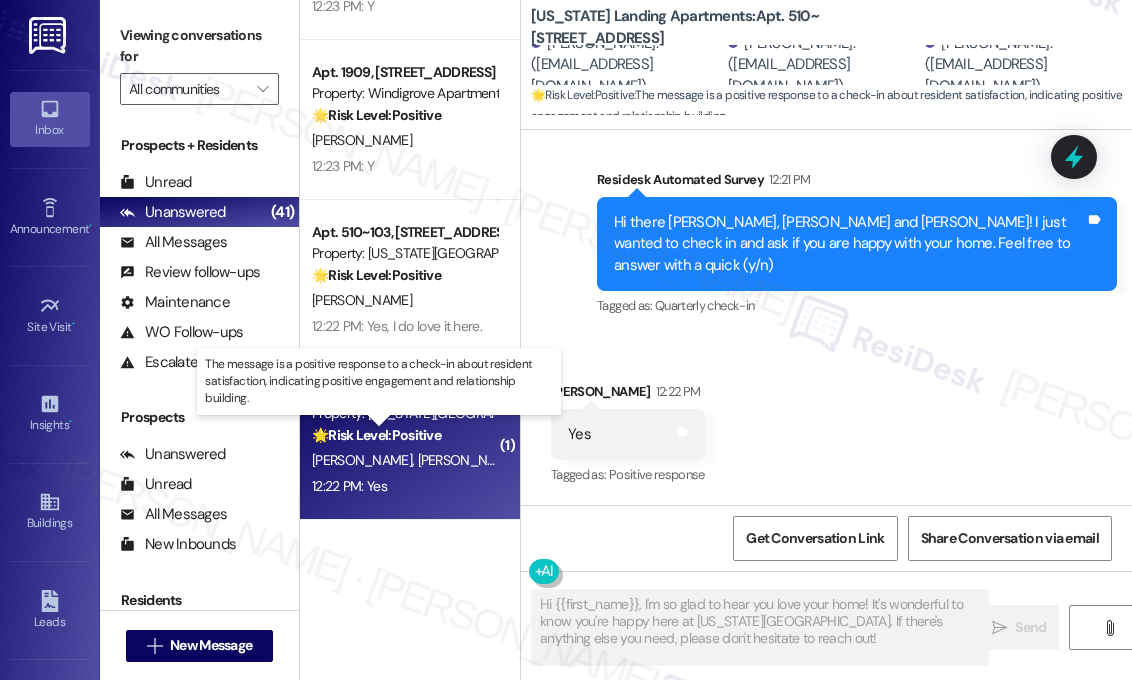scroll, scrollTop: 1059, scrollLeft: 0, axis: vertical 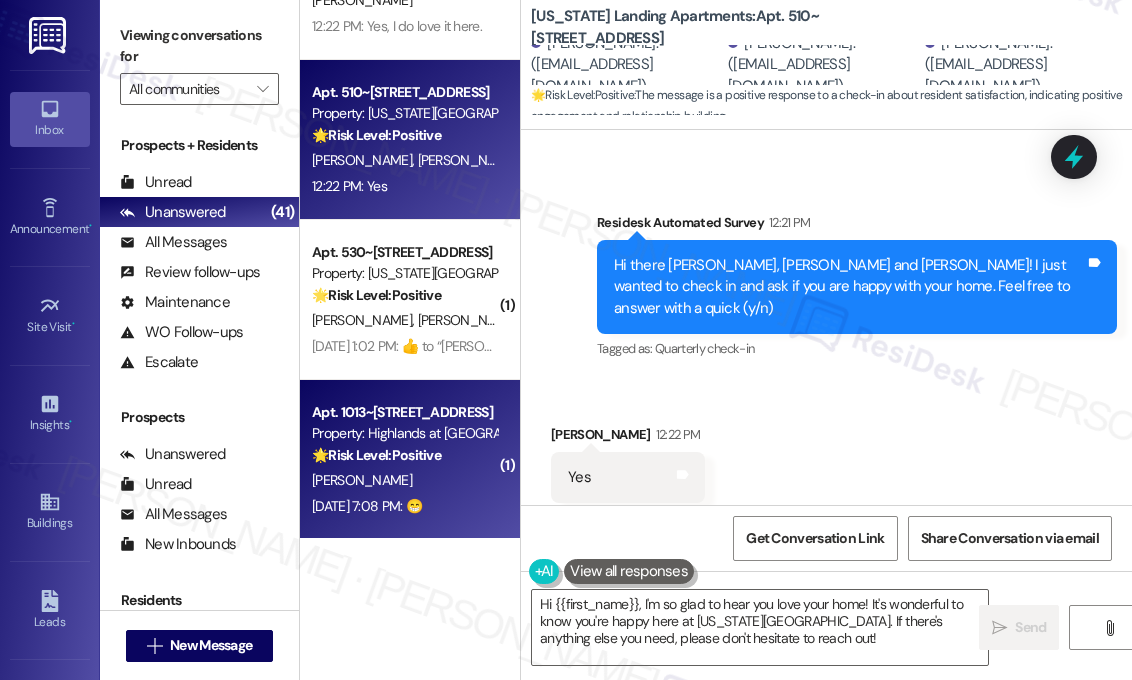 click on "Property: Highlands at [GEOGRAPHIC_DATA] Apartments" at bounding box center (404, 433) 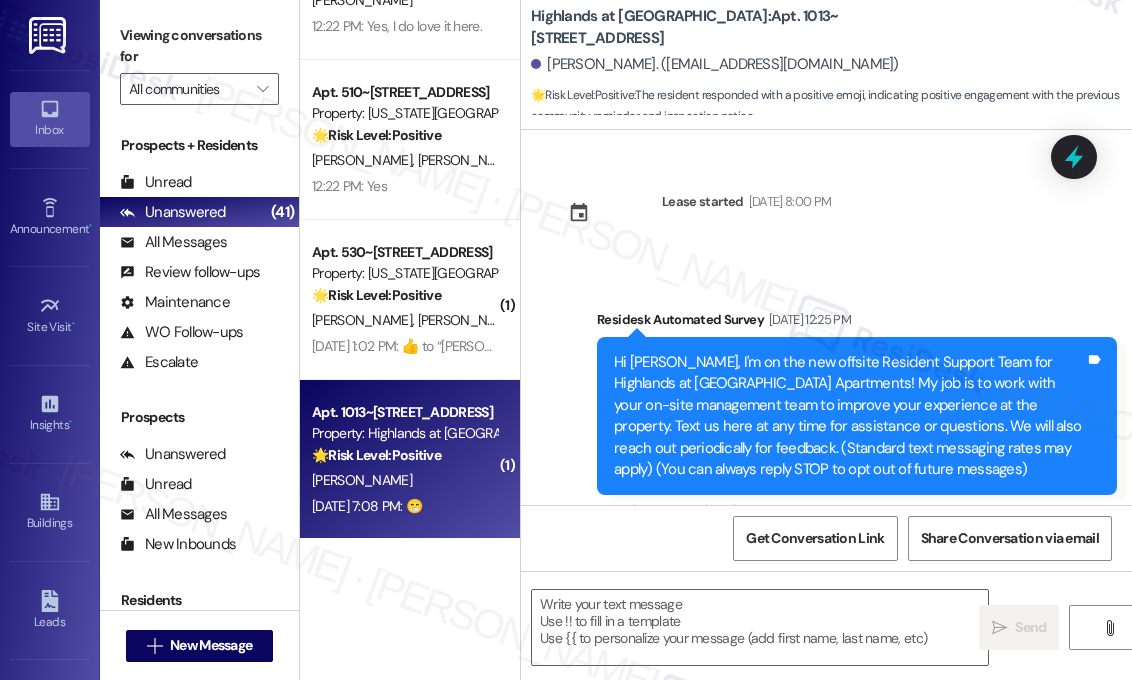 scroll, scrollTop: 27677, scrollLeft: 0, axis: vertical 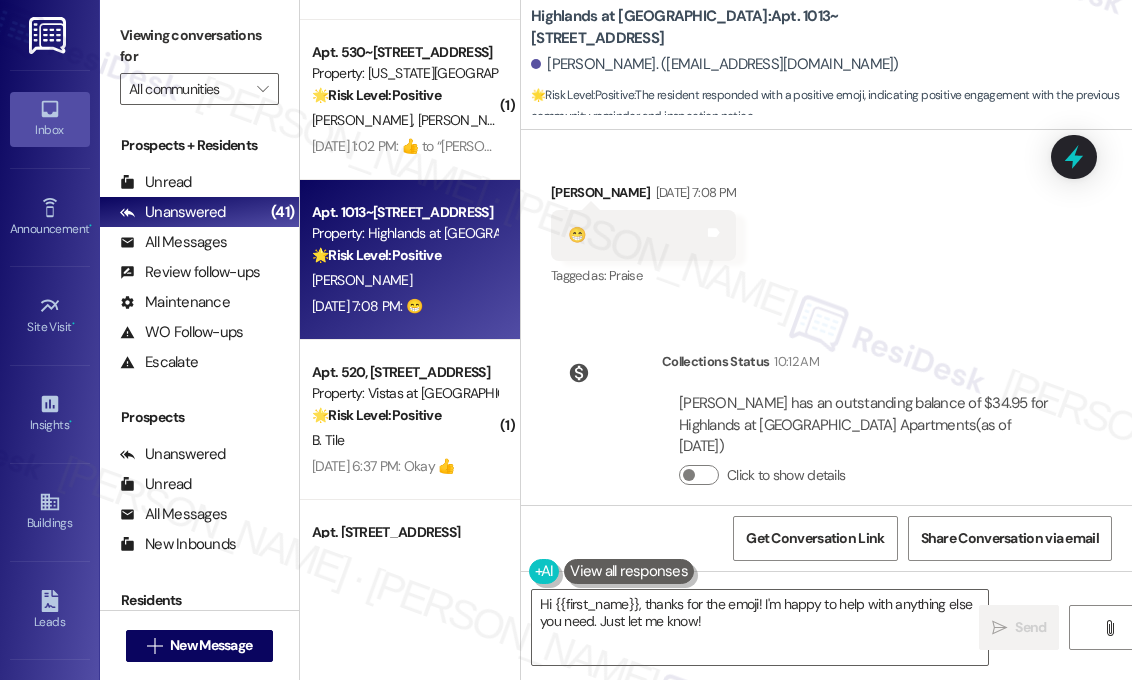 click on "Jul 25, 2025 at 6:37 PM: Okay 👍 Jul 25, 2025 at 6:37 PM: Okay 👍" at bounding box center [404, 466] 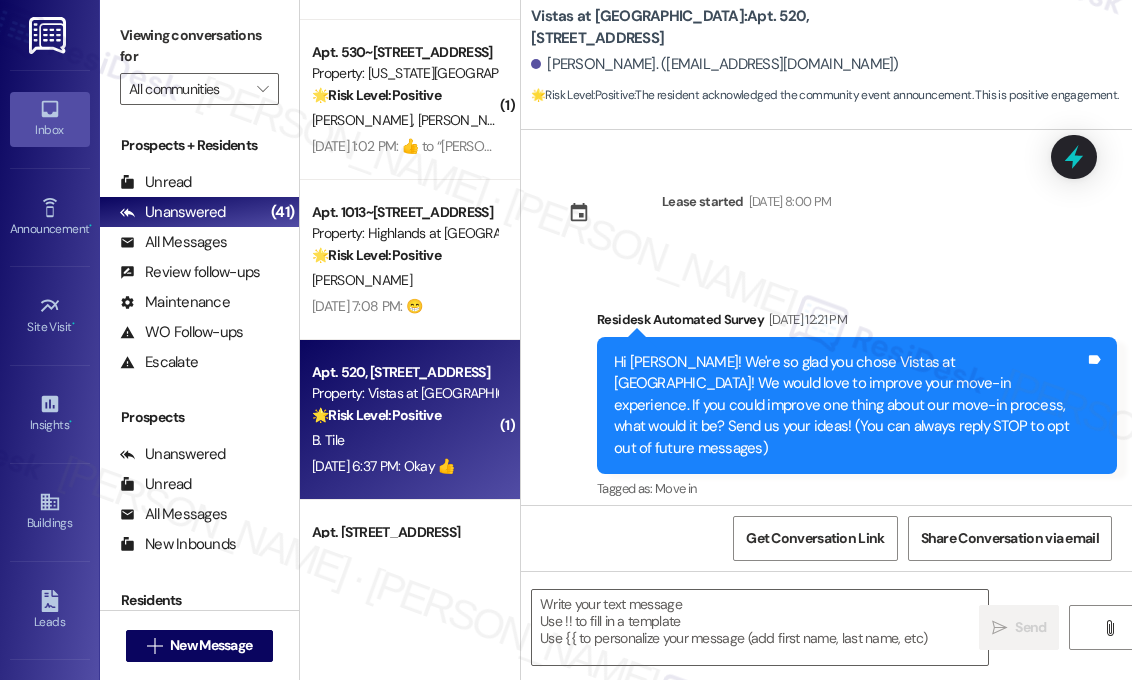 scroll, scrollTop: 415, scrollLeft: 0, axis: vertical 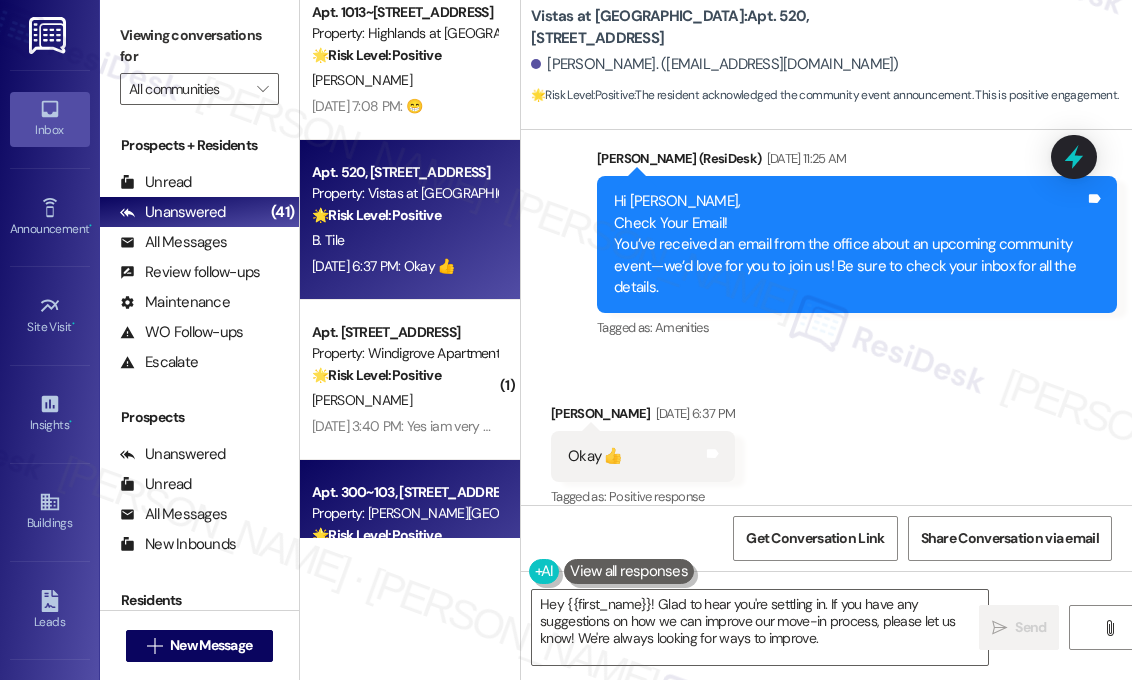click on "Apt. 300~103, 385 Greenfield Ln" at bounding box center [404, 492] 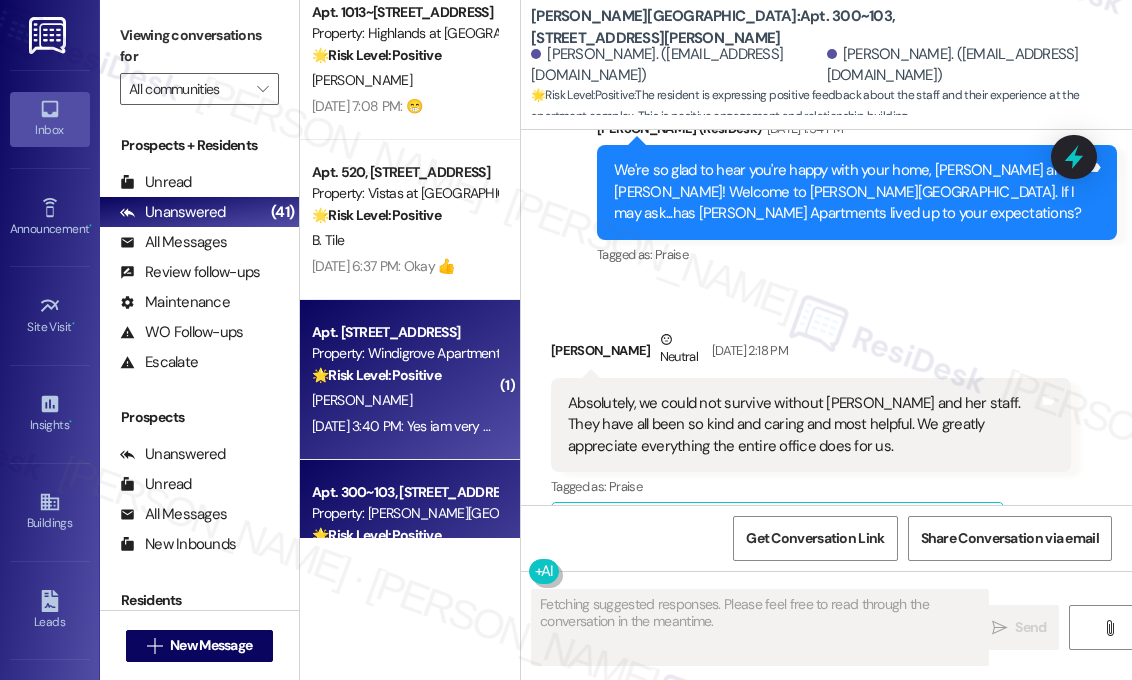 scroll, scrollTop: 2559, scrollLeft: 0, axis: vertical 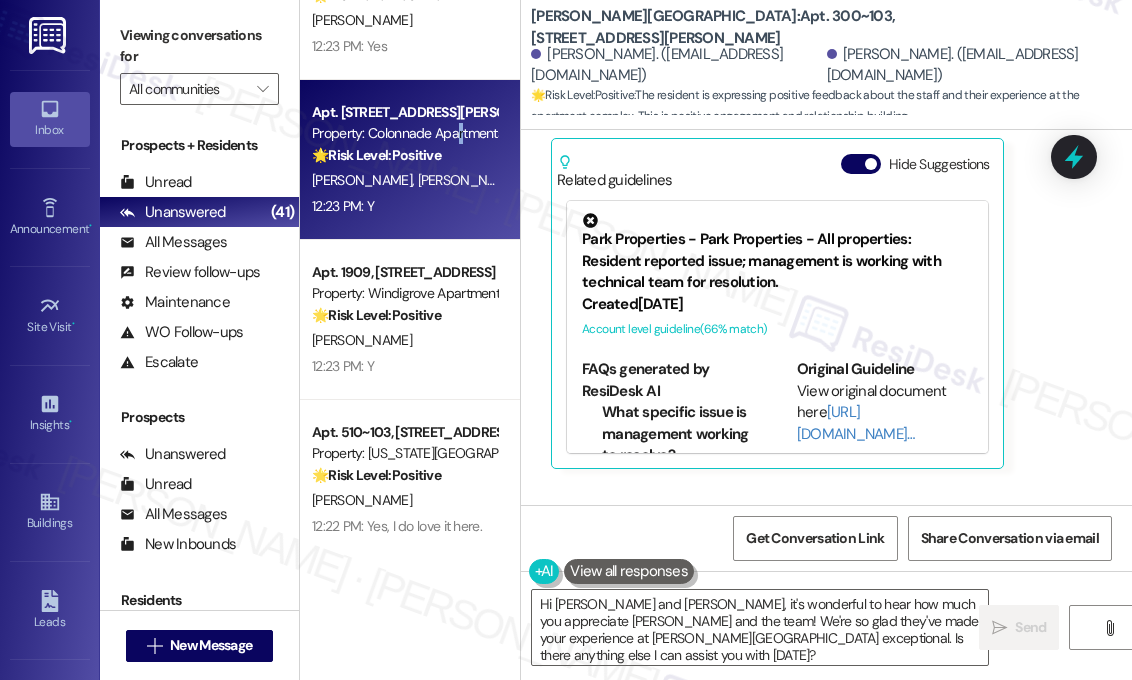 click on "Property: Colonnade Apartments" at bounding box center [404, 133] 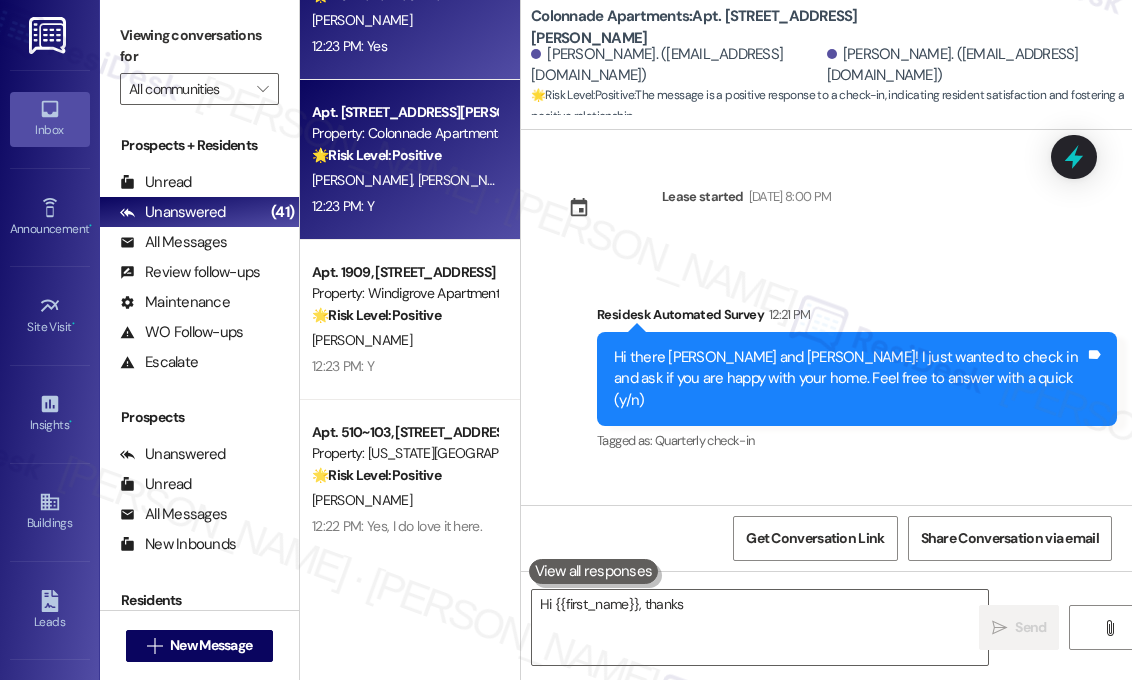 scroll, scrollTop: 393, scrollLeft: 0, axis: vertical 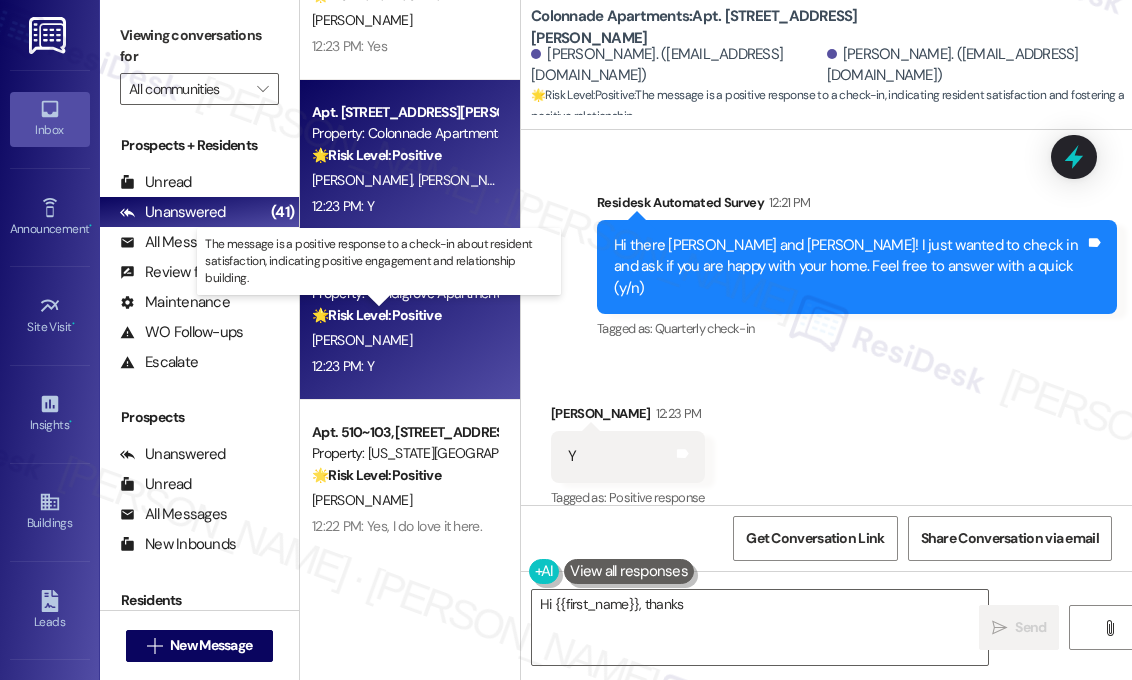 click on "🌟  Risk Level:  Positive" at bounding box center [376, 315] 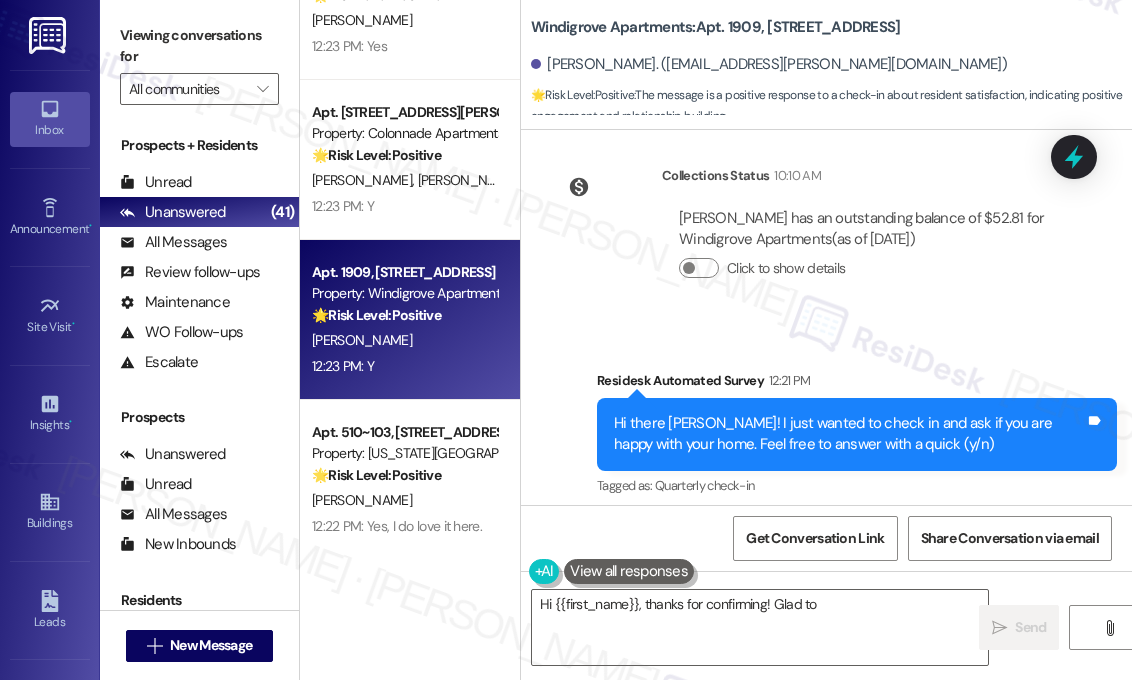 scroll, scrollTop: 599, scrollLeft: 0, axis: vertical 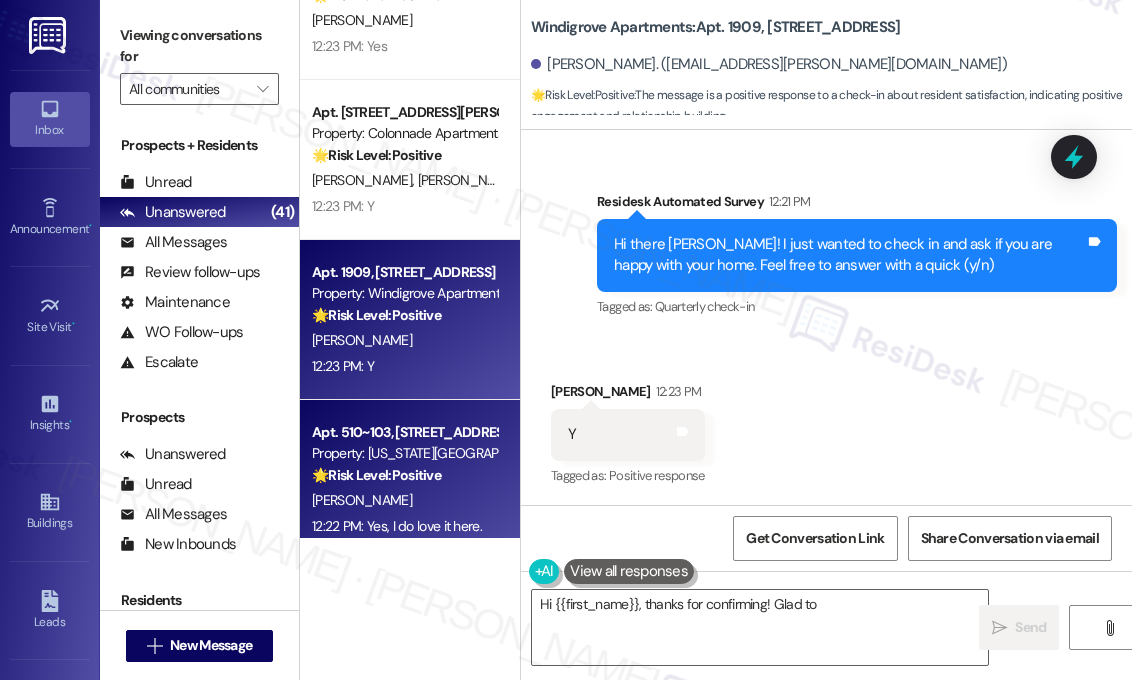 click on "Property: [US_STATE][GEOGRAPHIC_DATA]  Apartments" at bounding box center (404, 453) 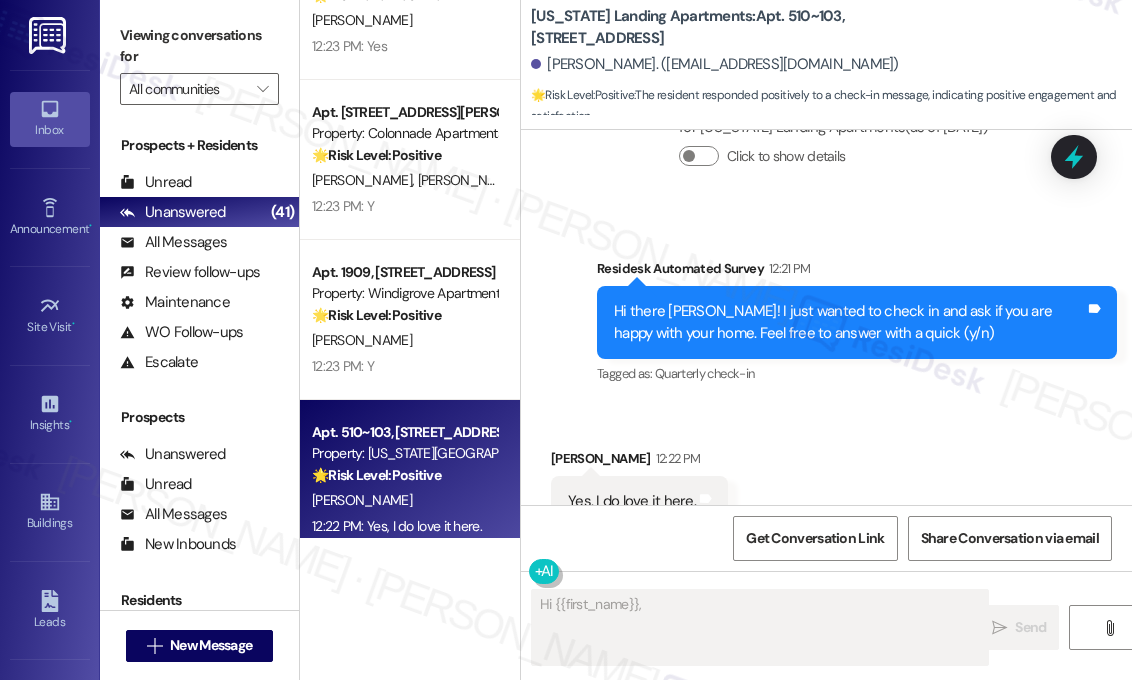 scroll, scrollTop: 3052, scrollLeft: 0, axis: vertical 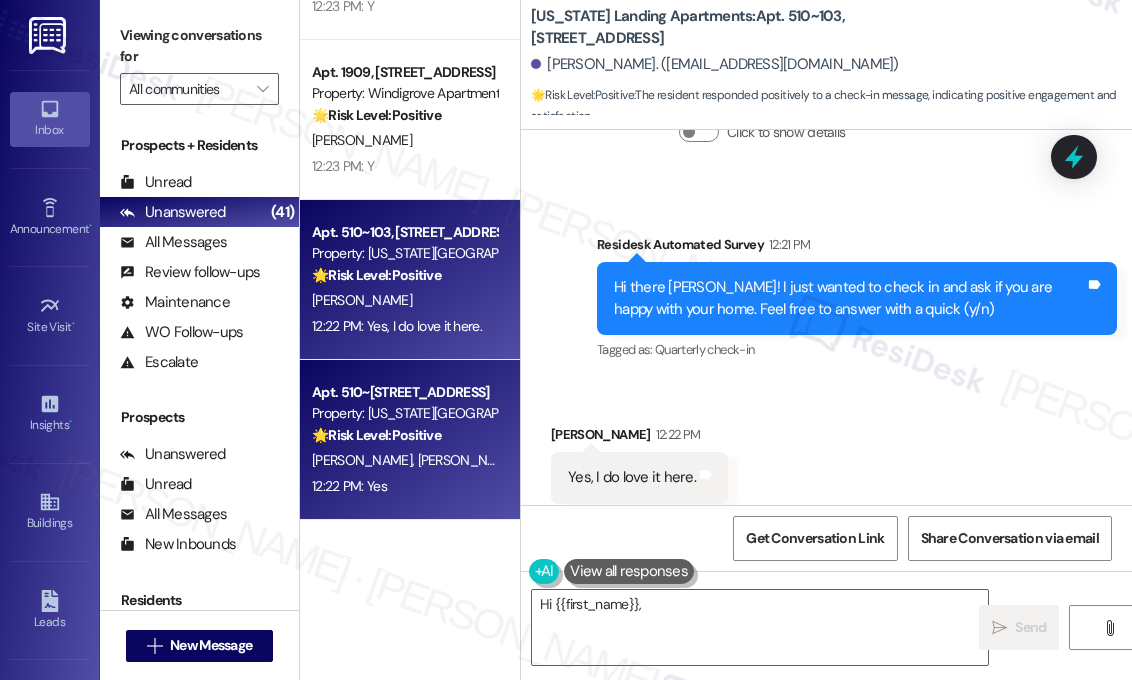 click on "Property: [US_STATE][GEOGRAPHIC_DATA]  Apartments" at bounding box center (404, 413) 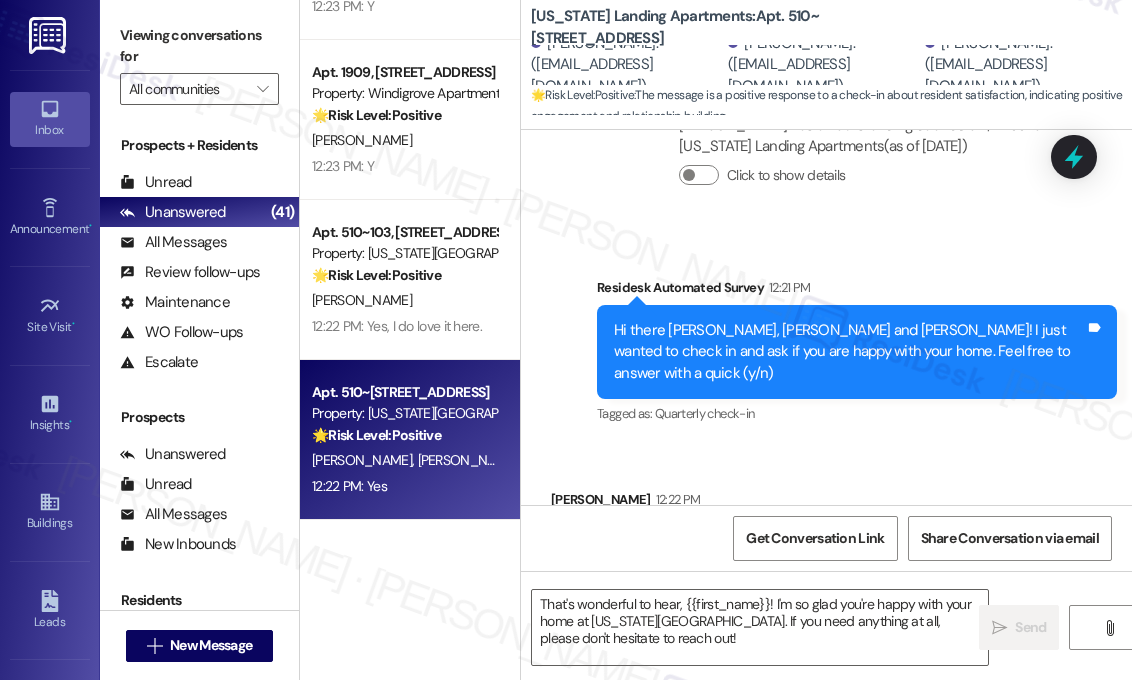 scroll, scrollTop: 859, scrollLeft: 0, axis: vertical 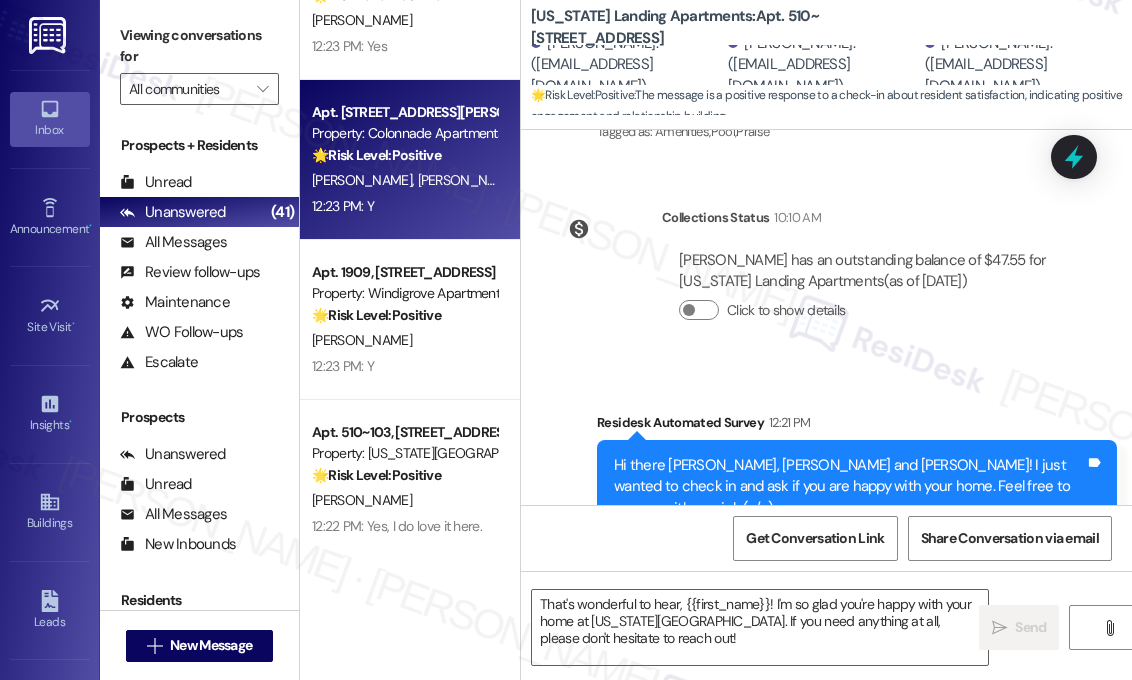 click on "S. Switzer A. Switzer" at bounding box center (404, 180) 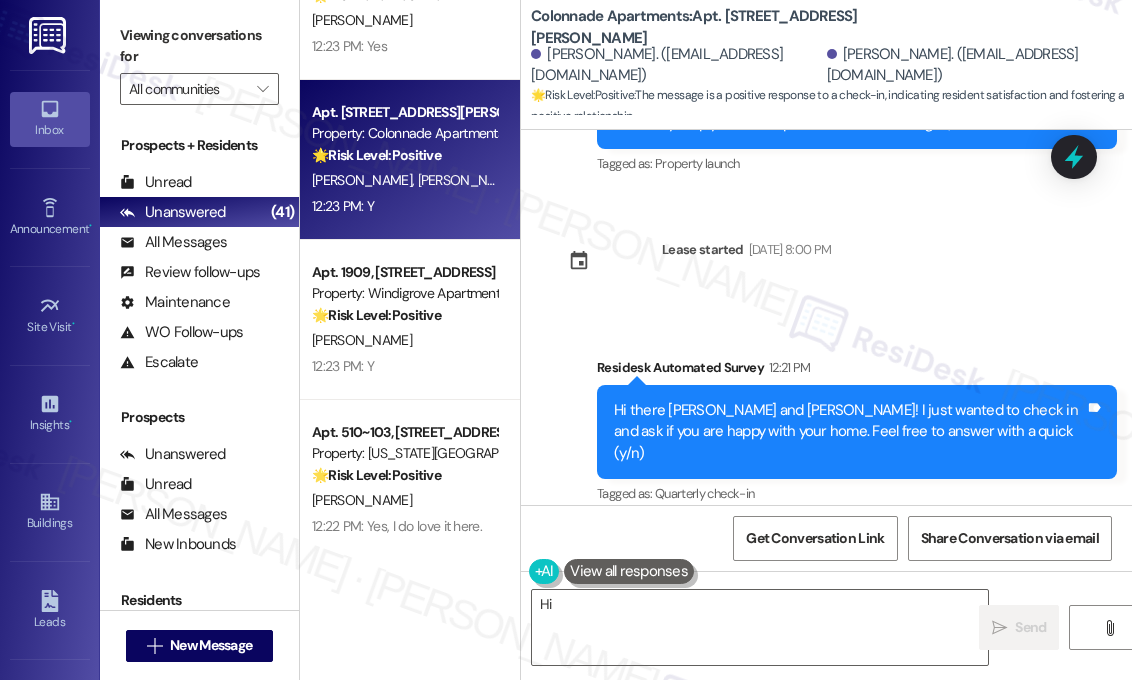 scroll, scrollTop: 193, scrollLeft: 0, axis: vertical 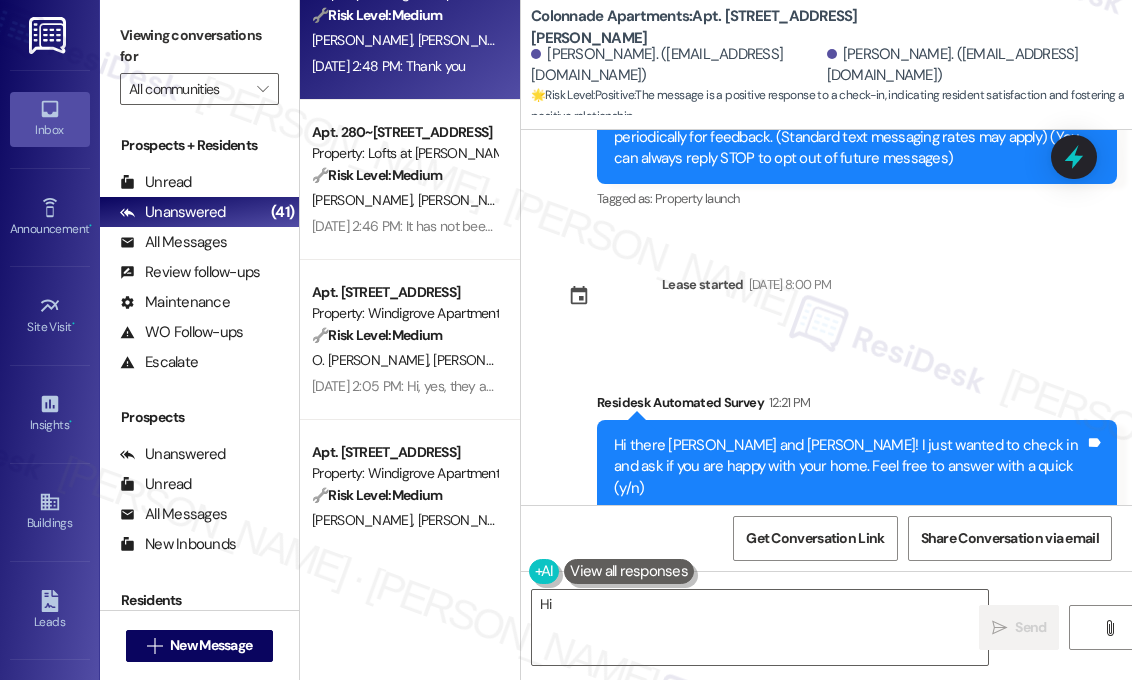 click on "Apt. 524, 357 Windigrove Drive Property: Windigrove Apartments 🔧  Risk Level:  Medium The resident is complaining about a parking dispute with neighbors, including a note left on their car. While frustrating, this is a community concern and not an immediate threat to safety or property. The site team is already addressing the issue. S. Nelson V. Nelson Jul 25, 2025 at 2:48 PM: Thank you  Jul 25, 2025 at 2:48 PM: Thank you" at bounding box center (410, 20) 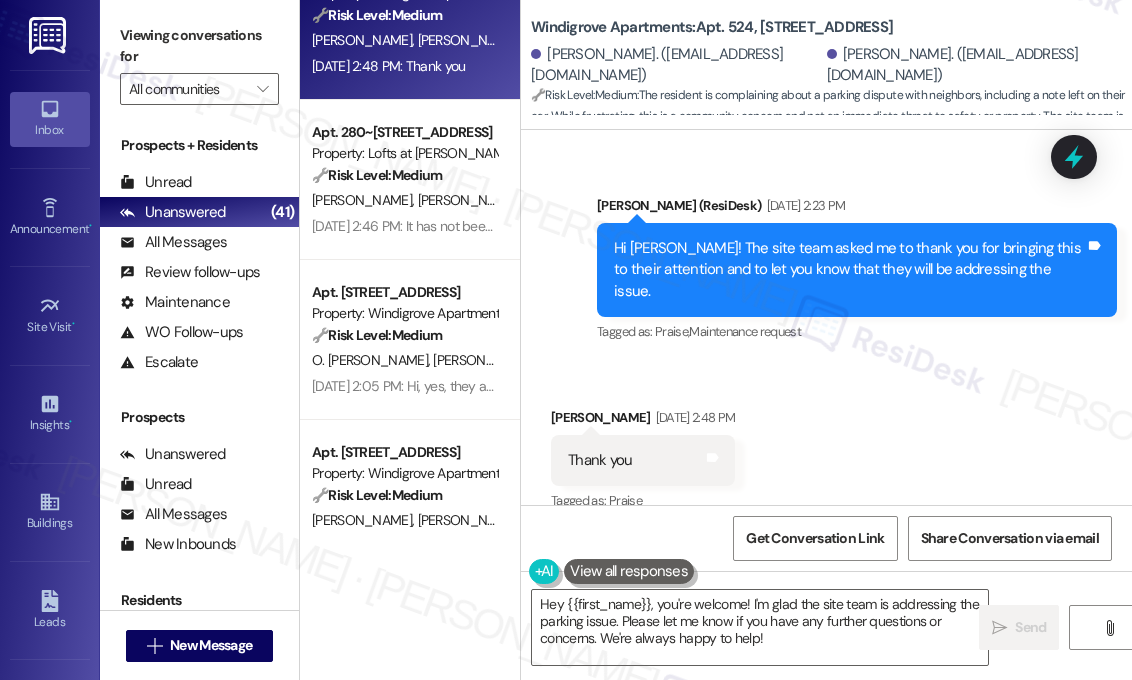 scroll, scrollTop: 3649, scrollLeft: 0, axis: vertical 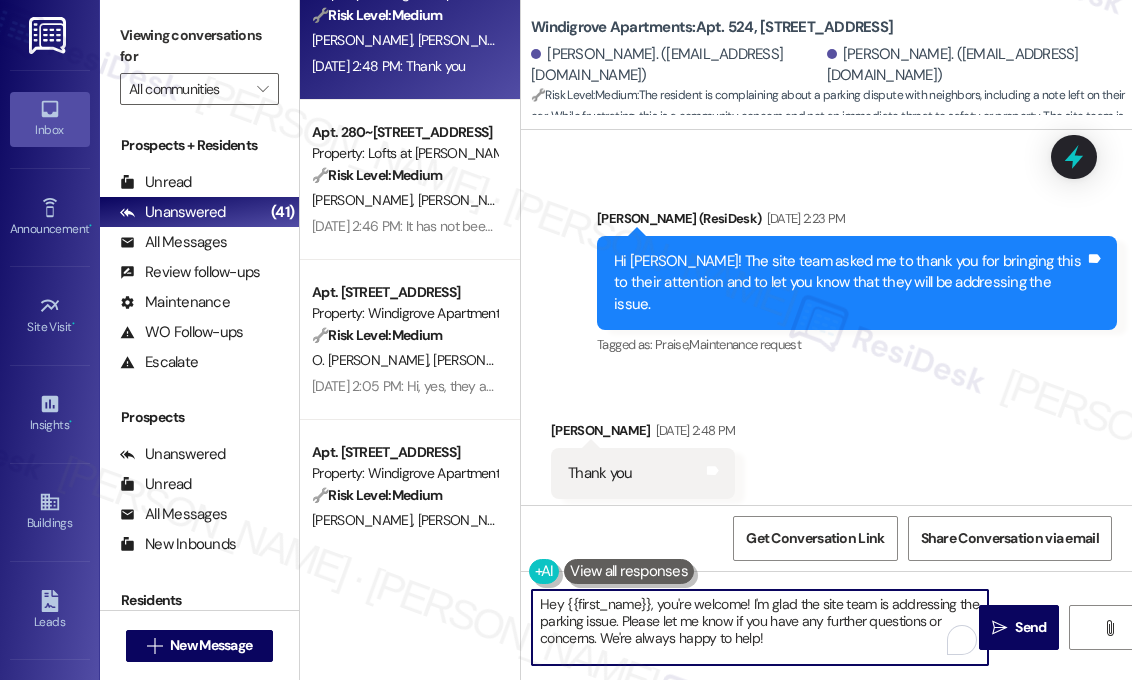 click on "Hey {{first_name}}, you're welcome! I'm glad the site team is addressing the parking issue. Please let me know if you have any further questions or concerns. We're always happy to help!" at bounding box center [760, 627] 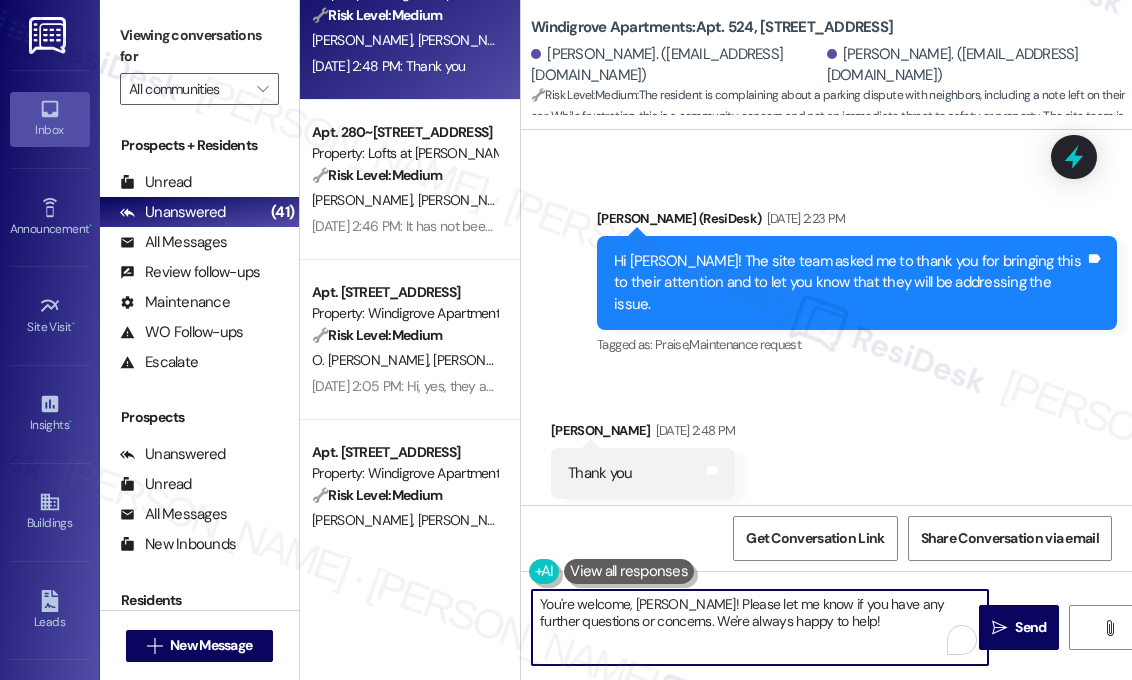 drag, startPoint x: 877, startPoint y: 621, endPoint x: 532, endPoint y: 607, distance: 345.28394 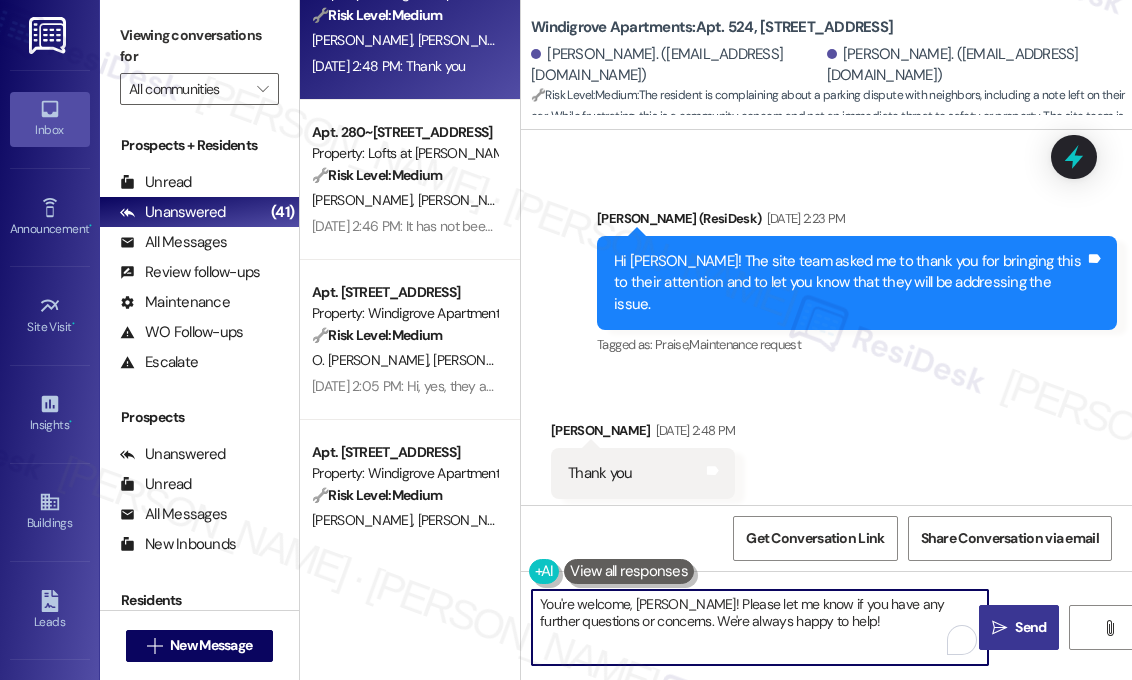 click on "Send" at bounding box center [1030, 627] 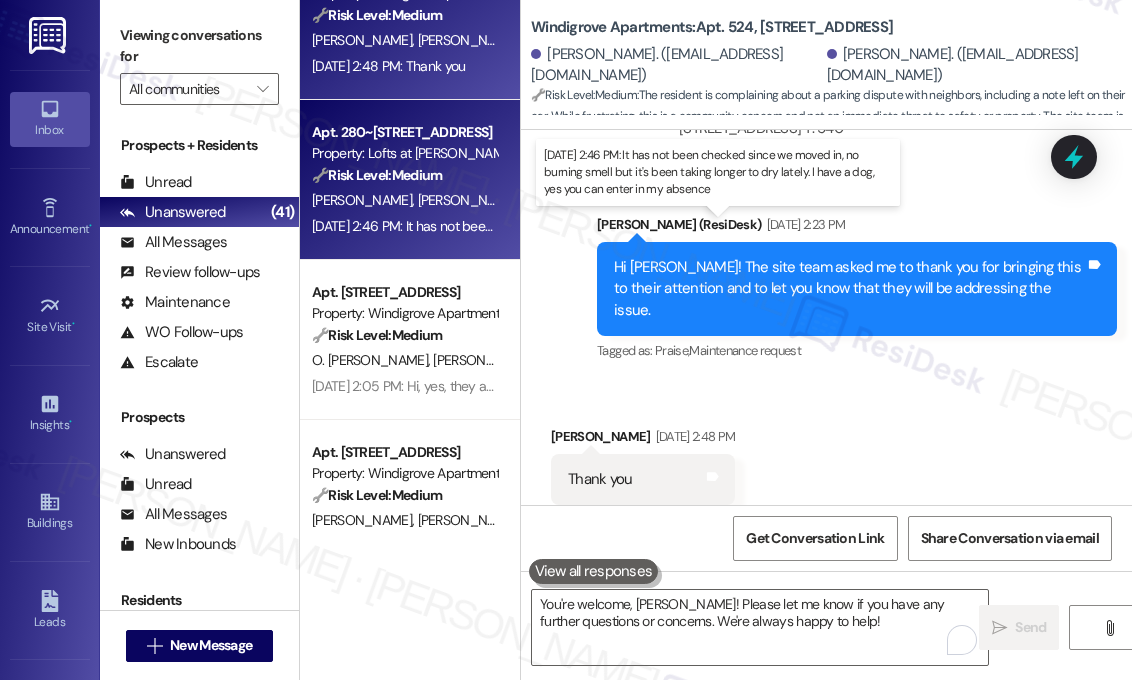 click on "Jul 25, 2025 at 2:46 PM: It has not been checked since we moved in, no burning smell but it's been taking longer to dry lately. I have a dog, yes you can enter in my absence  Jul 25, 2025 at 2:46 PM: It has not been checked since we moved in, no burning smell but it's been taking longer to dry lately. I have a dog, yes you can enter in my absence" at bounding box center (783, 226) 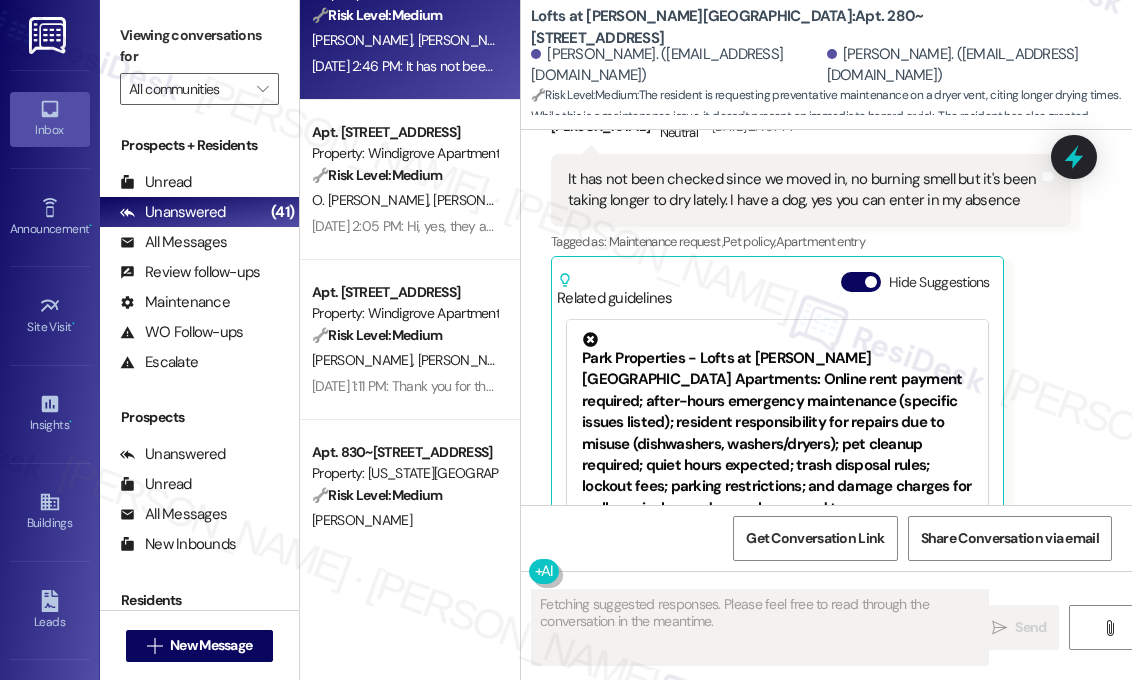 scroll, scrollTop: 3985, scrollLeft: 0, axis: vertical 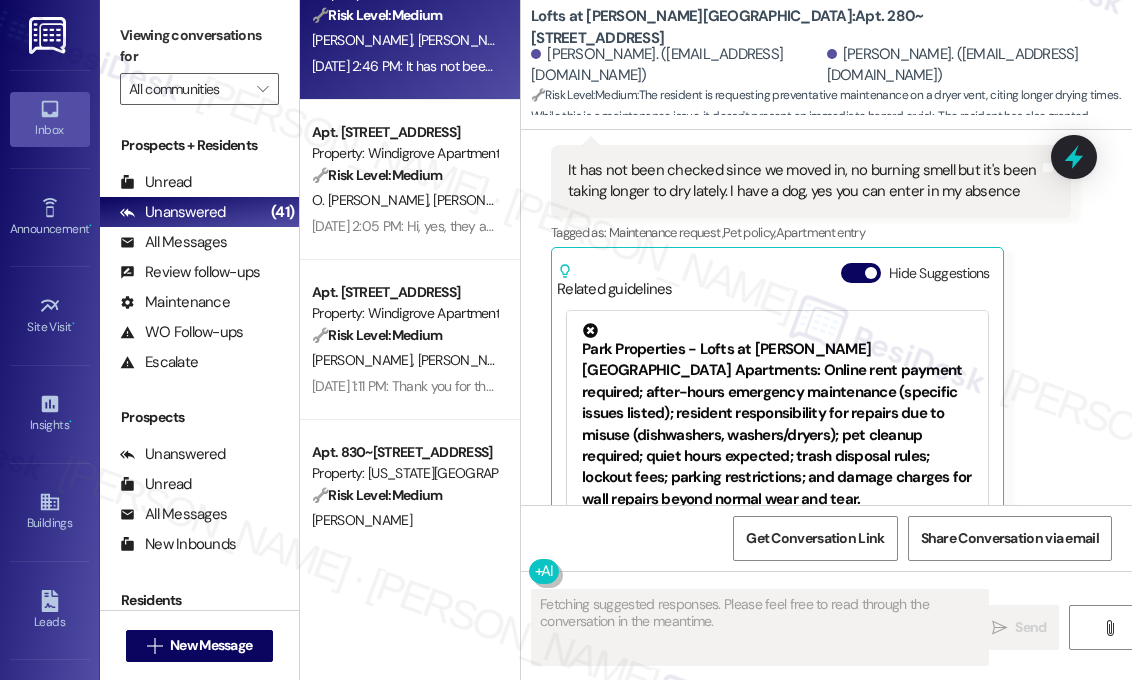 click on "Fiona Lanshe   Neutral Jul 25, 2025 at 2:46 PM It has not been checked since we moved in, no burning smell but it's been taking longer to dry lately. I have a dog, yes you can enter in my absence  Tags and notes Tagged as:   Maintenance request ,  Click to highlight conversations about Maintenance request Pet policy ,  Click to highlight conversations about Pet policy Apartment entry Click to highlight conversations about Apartment entry  Related guidelines Hide Suggestions Park Properties - Lofts at Jubal Square Apartments: Online rent payment required; after-hours emergency maintenance (specific issues listed); resident responsibility for repairs due to misuse (dishwashers, washers/dryers); pet cleanup required; quiet hours expected; trash disposal rules; lockout fees; parking restrictions; and damage charges for wall repairs beyond normal wear and tear.
Created  5 months ago Property level guideline  ( 71 % match) FAQs generated by ResiDesk AI What is the property's phone number for emergencies? Created" at bounding box center (811, 337) 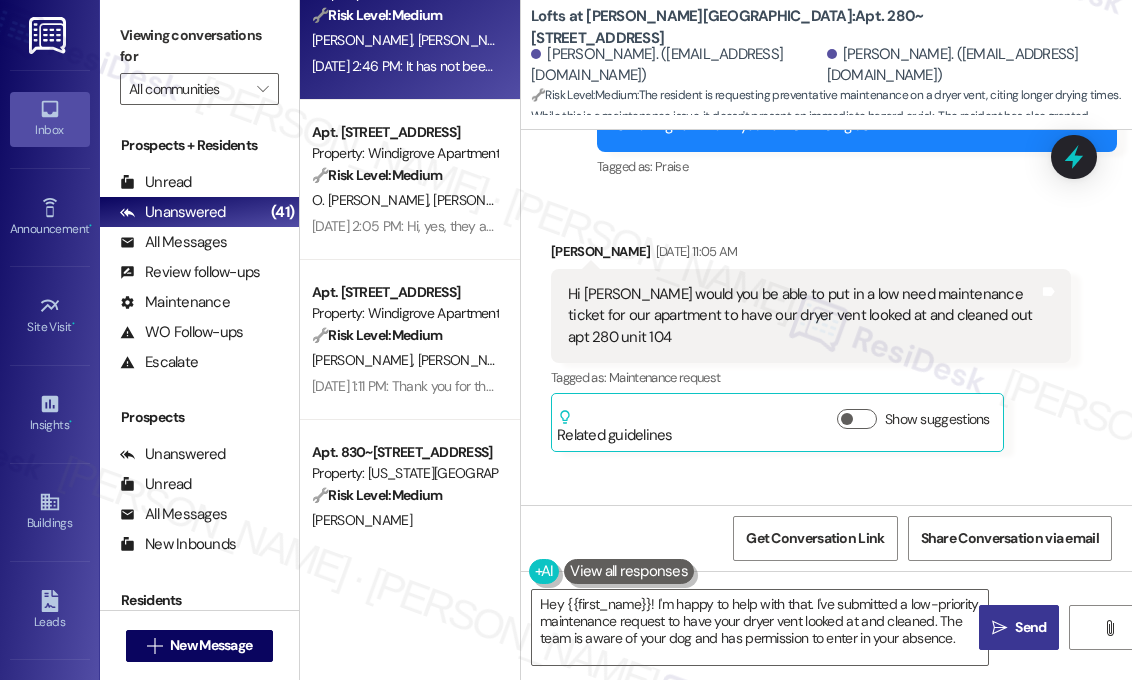 scroll, scrollTop: 3185, scrollLeft: 0, axis: vertical 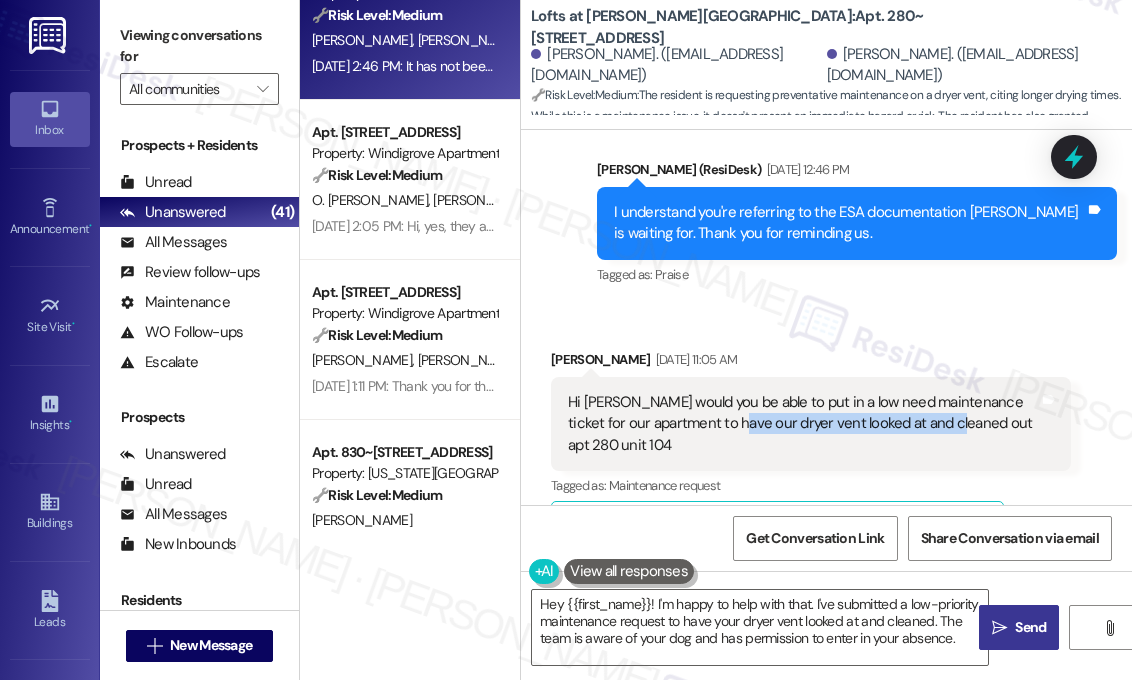drag, startPoint x: 935, startPoint y: 335, endPoint x: 712, endPoint y: 333, distance: 223.00897 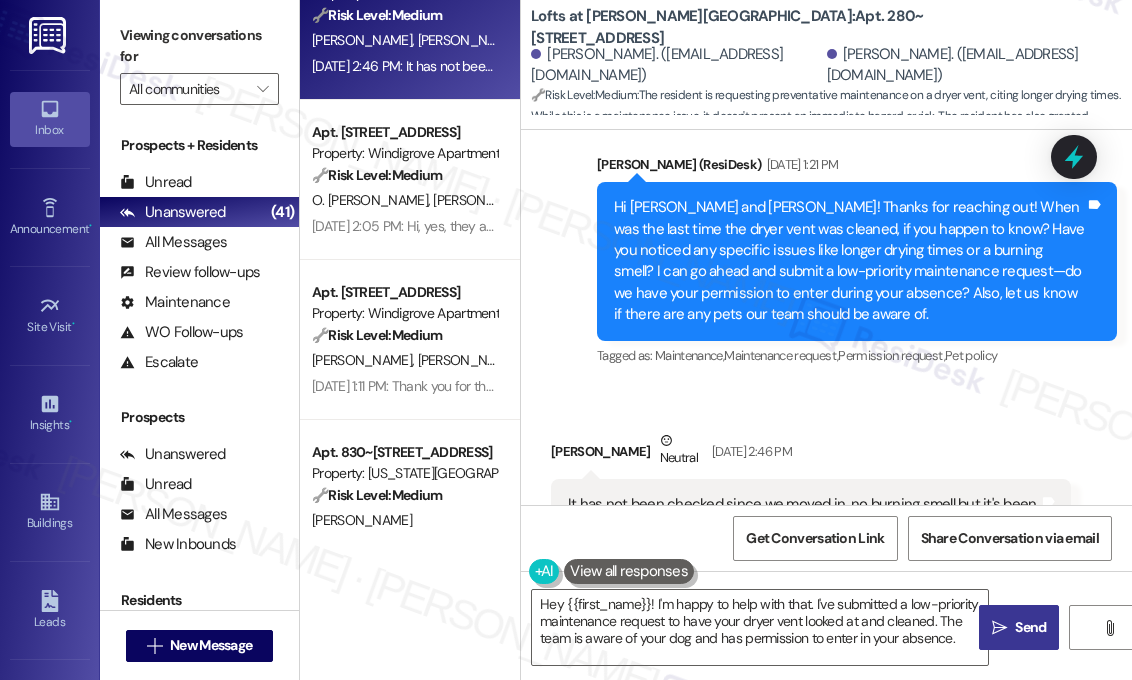 scroll, scrollTop: 3685, scrollLeft: 0, axis: vertical 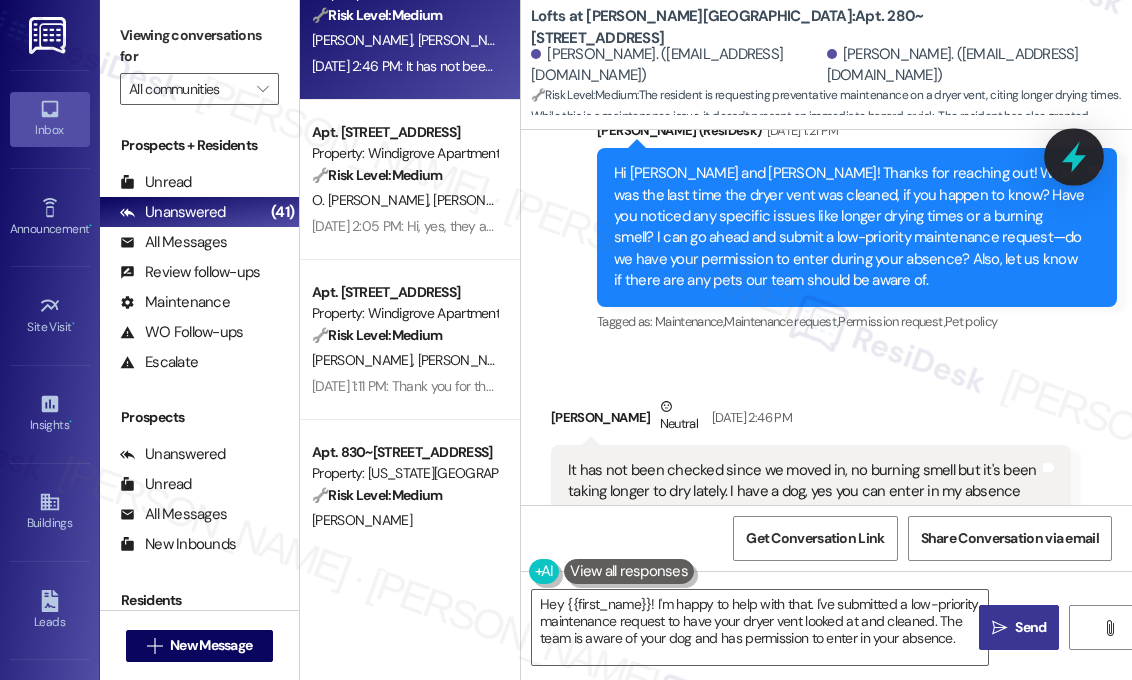 click 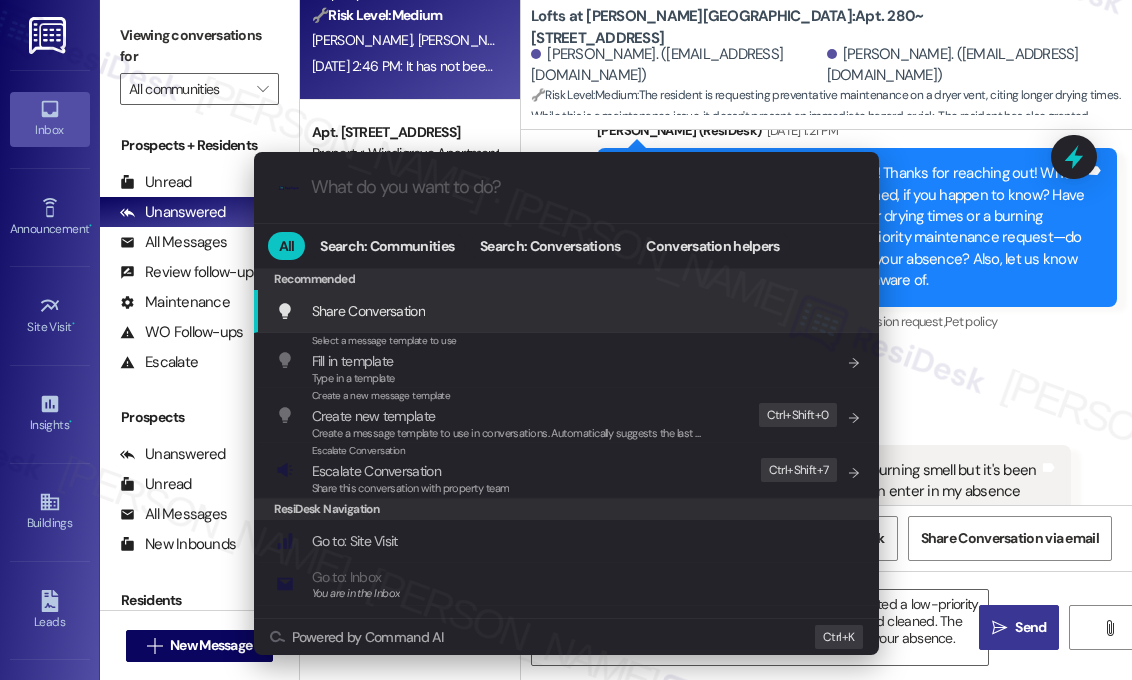 click at bounding box center (582, 187) 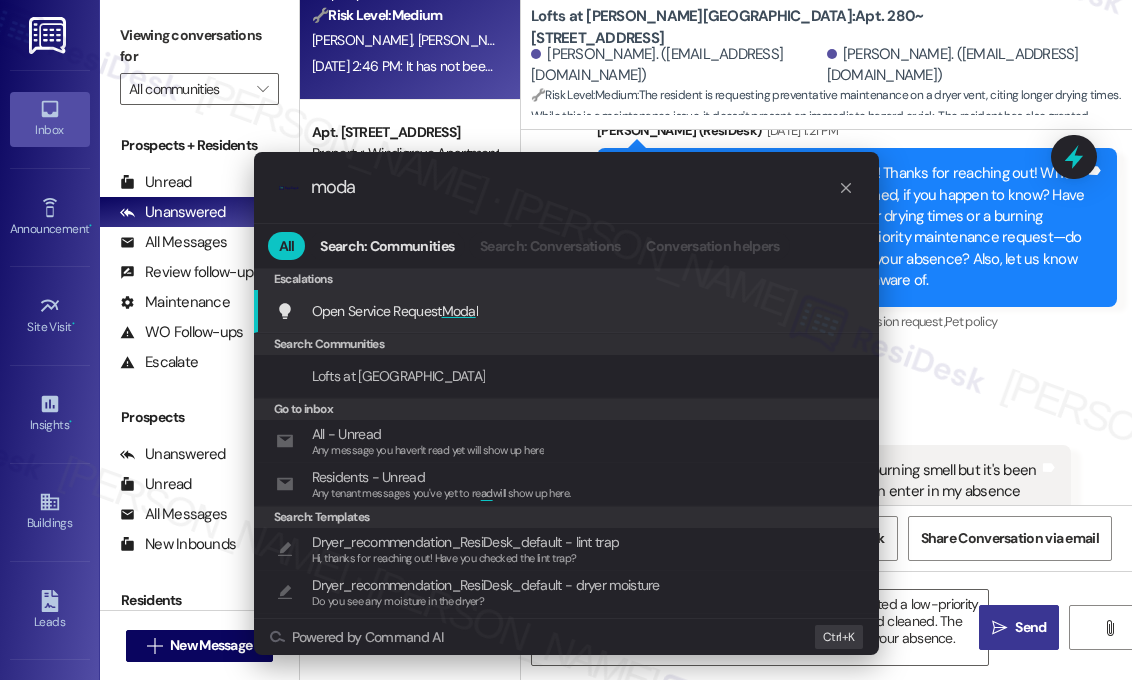 type on "modal" 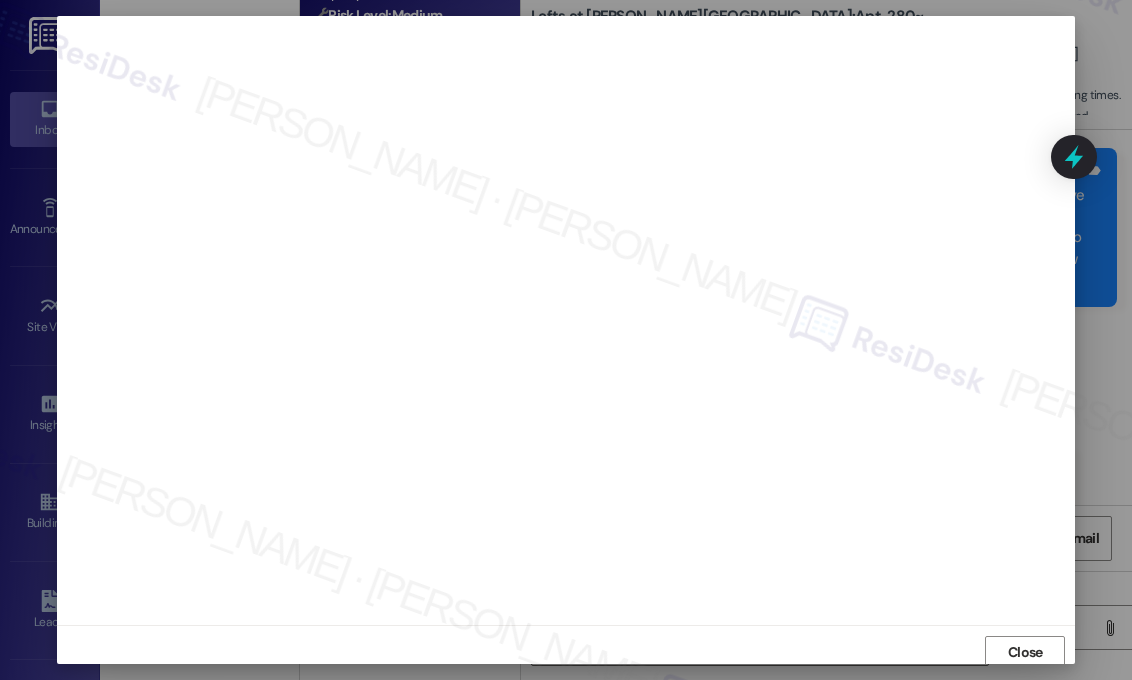 scroll, scrollTop: 0, scrollLeft: 0, axis: both 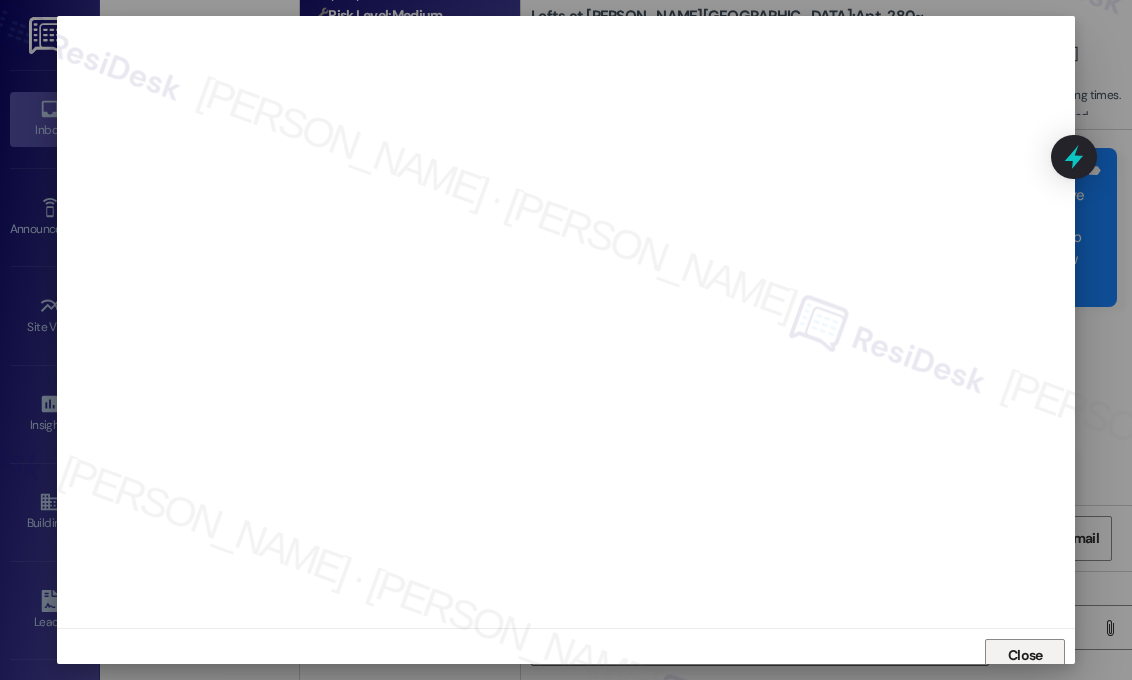 click on "Close" at bounding box center [1025, 655] 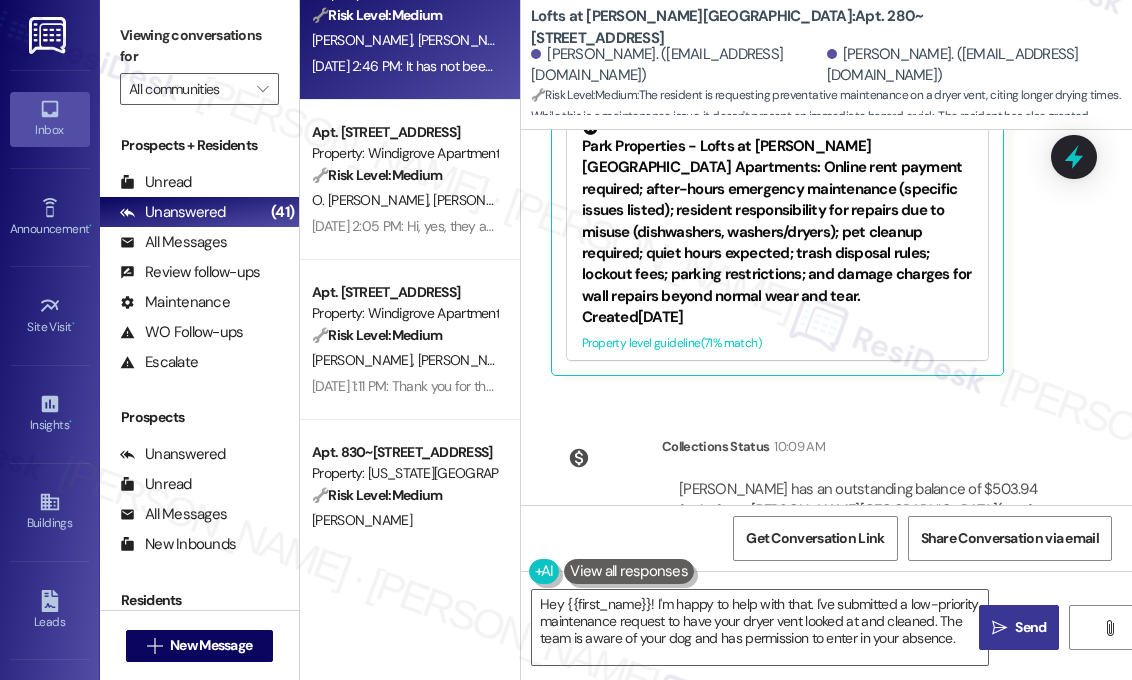 scroll, scrollTop: 4192, scrollLeft: 0, axis: vertical 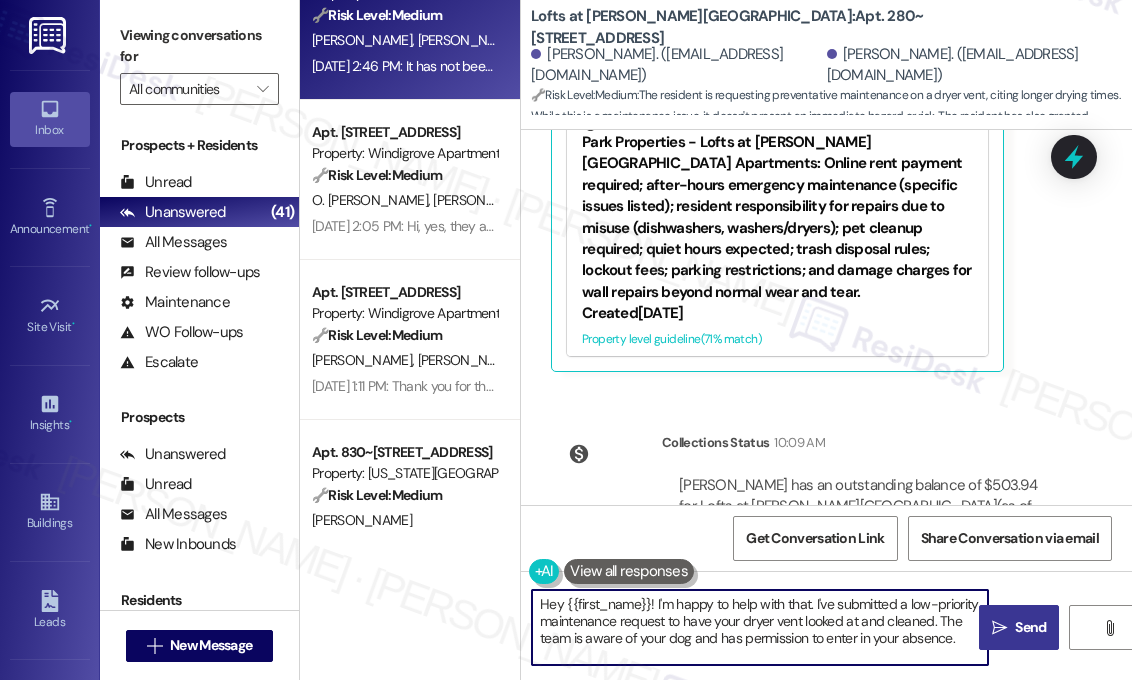 click on "Hey {{first_name}}! I'm happy to help with that. I've submitted a low-priority maintenance request to have your dryer vent looked at and cleaned. The team is aware of your dog and has permission to enter in your absence." at bounding box center [760, 627] 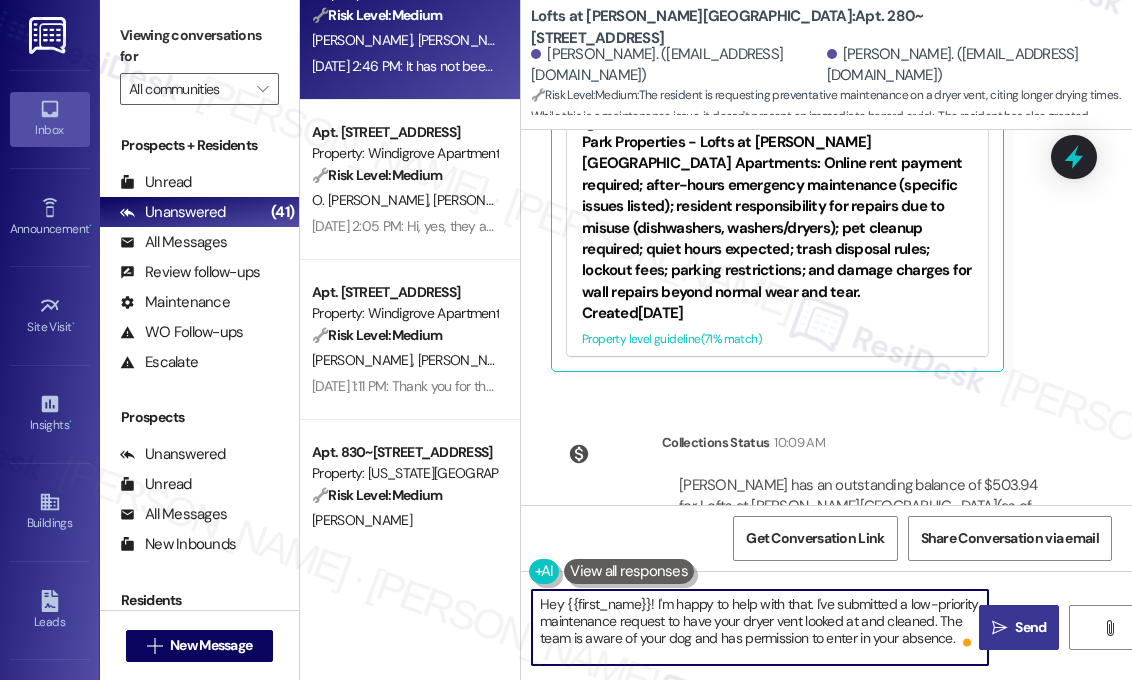 click on "Hey {{first_name}}! I'm happy to help with that. I've submitted a low-priority maintenance request to have your dryer vent looked at and cleaned. The team is aware of your dog and has permission to enter in your absence." at bounding box center (760, 627) 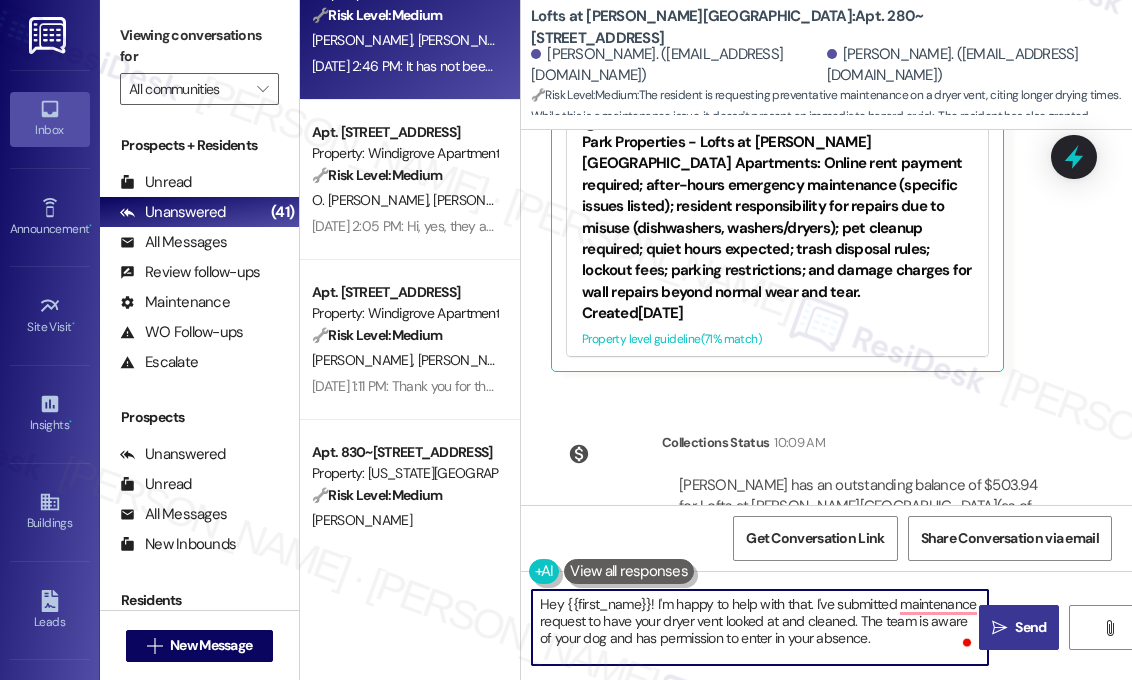 click on "Hey {{first_name}}! I'm happy to help with that. I've submitted maintenance request to have your dryer vent looked at and cleaned. The team is aware of your dog and has permission to enter in your absence." at bounding box center (760, 627) 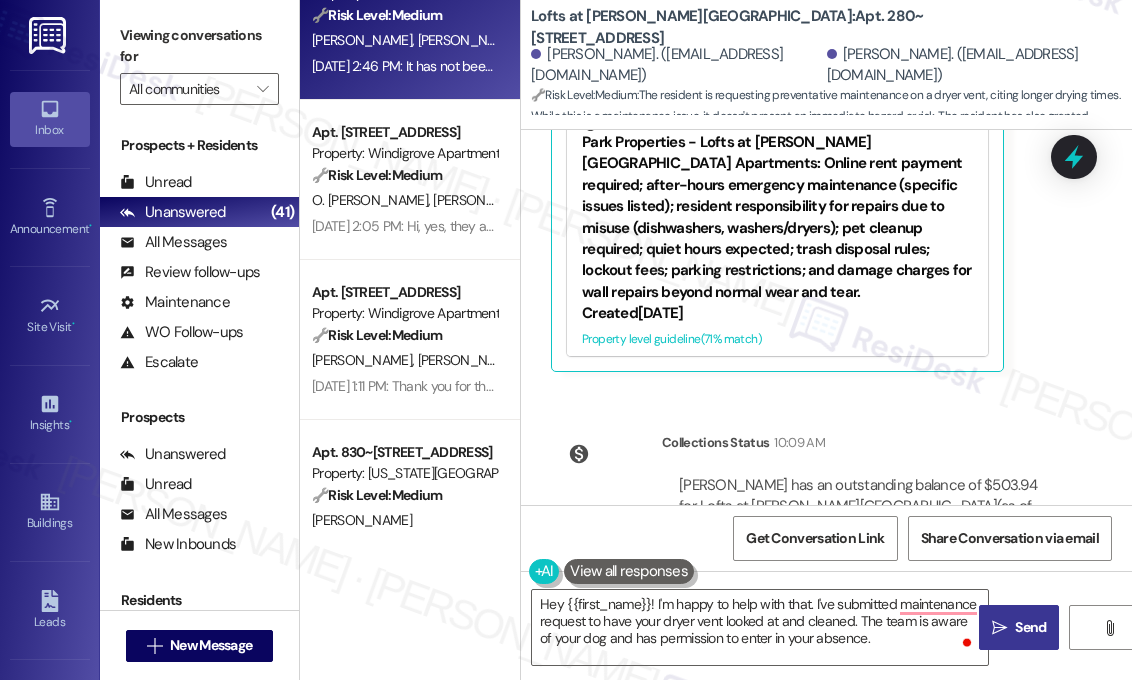 click on "" at bounding box center (999, 628) 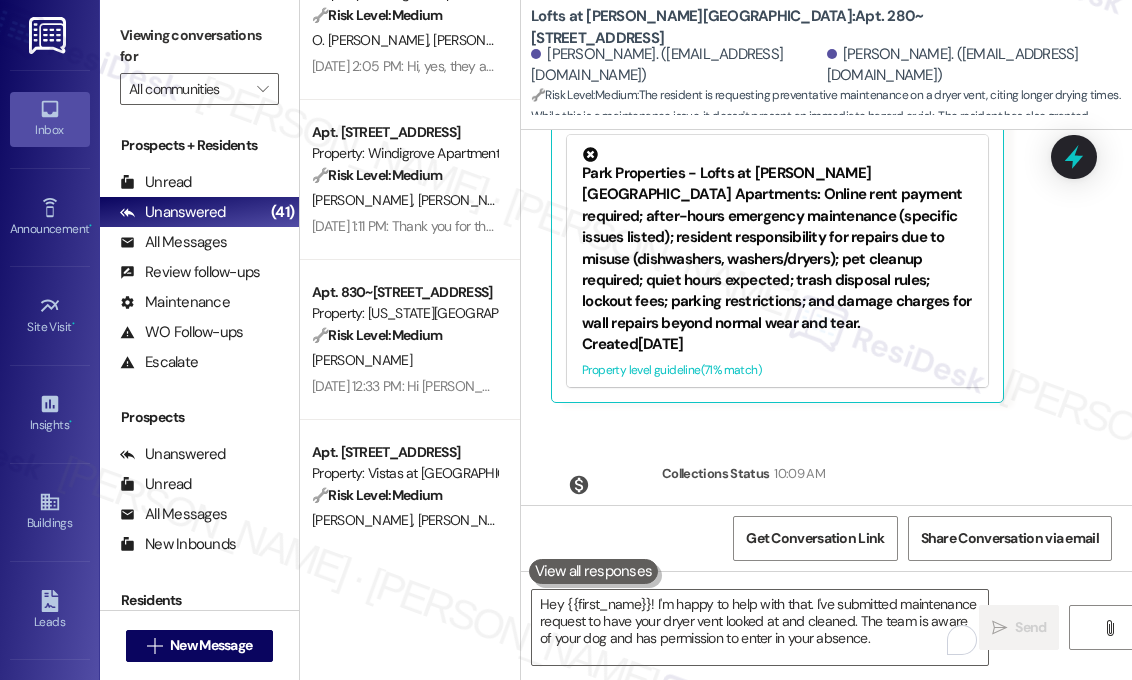 scroll, scrollTop: 4374, scrollLeft: 0, axis: vertical 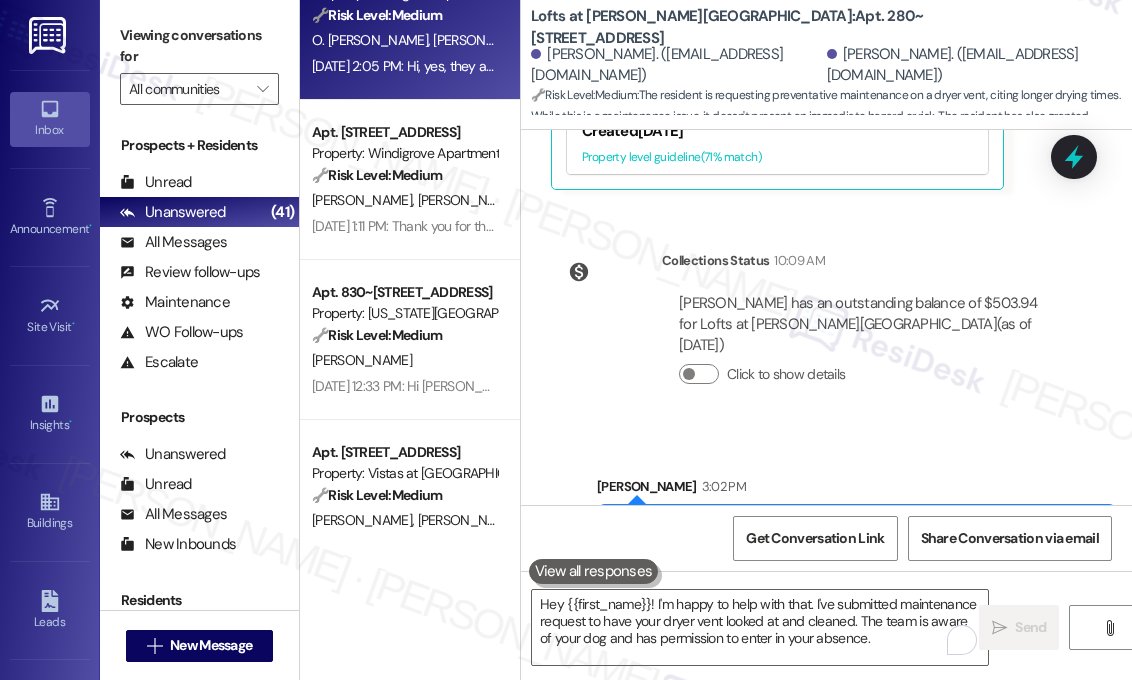 click on "Jul 25, 2025 at 2:05 PM: Hi, yes, they are going to stay in our unit during the visit. They do not need parking. Thank you very much for your help.  Jul 25, 2025 at 2:05 PM: Hi, yes, they are going to stay in our unit during the visit. They do not need parking. Thank you very much for your help." at bounding box center (404, 66) 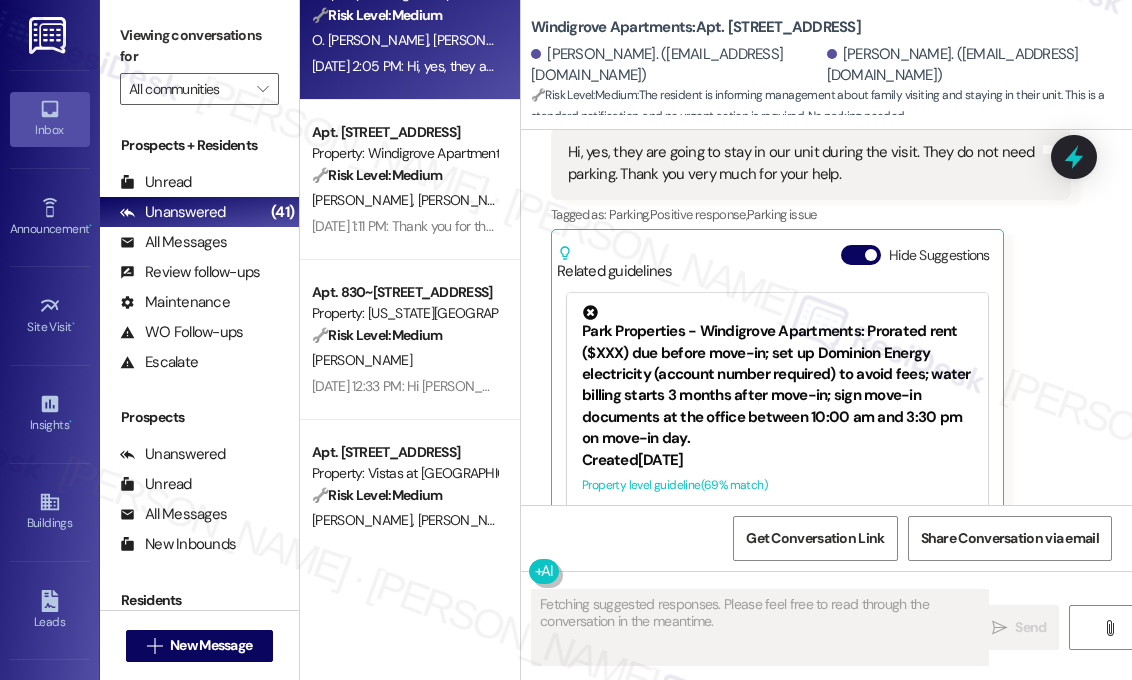 scroll, scrollTop: 4873, scrollLeft: 0, axis: vertical 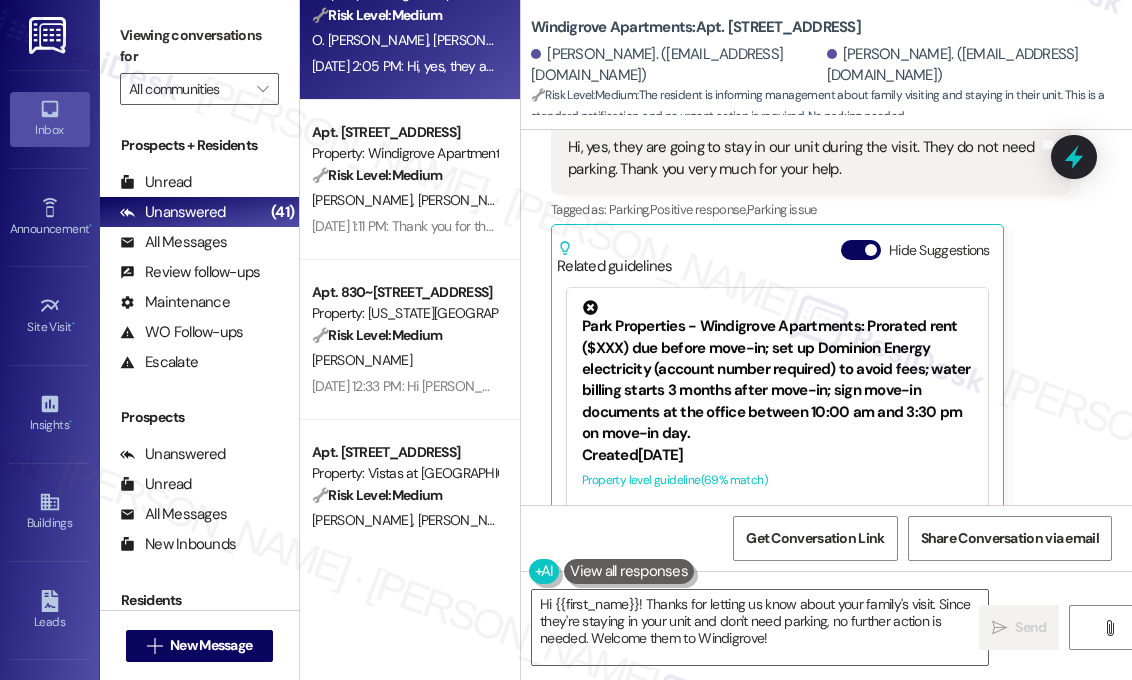 click on "Omar Ortez Flores   Neutral Jul 25, 2025 at 2:05 PM Hi, yes, they are going to stay in our unit during the visit. They do not need parking. Thank you very much for your help.  Tags and notes Tagged as:   Parking ,  Click to highlight conversations about Parking Positive response ,  Click to highlight conversations about Positive response Parking issue Click to highlight conversations about Parking issue  Related guidelines Hide Suggestions Park Properties - Windigrove Apartments:  Prorated rent ($XXX) due before move-in; set up Dominion Energy electricity (account number required) to avoid fees; water billing starts 3 months after move-in;  sign move-in documents at the office between 10:00 am and 3:30 pm on move-in day.
Created  2 months ago Property level guideline  ( 69 % match) FAQs generated by ResiDesk AI What is the exact amount of prorated rent I need to pay? How do I pay the prorated rent through my Rent Café account? What is the phone number for Dominion Energy to set up electricity? Created   (" at bounding box center (811, 314) 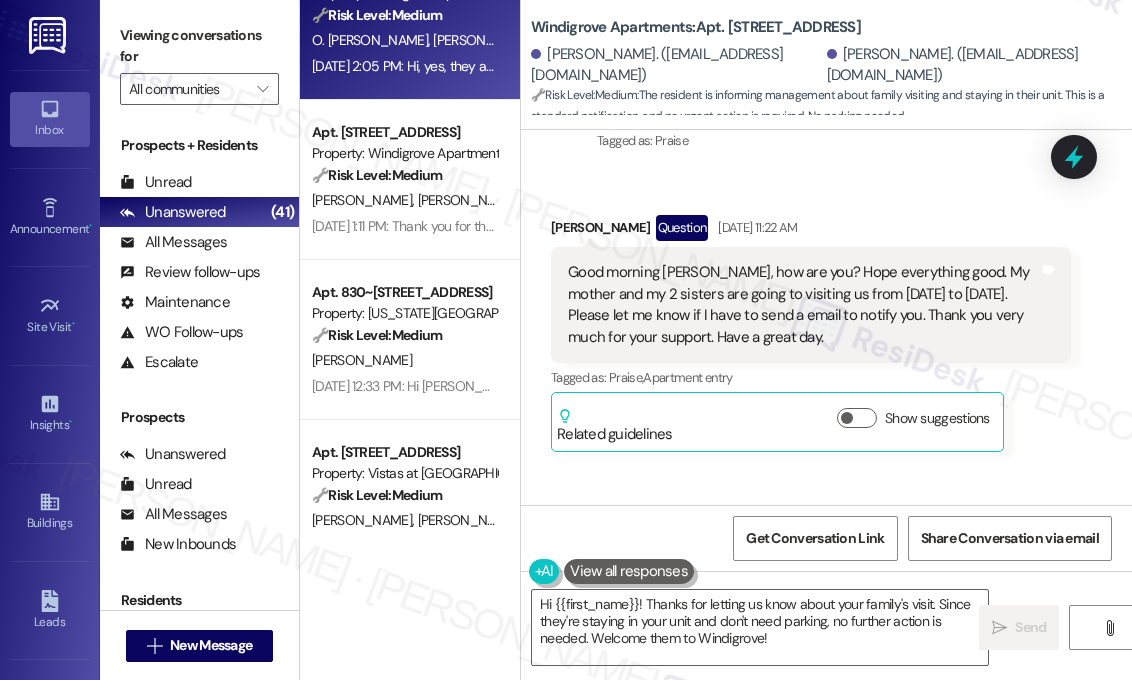scroll, scrollTop: 4080, scrollLeft: 0, axis: vertical 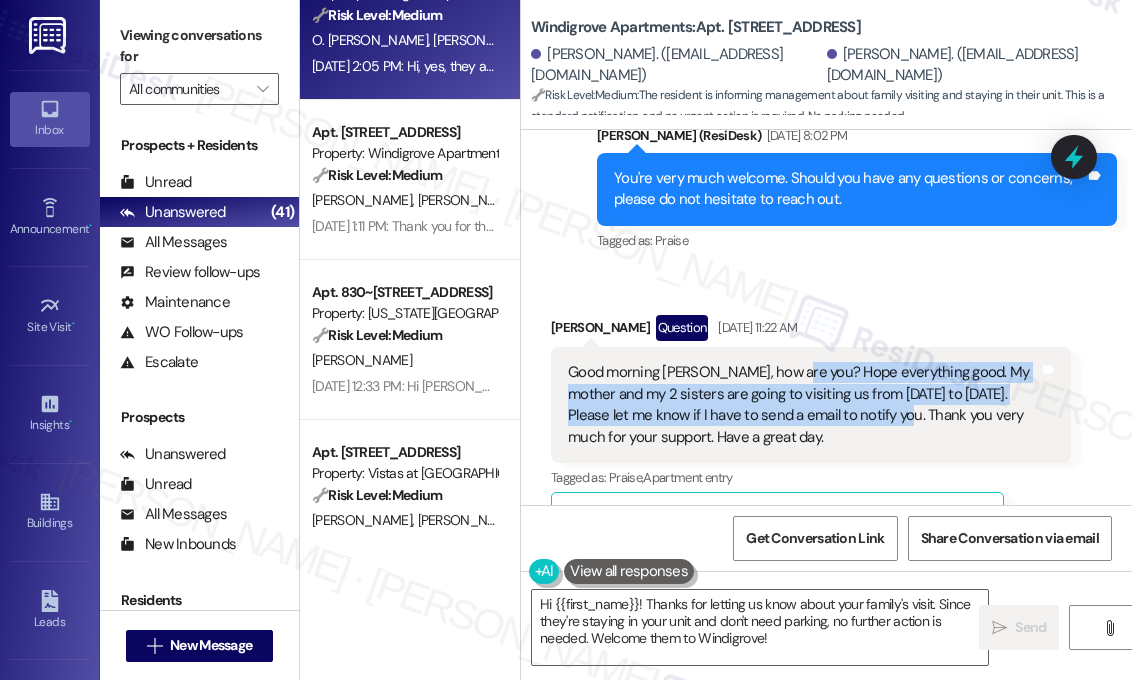drag, startPoint x: 853, startPoint y: 371, endPoint x: 791, endPoint y: 331, distance: 73.78347 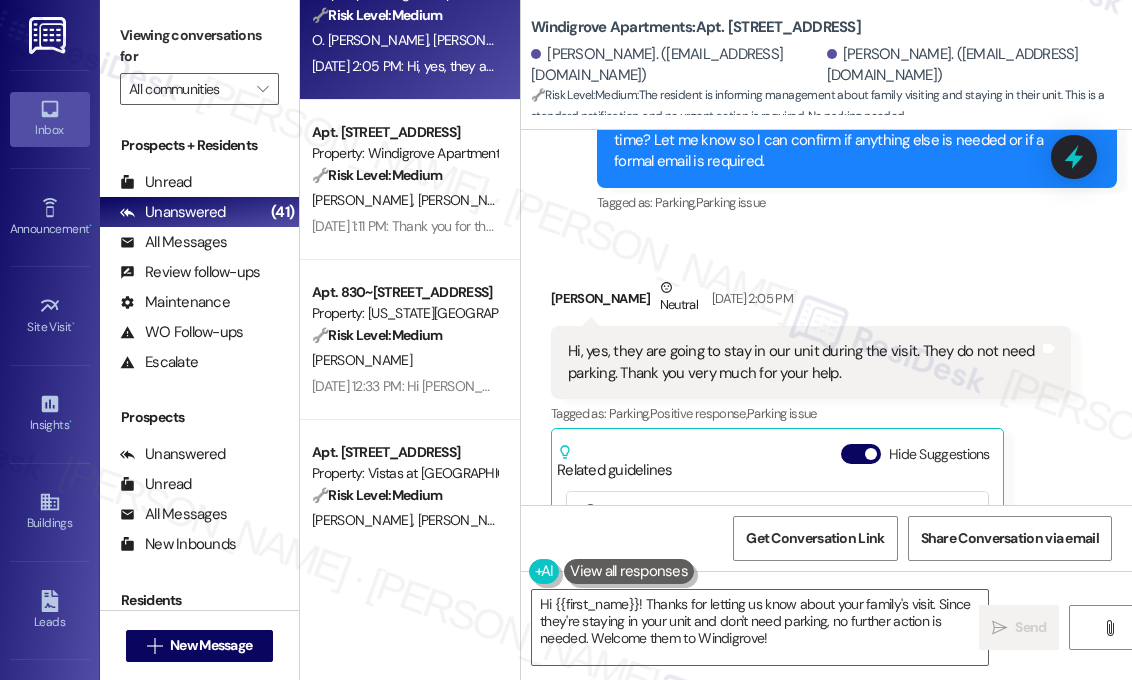 scroll, scrollTop: 4680, scrollLeft: 0, axis: vertical 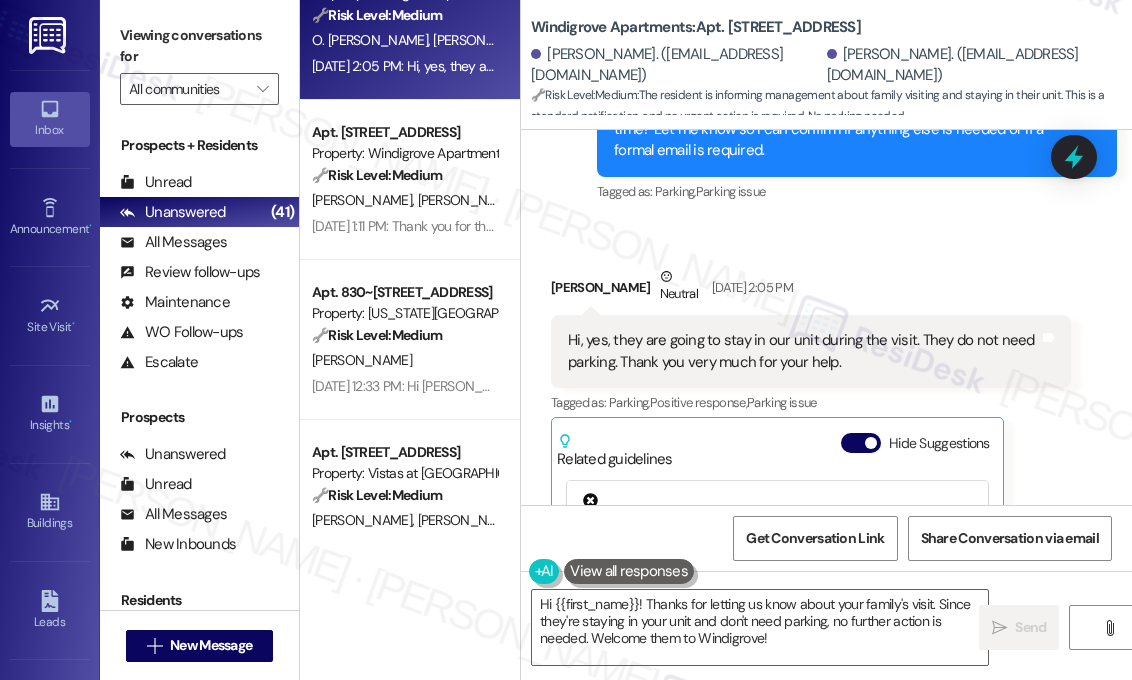 click on "Hi, yes, they are going to stay in our unit during the visit. They do not need parking. Thank you very much for your help." at bounding box center (803, 351) 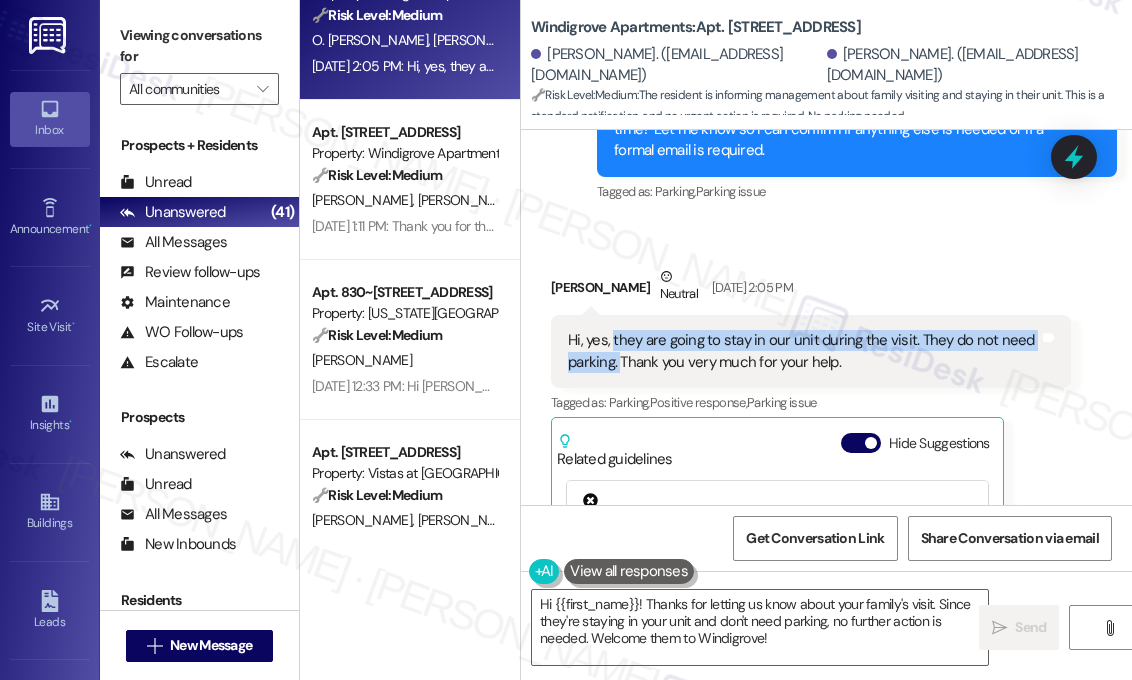 drag, startPoint x: 620, startPoint y: 299, endPoint x: 613, endPoint y: 280, distance: 20.248457 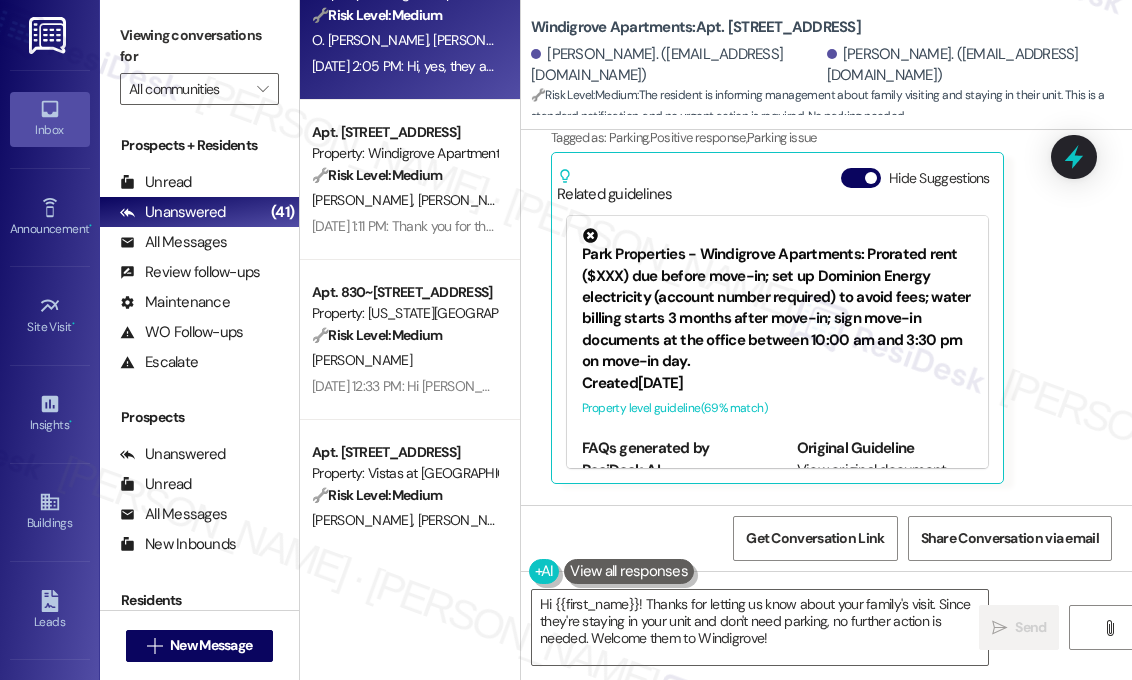 scroll, scrollTop: 4680, scrollLeft: 0, axis: vertical 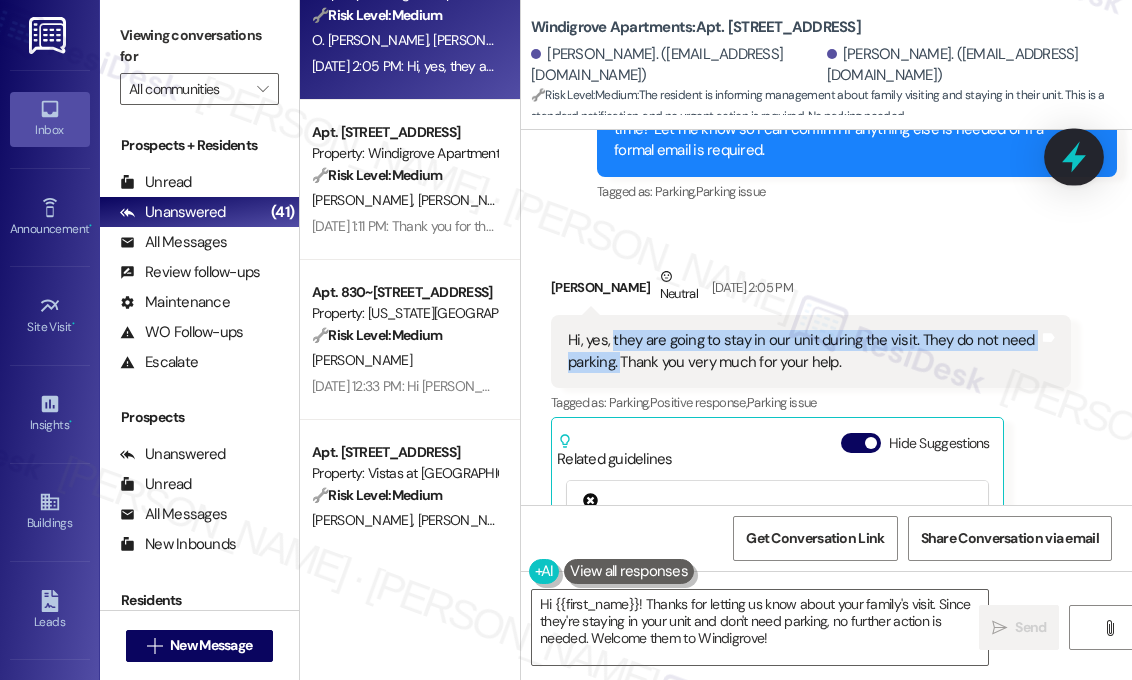 click 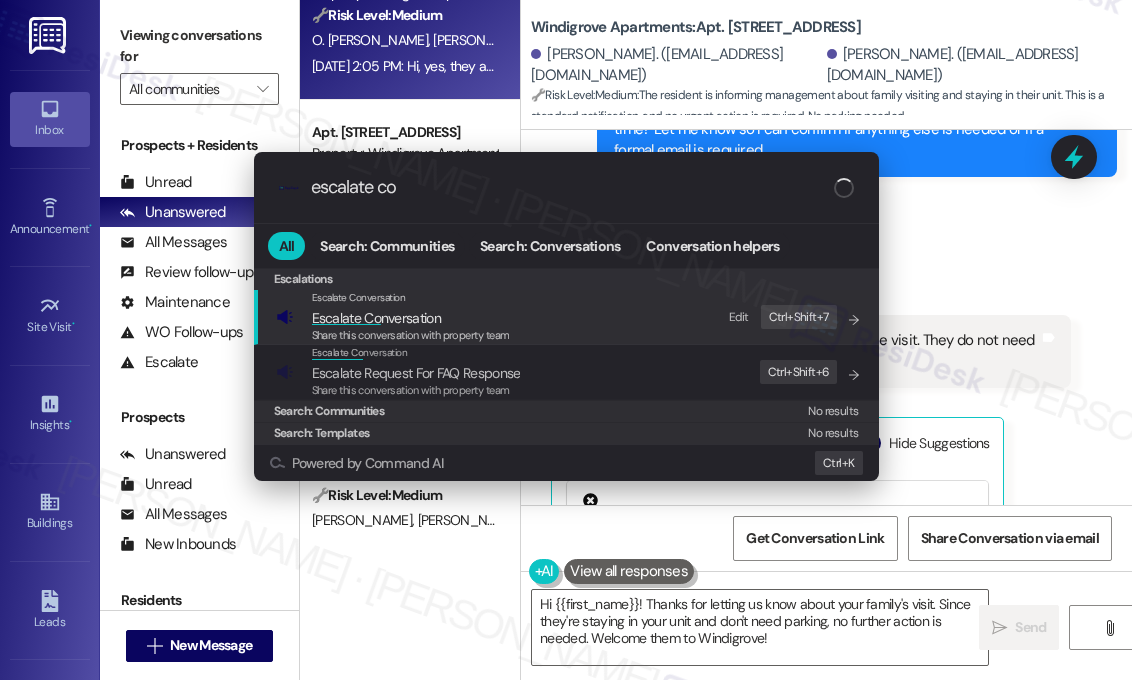 type on "escalate con" 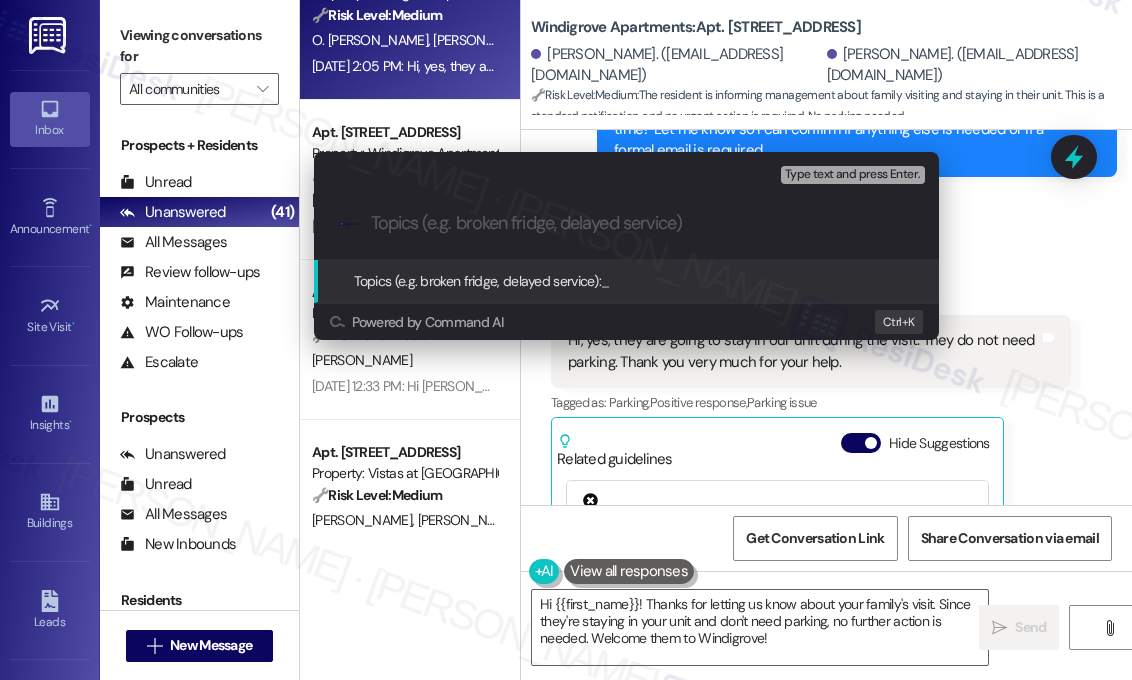 paste on "Visitor Notification: Family Staying from July 28 to August 3" 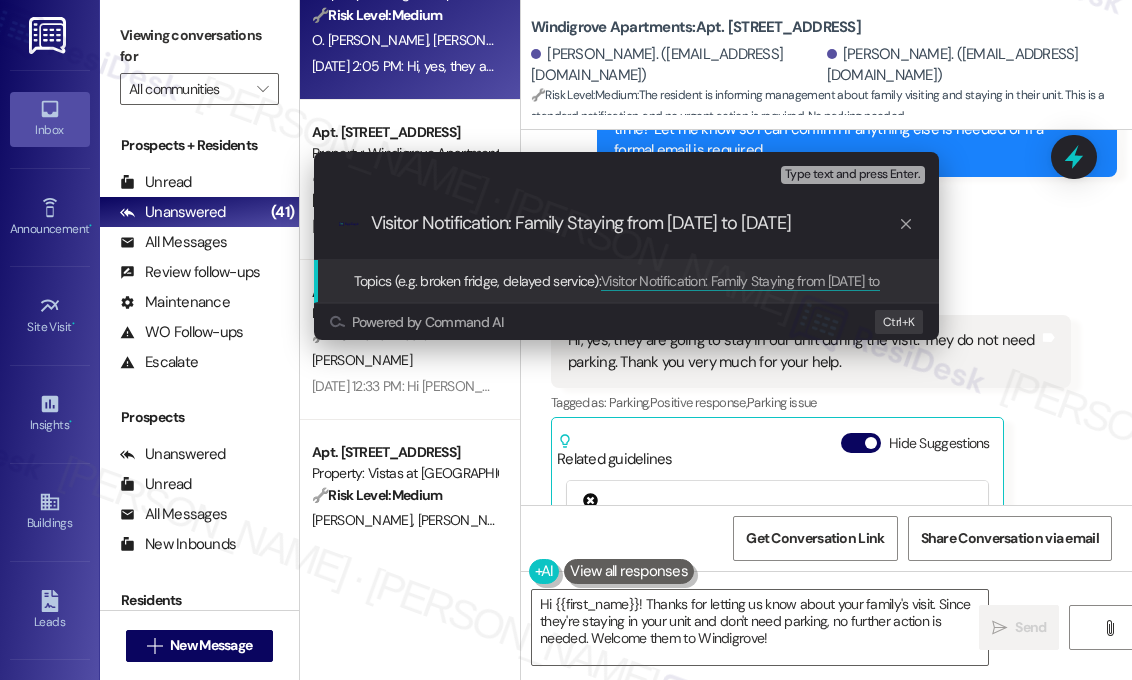 type 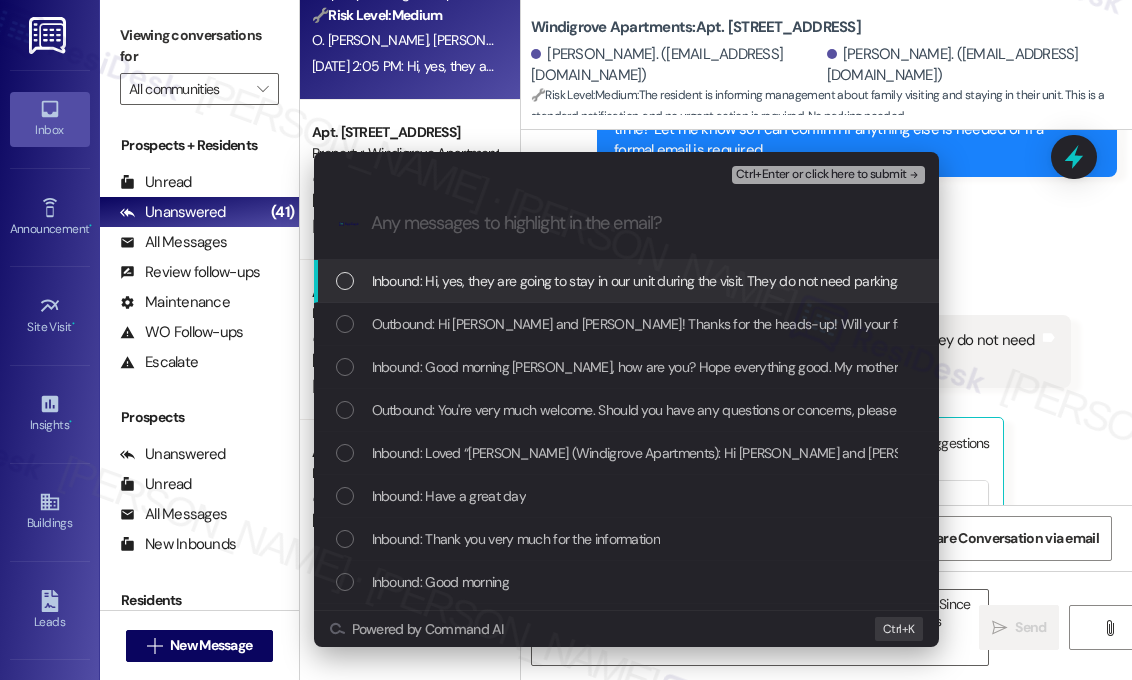 click on "Inbound: Hi, yes, they are going to stay in our unit during the visit. They do not need parking. Thank you very much for your help." at bounding box center (739, 281) 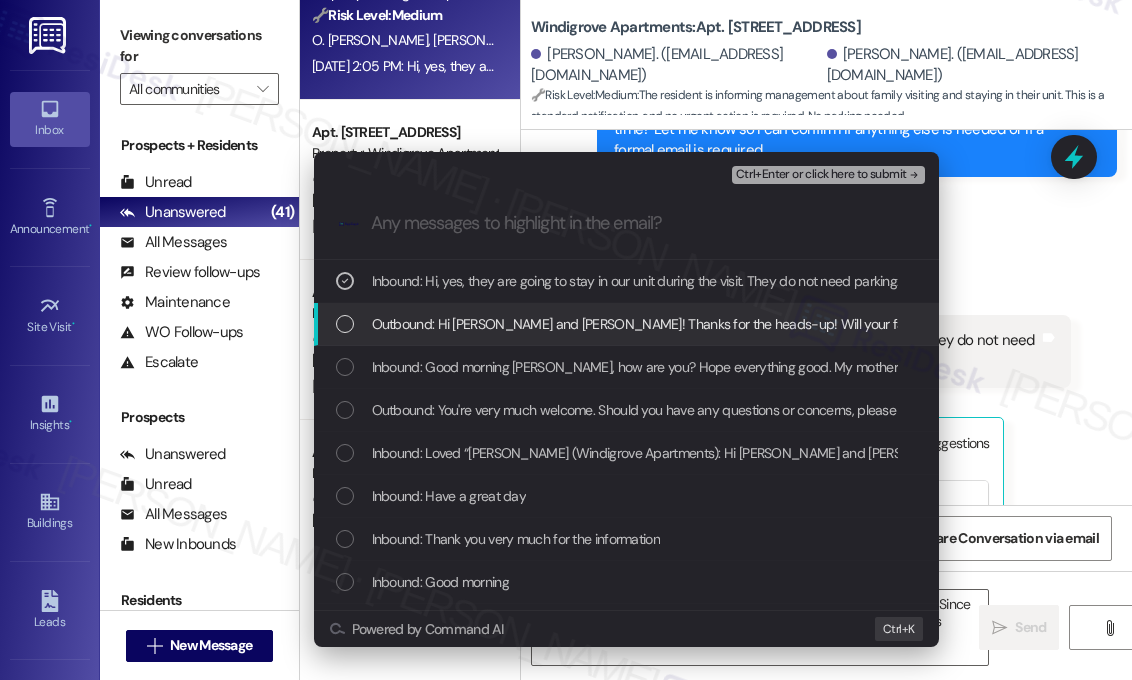 click on "Outbound: Hi Omar and Yanier! Thanks for the heads-up! Will your family members be staying in your unit during their visit, or are they just visiting for parts of the day? And will they need parking during that time? Let me know so I can confirm if anything else is needed or if a formal email is required." at bounding box center [1300, 324] 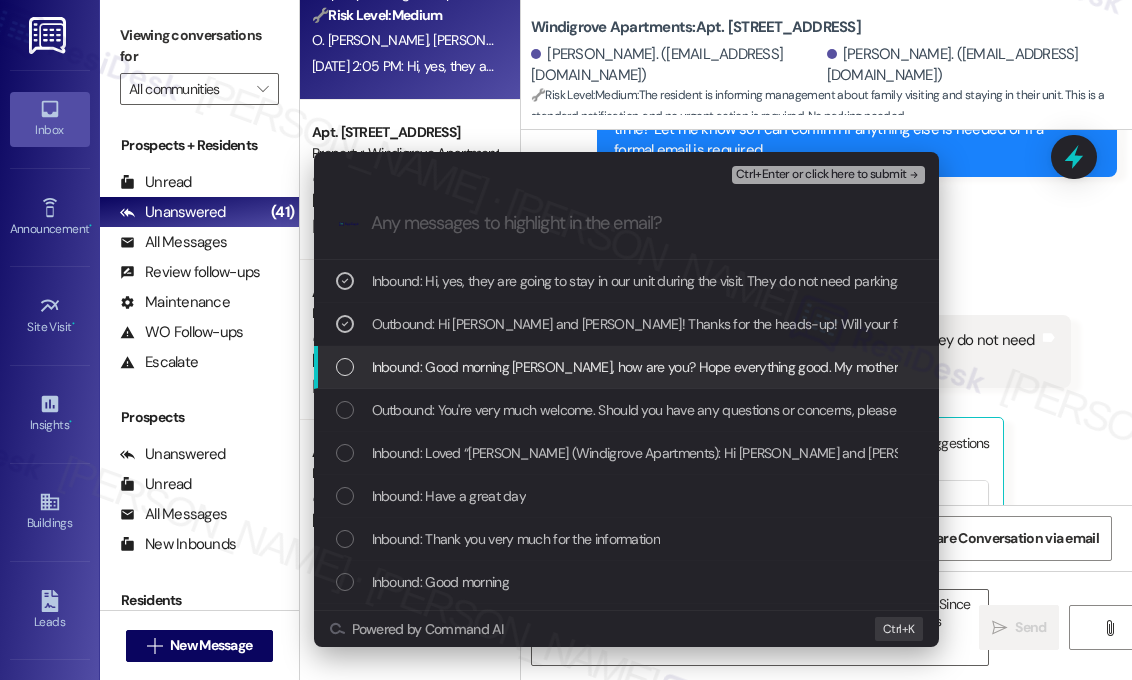 click on "Inbound: Good morning Sarah, how are you? Hope everything good. My mother and my 2 sisters are going to visiting us from July 28th to August 3rd. Please let me know if I have to send a email to notify you. Thank you very much for your support. Have a great day." at bounding box center [1146, 367] 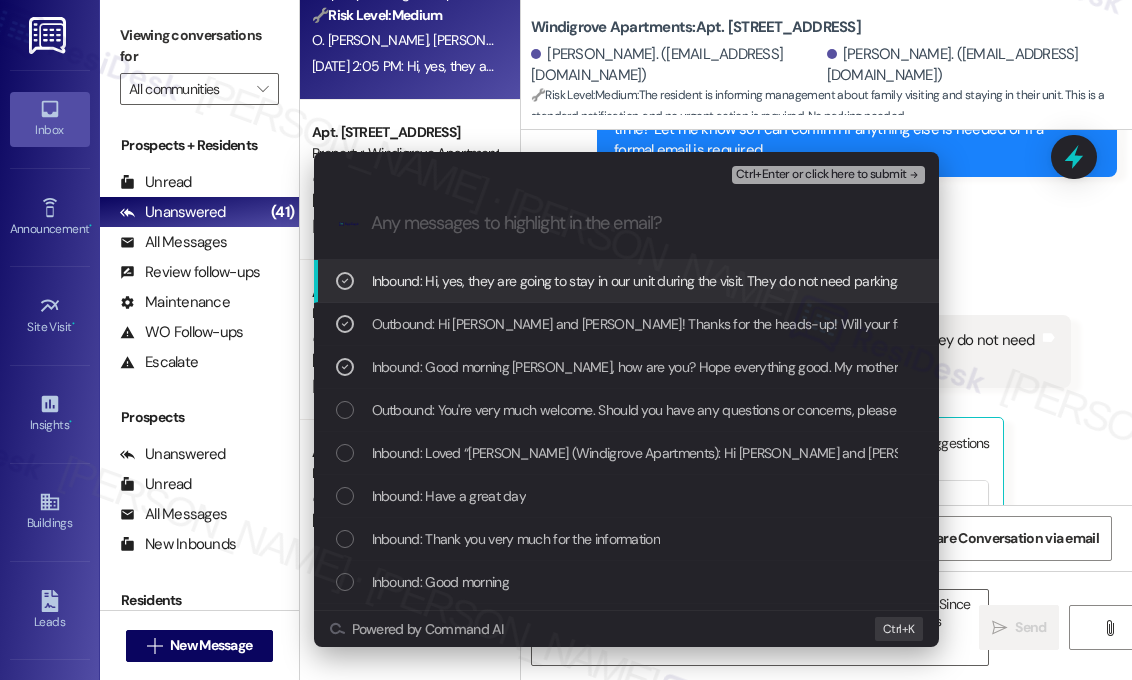 click on "Ctrl+Enter or click here to submit" at bounding box center [821, 175] 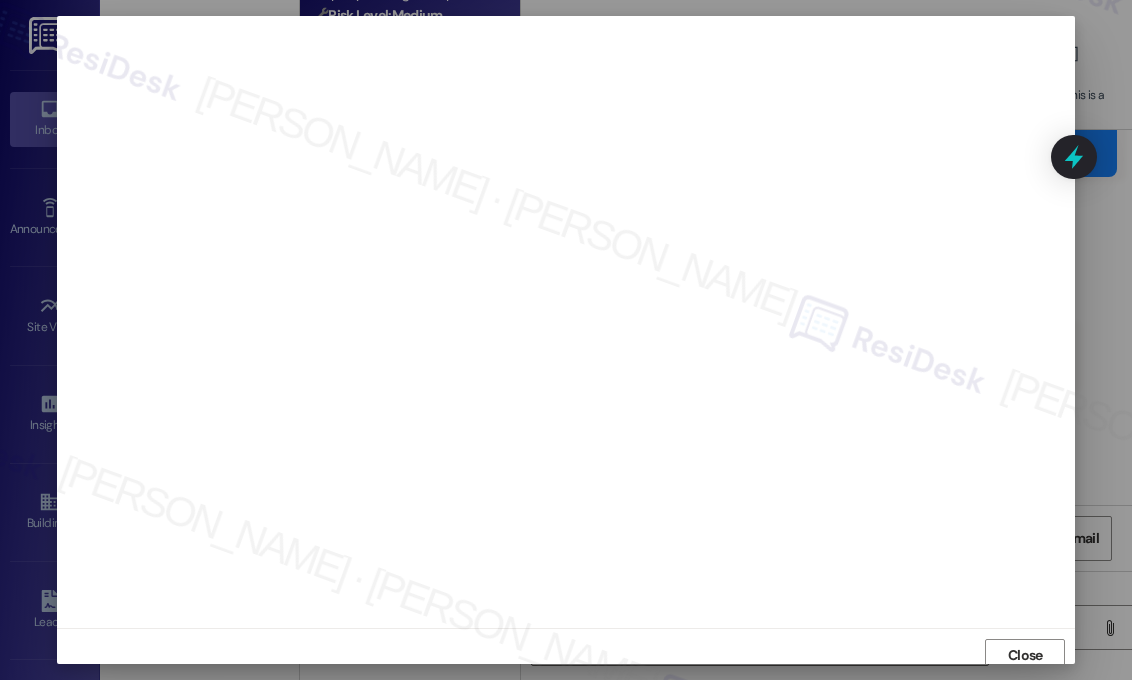 scroll, scrollTop: 7, scrollLeft: 0, axis: vertical 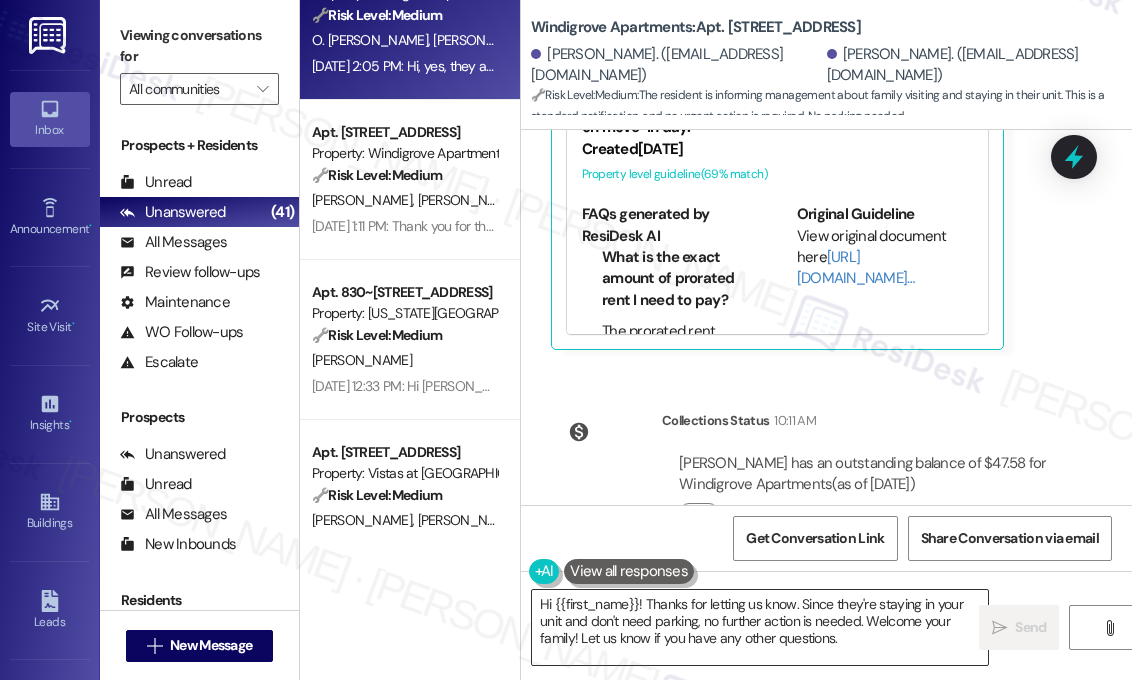click on "Hi {{first_name}}! Thanks for letting us know. Since they're staying in your unit and don't need parking, no further action is needed. Welcome your family! Let us know if you have any other questions." at bounding box center (760, 627) 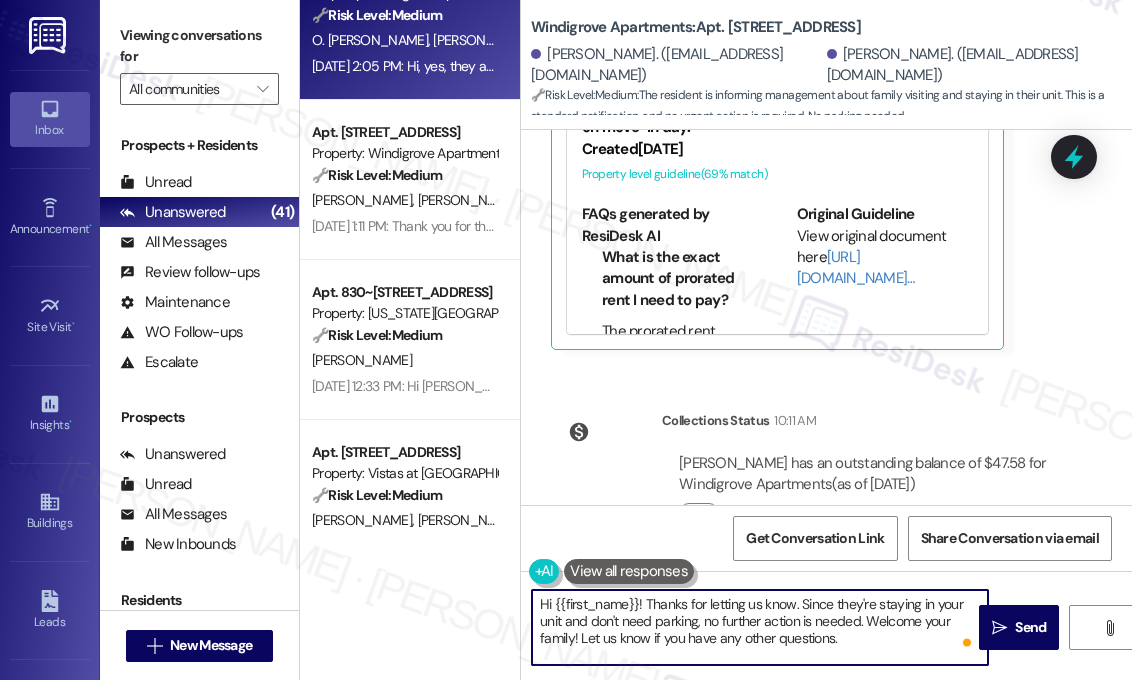 click on "Hi {{first_name}}! Thanks for letting us know. Since they're staying in your unit and don't need parking, no further action is needed. Welcome your family! Let us know if you have any other questions." at bounding box center (760, 627) 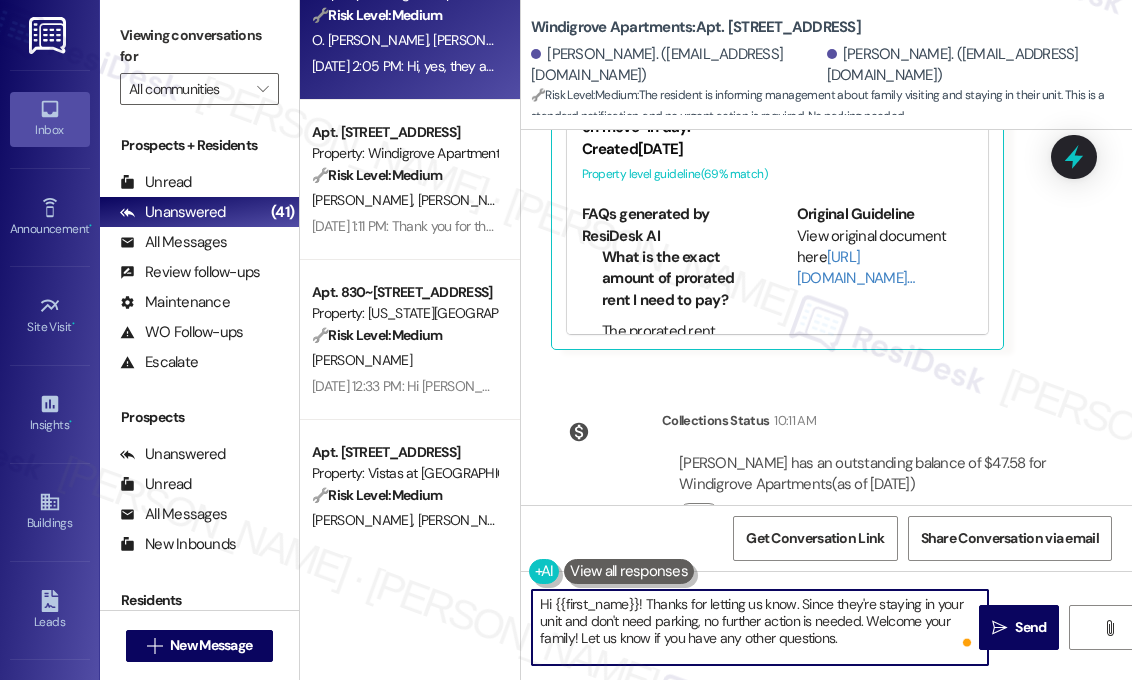 drag, startPoint x: 874, startPoint y: 643, endPoint x: 799, endPoint y: 603, distance: 85 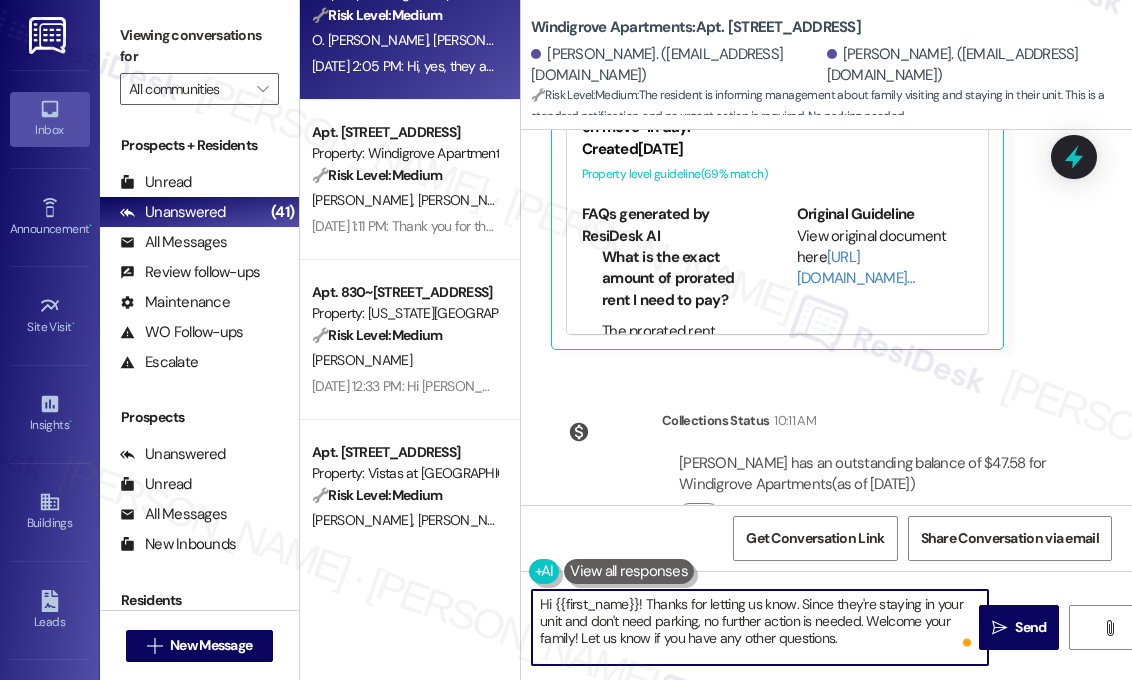 click on "Hi {{first_name}}! Thanks for letting us know. Since they're staying in your unit and don't need parking, no further action is needed. Welcome your family! Let us know if you have any other questions." at bounding box center [760, 627] 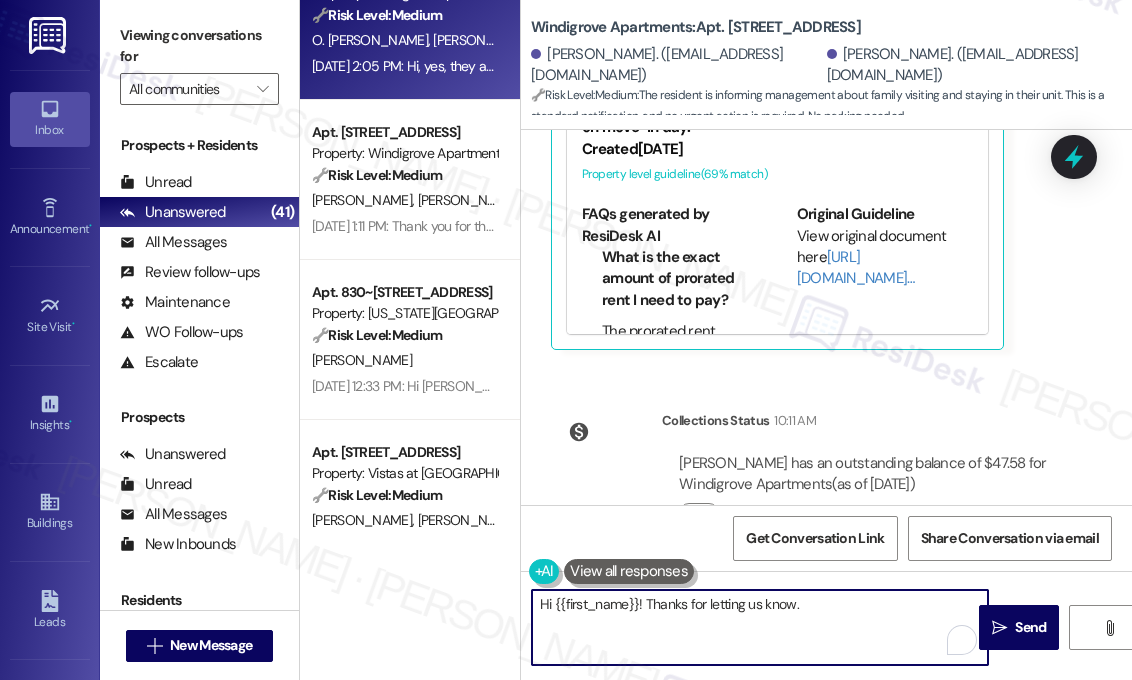 drag, startPoint x: 816, startPoint y: 607, endPoint x: 642, endPoint y: 601, distance: 174.10342 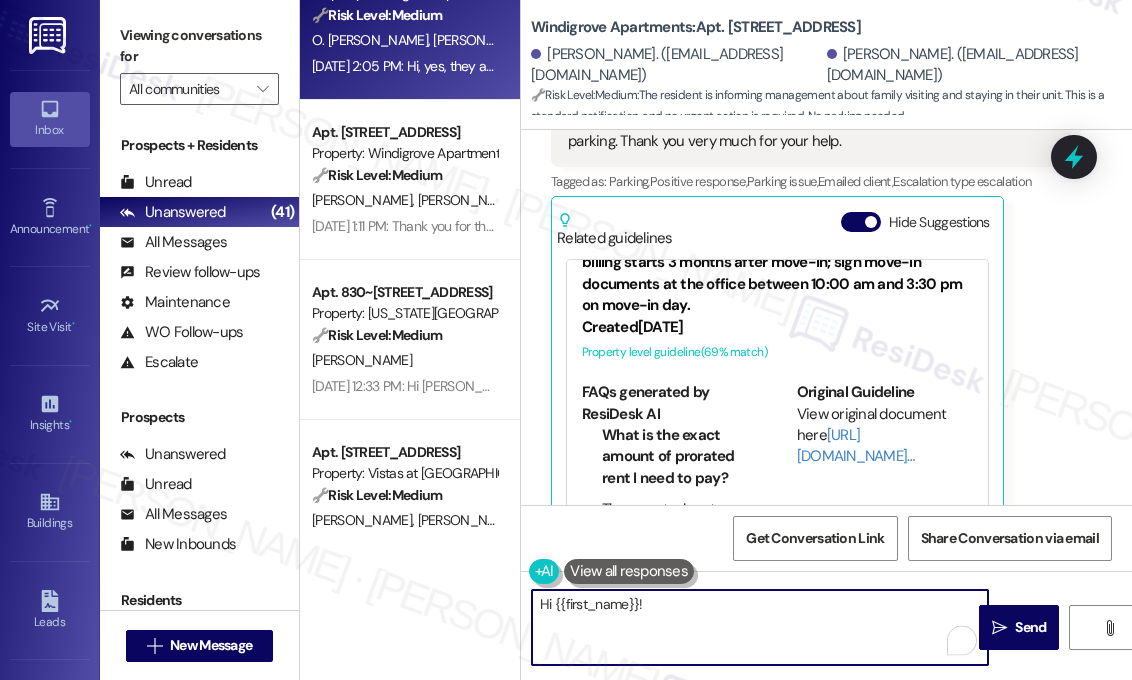scroll, scrollTop: 4779, scrollLeft: 0, axis: vertical 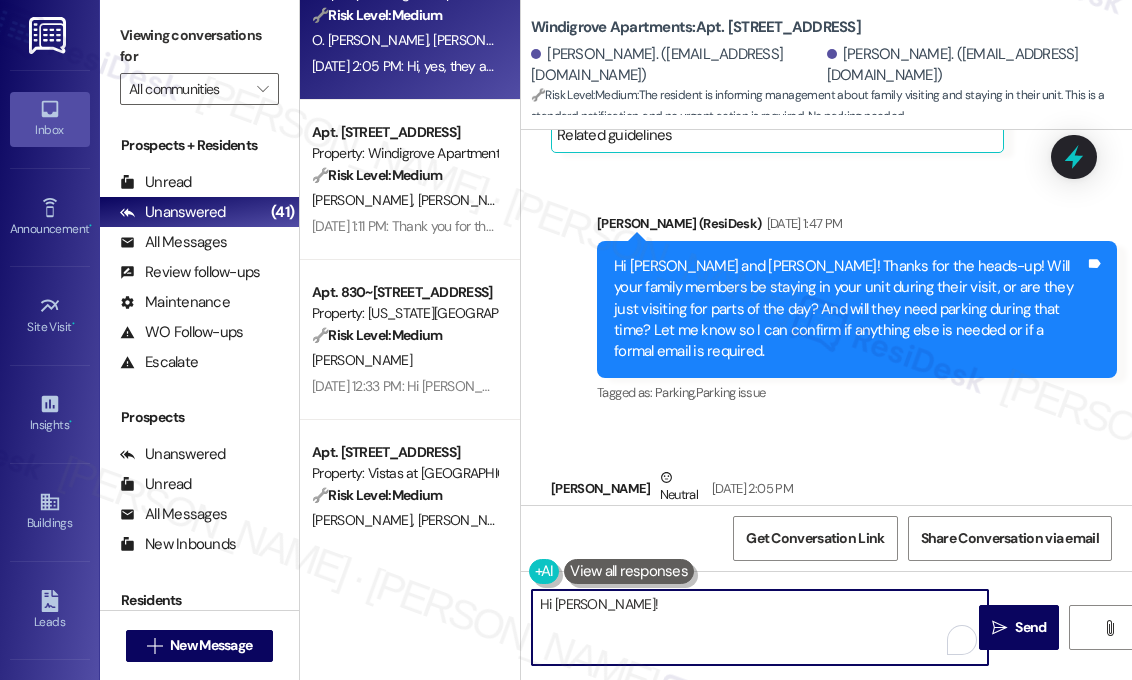 paste on "Thanks for the heads-up! I’ll look into what steps are needed for this request and get back to you shortly." 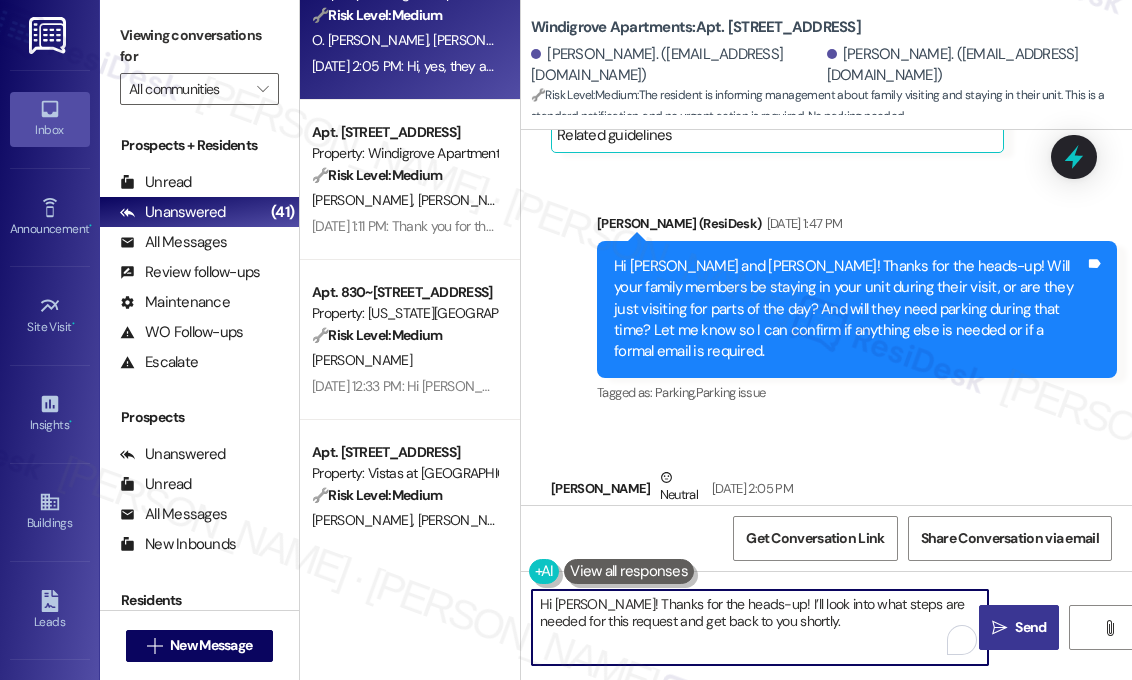type on "Hi Omar! Thanks for the heads-up! I’ll look into what steps are needed for this request and get back to you shortly." 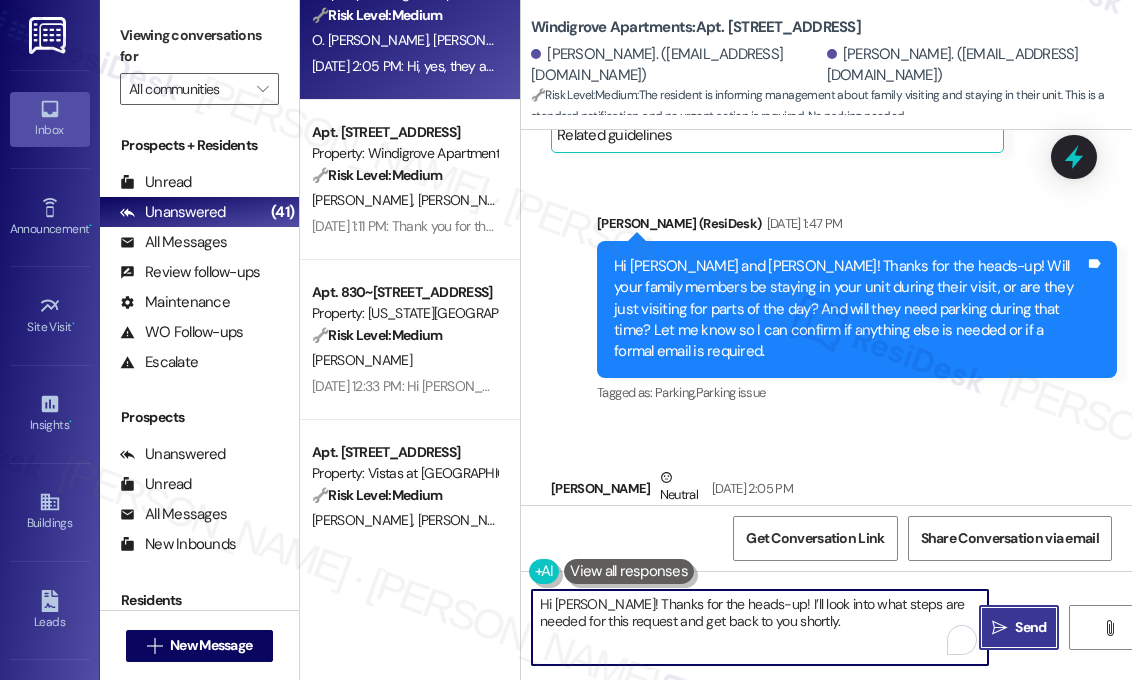 click on "Send" at bounding box center (1030, 627) 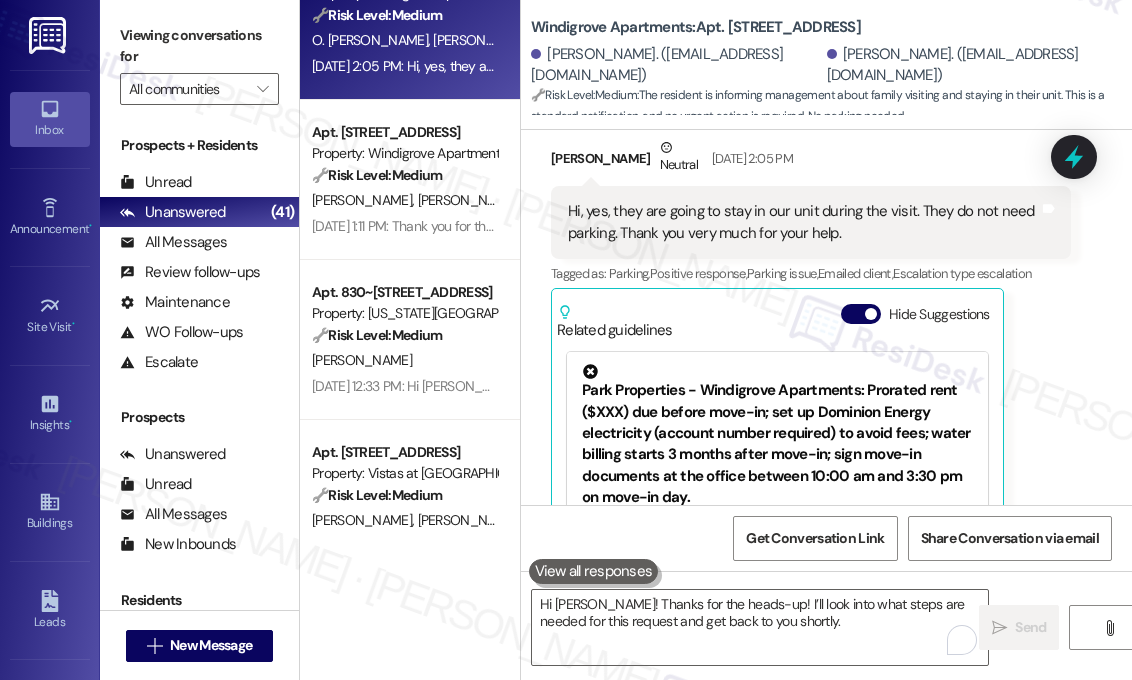 scroll, scrollTop: 4873, scrollLeft: 0, axis: vertical 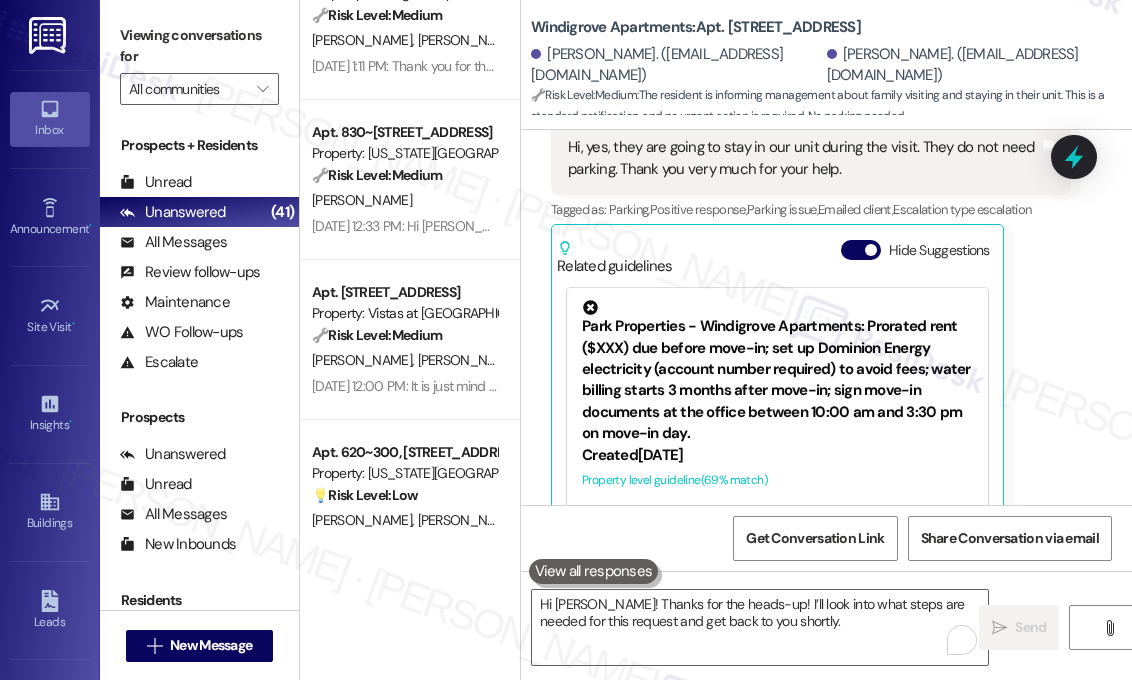 click on "Omar Ortez Flores   Neutral Jul 25, 2025 at 2:05 PM Hi, yes, they are going to stay in our unit during the visit. They do not need parking. Thank you very much for your help.  Tags and notes Tagged as:   Parking ,  Click to highlight conversations about Parking Positive response ,  Click to highlight conversations about Positive response Parking issue ,  Click to highlight conversations about Parking issue Emailed client ,  Click to highlight conversations about Emailed client Escalation type escalation Click to highlight conversations about Escalation type escalation  Related guidelines Hide Suggestions Park Properties - Windigrove Apartments:  Prorated rent ($XXX) due before move-in; set up Dominion Energy electricity (account number required) to avoid fees; water billing starts 3 months after move-in;  sign move-in documents at the office between 10:00 am and 3:30 pm on move-in day.
Created  2 months ago Property level guideline  ( 69 % match) FAQs generated by ResiDesk AI Original Guideline Created   (" at bounding box center (811, 314) 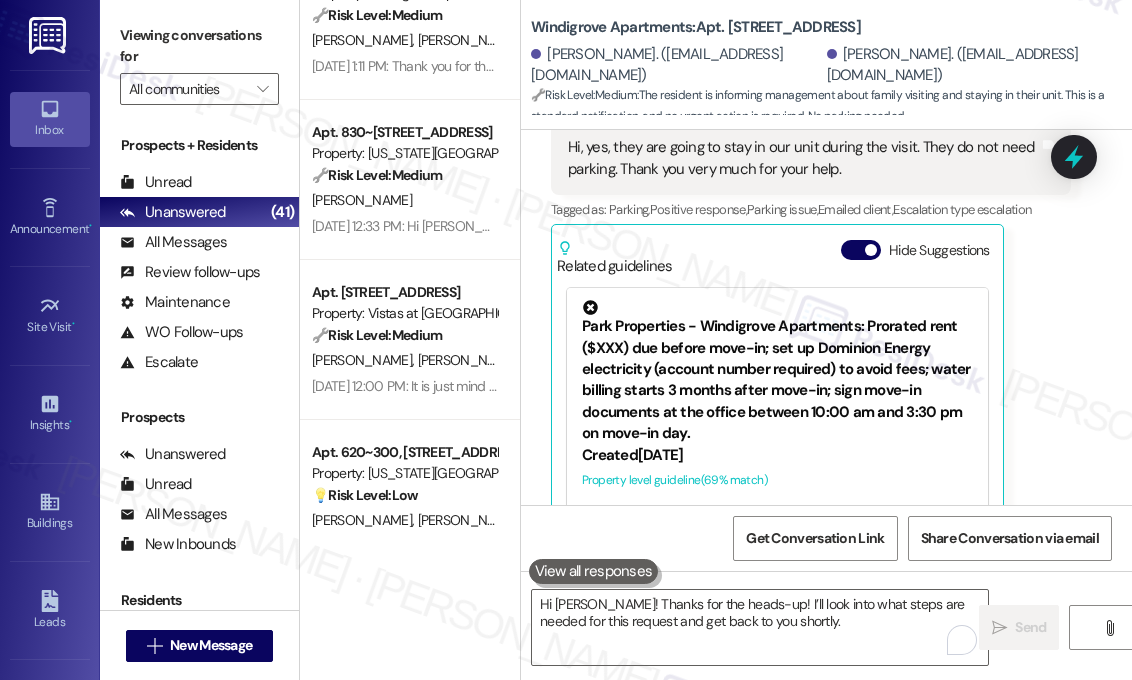 scroll, scrollTop: 474, scrollLeft: 0, axis: vertical 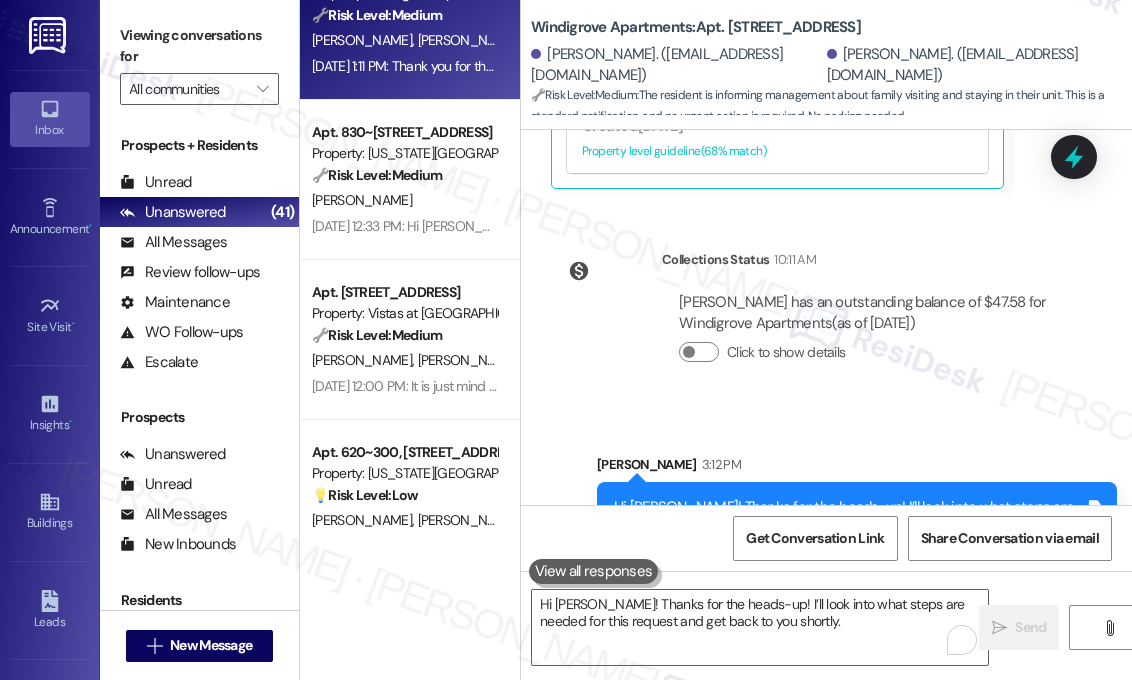 click on "Jul 25, 2025 at 1:11 PM: Thank you for the offer but since it's random it can't be prevented. We accept that it's part of apartment living.  Jul 25, 2025 at 1:11 PM: Thank you for the offer but since it's random it can't be prevented. We accept that it's part of apartment living." at bounding box center [668, 66] 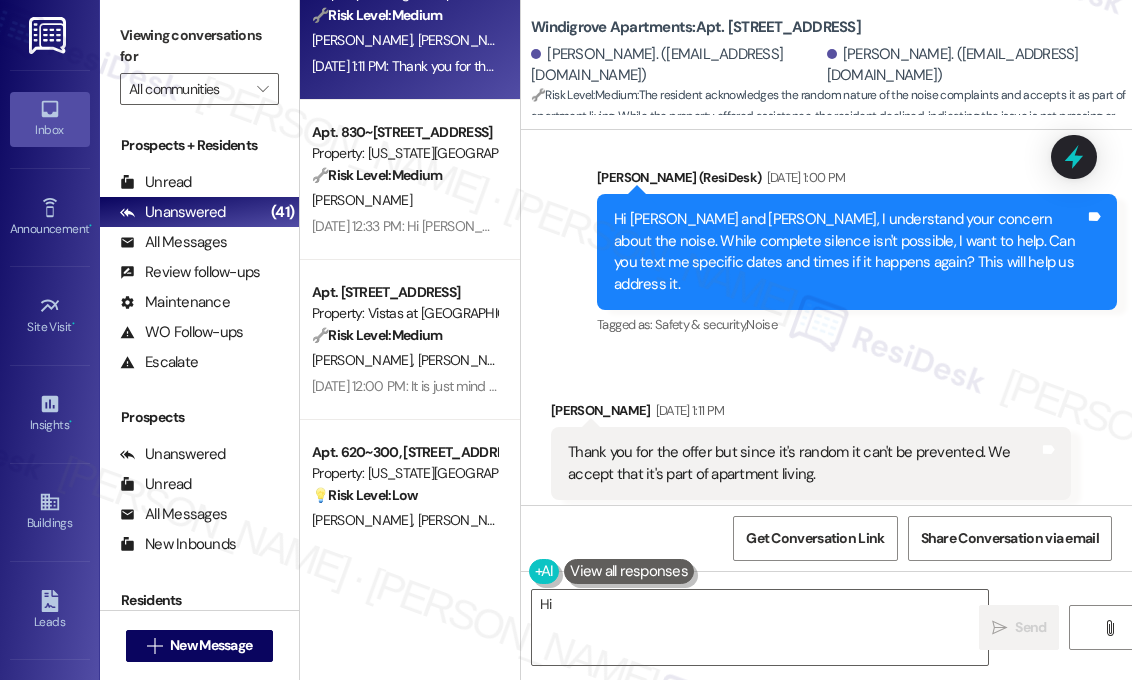 scroll, scrollTop: 1726, scrollLeft: 0, axis: vertical 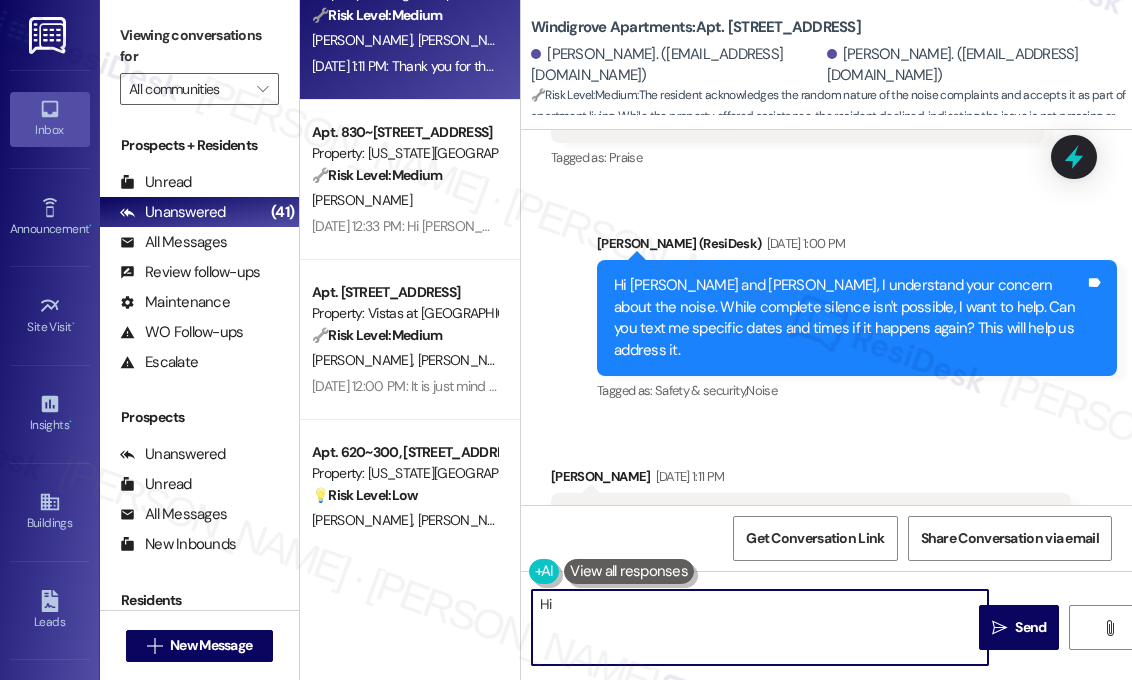 click on "Hi {{first_name}}, I understand your acceptance of random noise. If anything changes and you need assistance, please reach out. We're always here to help make your living experience better!" at bounding box center [760, 627] 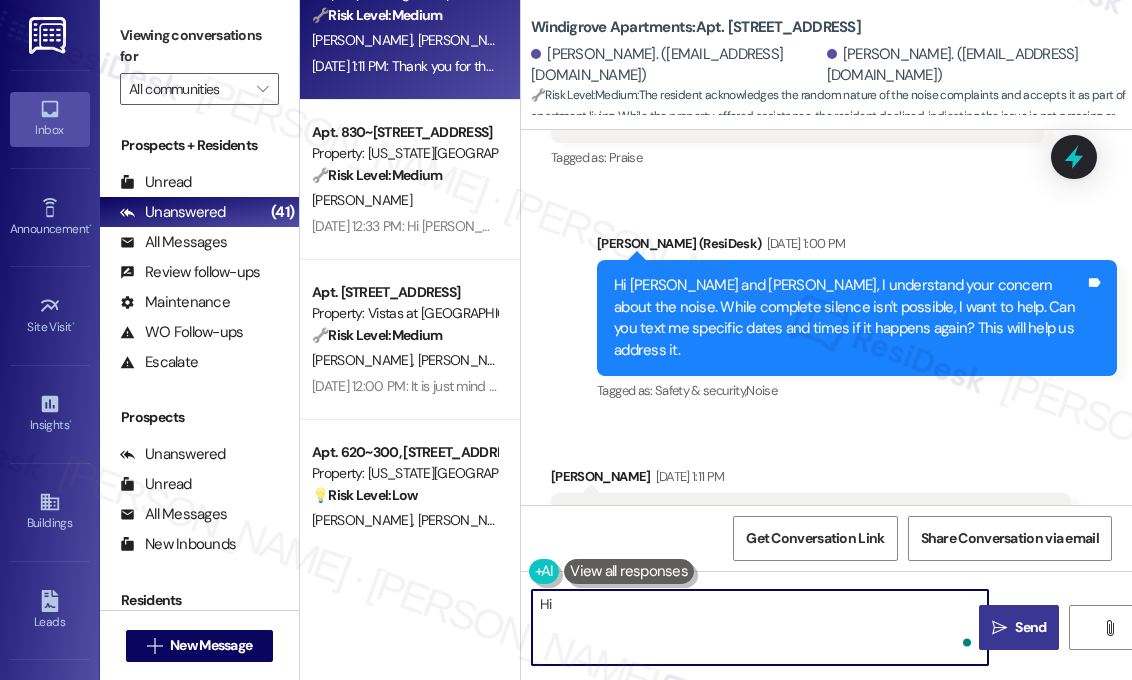 click on "" at bounding box center [999, 628] 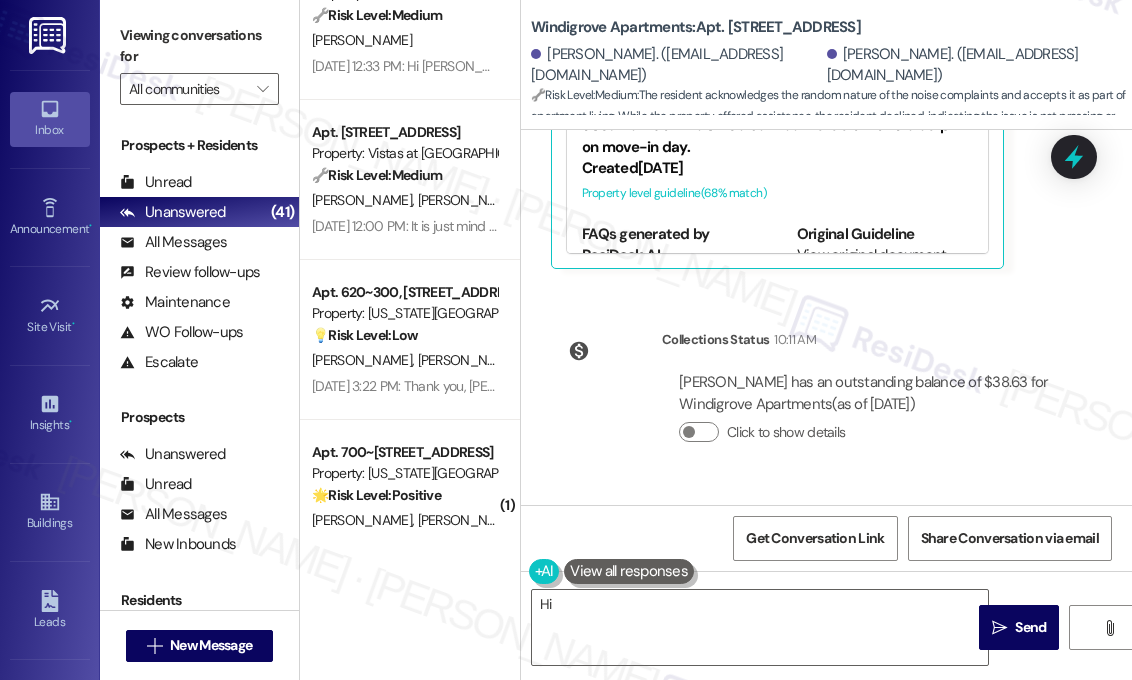scroll, scrollTop: 2508, scrollLeft: 0, axis: vertical 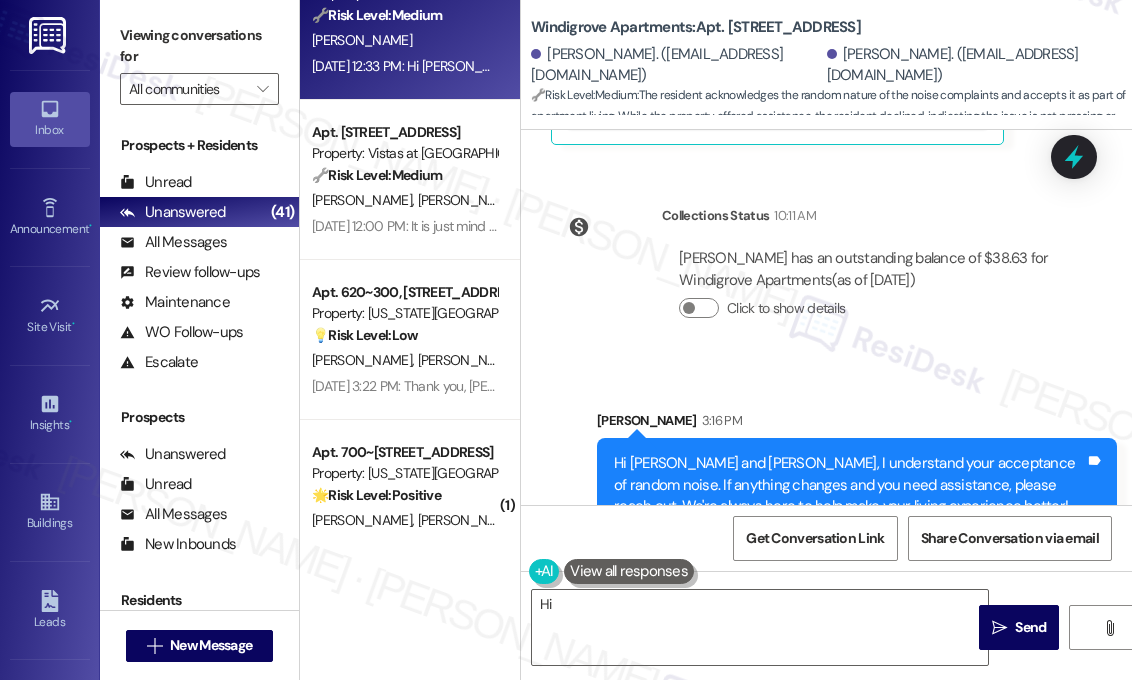 click on "Jul 25, 2025 at 12:33 PM: Hi Sarah, thanks so much for assisting me with the corrections, I will go in and complete my renewal by the end of the days. Have a great weekend.  Jul 25, 2025 at 12:33 PM: Hi Sarah, thanks so much for assisting me with the corrections, I will go in and complete my renewal by the end of the days. Have a great weekend." at bounding box center (404, 66) 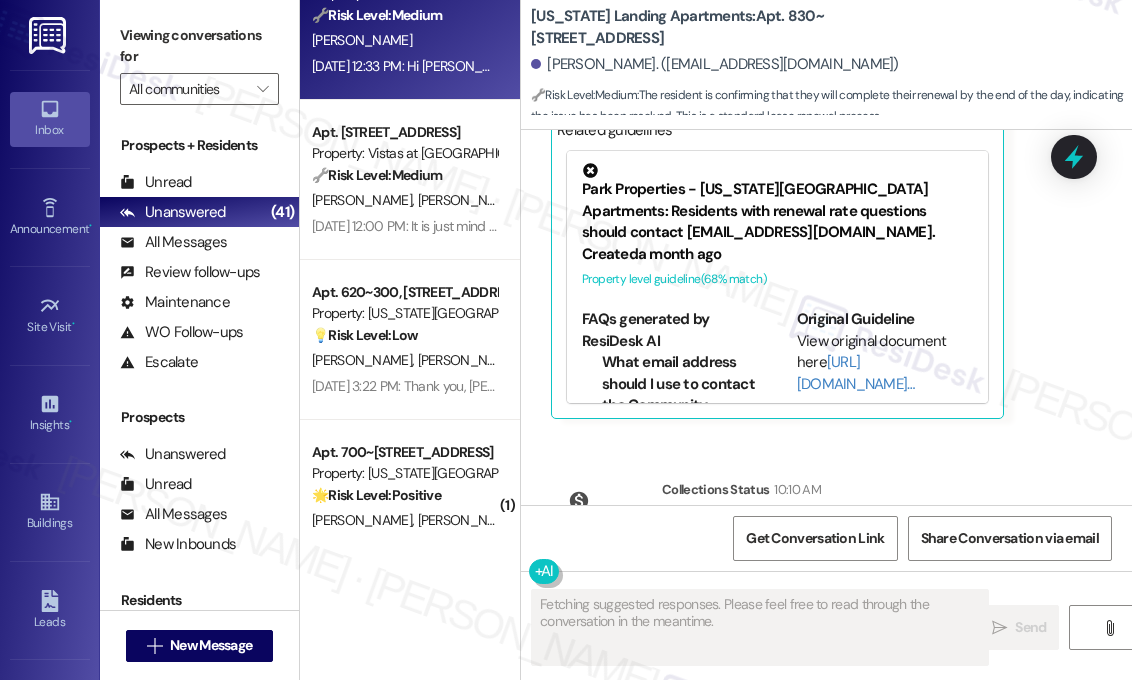 scroll, scrollTop: 2722, scrollLeft: 0, axis: vertical 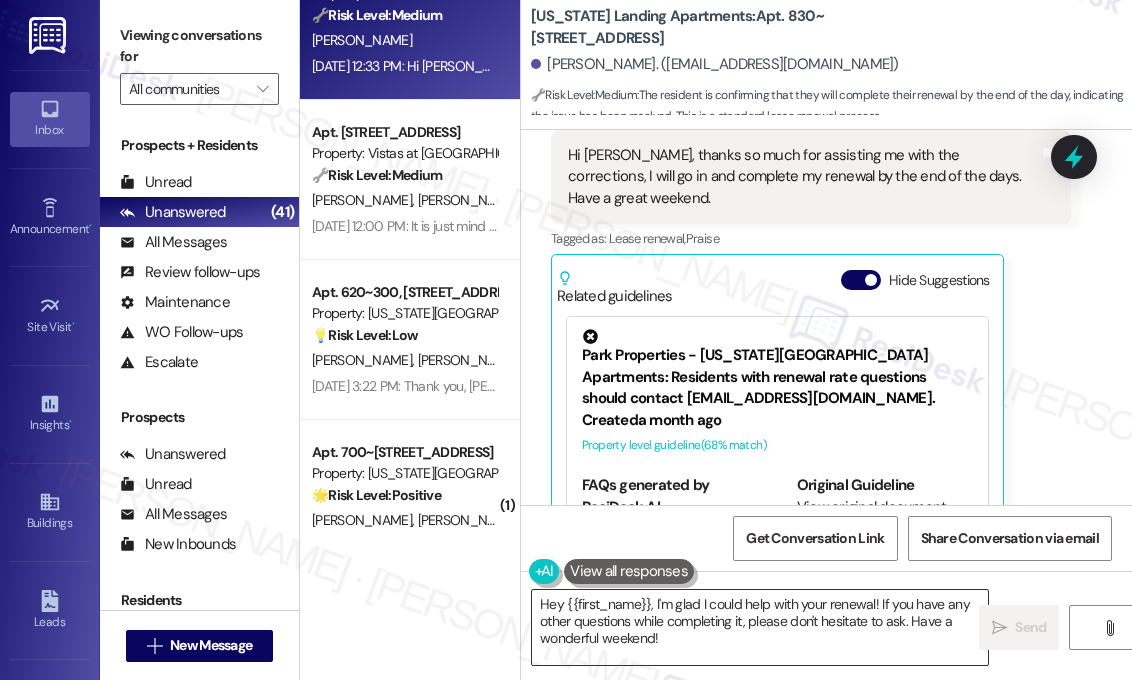 click on "Hey {{first_name}}, I'm glad I could help with your renewal! If you have any other questions while completing it, please don't hesitate to ask. Have a wonderful weekend!" at bounding box center (760, 627) 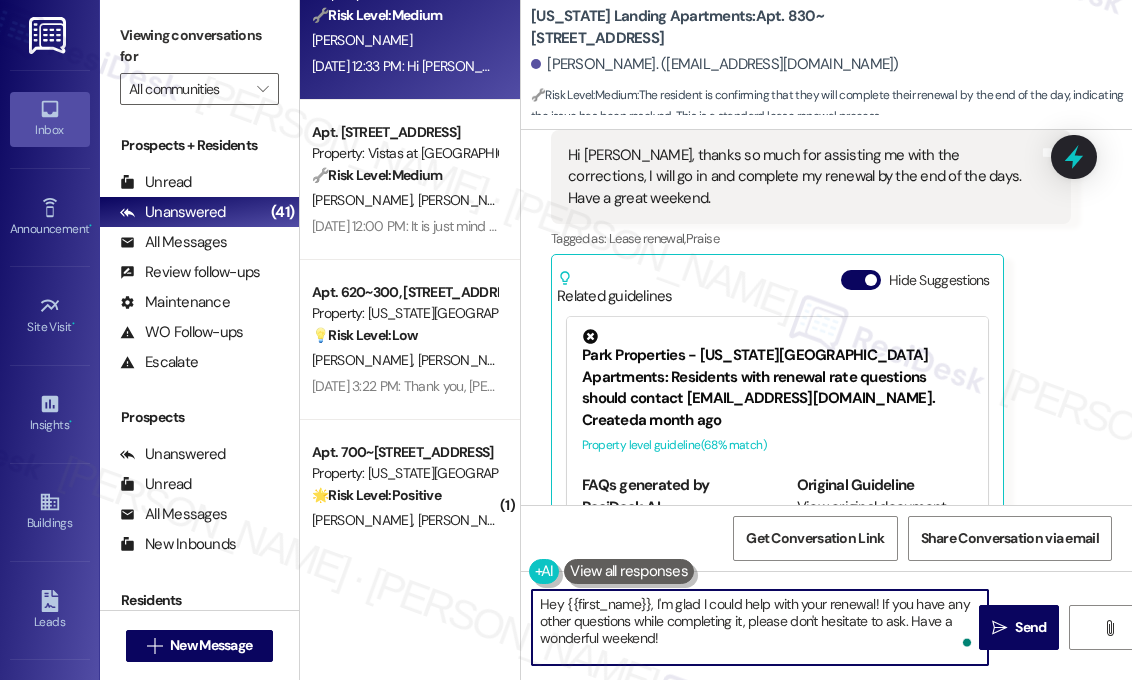 click on "Hey {{first_name}}, I'm glad I could help with your renewal! If you have any other questions while completing it, please don't hesitate to ask. Have a wonderful weekend!" at bounding box center [760, 627] 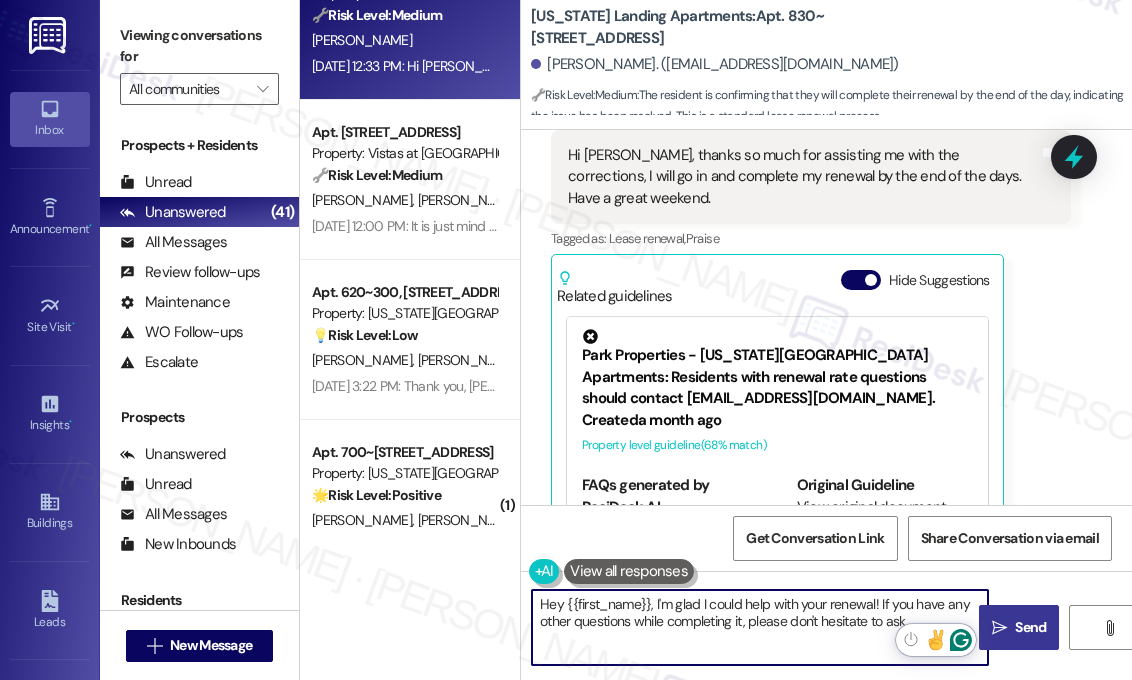 type on "Hey {{first_name}}, I'm glad I could help with your renewal! If you have any other questions while completing it, please don't hesitate to ask." 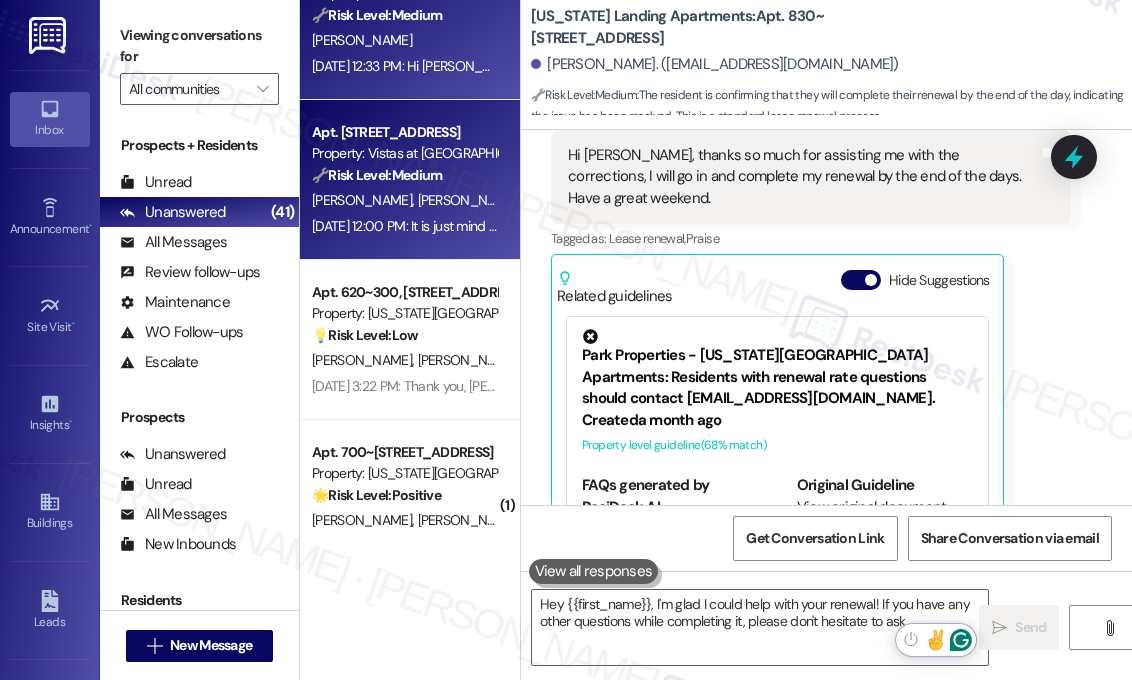 scroll, scrollTop: 2816, scrollLeft: 0, axis: vertical 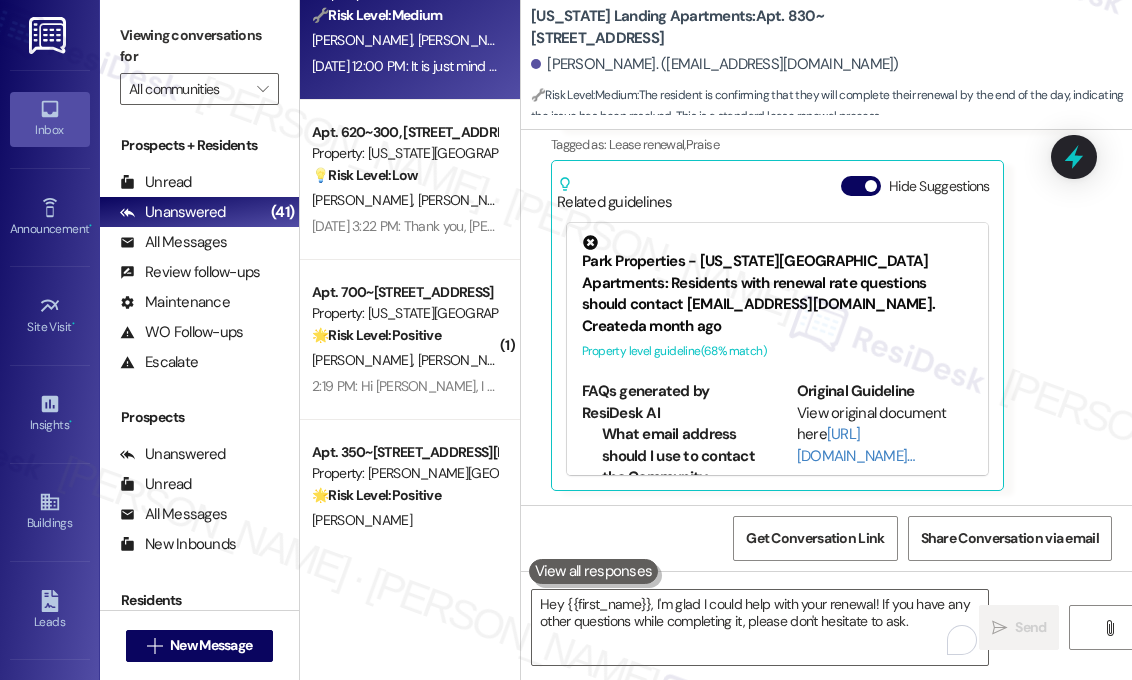 click on "Jul 25, 2025 at 12:00 PM: It is just mind boggling how we get an email about a pool party, but not a water heater inspection delay/???????? Wow! Jul 25, 2025 at 12:00 PM: It is just mind boggling how we get an email about a pool party, but not a water heater inspection delay/???????? Wow!" at bounding box center [705, 66] 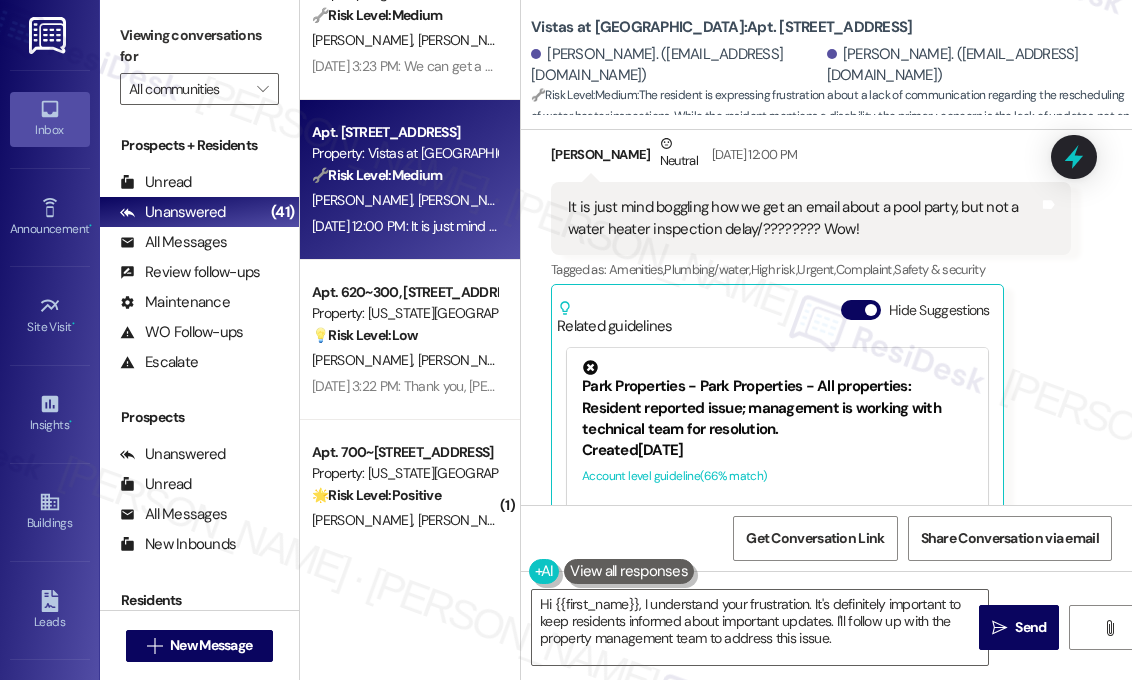 scroll, scrollTop: 8362, scrollLeft: 0, axis: vertical 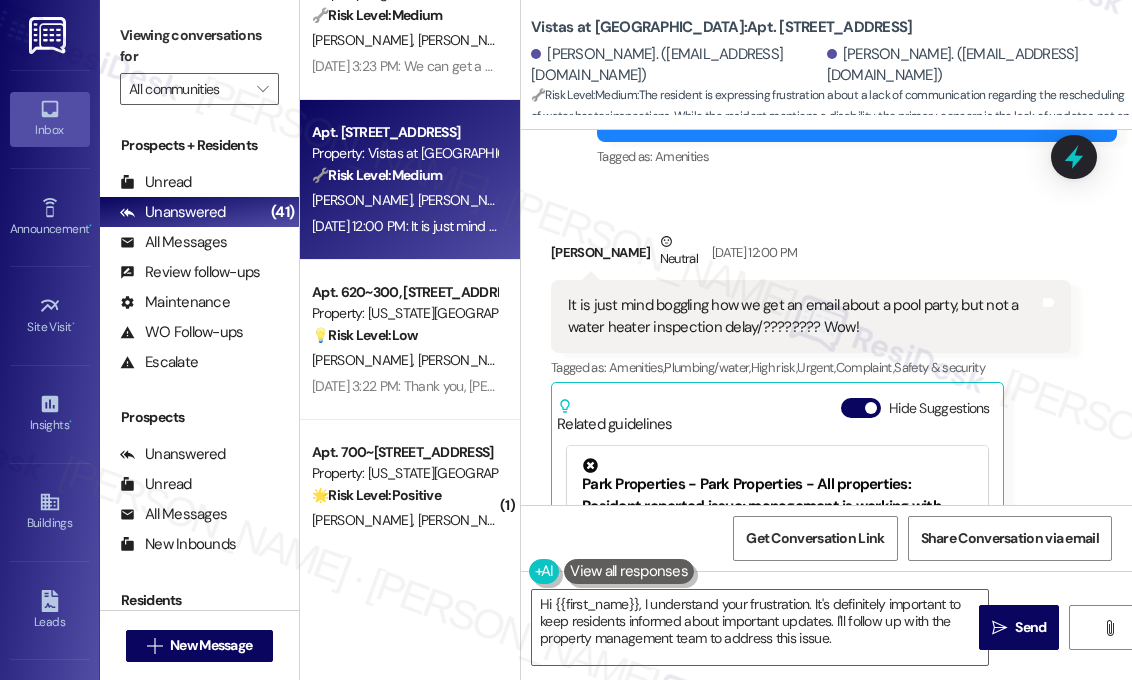 click on "It is just mind boggling how we get an email about a pool party, but not a water heater inspection delay/???????? Wow!" at bounding box center [803, 316] 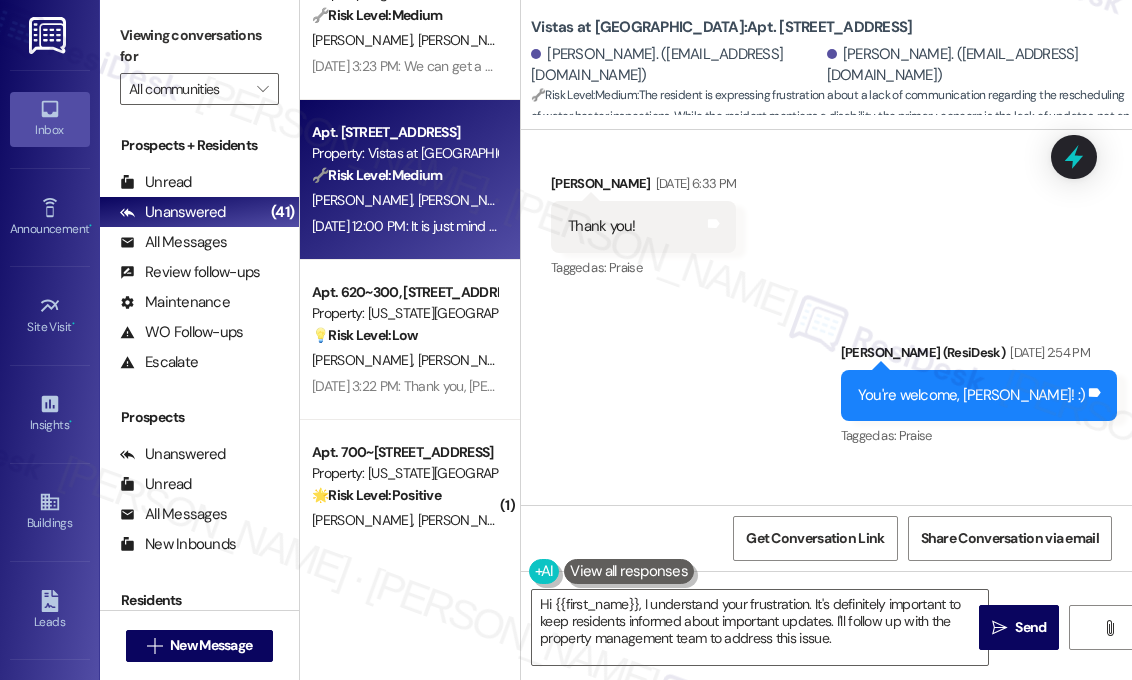 scroll, scrollTop: 7862, scrollLeft: 0, axis: vertical 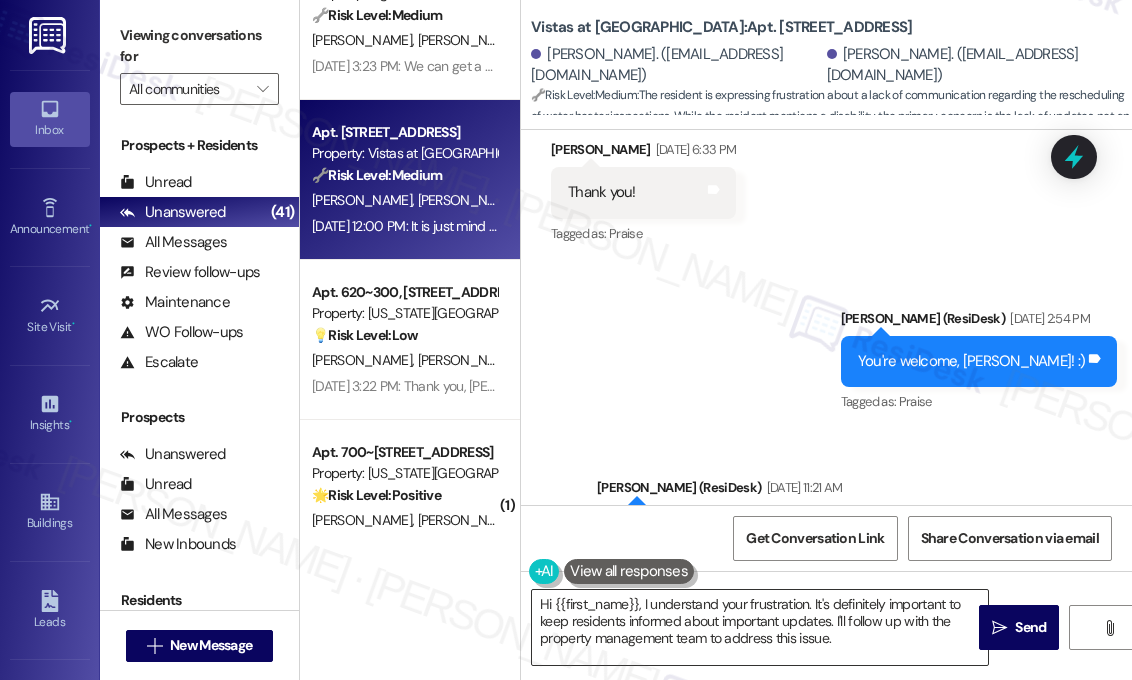 click on "Hi {{first_name}}, I understand your frustration. It's definitely important to keep residents informed about important updates. I'll follow up with the property management team to address this issue." at bounding box center (760, 627) 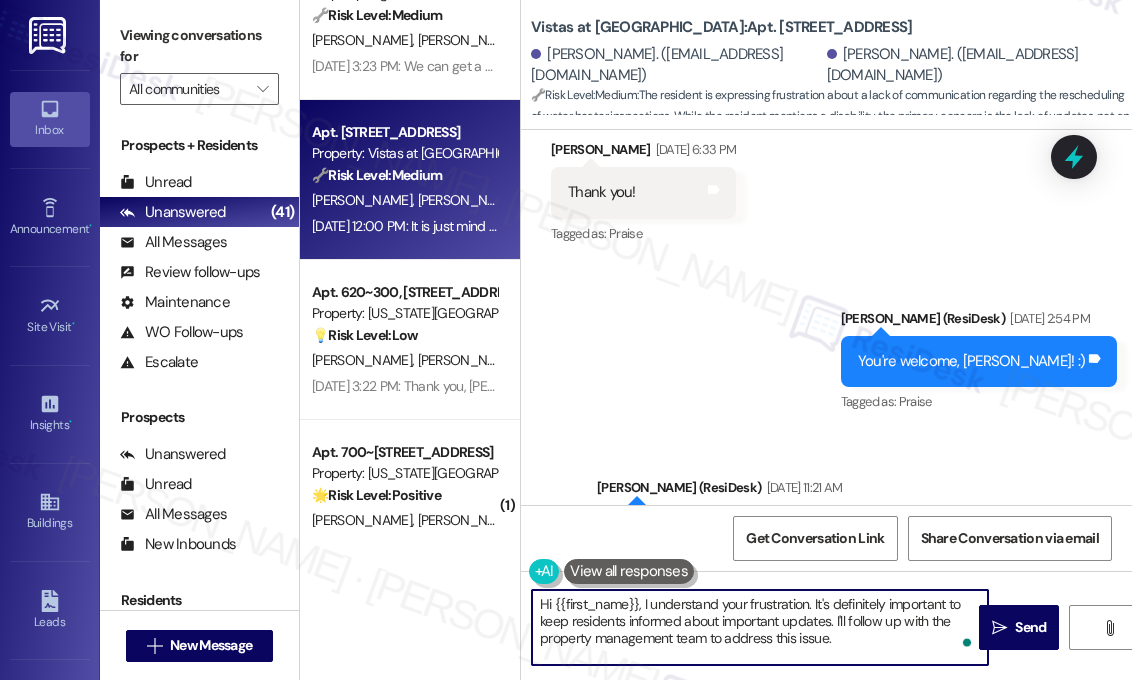click on "Hi {{first_name}}, I understand your frustration. It's definitely important to keep residents informed about important updates. I'll follow up with the property management team to address this issue." at bounding box center [760, 627] 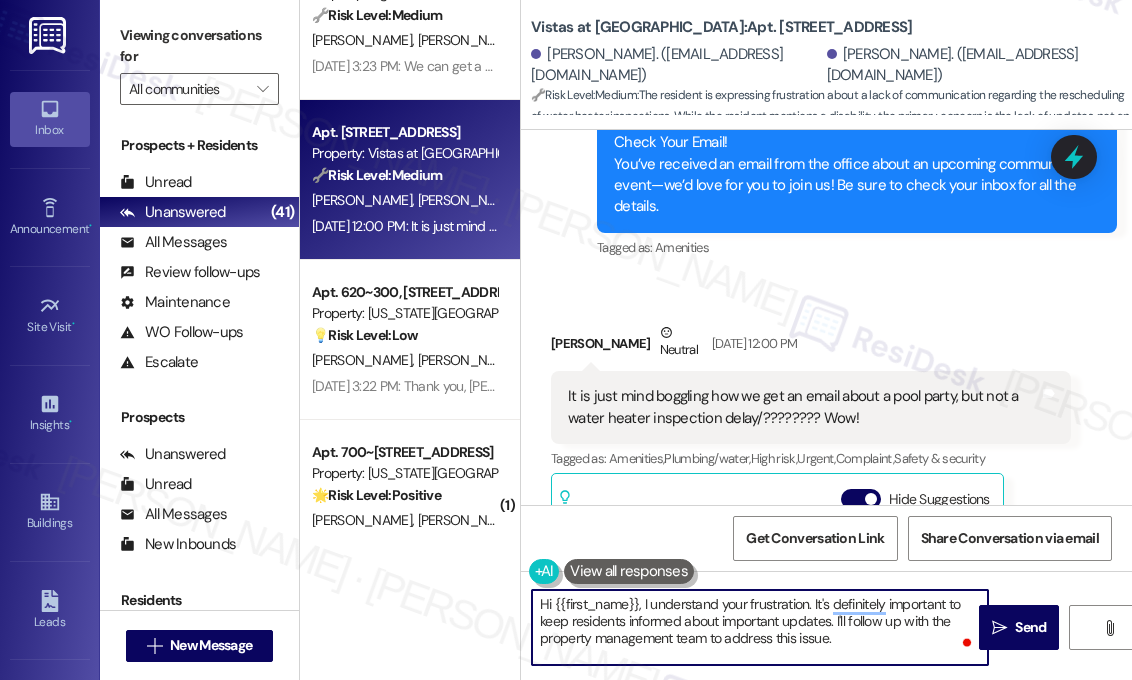 scroll, scrollTop: 8462, scrollLeft: 0, axis: vertical 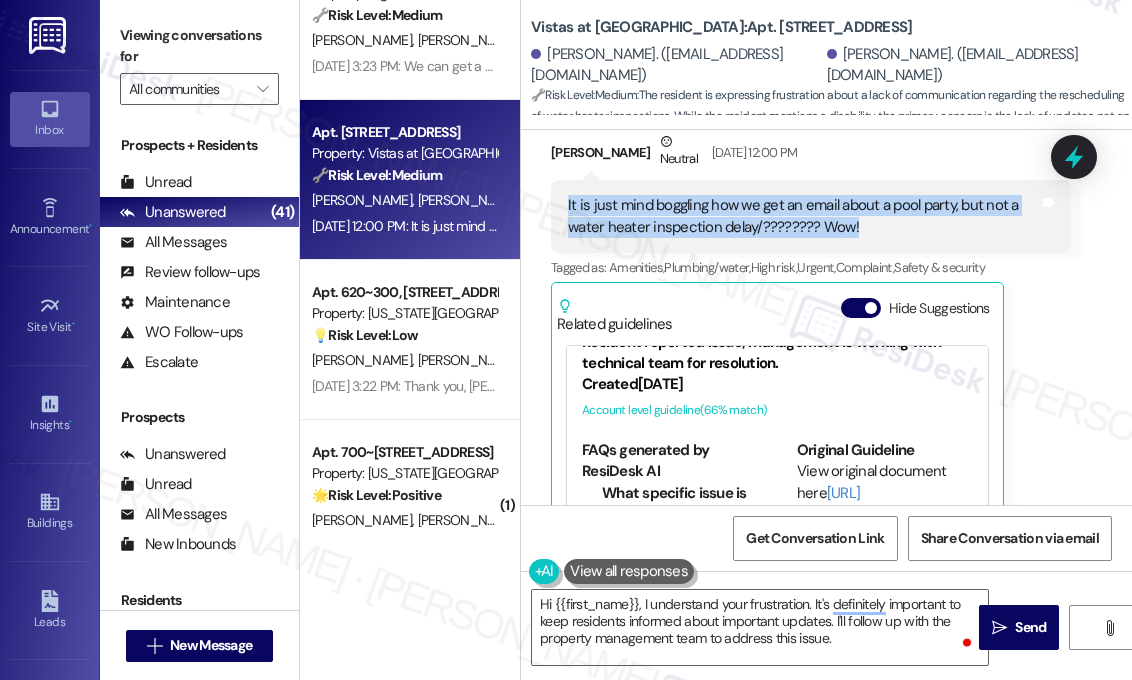 drag, startPoint x: 879, startPoint y: 199, endPoint x: 565, endPoint y: 185, distance: 314.31195 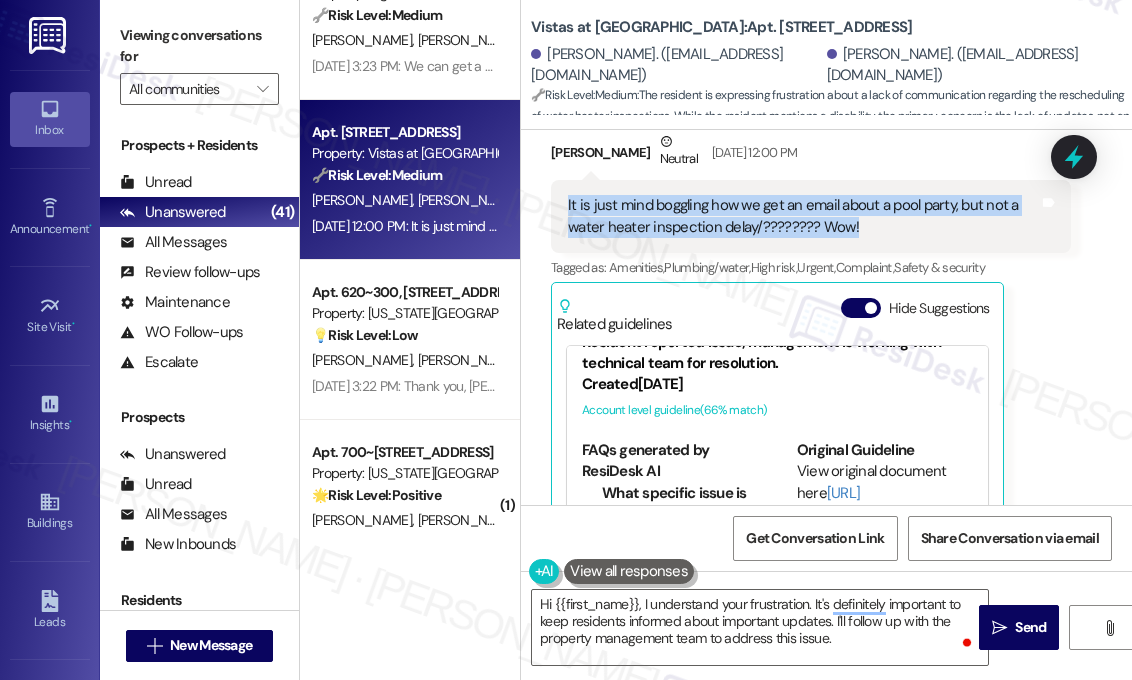 click on "It is just mind boggling how we get an email about a pool party, but not a water heater inspection delay/???????? Wow!" at bounding box center [803, 216] 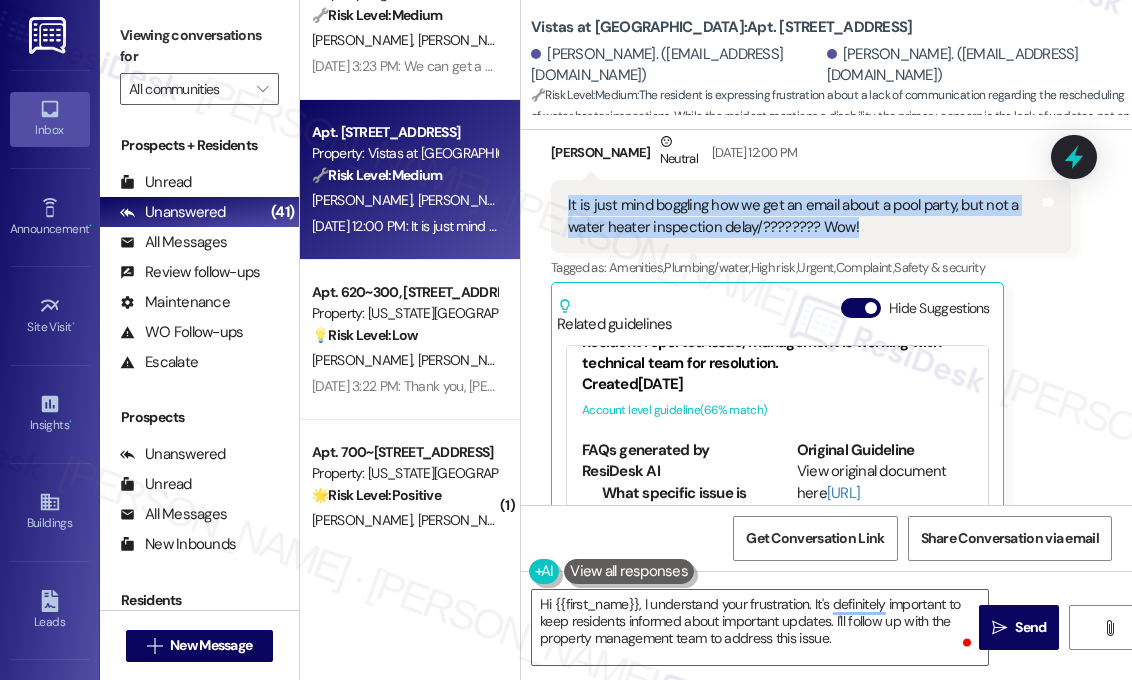 copy on "It is just mind boggling how we get an email about a pool party, but not a water heater inspection delay/???????? Wow!" 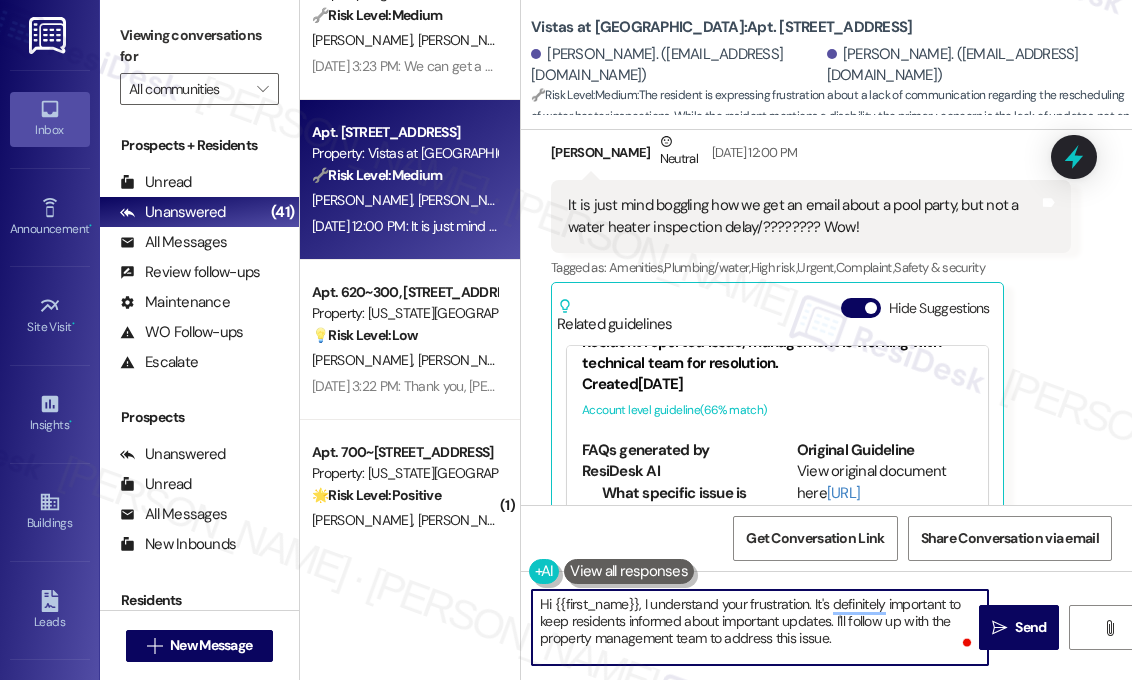drag, startPoint x: 876, startPoint y: 641, endPoint x: 536, endPoint y: 604, distance: 342.00732 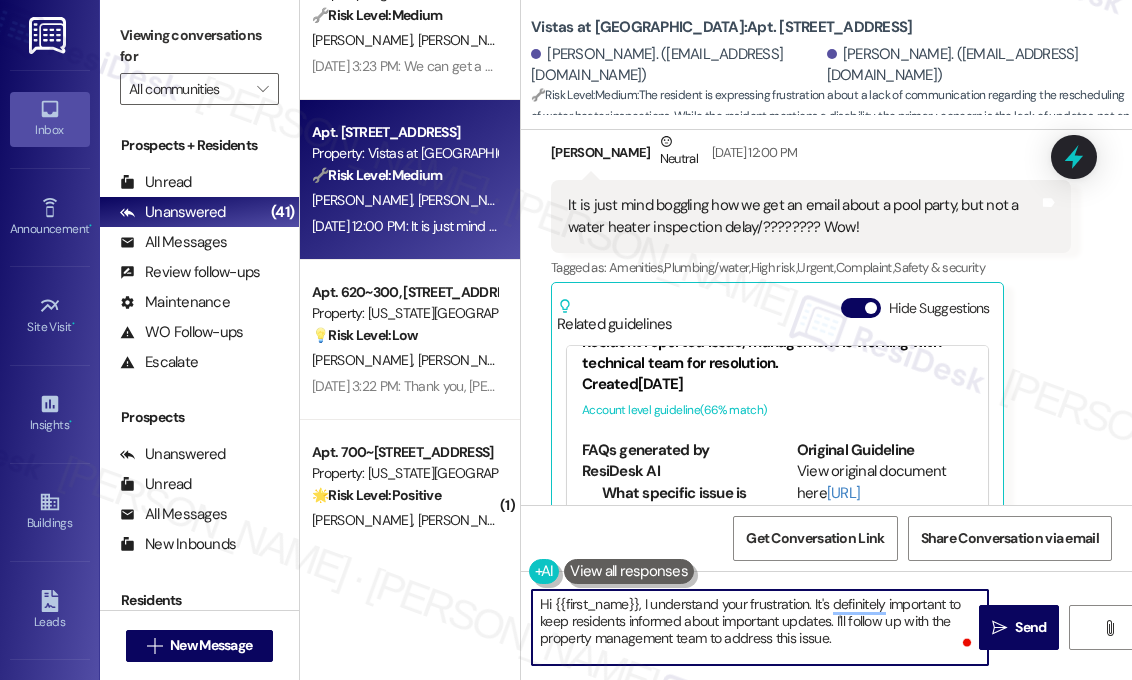 click on "Hi {{first_name}}, I understand your frustration. It's definitely important to keep residents informed about important updates. I'll follow up with the property management team to address this issue." at bounding box center (760, 627) 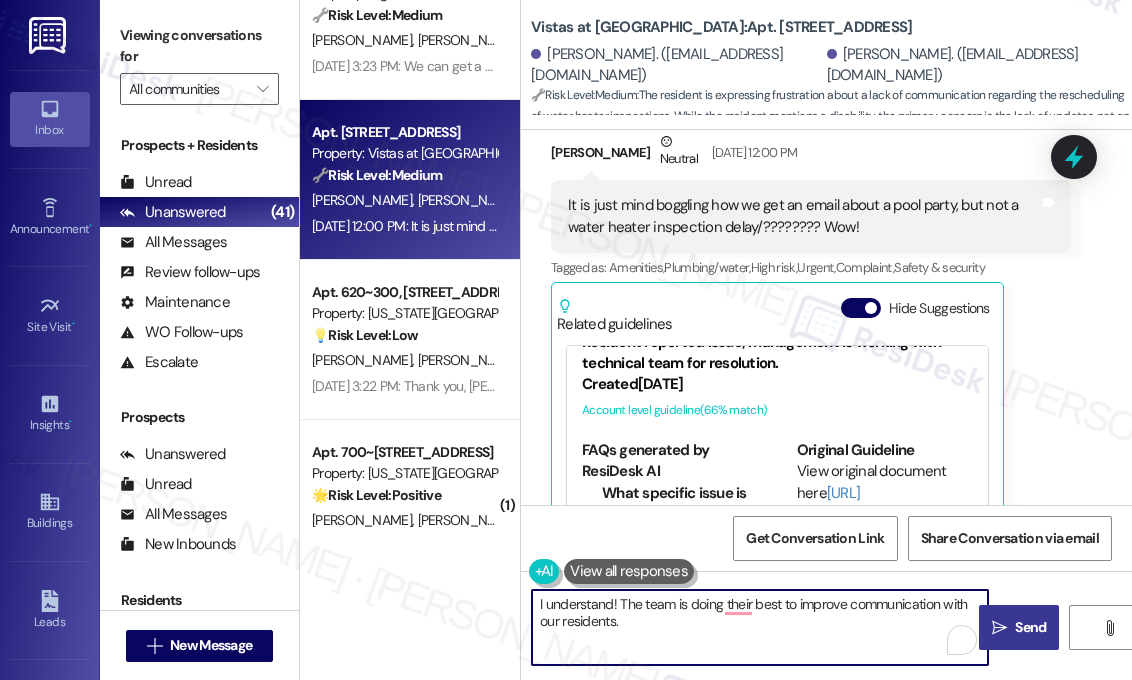 type on "I understand! The team is doing their best to improve communication with our residents." 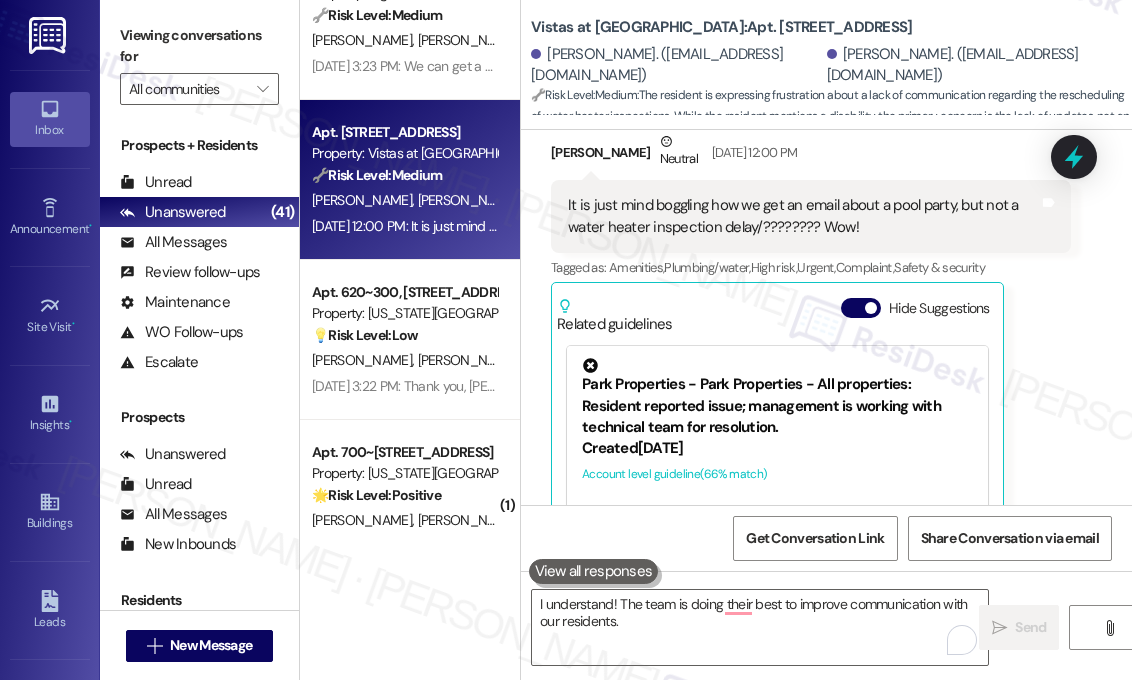 scroll, scrollTop: 8562, scrollLeft: 0, axis: vertical 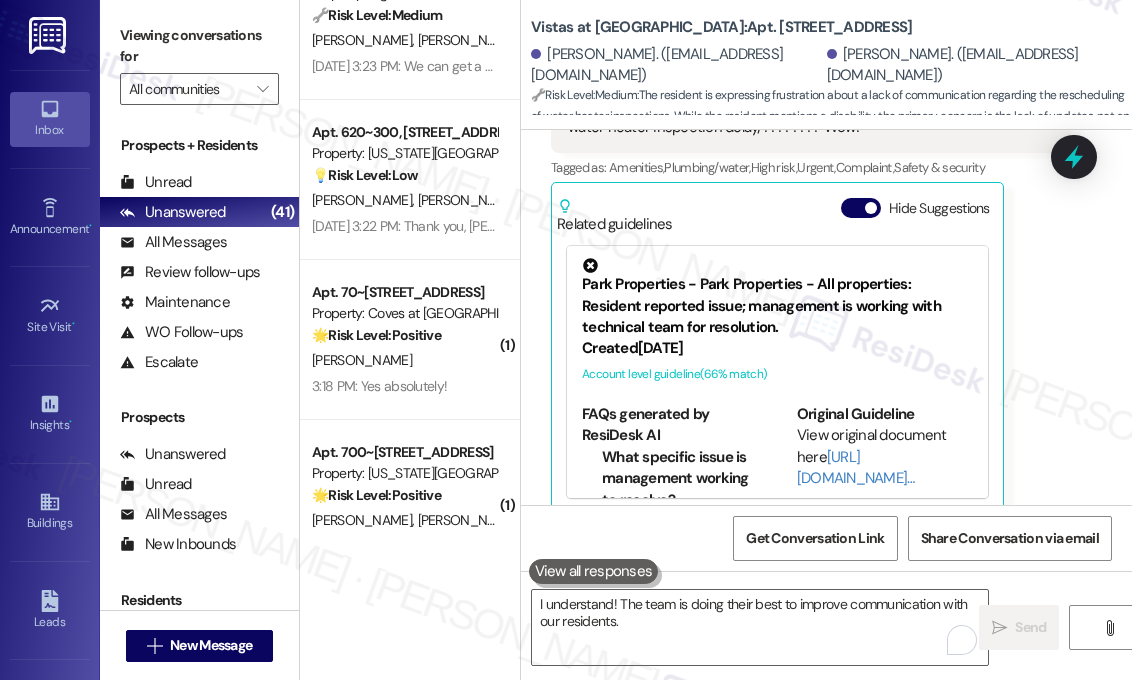 click on "Received via SMS Rebecca Crouch   Neutral Jul 25, 2025 at 12:00 PM It is just mind boggling how we get an email about a pool party, but not a water heater inspection delay/???????? Wow! Tags and notes Tagged as:   Amenities ,  Click to highlight conversations about Amenities Plumbing/water ,  Click to highlight conversations about Plumbing/water High risk ,  Click to highlight conversations about High risk Urgent ,  Click to highlight conversations about Urgent Complaint ,  Click to highlight conversations about Complaint Safety & security Click to highlight conversations about Safety & security  Related guidelines Hide Suggestions Park Properties - Park Properties - All properties: Resident reported issue; management is working with technical team for resolution.
Created  3 months ago Account level guideline  ( 66 % match) FAQs generated by ResiDesk AI What specific issue is management working to resolve? How long will it take to resolve the issue? Who can I contact for more information about the issue?" at bounding box center [811, 272] 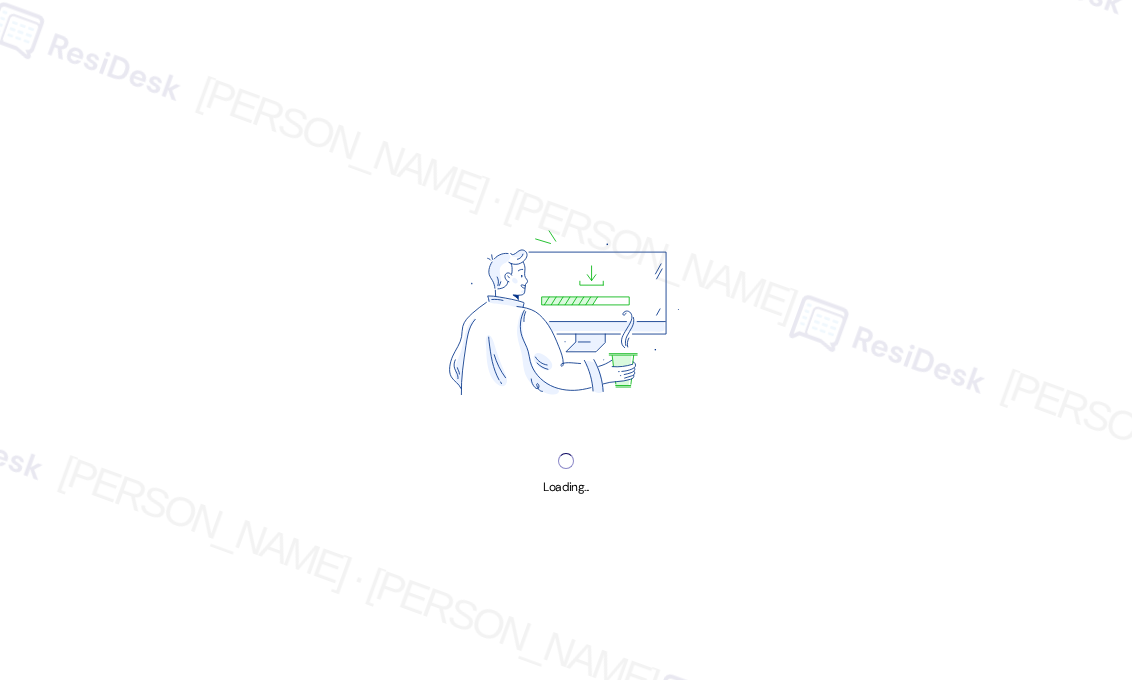 scroll, scrollTop: 0, scrollLeft: 0, axis: both 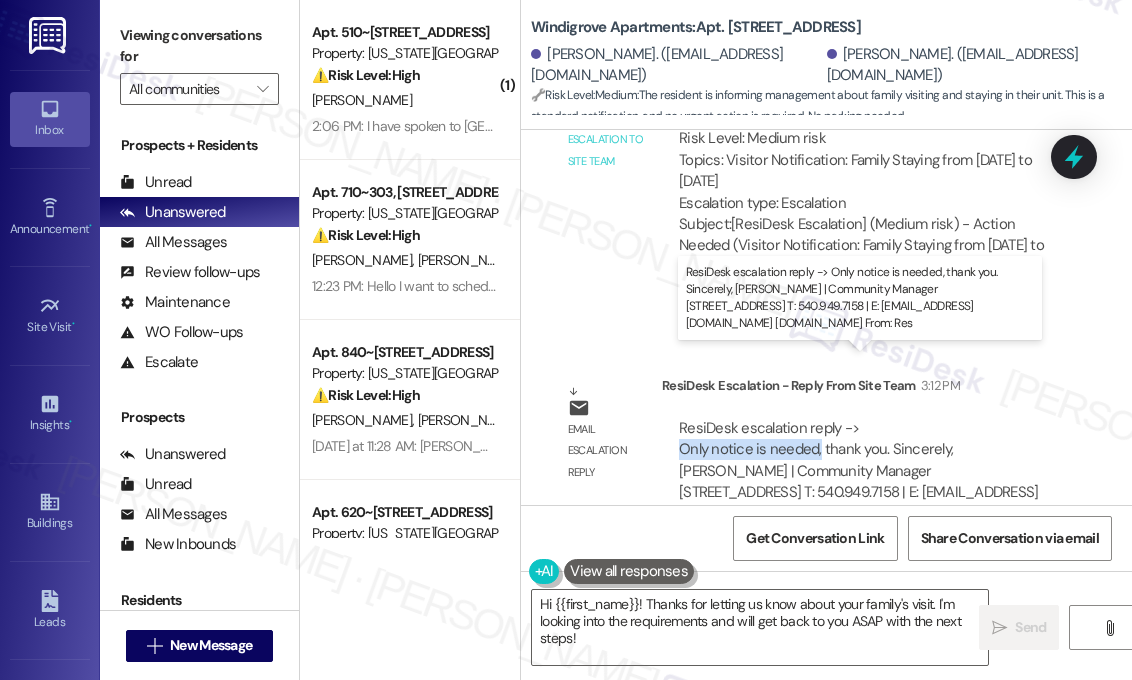 drag, startPoint x: 816, startPoint y: 386, endPoint x: 677, endPoint y: 389, distance: 139.03236 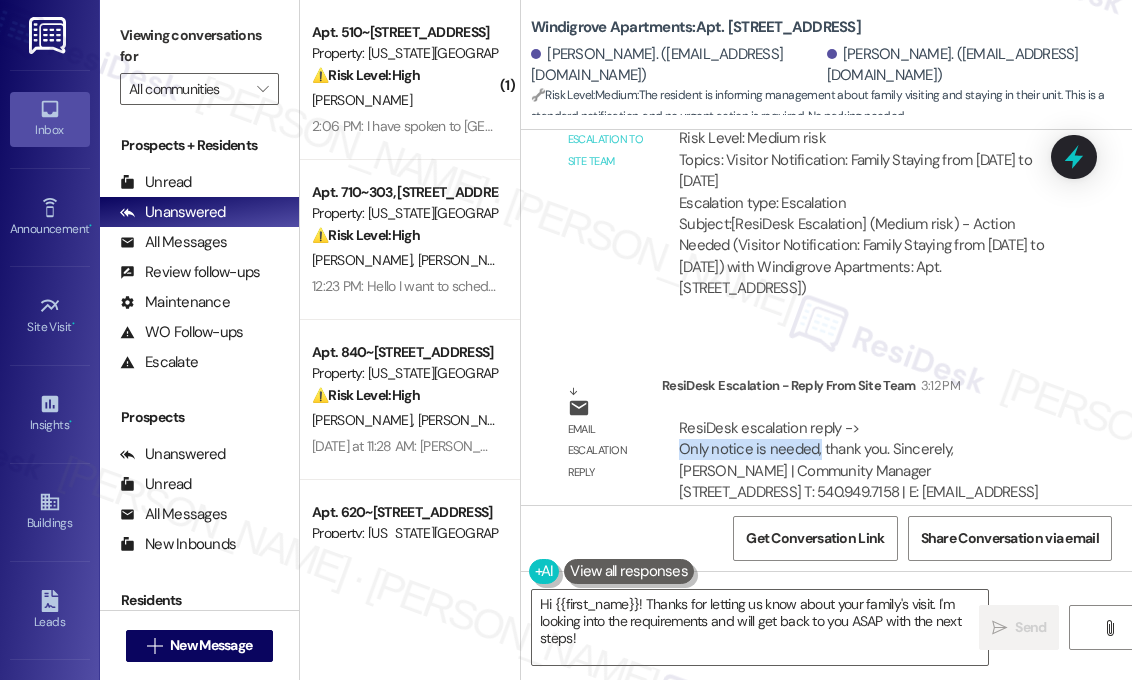 copy on "Only notice is needed," 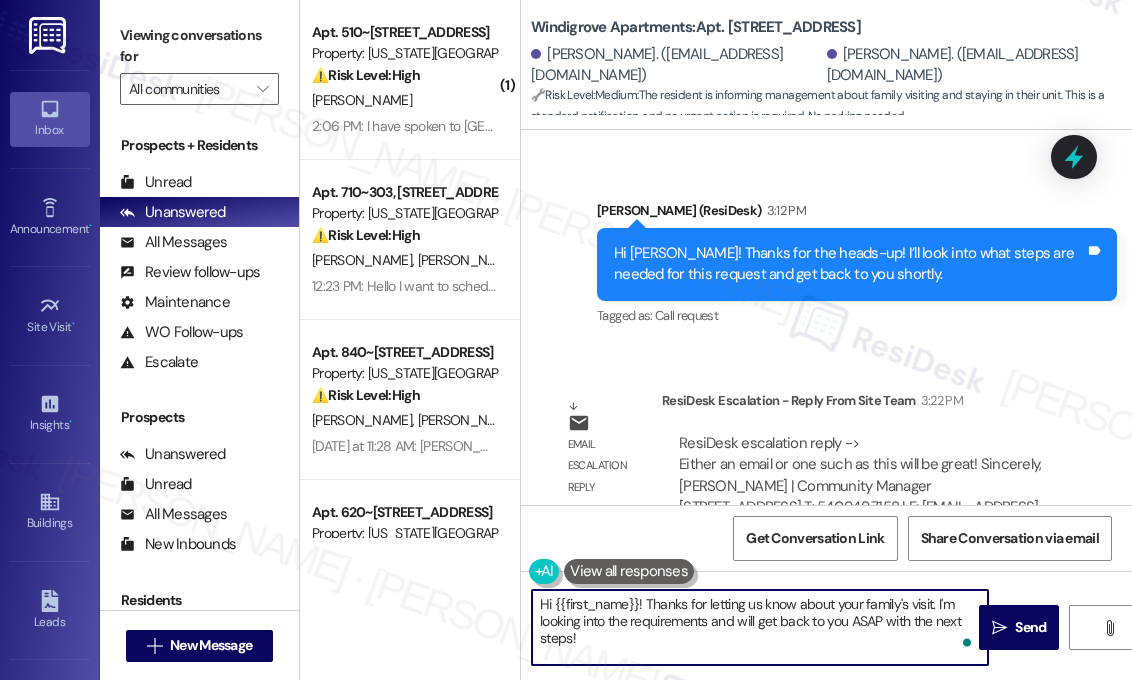 drag, startPoint x: 670, startPoint y: 641, endPoint x: 648, endPoint y: 592, distance: 53.712196 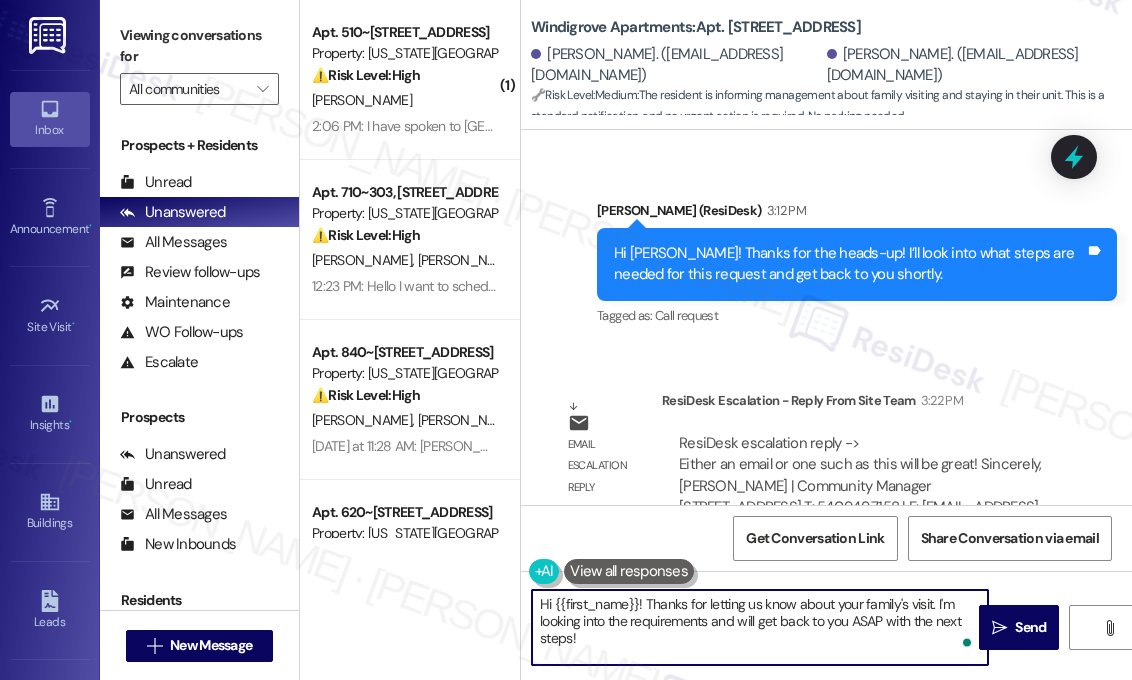 click on "Hi {{first_name}}! Thanks for letting us know about your family's visit. I'm looking into the requirements and will get back to you ASAP with the next steps!" at bounding box center (760, 627) 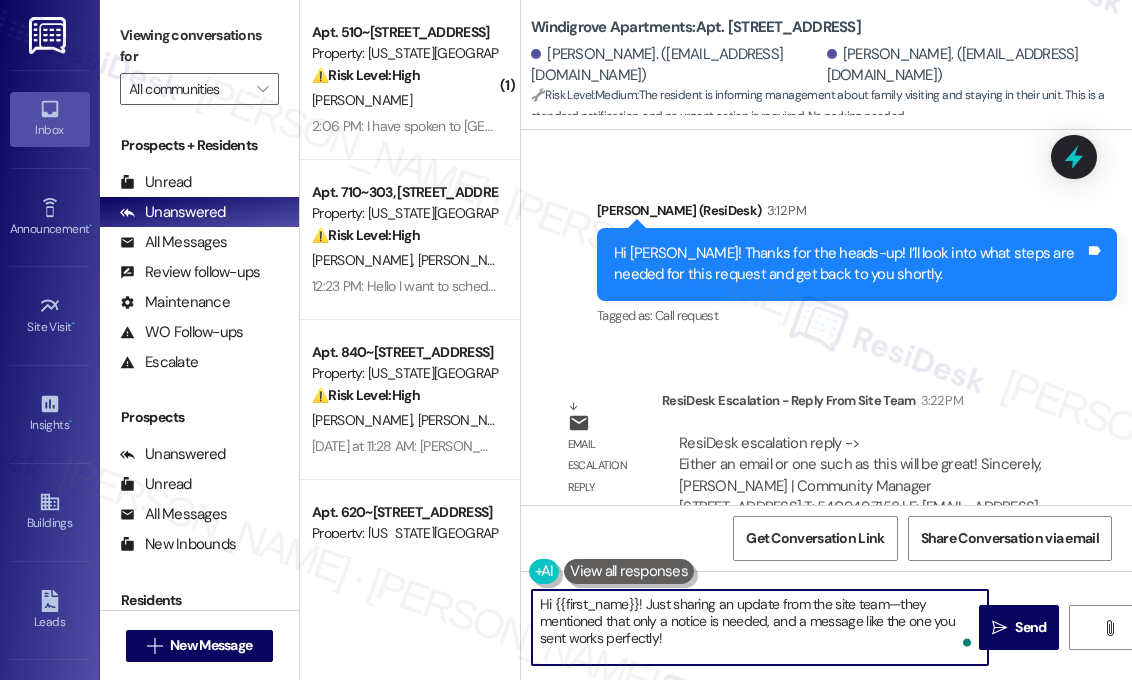type on "Hi {{first_name}}! Just sharing an update from the site team—they mentioned that only a notice is needed, and a message like the one you sent works perfectly!" 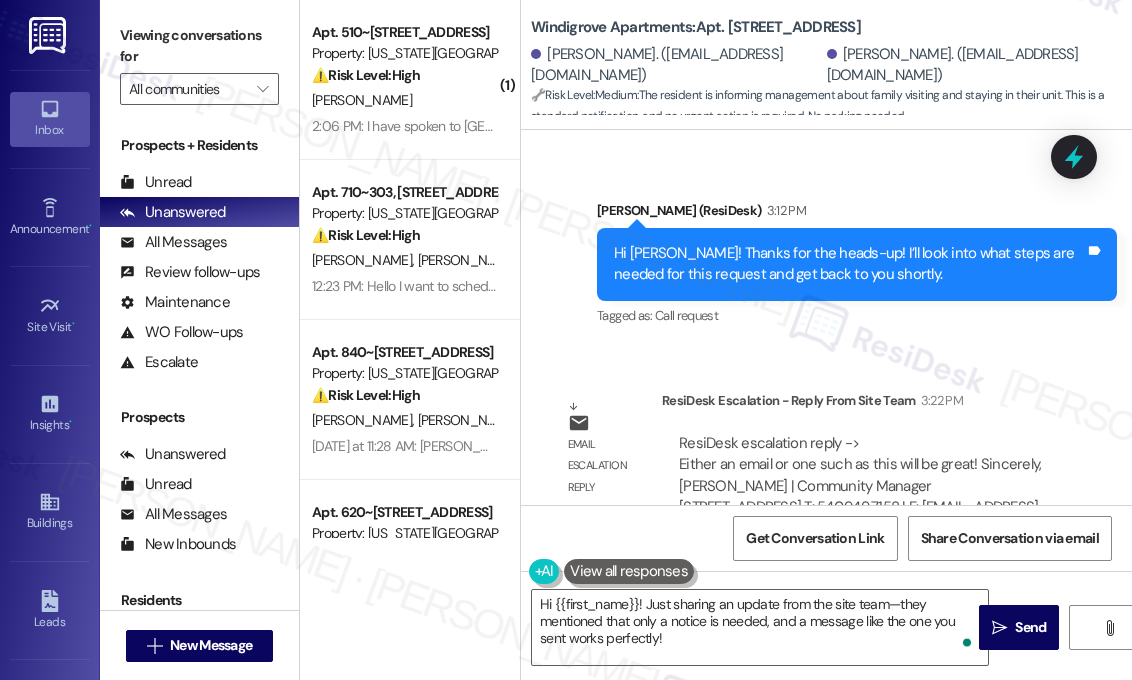 click on "Email escalation reply ResiDesk Escalation - Reply From Site Team 3:22 PM ResiDesk escalation reply ->
Either an email or one such as this will be great! Sincerely, Nicholas Kiser | Community Manager 357 Windigrove Dr. Waynesboro, VA 22980 T: 540.949.7158 | E: windigrovemgr@ppmcva.com www.goparkpropert ResiDesk escalation reply ->
Either an email or one such as this will be great! Sincerely, Nicholas Kiser | Community Manager 357 Windigrove Dr. Waynesboro, VA 22980 T: 540.949.7158 | E: windigrovemgr@ppmcva.com www.goparkpropert" at bounding box center [811, 472] 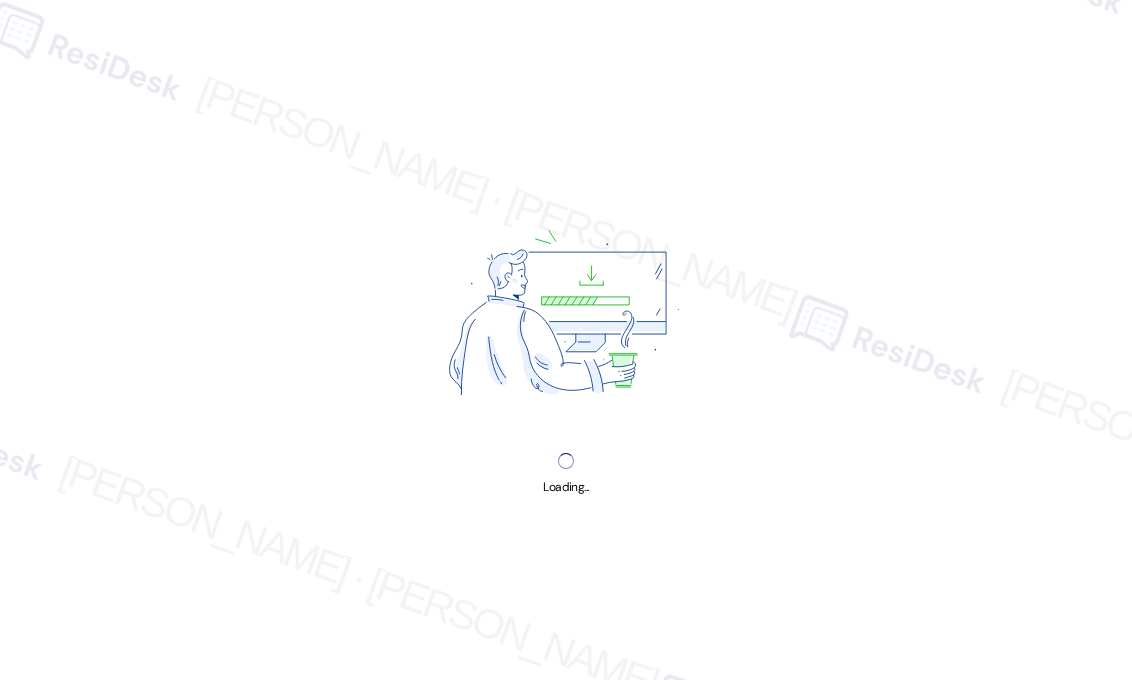 scroll, scrollTop: 0, scrollLeft: 0, axis: both 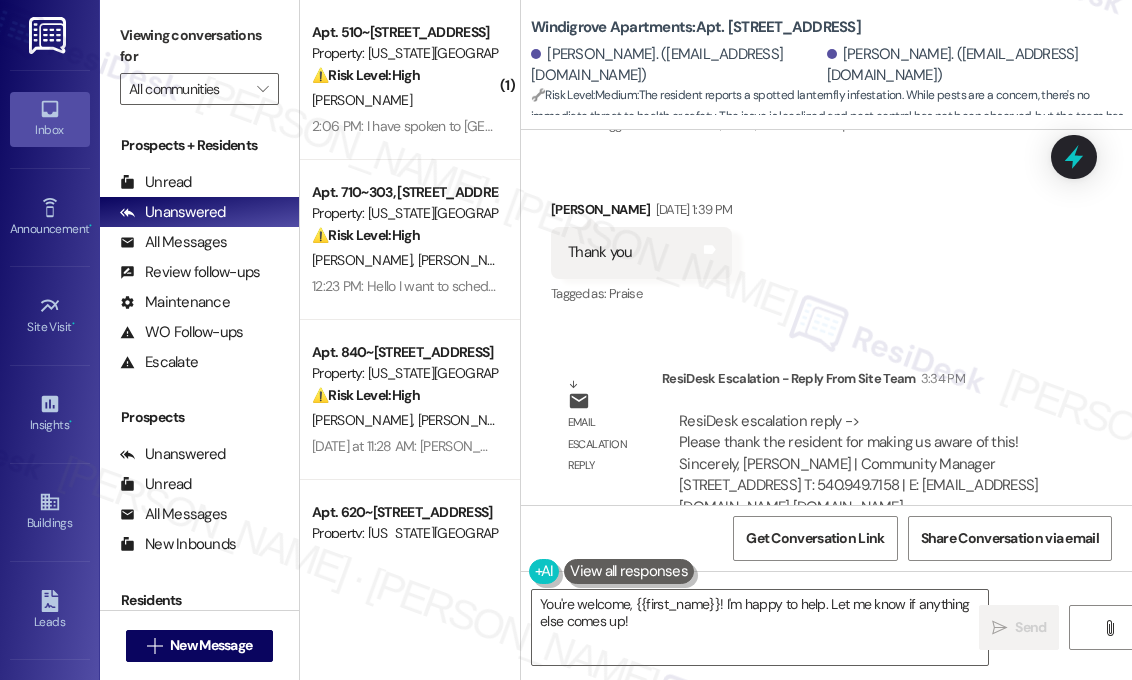 click on "ResiDesk escalation reply ->
Please thank the resident for making us aware of this! Sincerely, Nicholas Kiser | Community Manager 357 Windigrove Dr. Waynesboro, VA 22980 T: 540.949.7158 | E: windigrovemgr@ppmcva.com www.goparkpro ResiDesk escalation reply ->
Please thank the resident for making us aware of this! Sincerely, Nicholas Kiser | Community Manager 357 Windigrove Dr. Waynesboro, VA 22980 T: 540.949.7158 | E: windigrovemgr@ppmcva.com www.goparkpro" at bounding box center (858, 464) 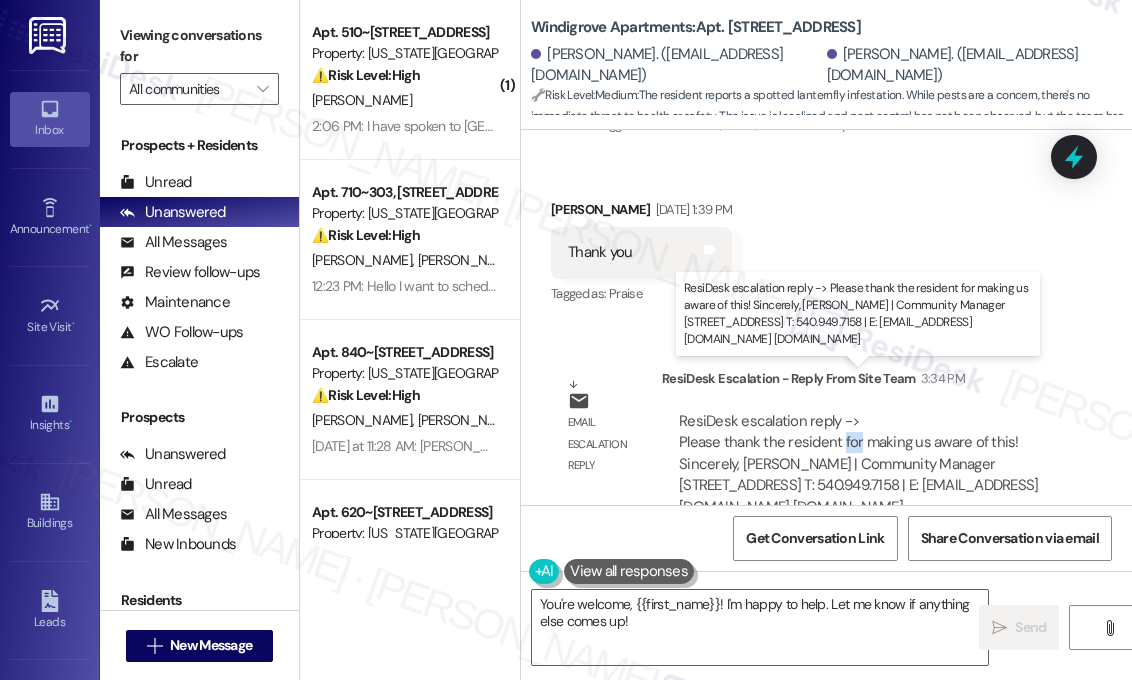 click on "ResiDesk escalation reply ->
Please thank the resident for making us aware of this! Sincerely, Nicholas Kiser | Community Manager 357 Windigrove Dr. Waynesboro, VA 22980 T: 540.949.7158 | E: windigrovemgr@ppmcva.com www.goparkpro ResiDesk escalation reply ->
Please thank the resident for making us aware of this! Sincerely, Nicholas Kiser | Community Manager 357 Windigrove Dr. Waynesboro, VA 22980 T: 540.949.7158 | E: windigrovemgr@ppmcva.com www.goparkpro" at bounding box center (858, 464) 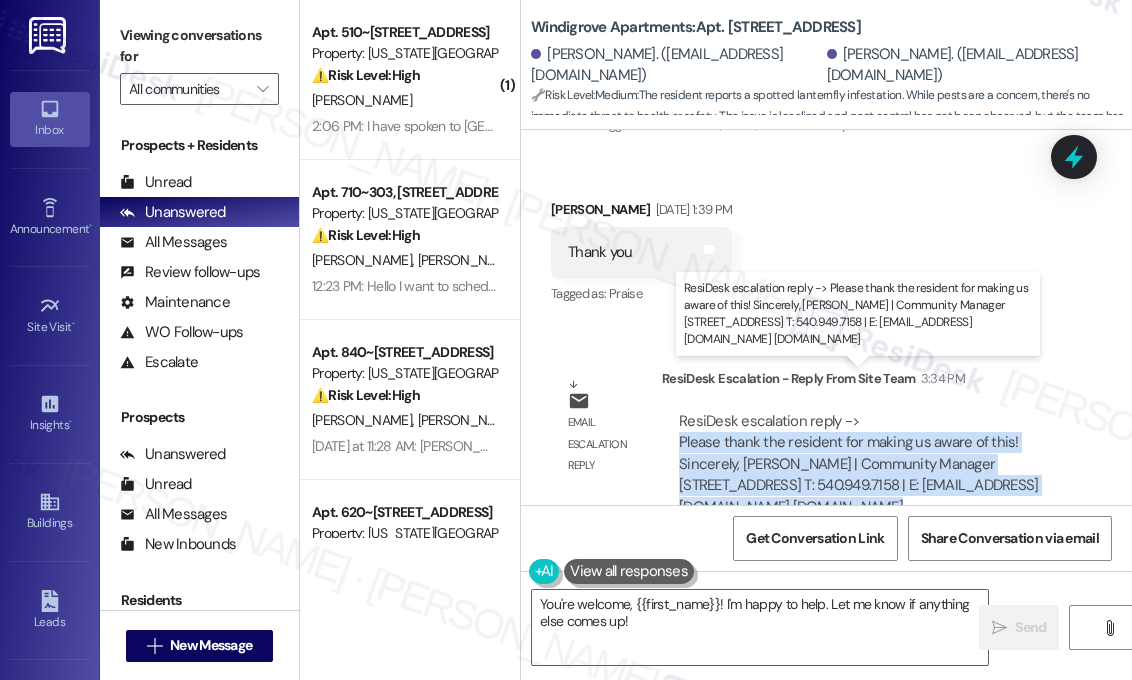 click on "ResiDesk escalation reply ->
Please thank the resident for making us aware of this! Sincerely, Nicholas Kiser | Community Manager 357 Windigrove Dr. Waynesboro, VA 22980 T: 540.949.7158 | E: windigrovemgr@ppmcva.com www.goparkpro ResiDesk escalation reply ->
Please thank the resident for making us aware of this! Sincerely, Nicholas Kiser | Community Manager 357 Windigrove Dr. Waynesboro, VA 22980 T: 540.949.7158 | E: windigrovemgr@ppmcva.com www.goparkpro" at bounding box center (858, 464) 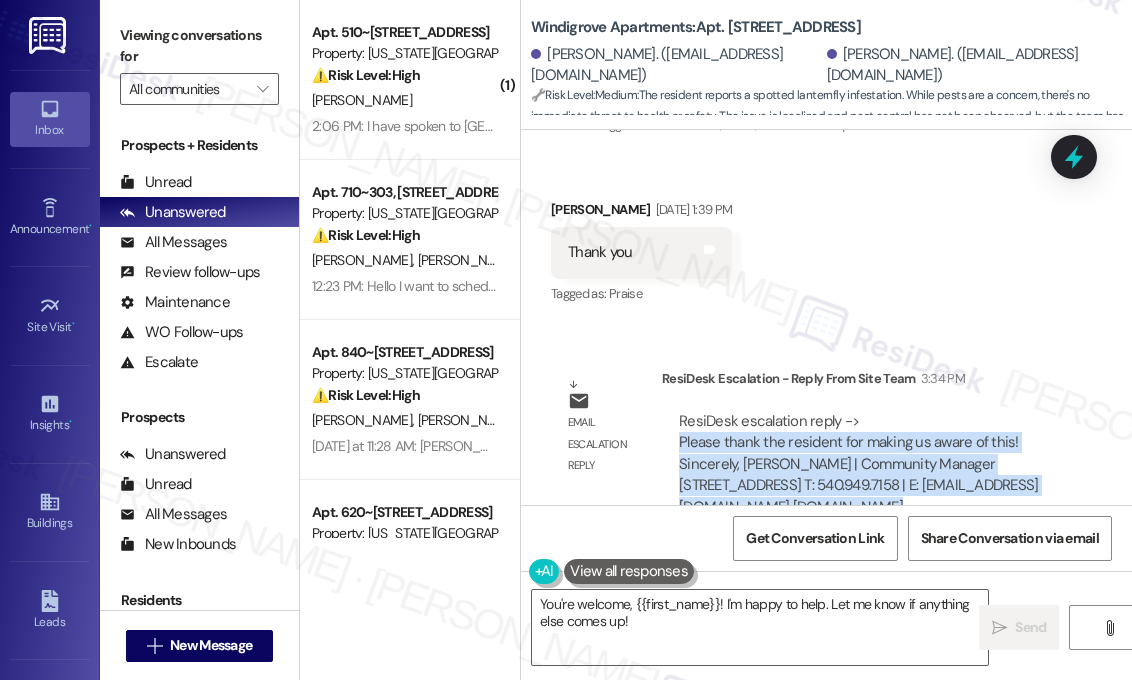 click on "ResiDesk escalation reply ->
Please thank the resident for making us aware of this! Sincerely, Nicholas Kiser | Community Manager 357 Windigrove Dr. Waynesboro, VA 22980 T: 540.949.7158 | E: windigrovemgr@ppmcva.com www.goparkpro ResiDesk escalation reply ->
Please thank the resident for making us aware of this! Sincerely, Nicholas Kiser | Community Manager 357 Windigrove Dr. Waynesboro, VA 22980 T: 540.949.7158 | E: windigrovemgr@ppmcva.com www.goparkpro" at bounding box center [866, 464] 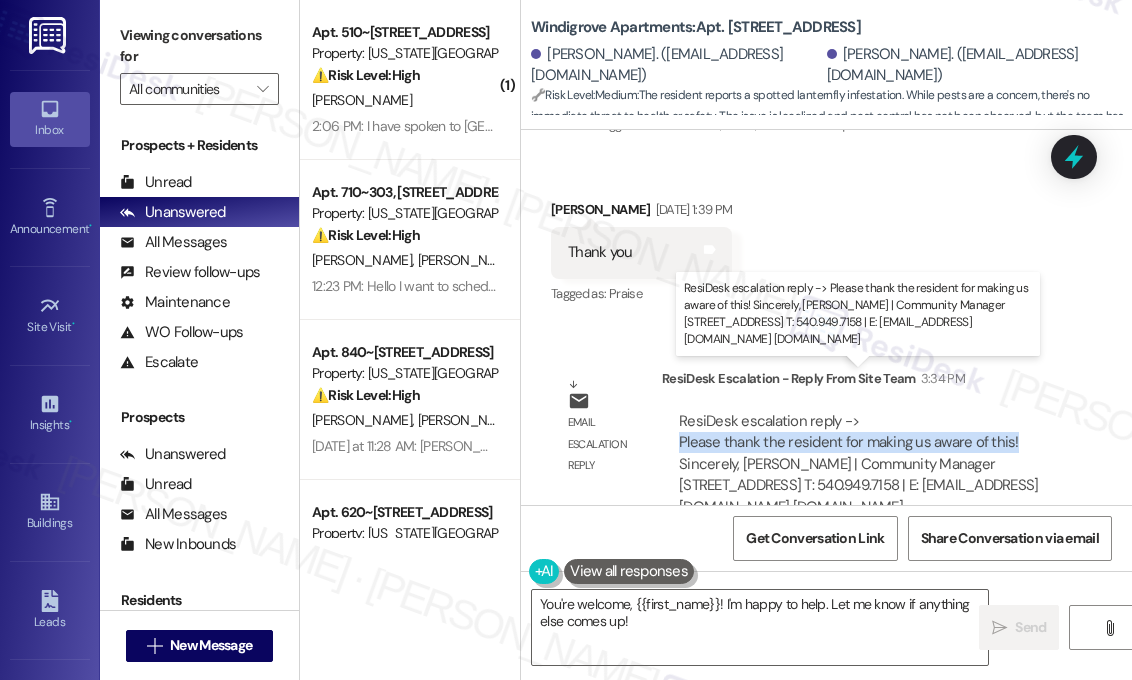 drag, startPoint x: 1012, startPoint y: 393, endPoint x: 679, endPoint y: 406, distance: 333.25366 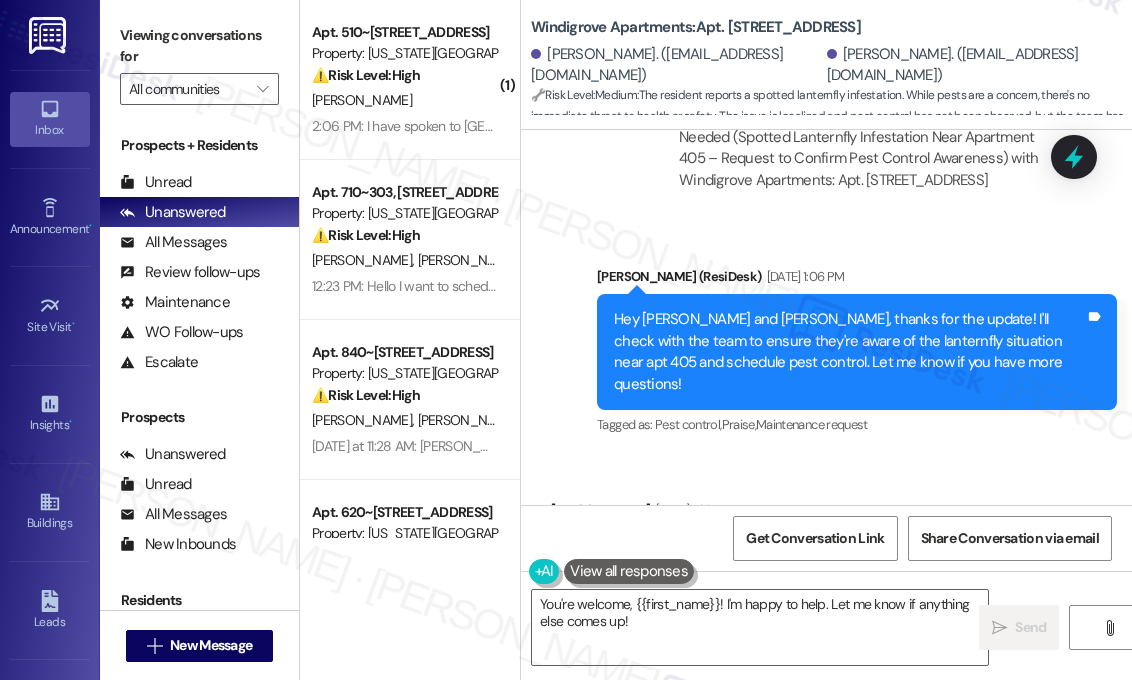 scroll, scrollTop: 2151, scrollLeft: 0, axis: vertical 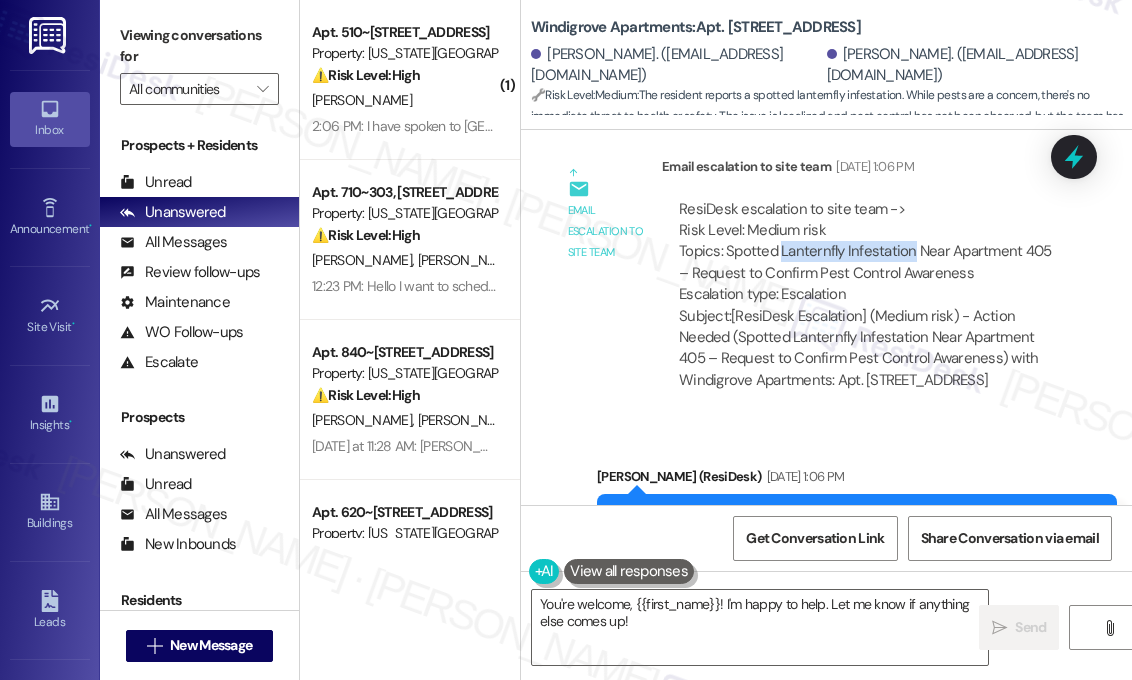 drag, startPoint x: 909, startPoint y: 211, endPoint x: 779, endPoint y: 213, distance: 130.01538 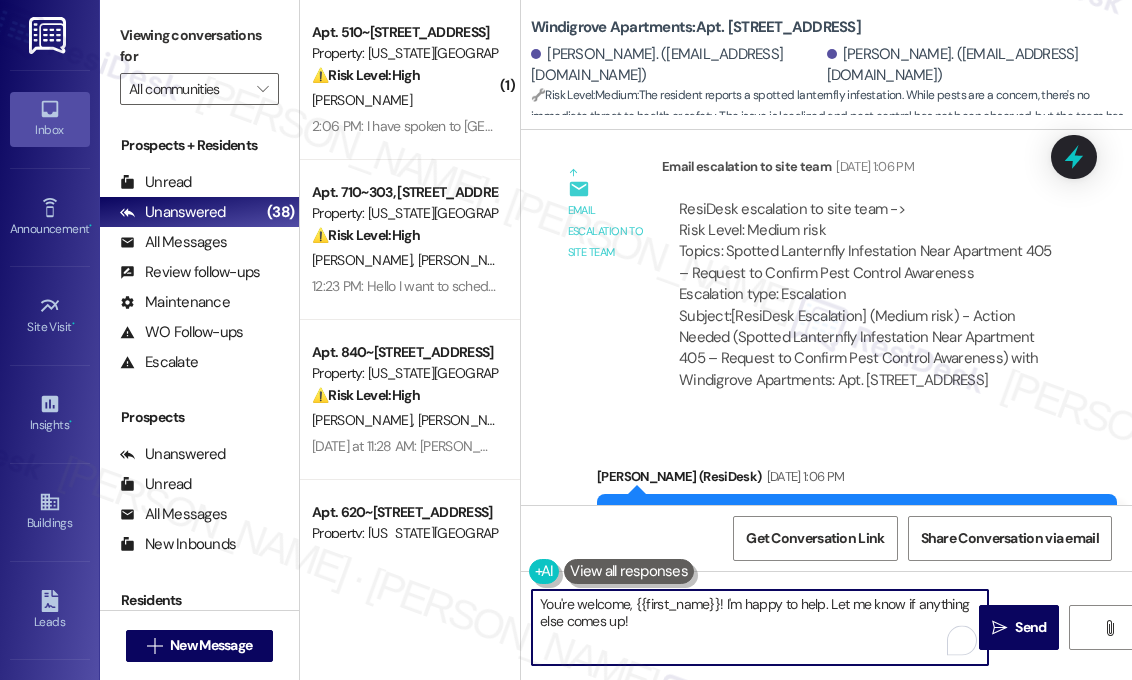drag, startPoint x: 692, startPoint y: 632, endPoint x: 534, endPoint y: 606, distance: 160.12495 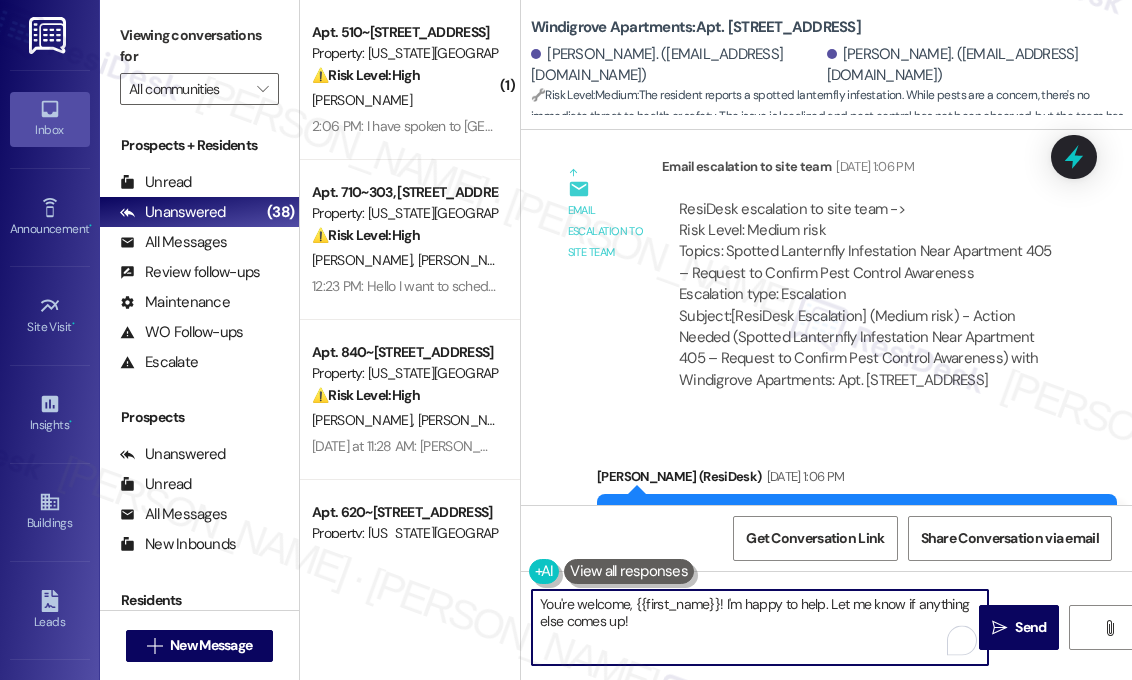 click on "You're welcome, {{first_name}}! I'm happy to help. Let me know if anything else comes up!" at bounding box center (760, 627) 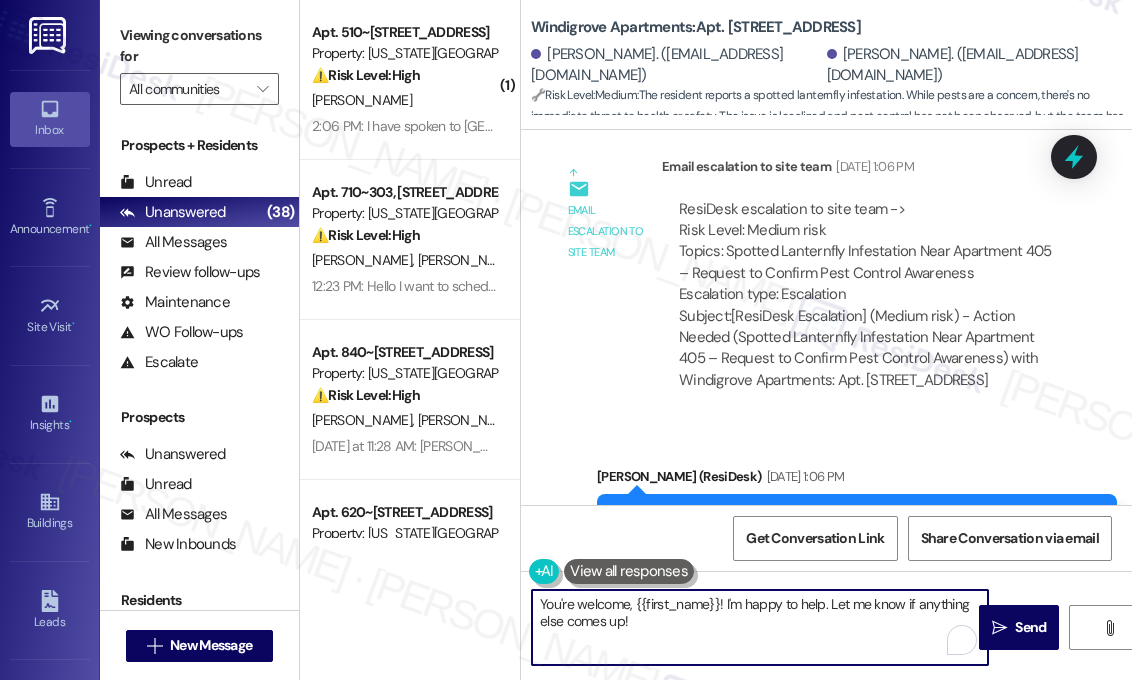 paste on "Just passing along a note from the site team—they asked me to thank you for making them aware of the lanternfly infestation. They appreciate you flagging it" 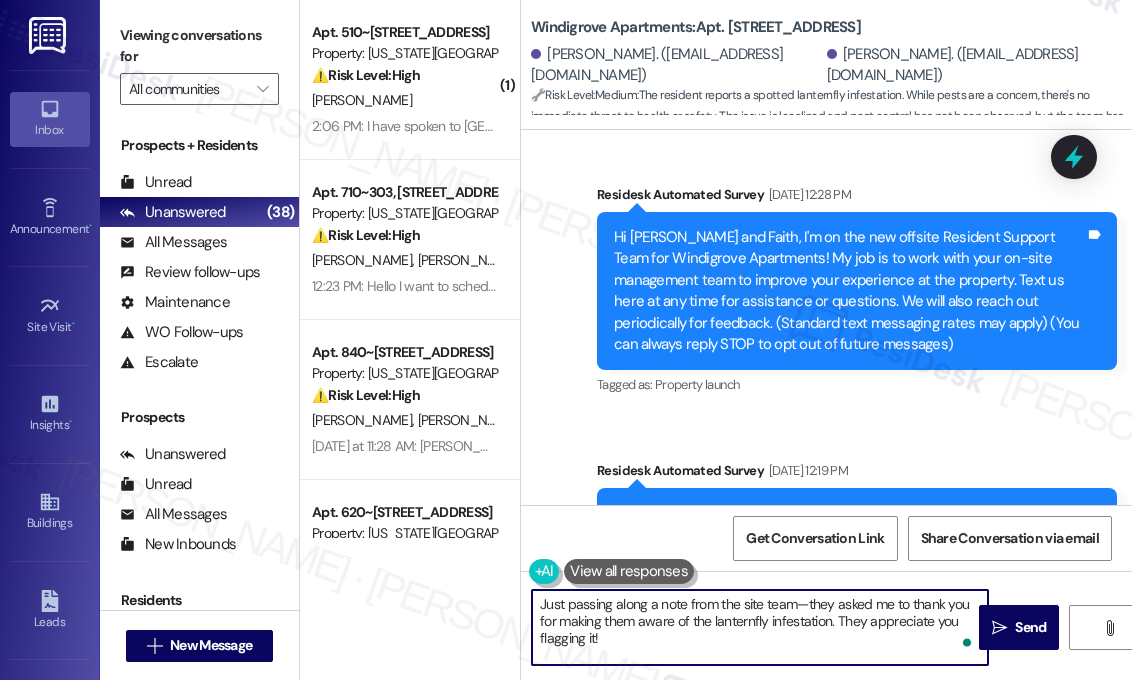 scroll, scrollTop: 0, scrollLeft: 0, axis: both 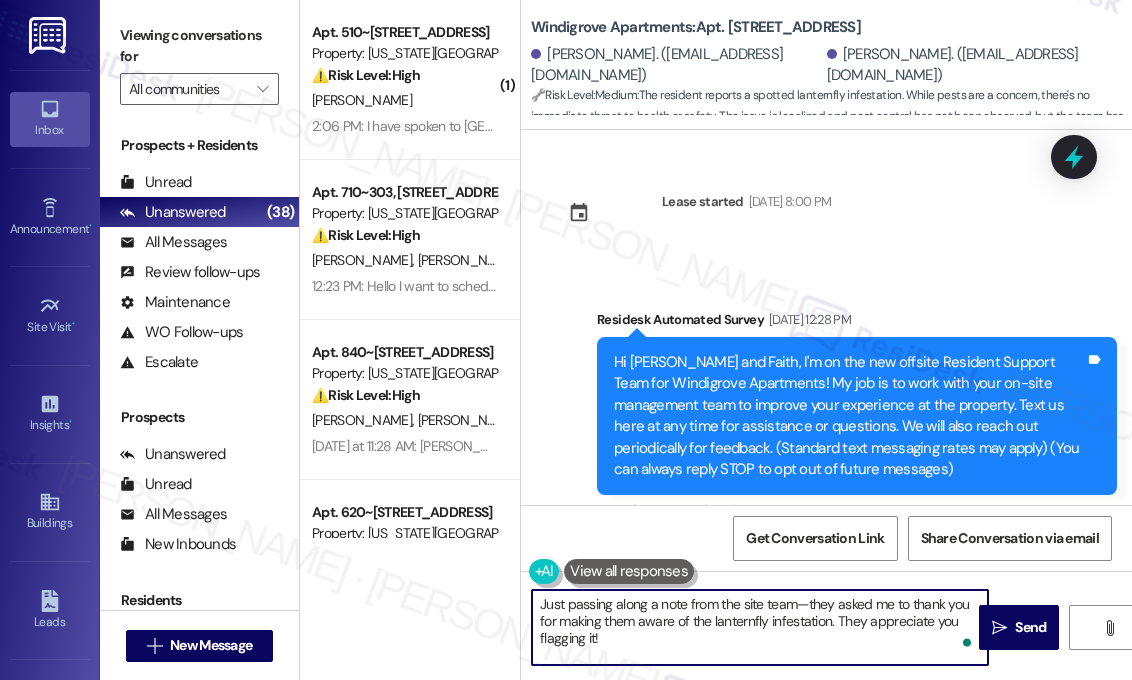 click on "Just passing along a note from the site team—they asked me to thank you for making them aware of the lanternfly infestation. They appreciate you flagging it!" at bounding box center [760, 627] 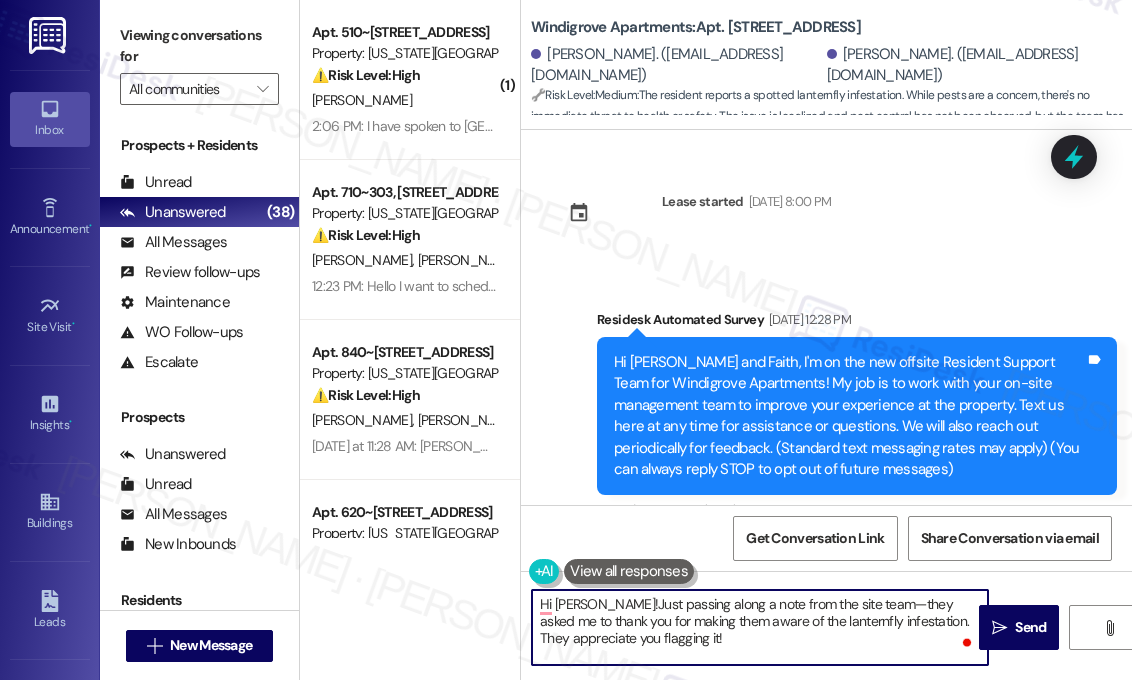 type on "Hi David! Just passing along a note from the site team—they asked me to thank you for making them aware of the lanternfly infestation. They appreciate you flagging it!" 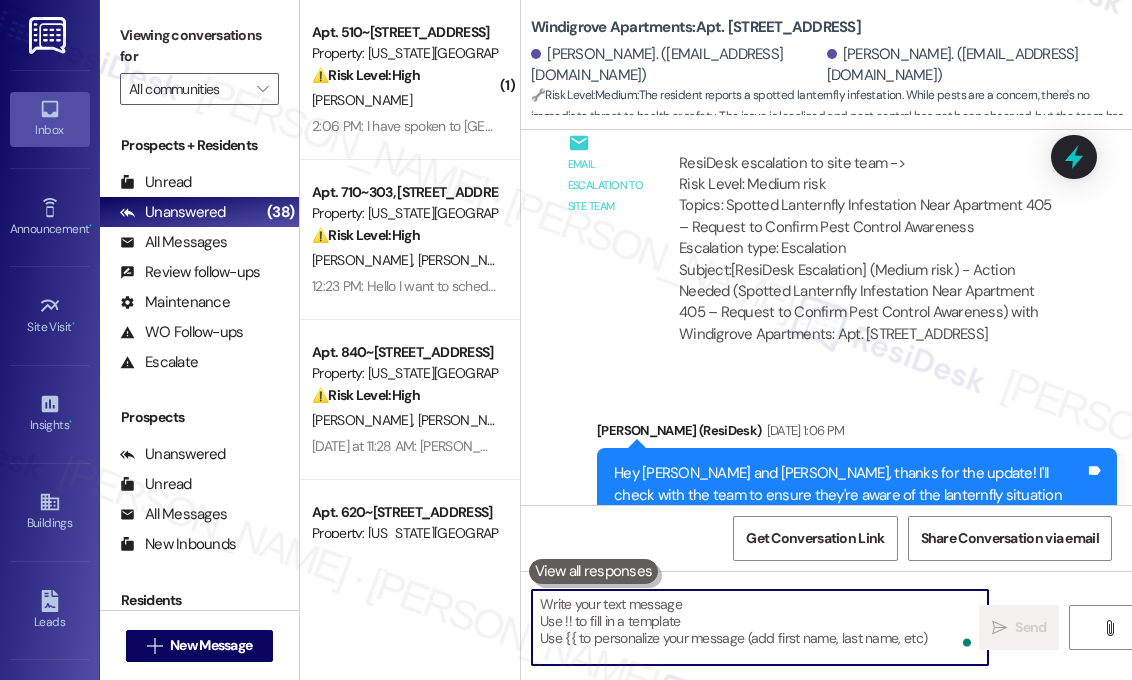 type 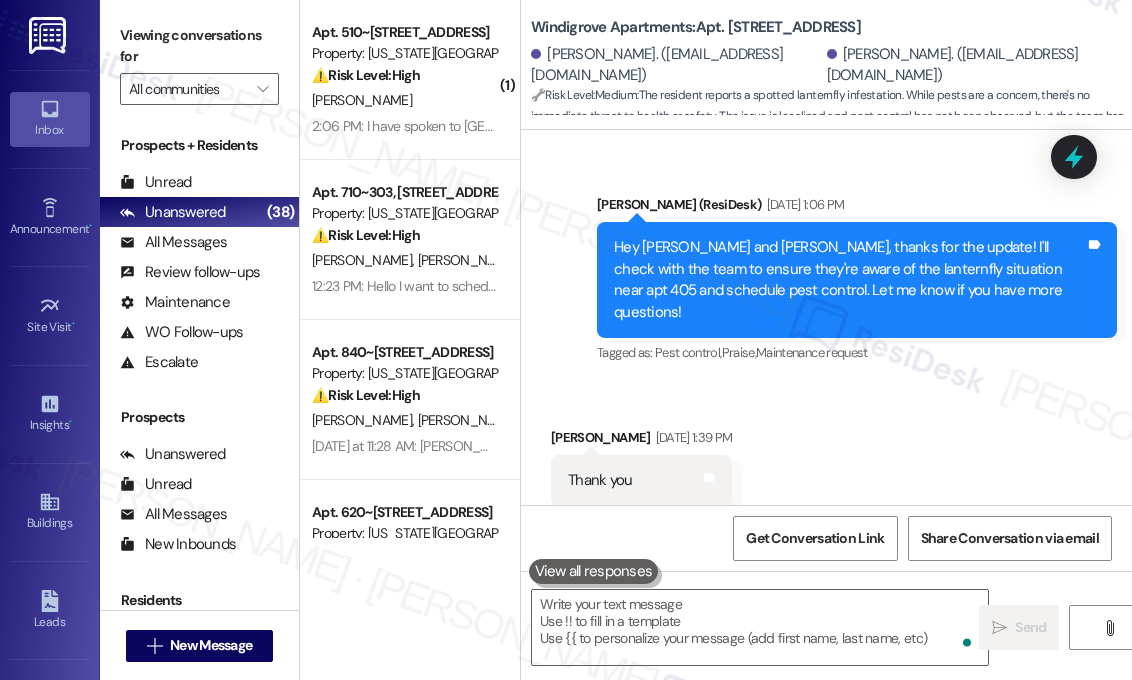 scroll, scrollTop: 2425, scrollLeft: 0, axis: vertical 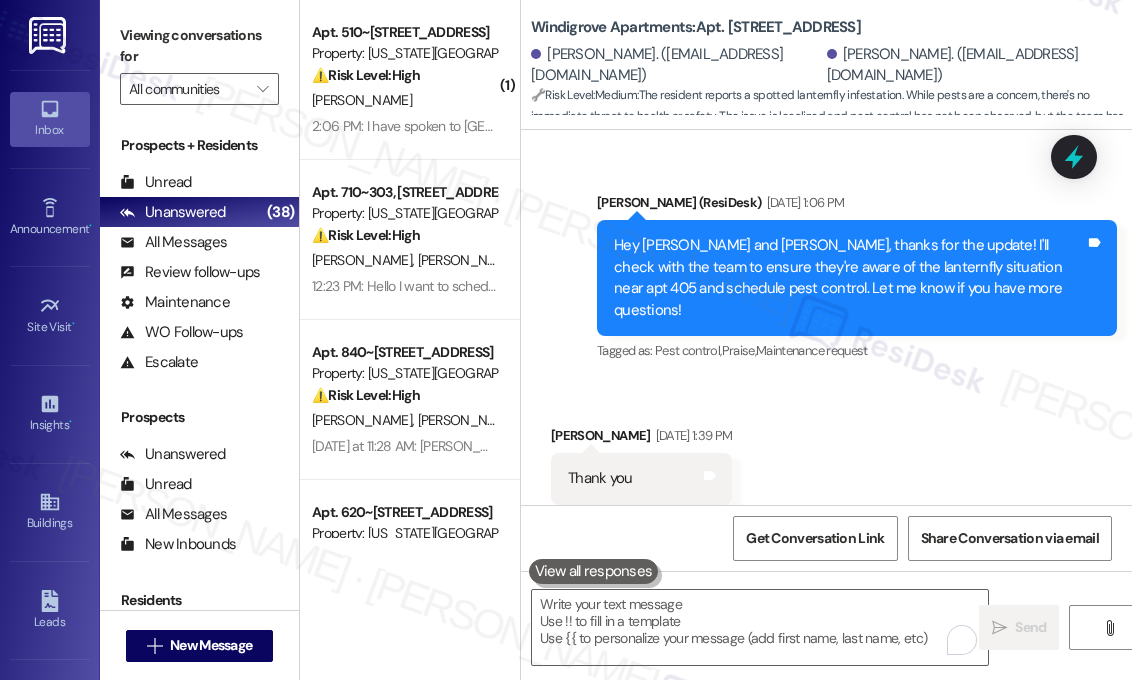 click on "Received via SMS David Loomis Jul 25, 2025 at 1:39 PM Thank you Tags and notes Tagged as:   Praise Click to highlight conversations about Praise" at bounding box center (826, 464) 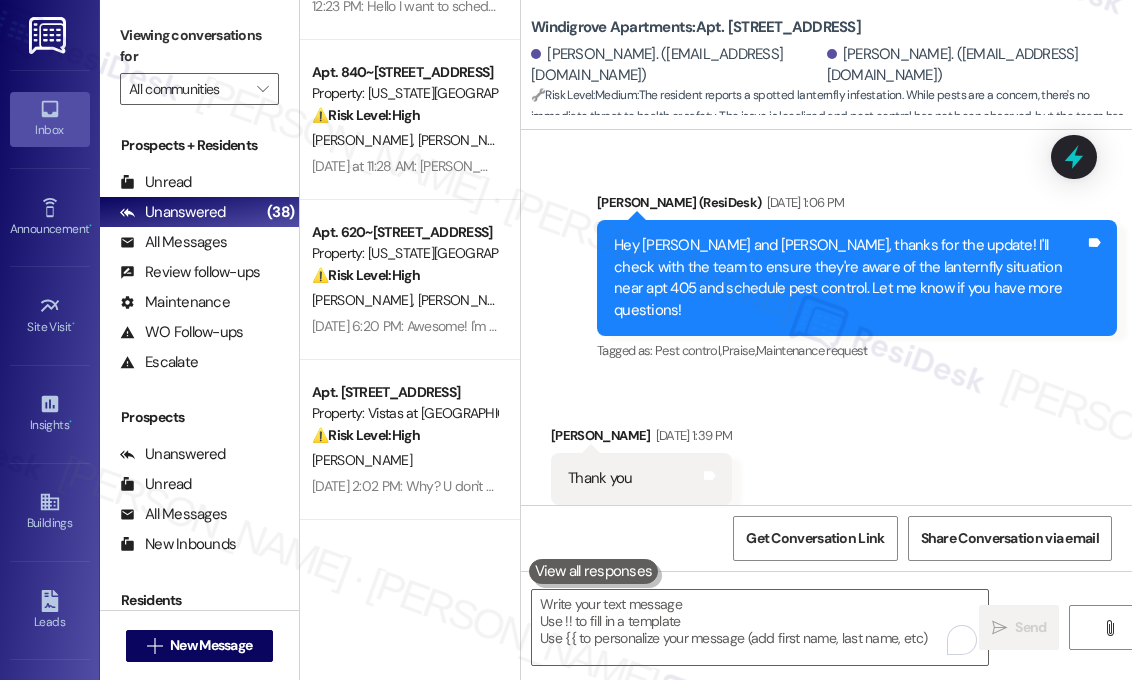 scroll, scrollTop: 400, scrollLeft: 0, axis: vertical 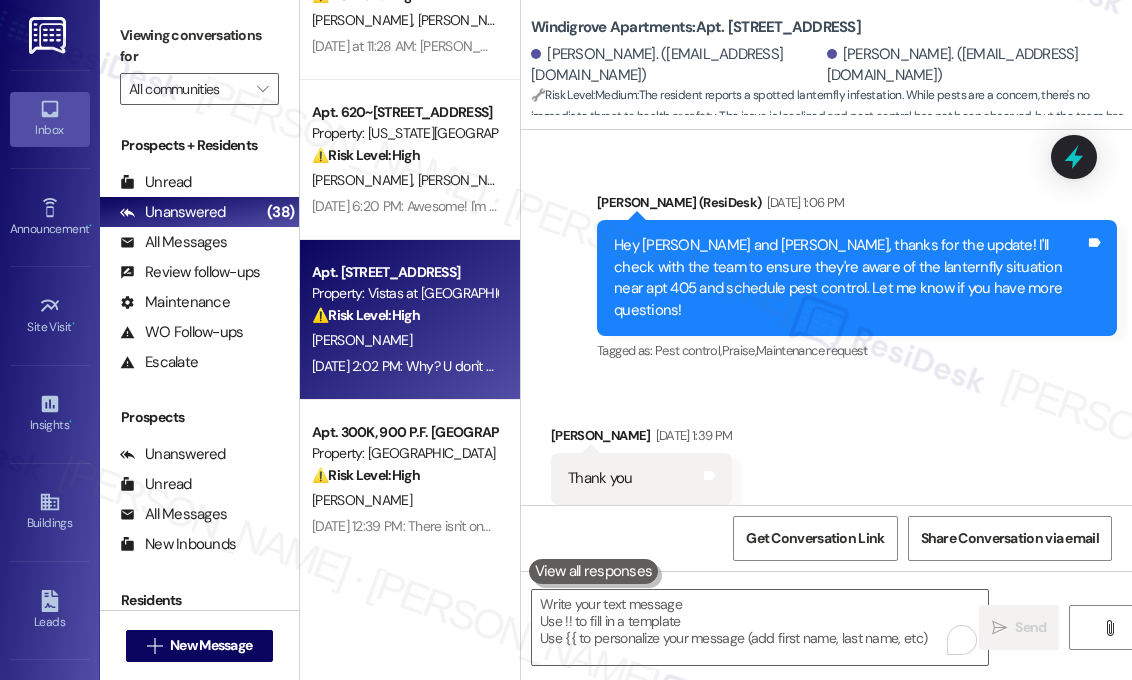click on "[PERSON_NAME]" at bounding box center (404, 340) 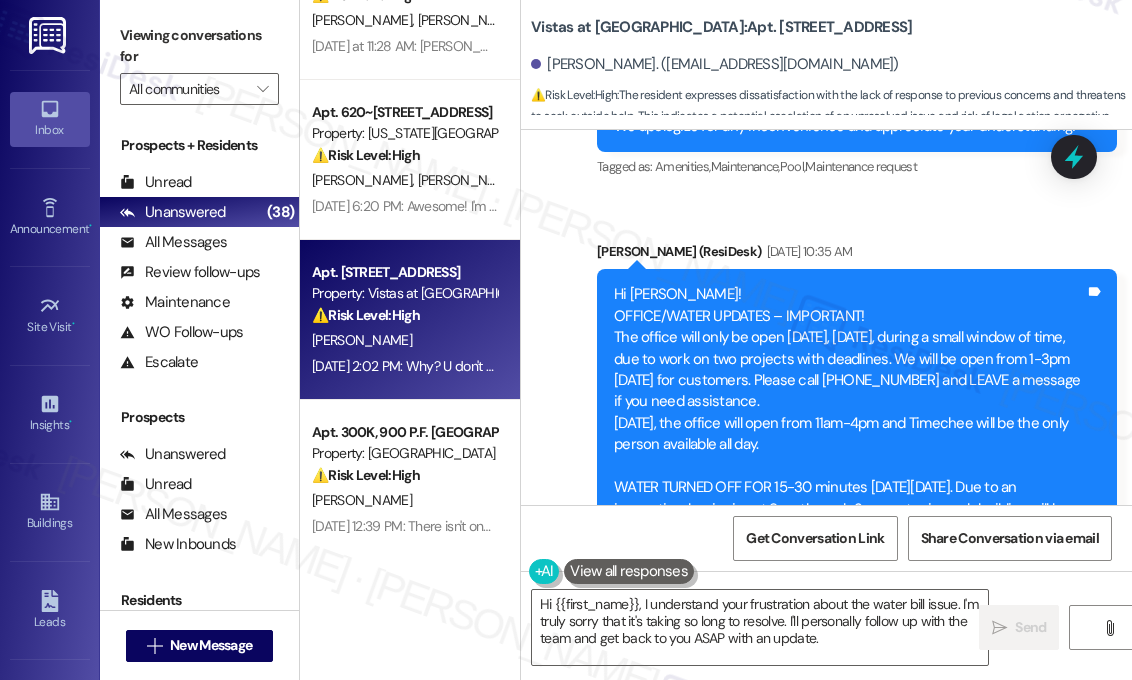scroll, scrollTop: 10217, scrollLeft: 0, axis: vertical 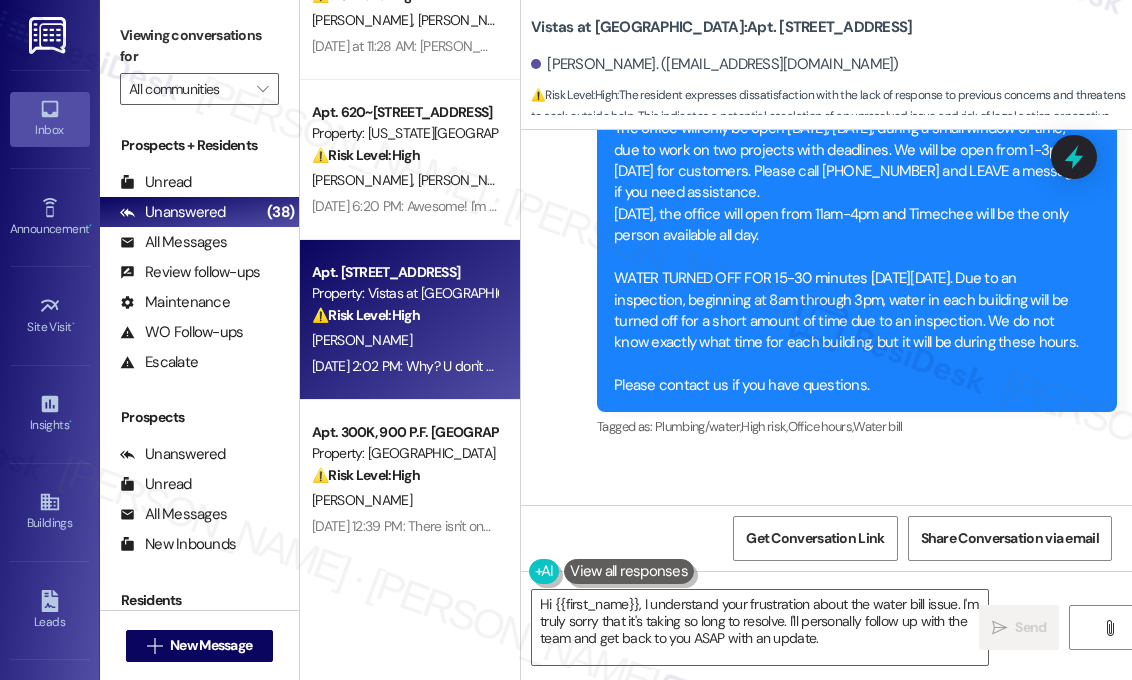 click on "Sent via SMS Sarah   (ResiDesk) Jul 10, 2025 at 4:15 PM I understand your frustration. I'll let you know once I have more information. Tags and notes Tagged as:   Bad experience Click to highlight conversations about Bad experience Announcement, sent via SMS Sarah   (ResiDesk) Jul 11, 2025 at 12:52 PM Hi Deborah!
Pool Closed for Maintenance
Please note that the pool will be closed until 6:00 PM today for maintenance.
We apologize for any inconvenience and appreciate your understanding! Tags and notes Tagged as:   Amenities ,  Click to highlight conversations about Amenities Maintenance ,  Click to highlight conversations about Maintenance Pool ,  Click to highlight conversations about Pool Maintenance request Click to highlight conversations about Maintenance request Announcement, sent via SMS Sarah   (ResiDesk) Jul 15, 2025 at 10:35 AM Hi Deborah!
OFFICE/WATER UPDATES – IMPORTANT!
On Wednesday, the office will open from 11am-4pm and Timechee will be the only person available all day." at bounding box center (826, 254) 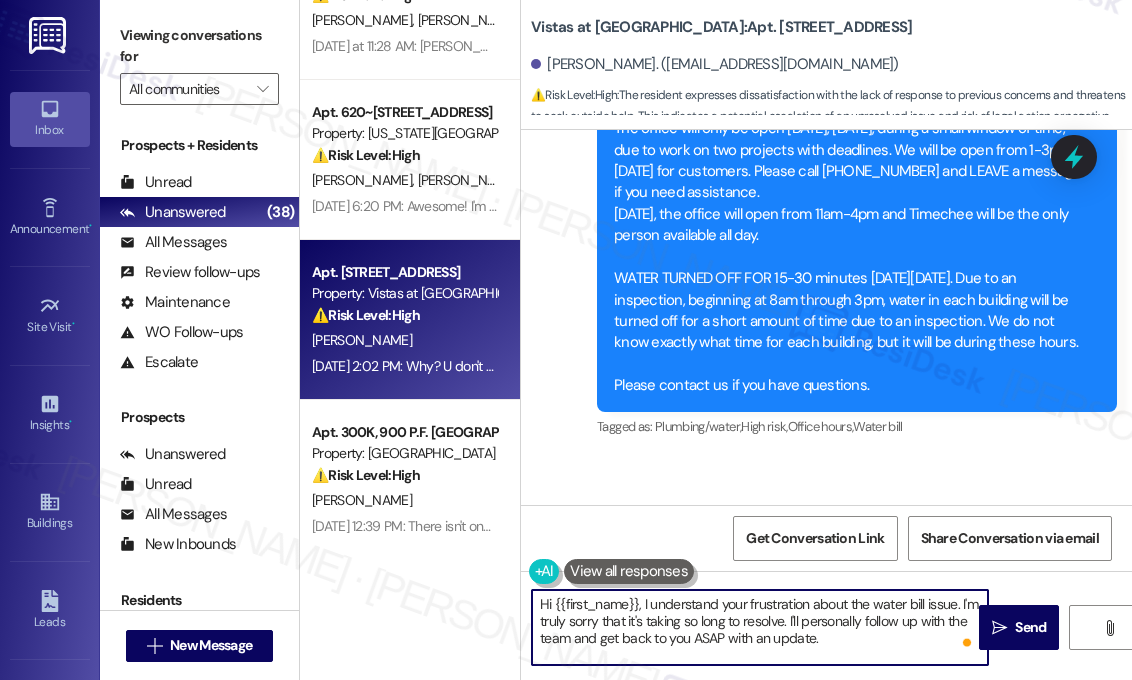 drag, startPoint x: 882, startPoint y: 647, endPoint x: 642, endPoint y: 599, distance: 244.75293 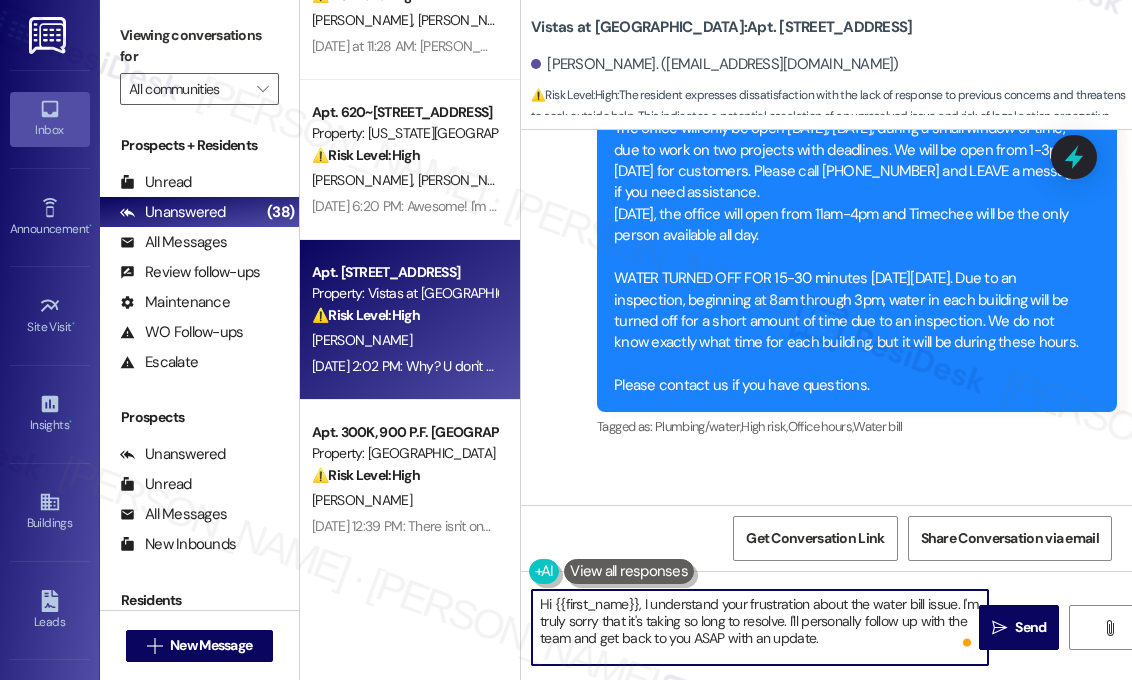 click on "Hi {{first_name}}, I understand your frustration about the water bill issue. I'm truly sorry that it's taking so long to resolve. I'll personally follow up with the team and get back to you ASAP with an update." at bounding box center [760, 627] 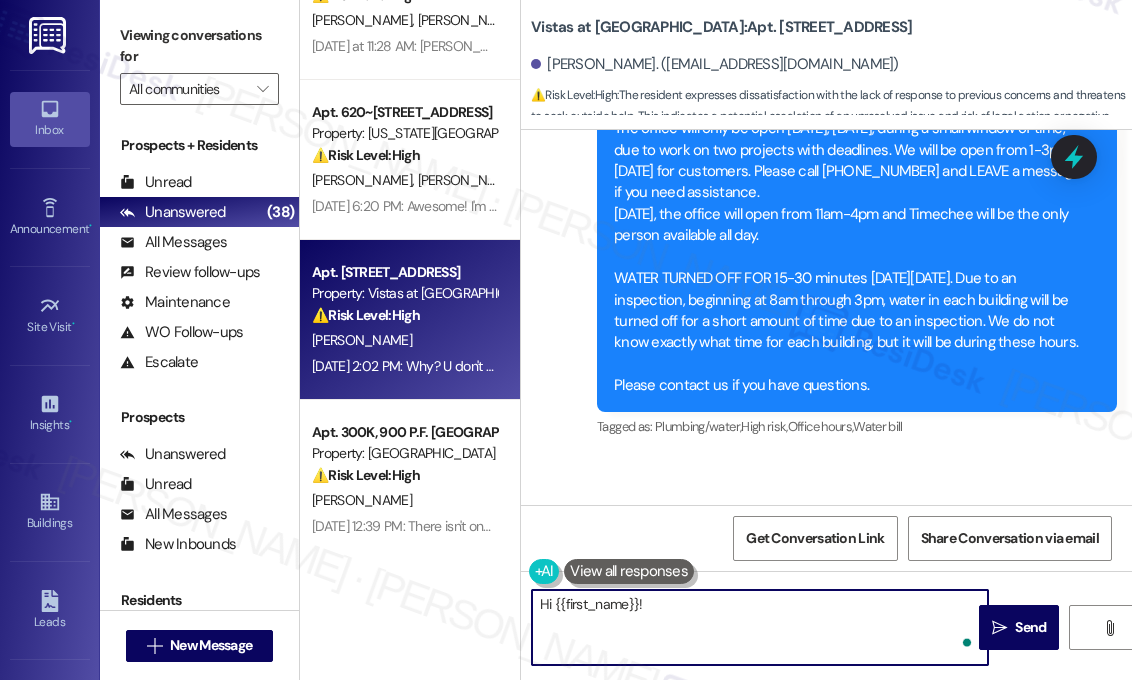 paste on "Sorry to bother you! Please reply STOP (all in capital letters) to opt-out of the messaging service. Thank you." 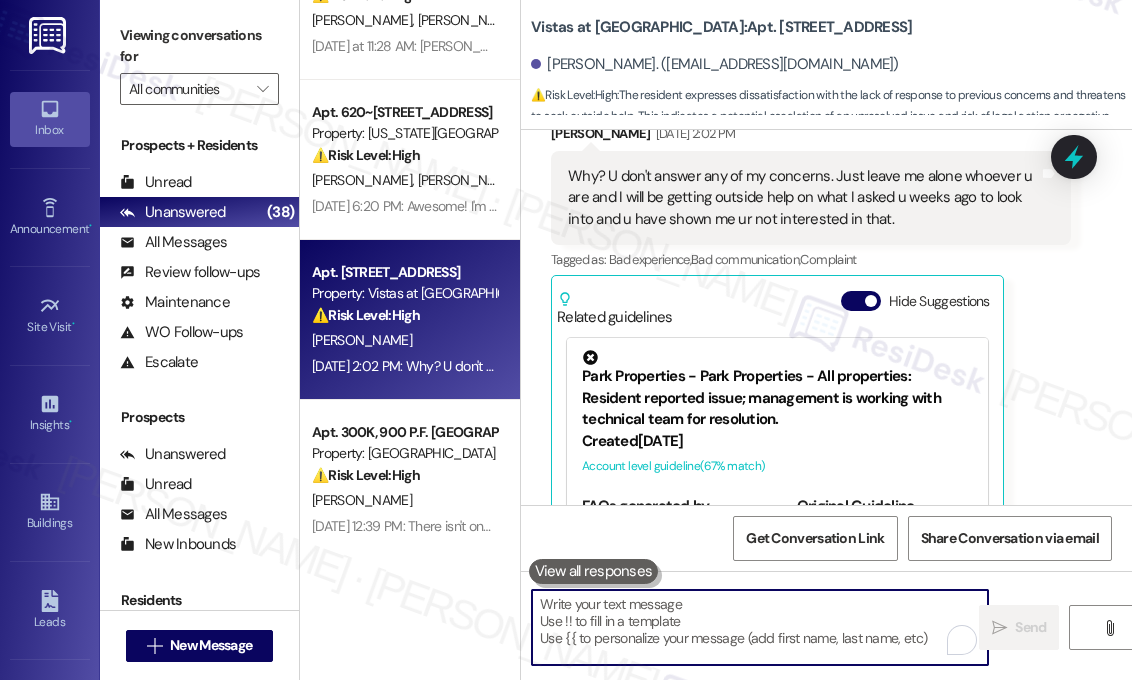 scroll, scrollTop: 11512, scrollLeft: 0, axis: vertical 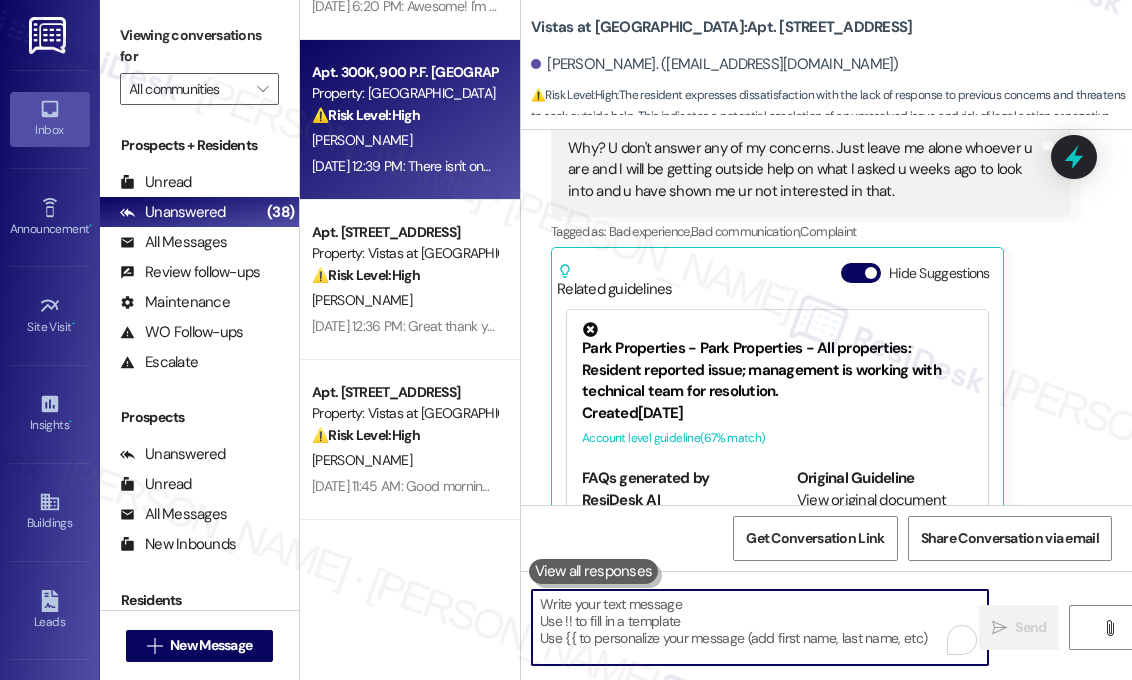 type 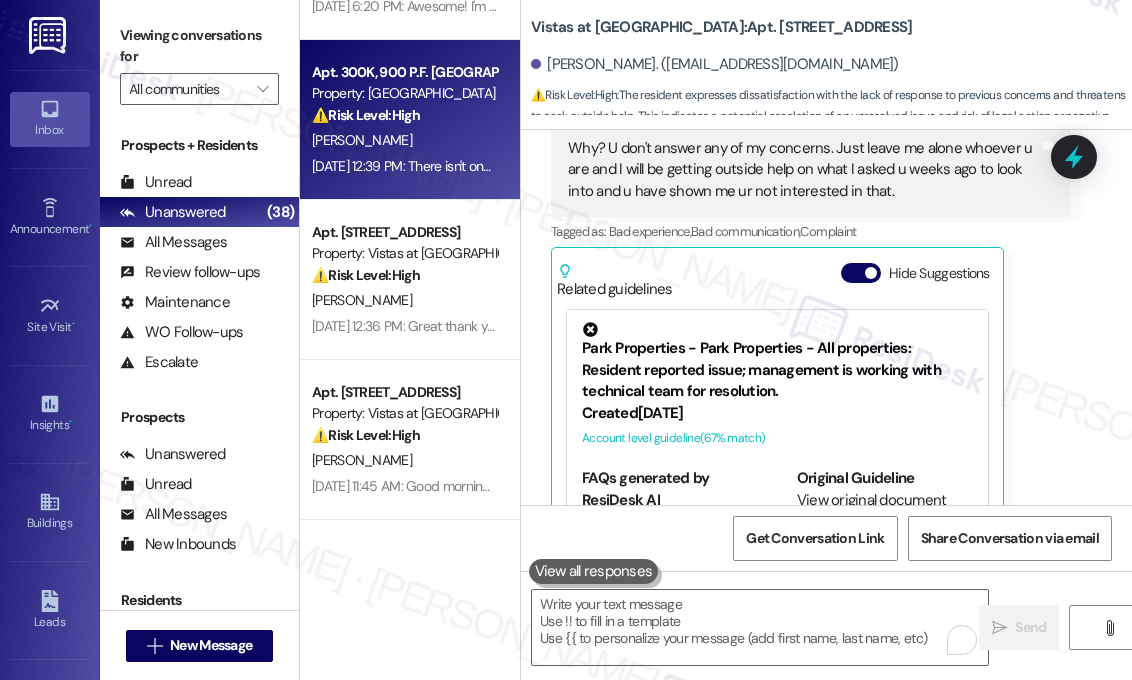 click on "C. White" at bounding box center [404, 140] 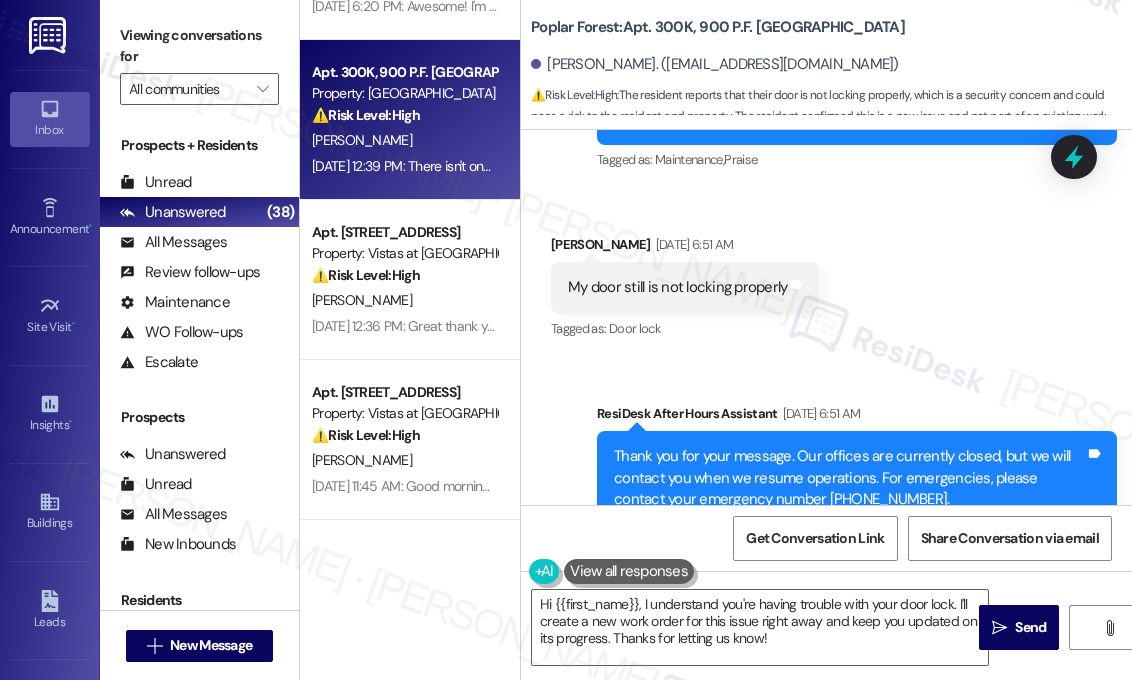 scroll, scrollTop: 1126, scrollLeft: 0, axis: vertical 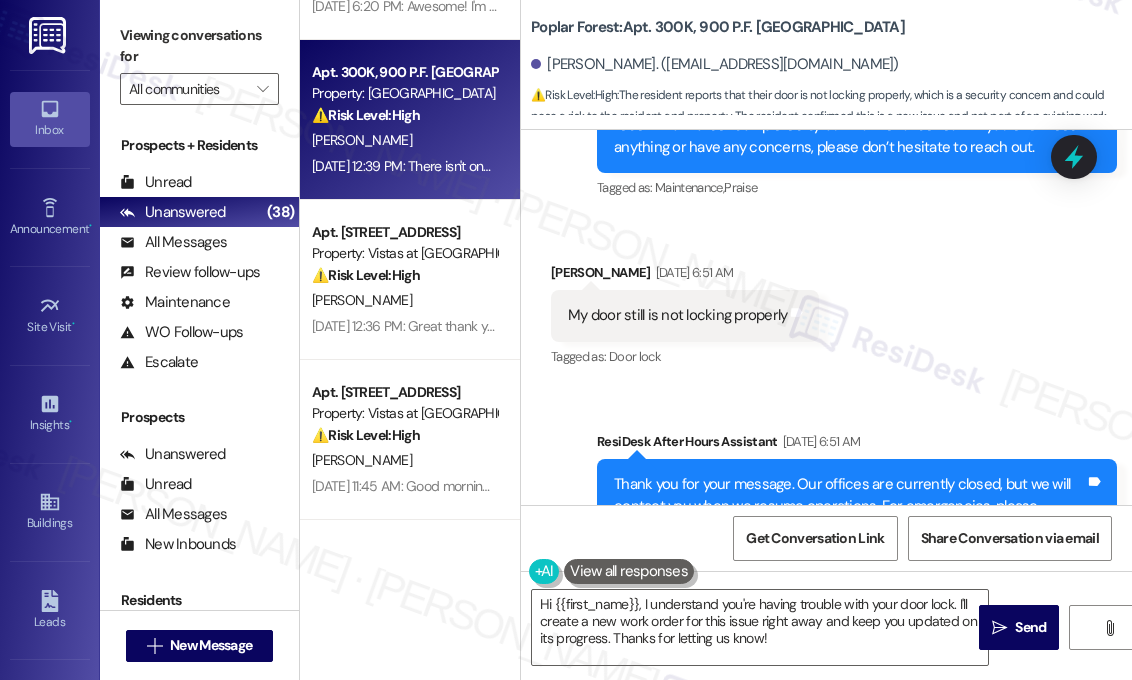 click on "My door still is not locking properly" at bounding box center [677, 315] 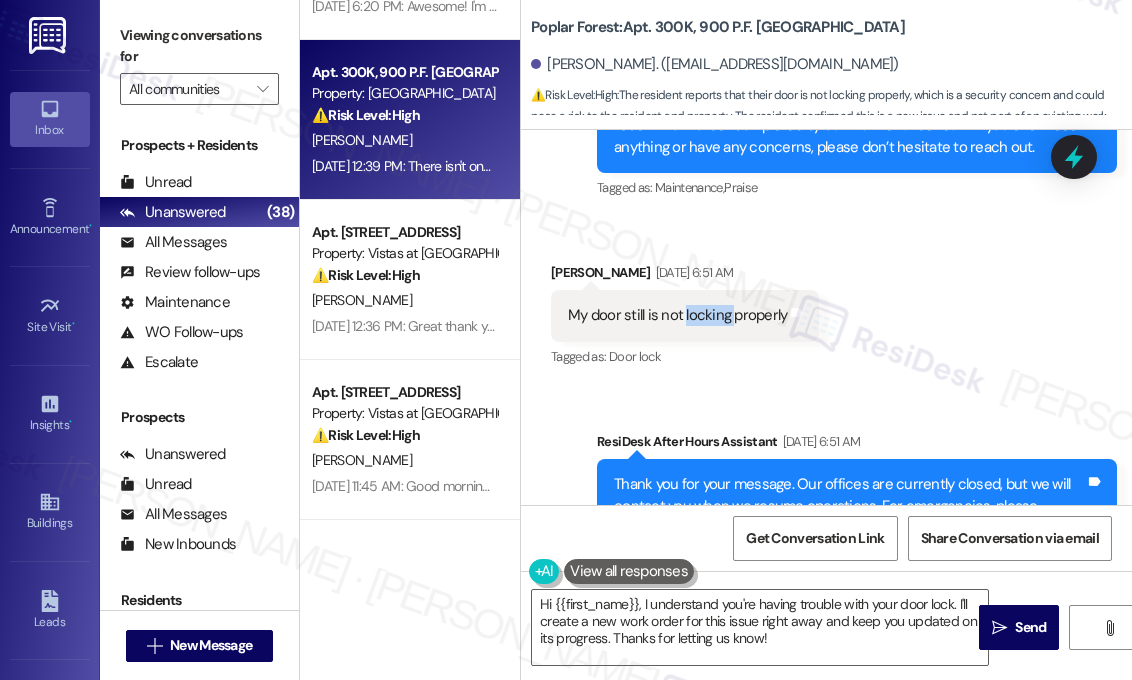 click on "My door still is not locking properly" at bounding box center [677, 315] 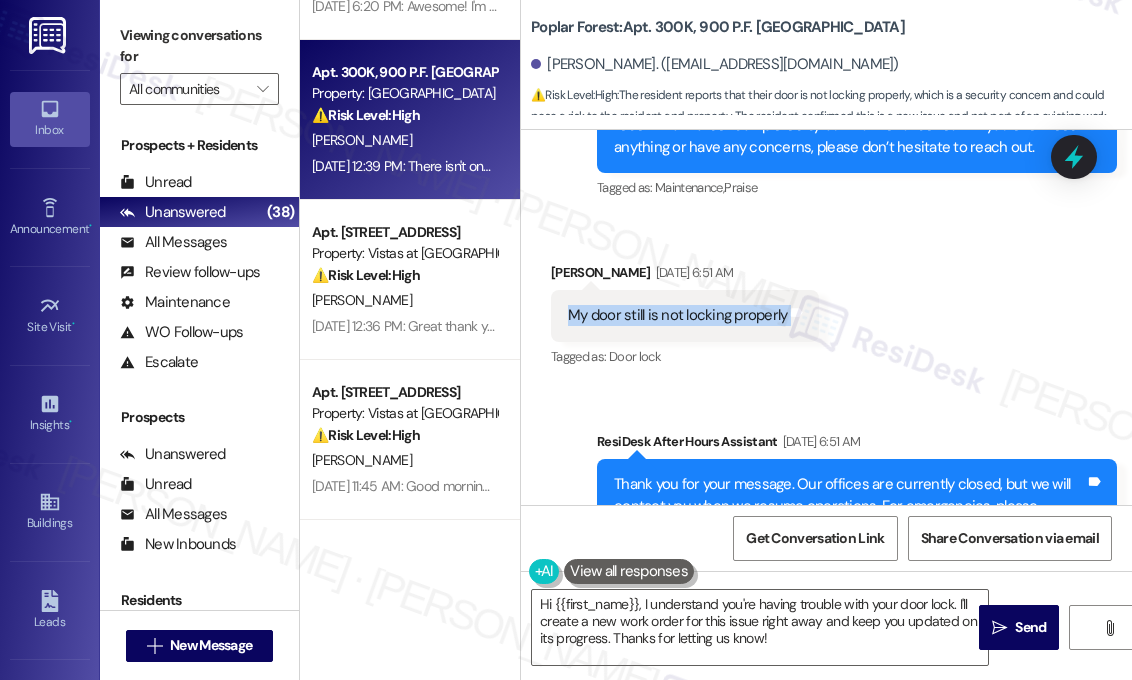 click on "My door still is not locking properly" at bounding box center (677, 315) 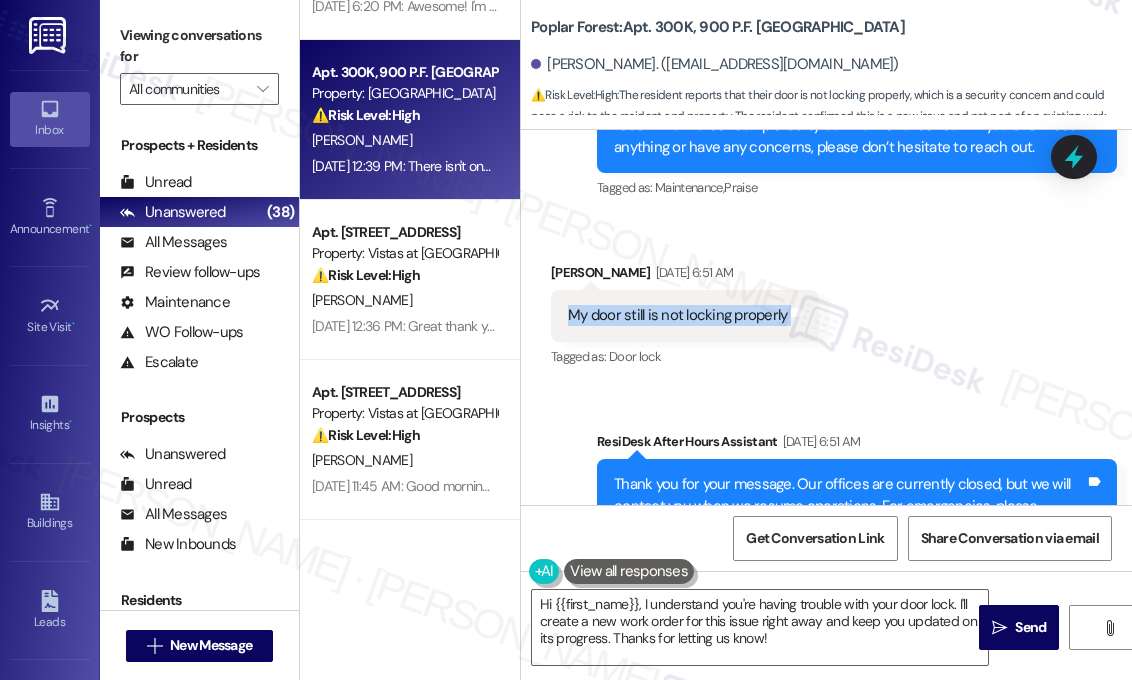copy on "My door still is not locking properly  Tags and notes" 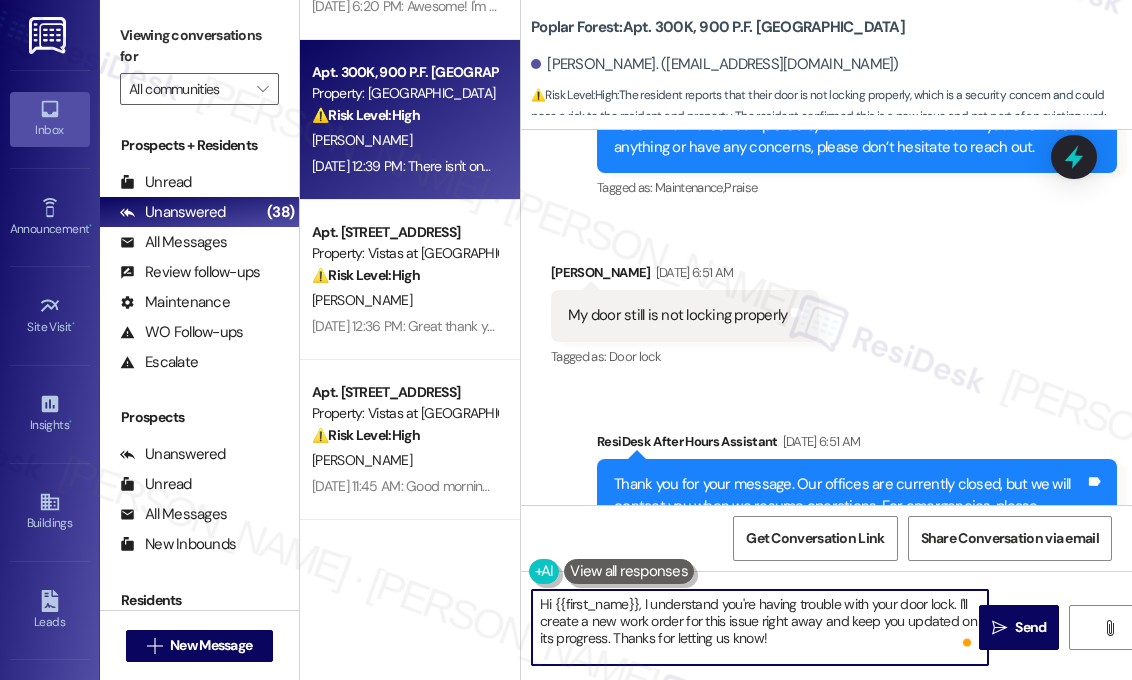 drag, startPoint x: 812, startPoint y: 642, endPoint x: 637, endPoint y: 598, distance: 180.44667 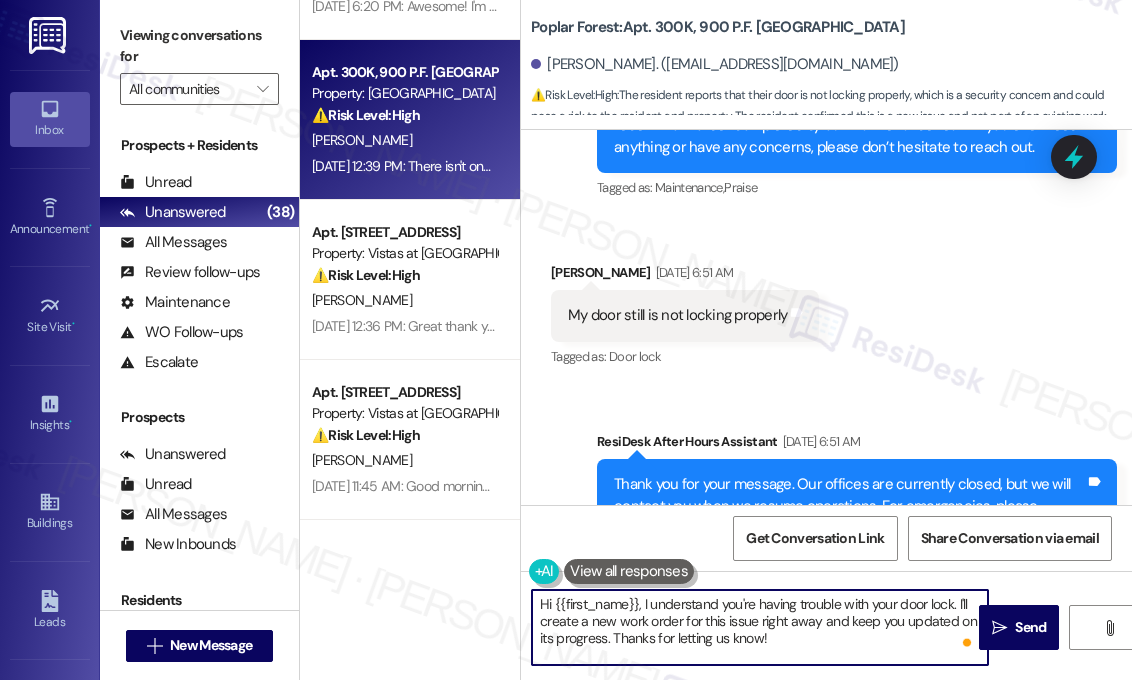 click on "Hi {{first_name}}, I understand you're having trouble with your door lock. I'll create a new work order for this issue right away and keep you updated on its progress. Thanks for letting us know!" at bounding box center [760, 627] 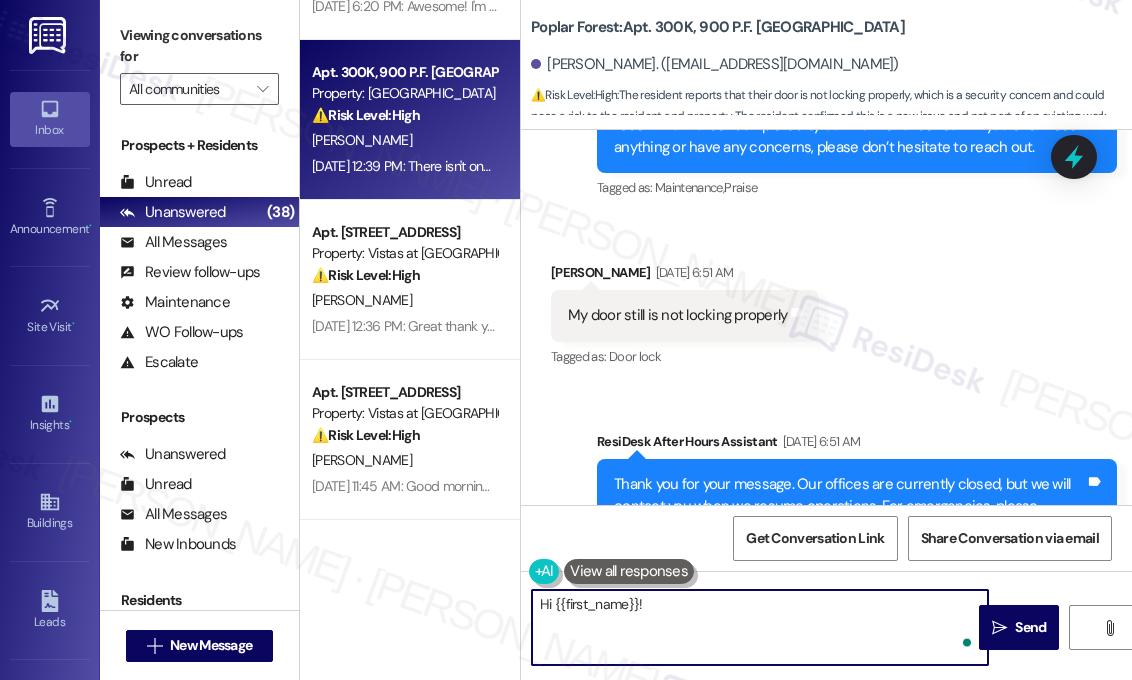 paste on "Can you describe what exactly is happening—does it not latch, or is the lock itself not engaging? Do we have your permission to enter during your absence to address this issue? Additionally, let us know if there are any pets our maintenance team should be aware of." 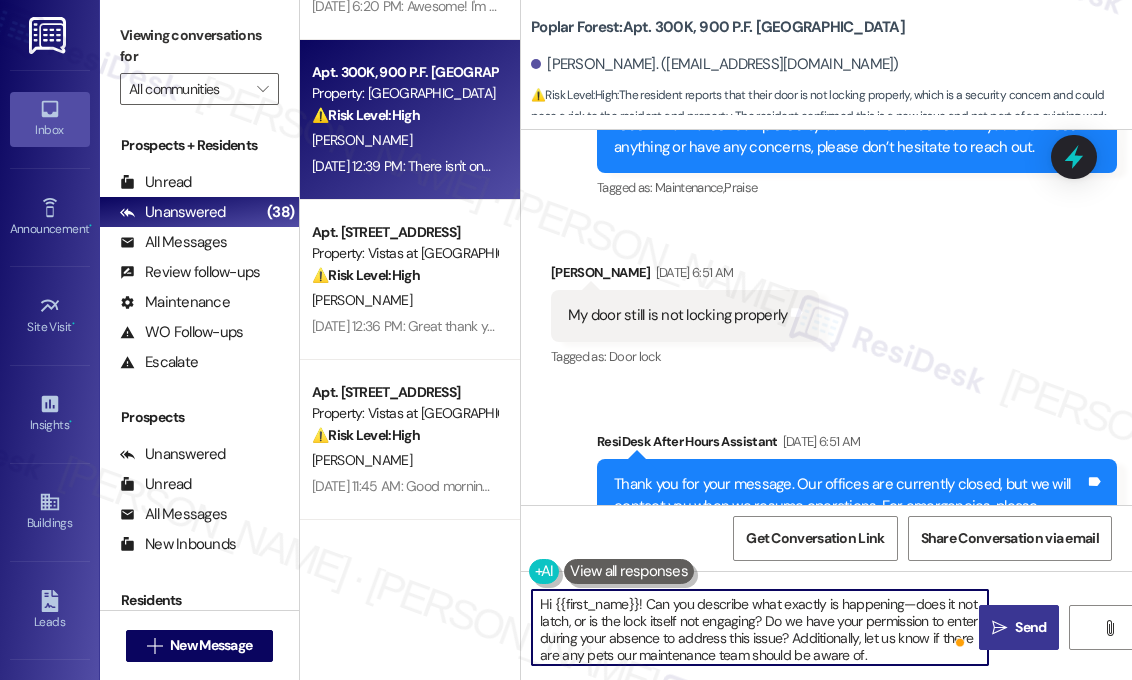 type on "Hi {{first_name}}! Can you describe what exactly is happening—does it not latch, or is the lock itself not engaging? Do we have your permission to enter during your absence to address this issue? Additionally, let us know if there are any pets our maintenance team should be aware of." 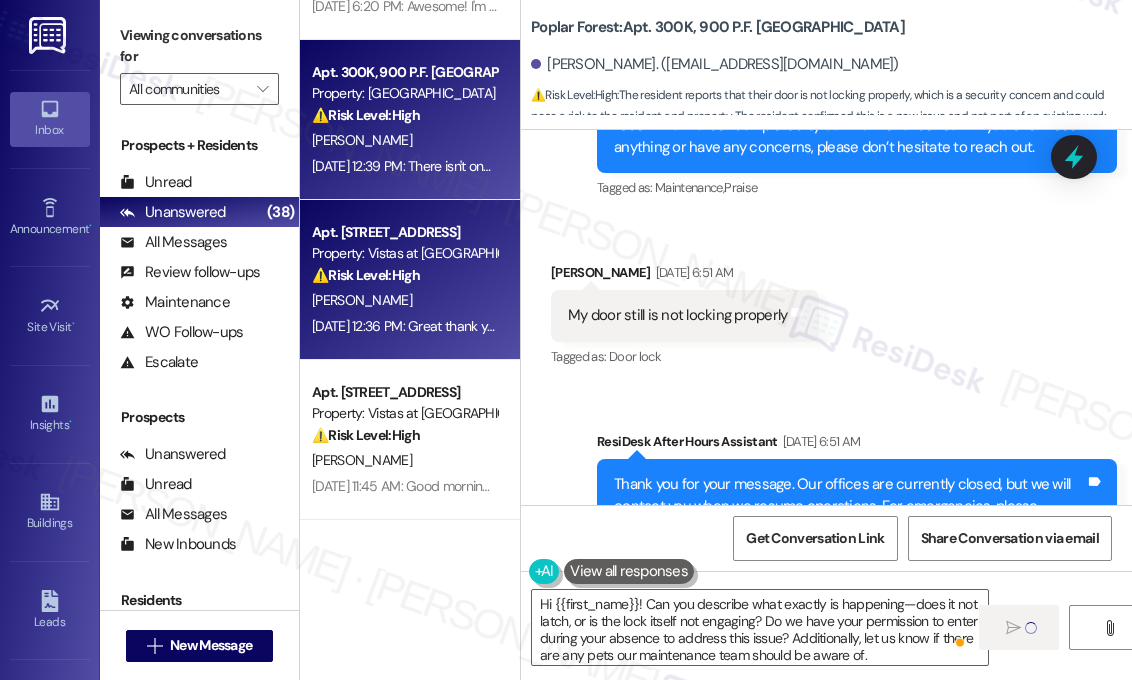 click on "Jul 25, 2025 at 12:36 PM: Great thank you very much  Jul 25, 2025 at 12:36 PM: Great thank you very much" at bounding box center (404, 326) 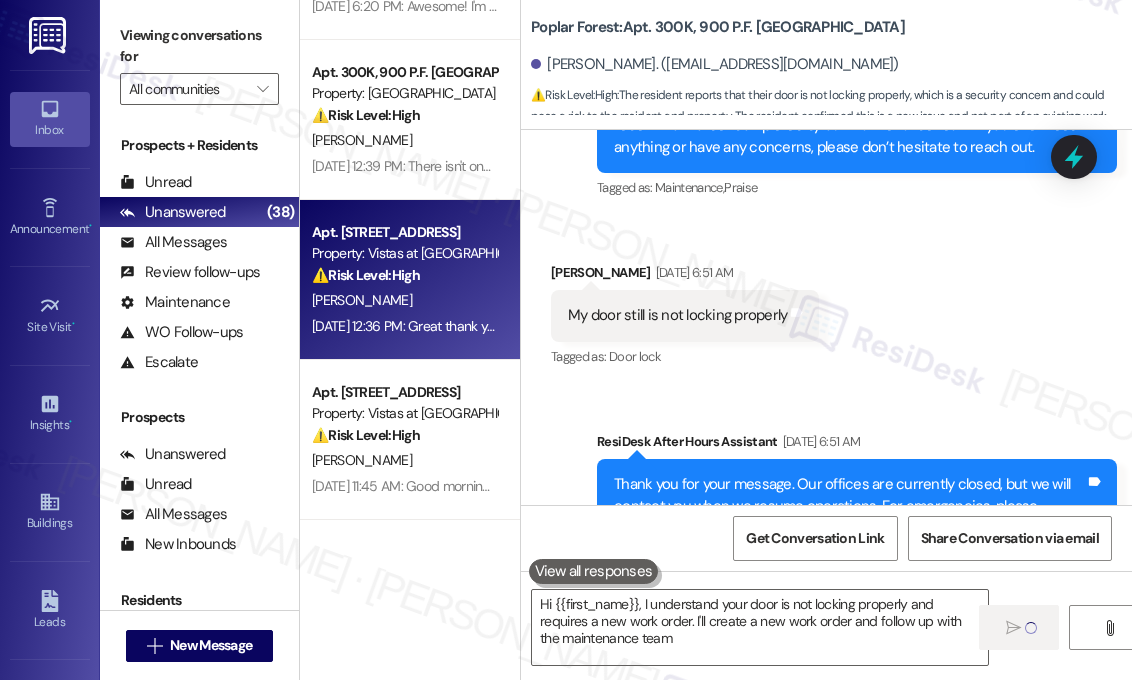 type on "Hi {{first_name}}, I understand your door is not locking properly and requires a new work order. I'll create a new work order and follow up with the maintenance team." 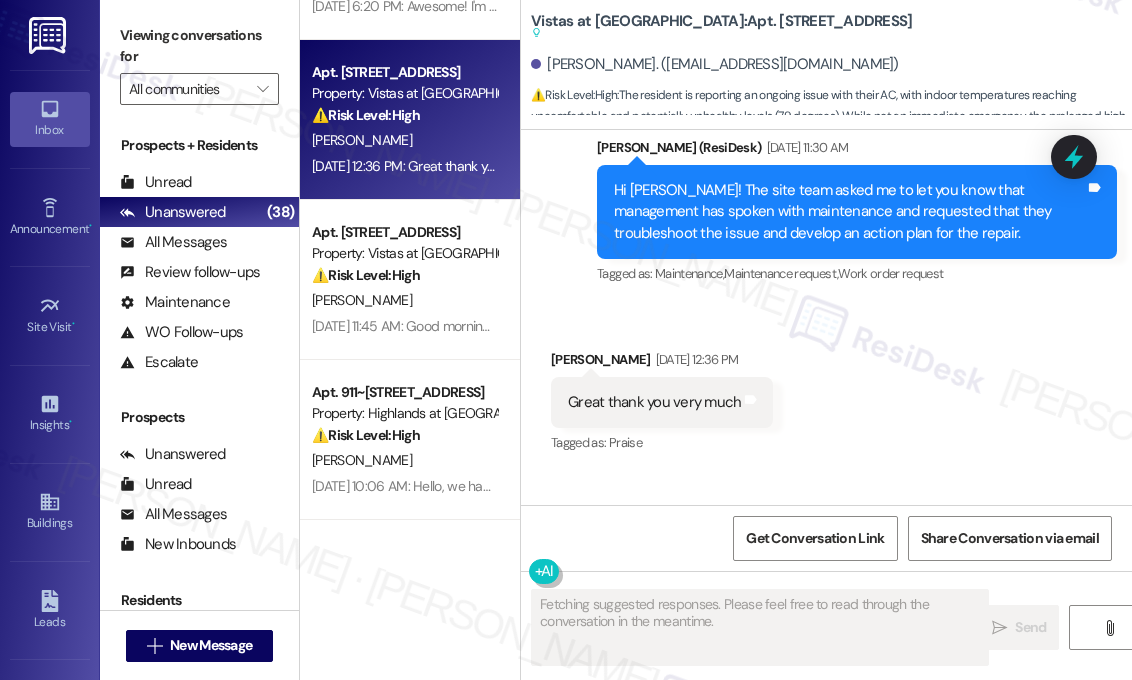 scroll, scrollTop: 8064, scrollLeft: 0, axis: vertical 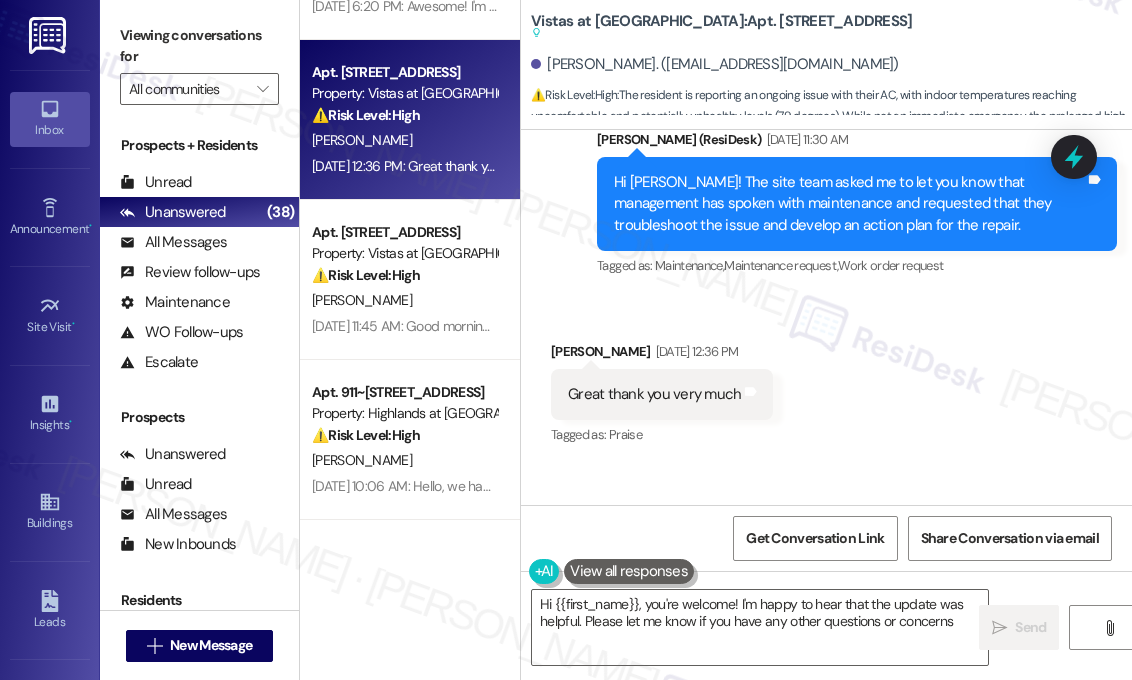 type on "Hi {{first_name}}, you're welcome! I'm happy to hear that the update was helpful. Please let me know if you have any other questions or concerns!" 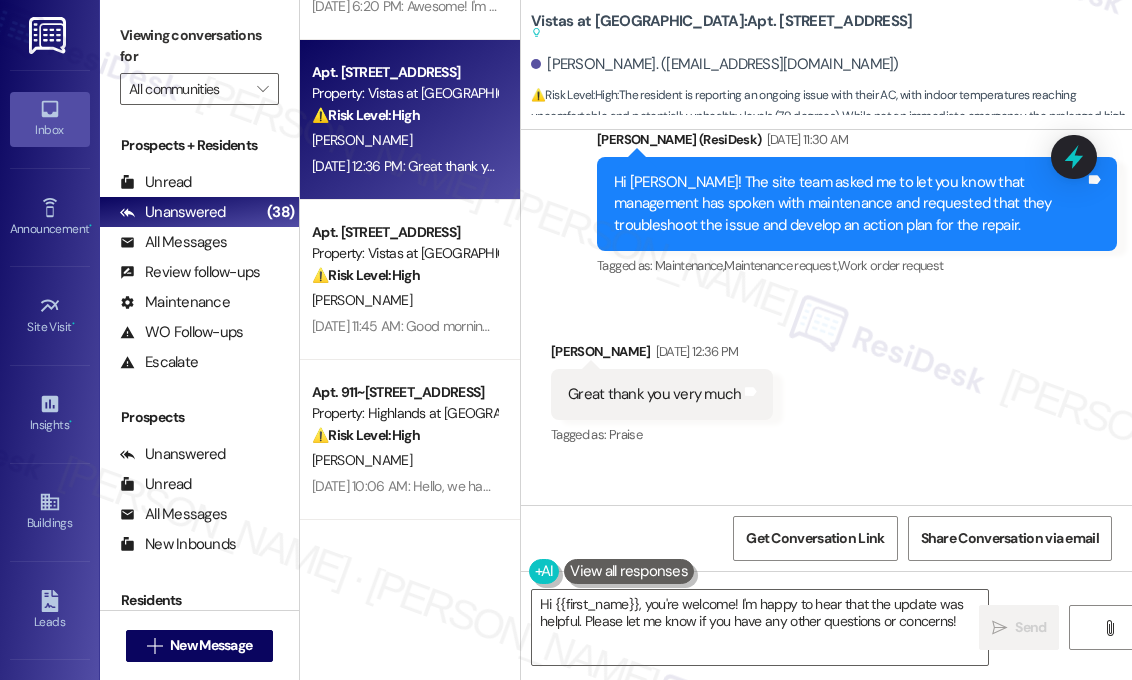 click on "Received via SMS Alexzandra Gancedo Jul 25, 2025 at 12:36 PM Great thank you very much  Tags and notes Tagged as:   Praise Click to highlight conversations about Praise" at bounding box center [826, 380] 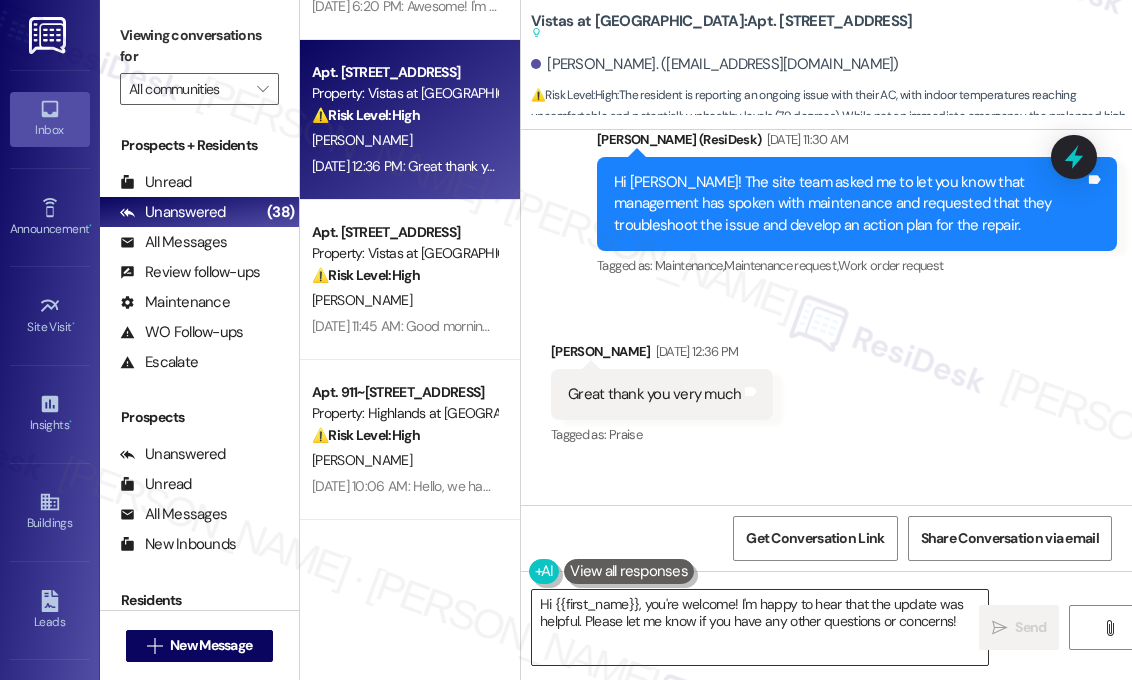 click on "Hi {{first_name}}, you're welcome! I'm happy to hear that the update was helpful. Please let me know if you have any other questions or concerns!" at bounding box center [760, 627] 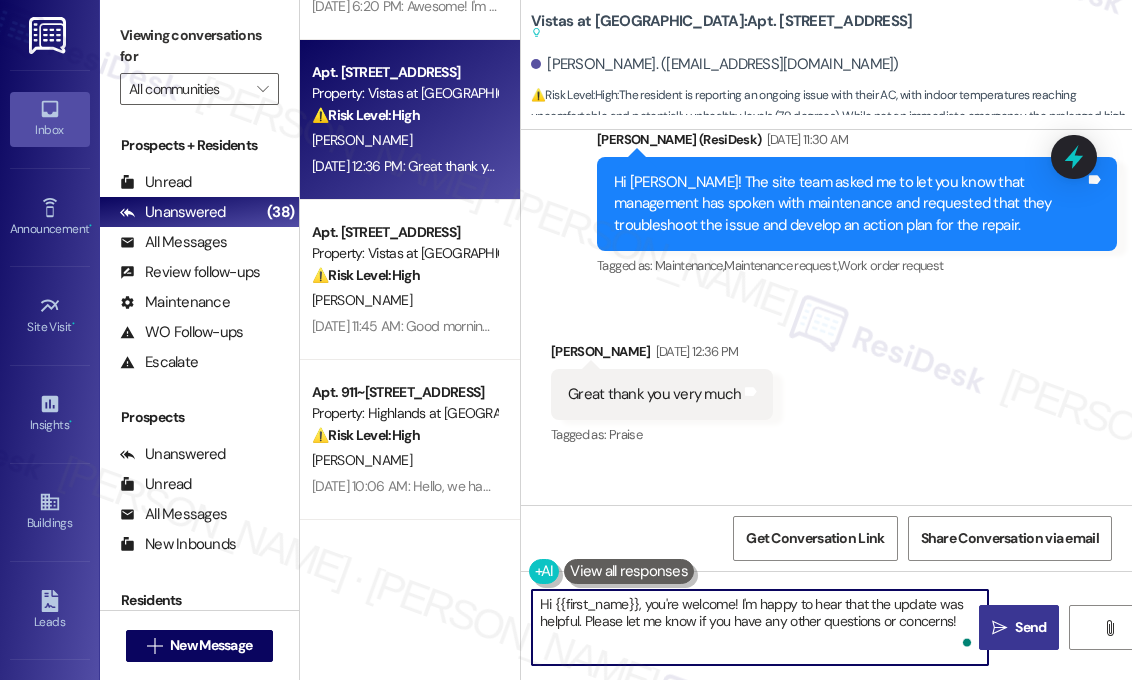 click on "Send" at bounding box center (1030, 627) 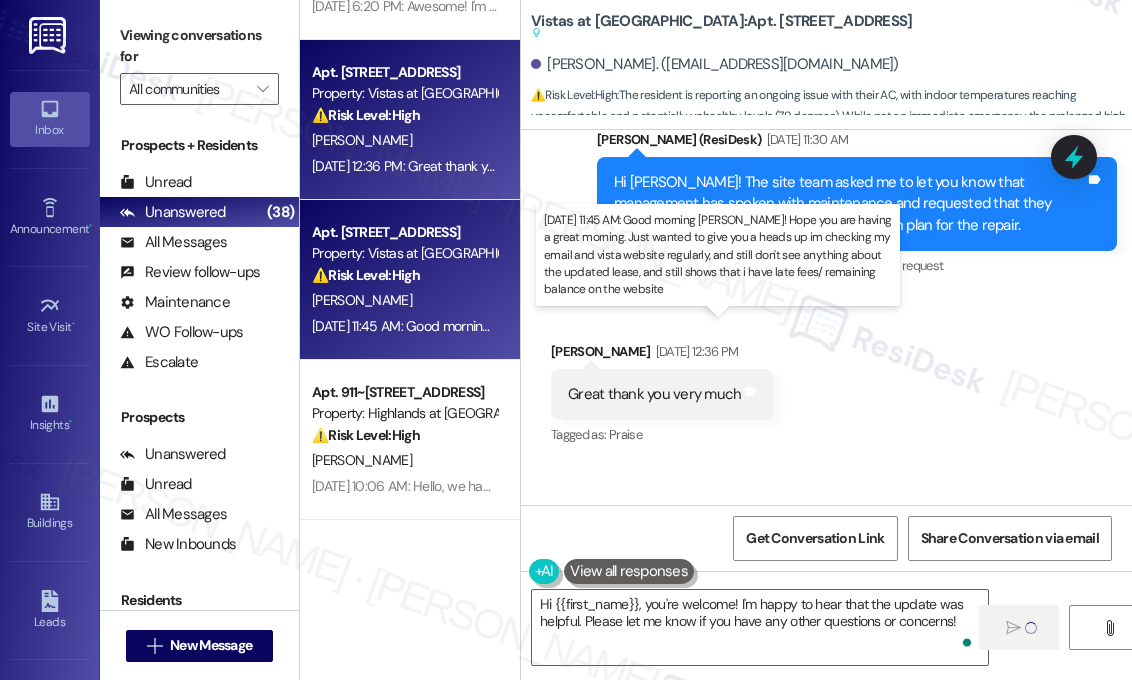 type 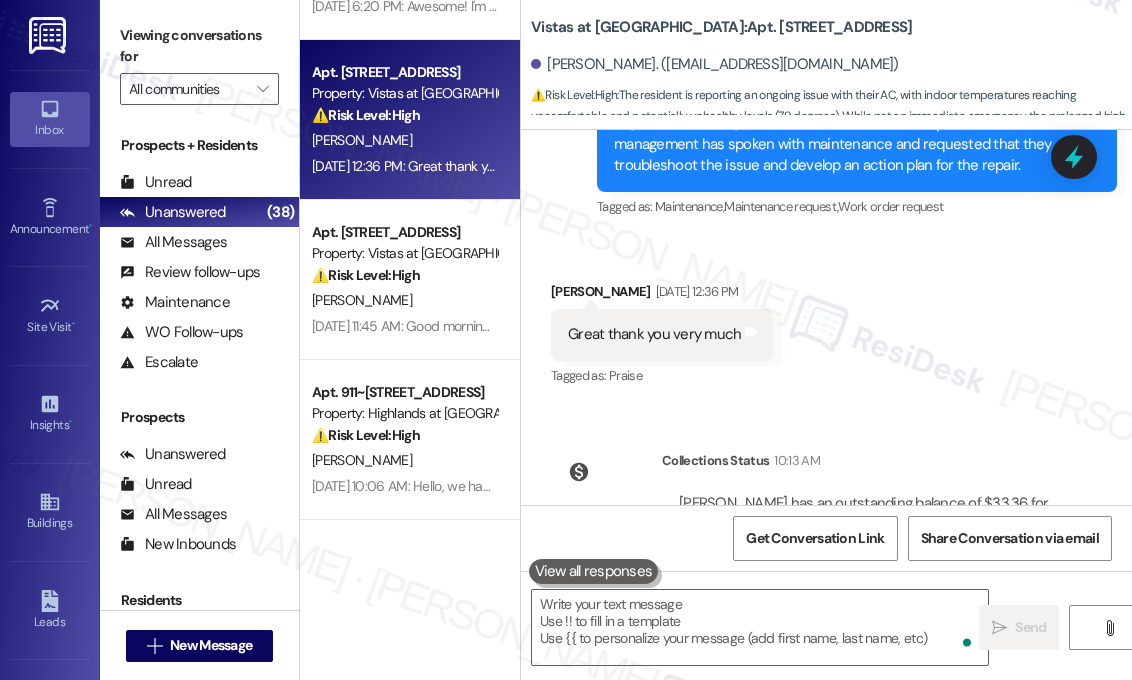 scroll, scrollTop: 8005, scrollLeft: 0, axis: vertical 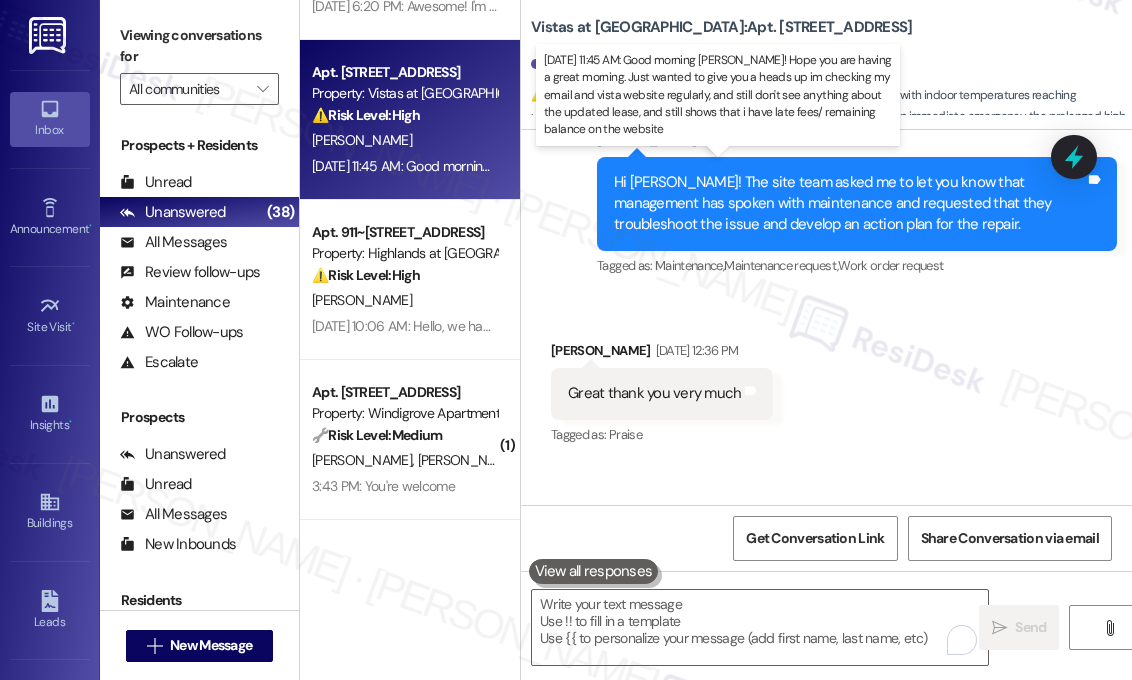 click on "Jul 25, 2025 at 11:45 AM: Good morning Sarah! Hope you are having a great morning. Just wanted to give you a heads up im checking my  email and vista website regularly, and still don't see anything about the updated lease, and still shows that i have late fees/ remaining balance on the website Jul 25, 2025 at 11:45 AM: Good morning Sarah! Hope you are having a great morning. Just wanted to give you a heads up im checking my  email and vista website regularly, and still don't see anything about the updated lease, and still shows that i have late fees/ remaining balance on the website" at bounding box center [1171, 166] 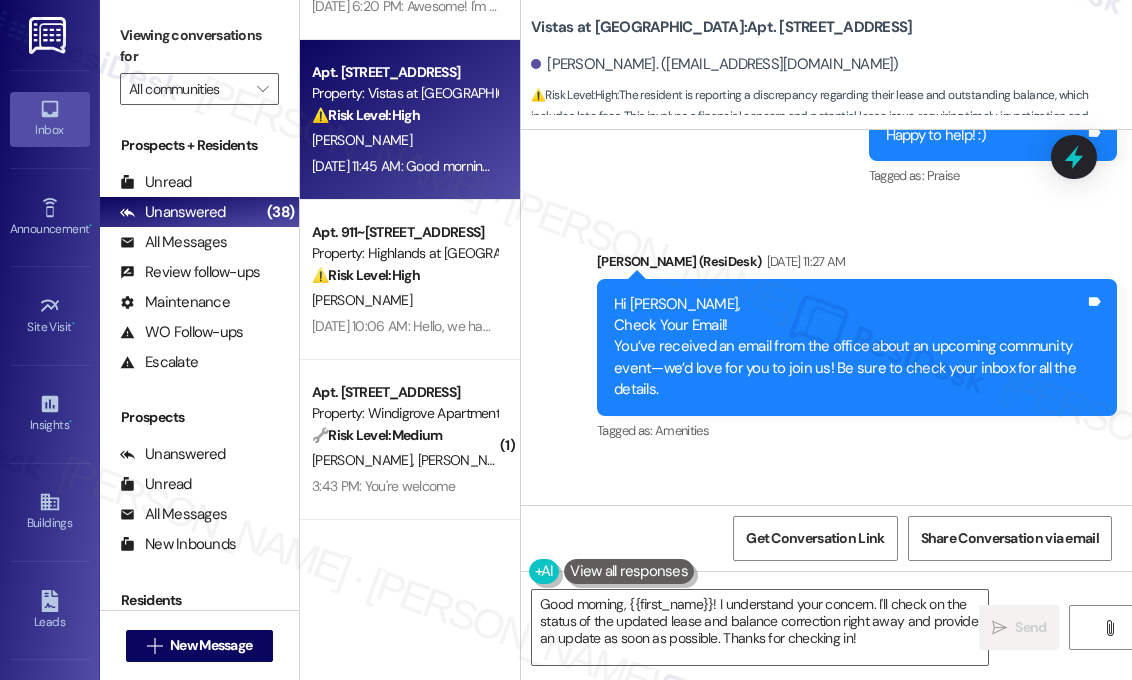 scroll, scrollTop: 11123, scrollLeft: 0, axis: vertical 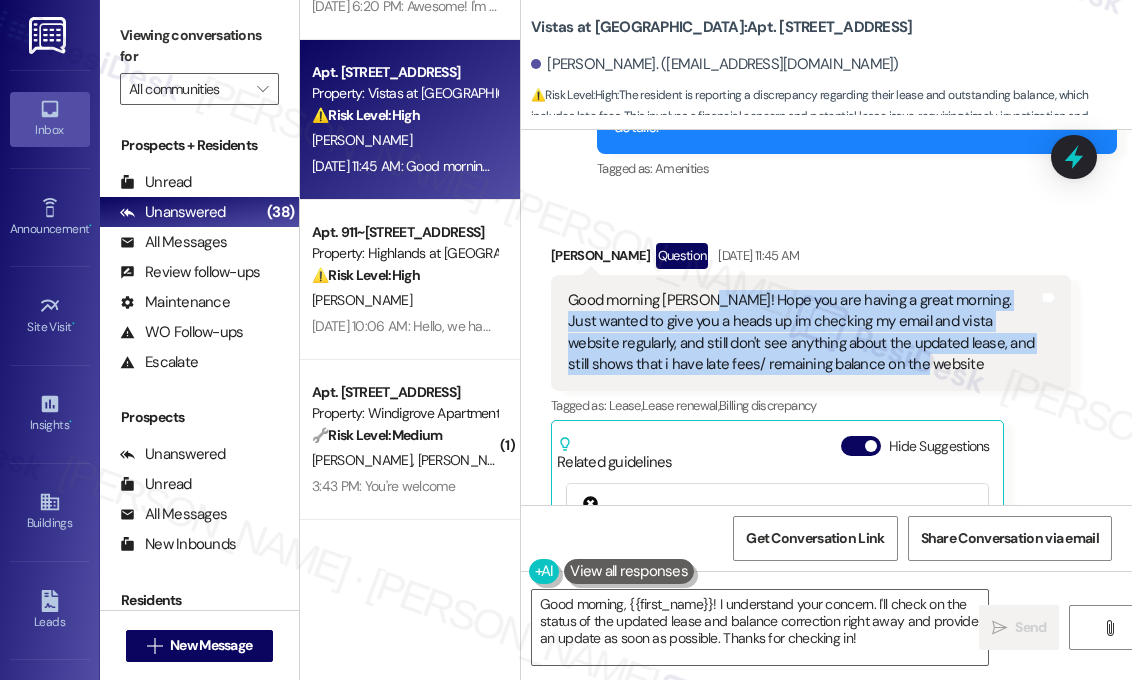 drag, startPoint x: 872, startPoint y: 406, endPoint x: 705, endPoint y: 343, distance: 178.4881 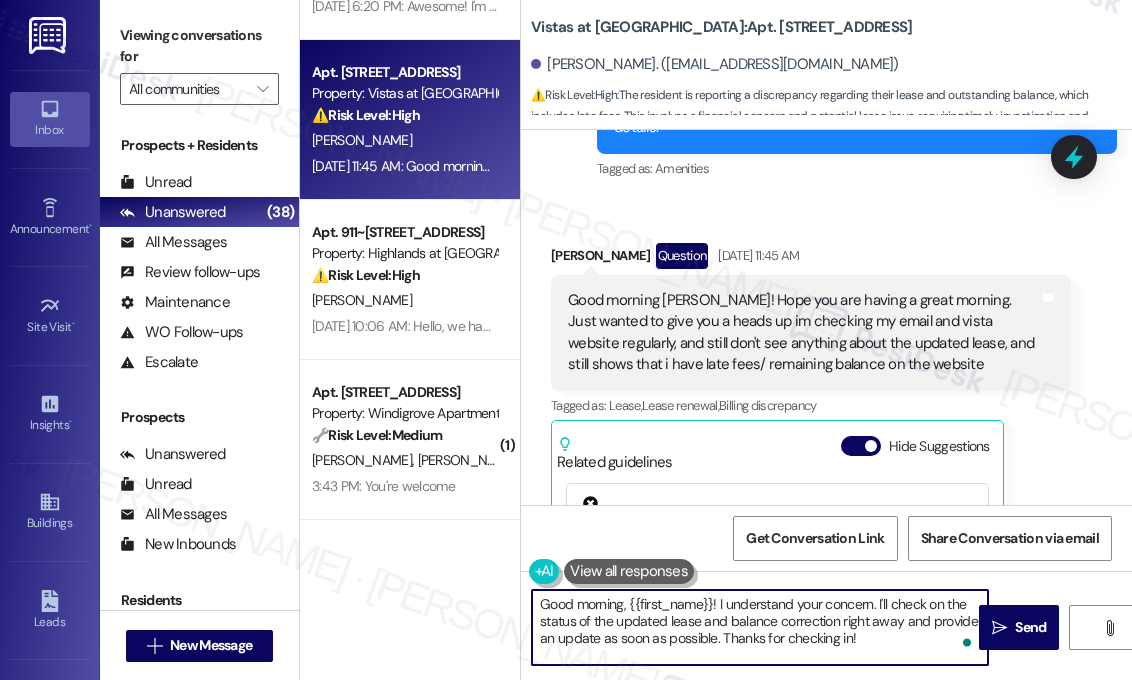 drag, startPoint x: 870, startPoint y: 646, endPoint x: 523, endPoint y: 604, distance: 349.53253 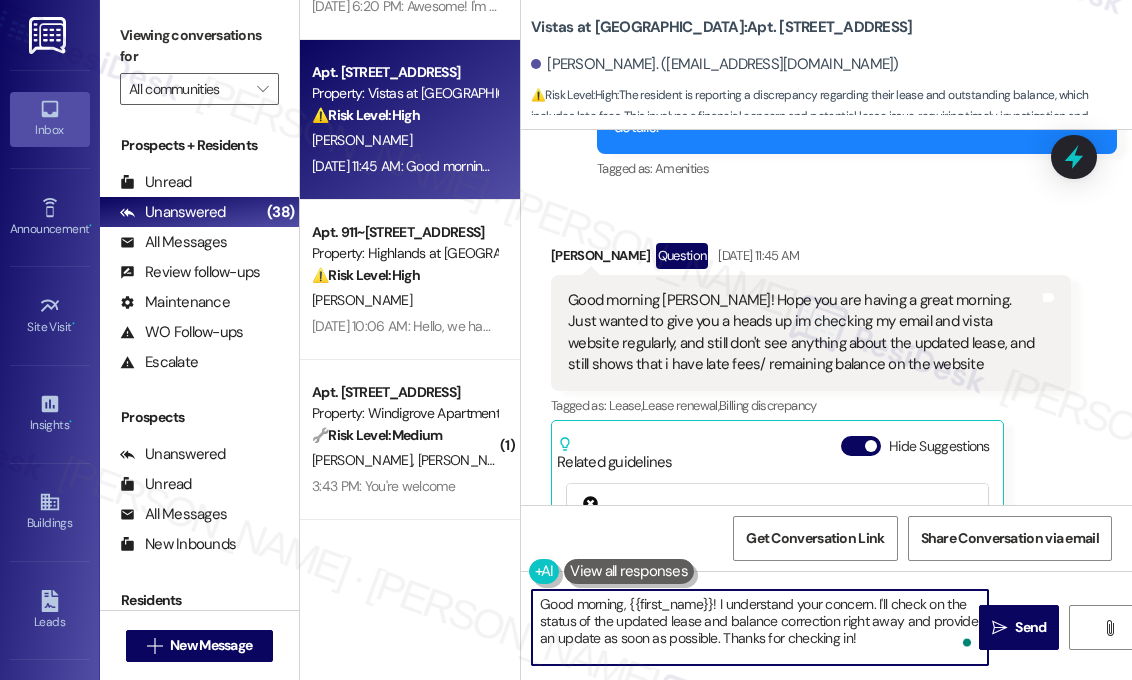 click on "Good morning, {{first_name}}! I understand your concern. I'll check on the status of the updated lease and balance correction right away and provide an update as soon as possible. Thanks for checking in!" at bounding box center [750, 627] 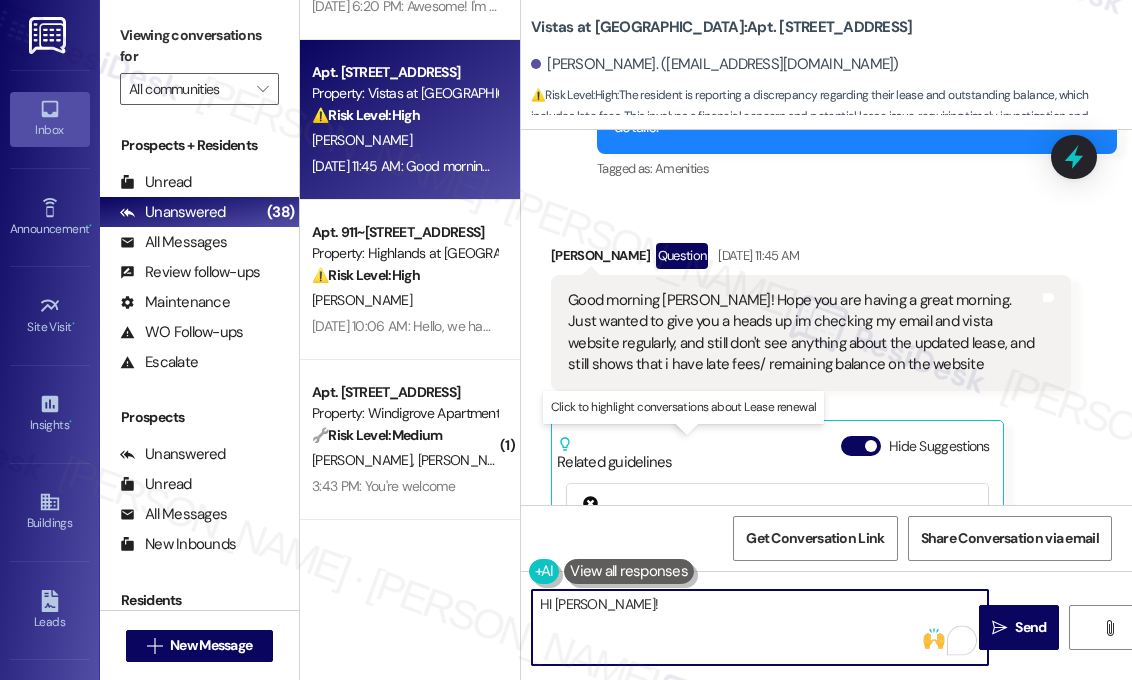 paste on "Just to confirm—are you not receiving any emails from the property at all, or are you receiving some but haven’t seen anything specifically about the updated lease? I’ll look into the status of the lease and the balance for you." 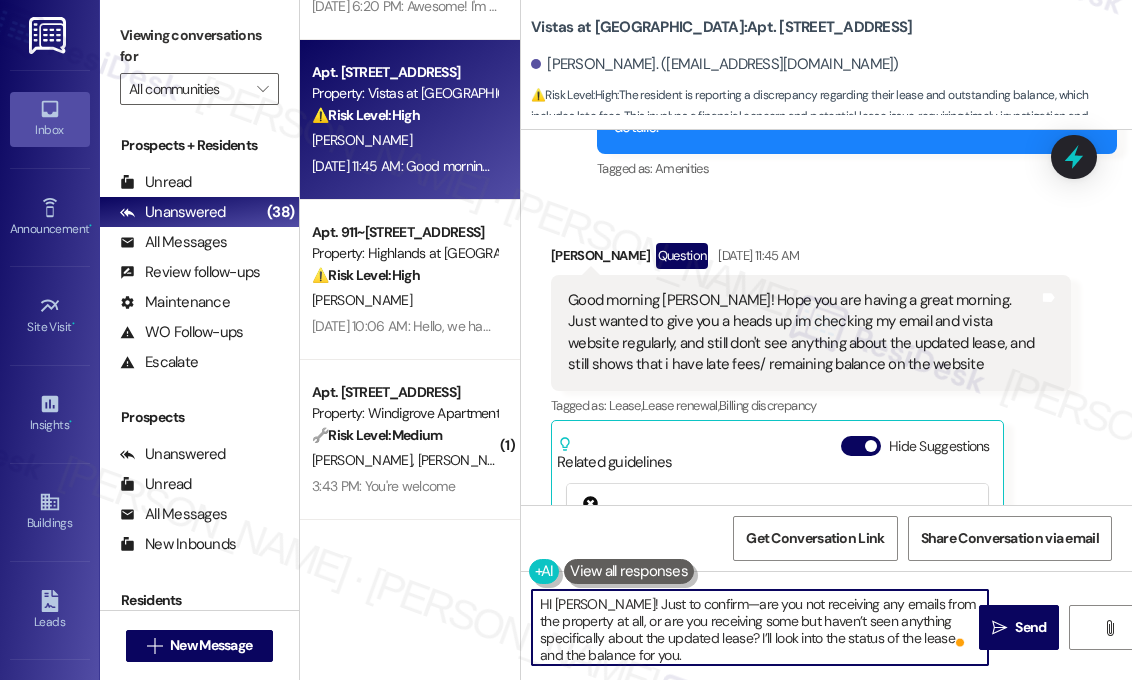 click on "HI David! Just to confirm—are you not receiving any emails from the property at all, or are you receiving some but haven’t seen anything specifically about the updated lease? I’ll look into the status of the lease and the balance for you." at bounding box center (760, 627) 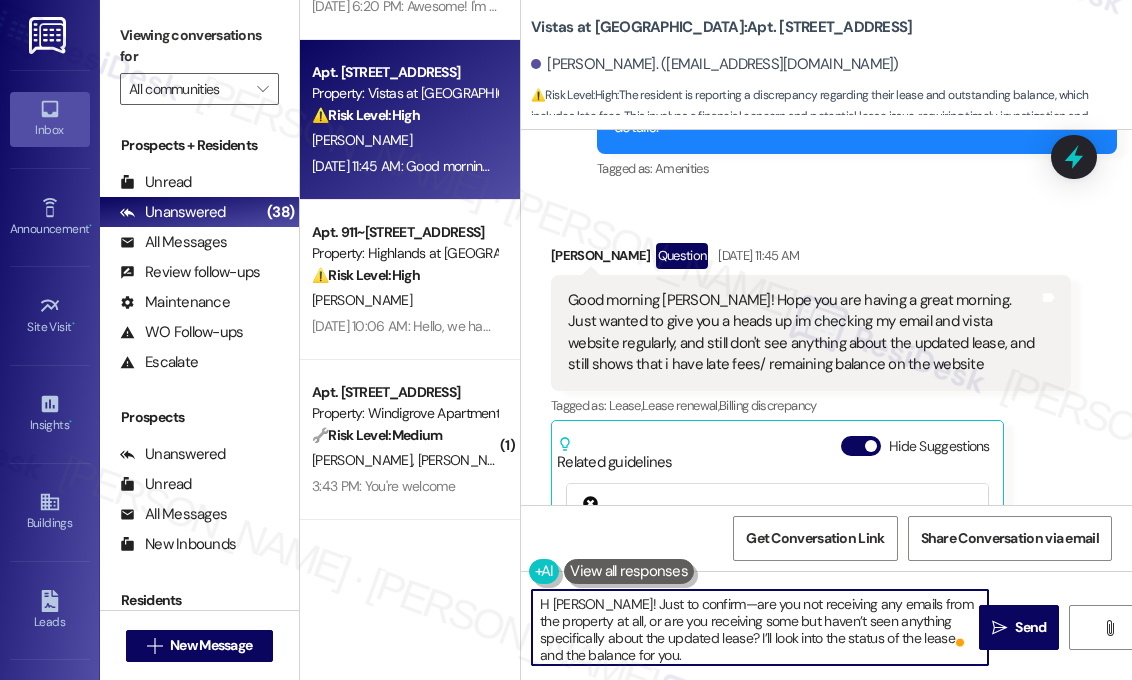 type on "Hi David! Just to confirm—are you not receiving any emails from the property at all, or are you receiving some but haven’t seen anything specifically about the updated lease? I’ll look into the status of the lease and the balance for you." 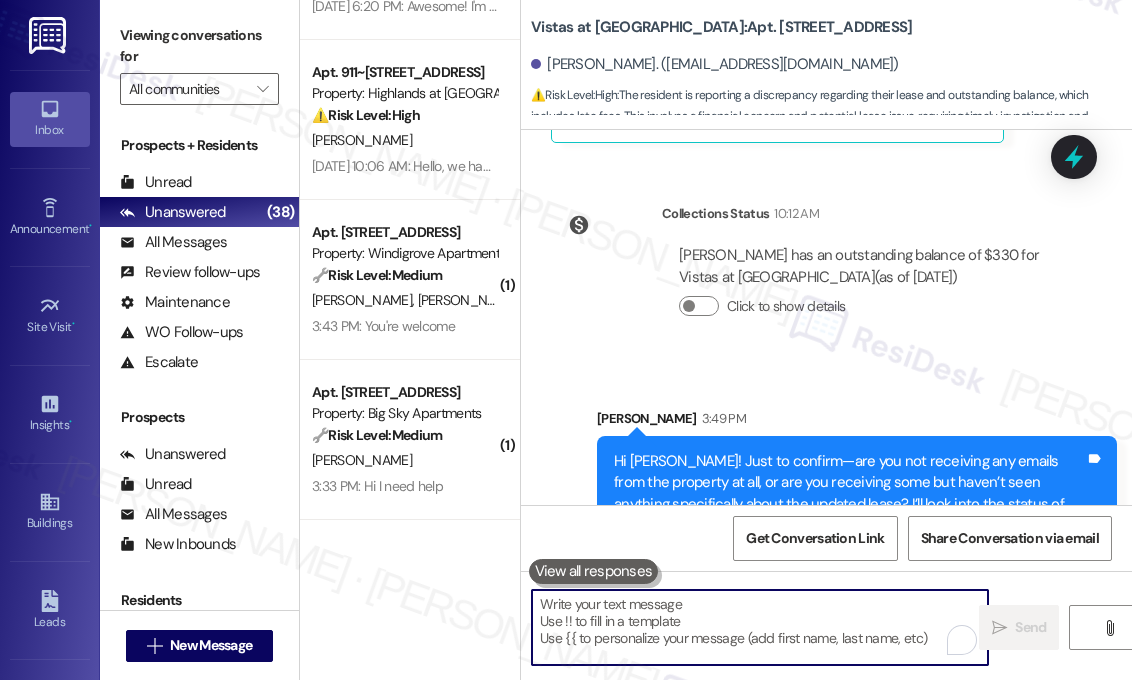 scroll, scrollTop: 11832, scrollLeft: 0, axis: vertical 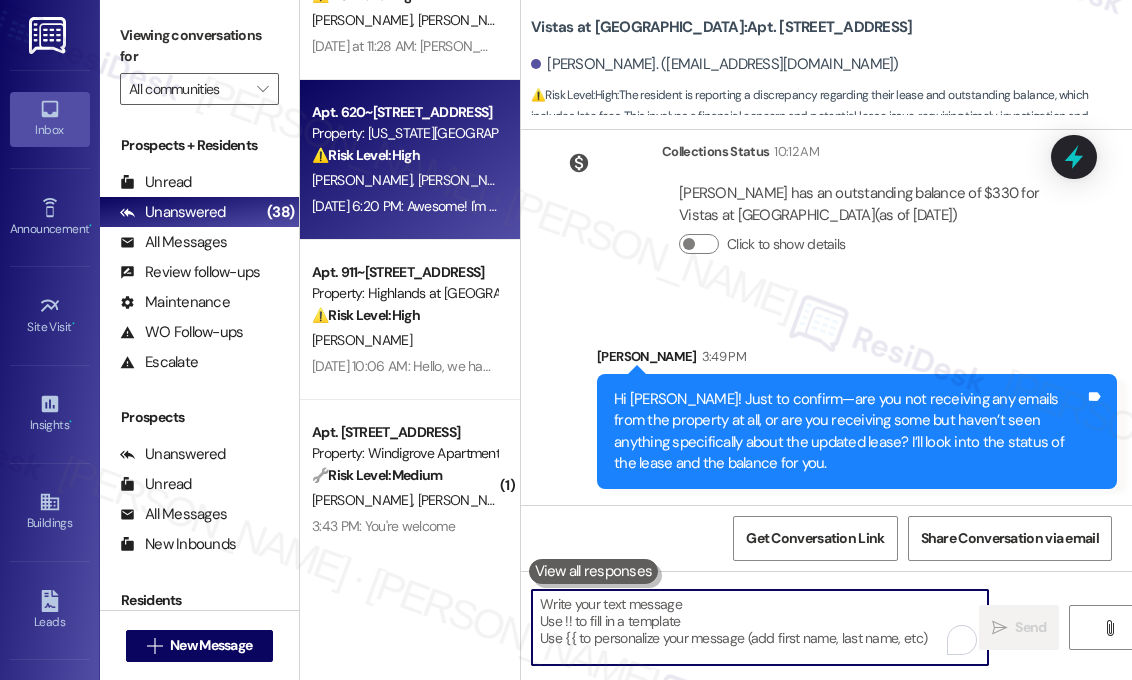 type 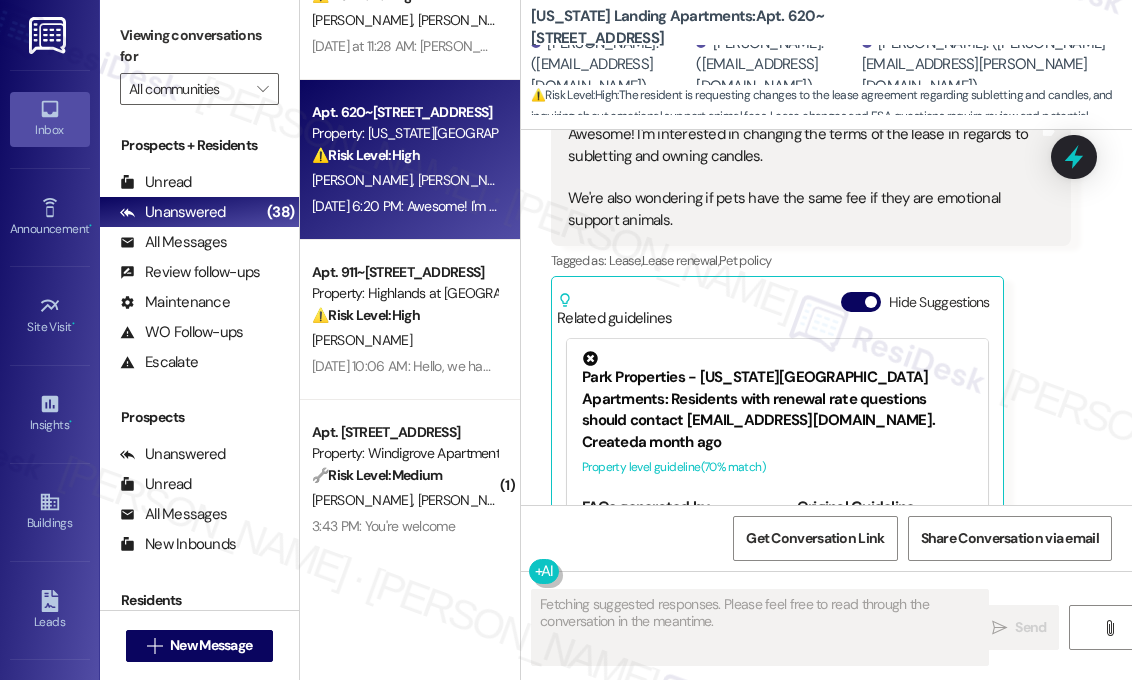 scroll, scrollTop: 3390, scrollLeft: 0, axis: vertical 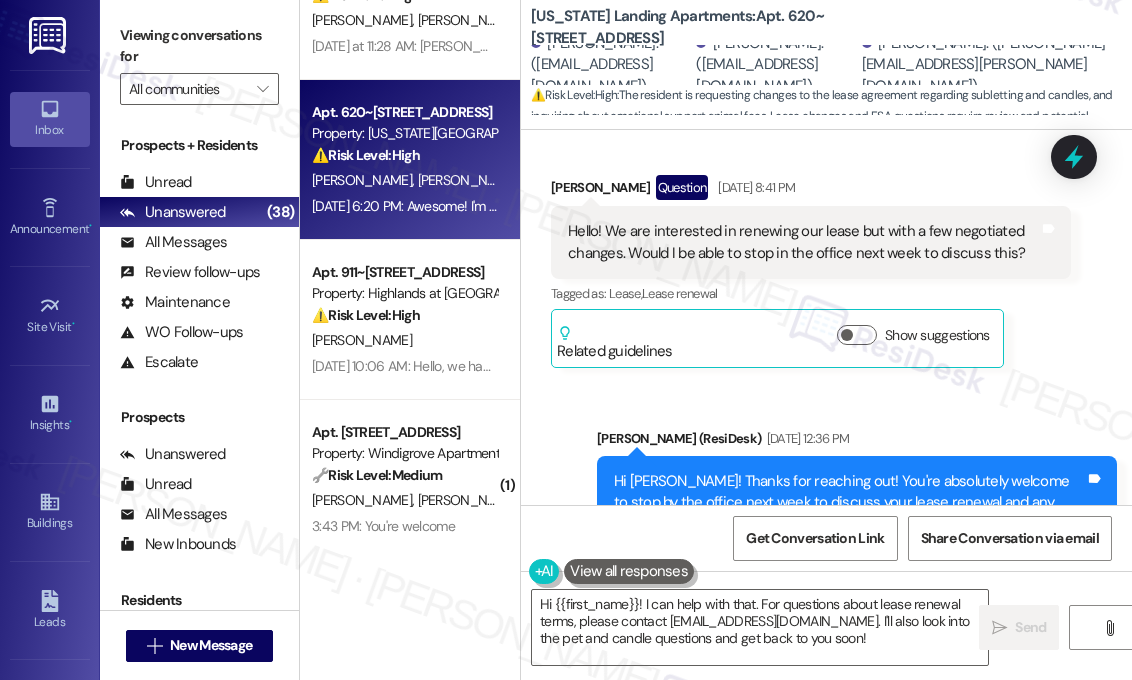 click on "Hello! We are interested in renewing our lease but with a few negotiated changes. Would I be able to stop in the office next week to discuss this?" at bounding box center [803, 242] 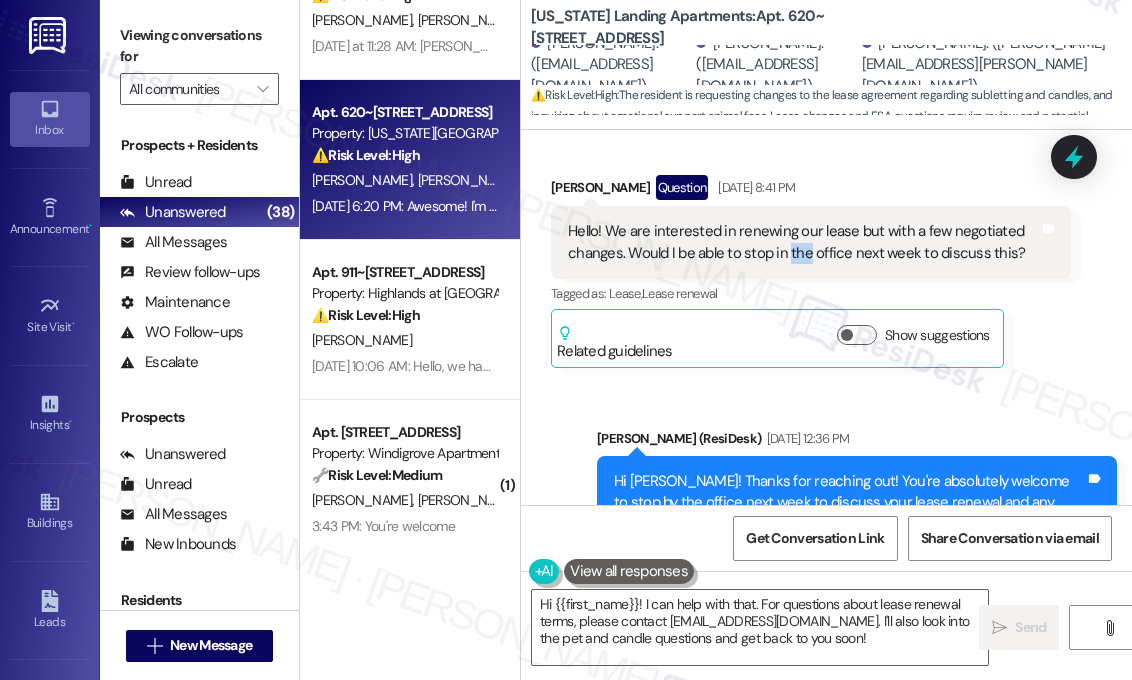 click on "Hello! We are interested in renewing our lease but with a few negotiated changes. Would I be able to stop in the office next week to discuss this?" at bounding box center [803, 242] 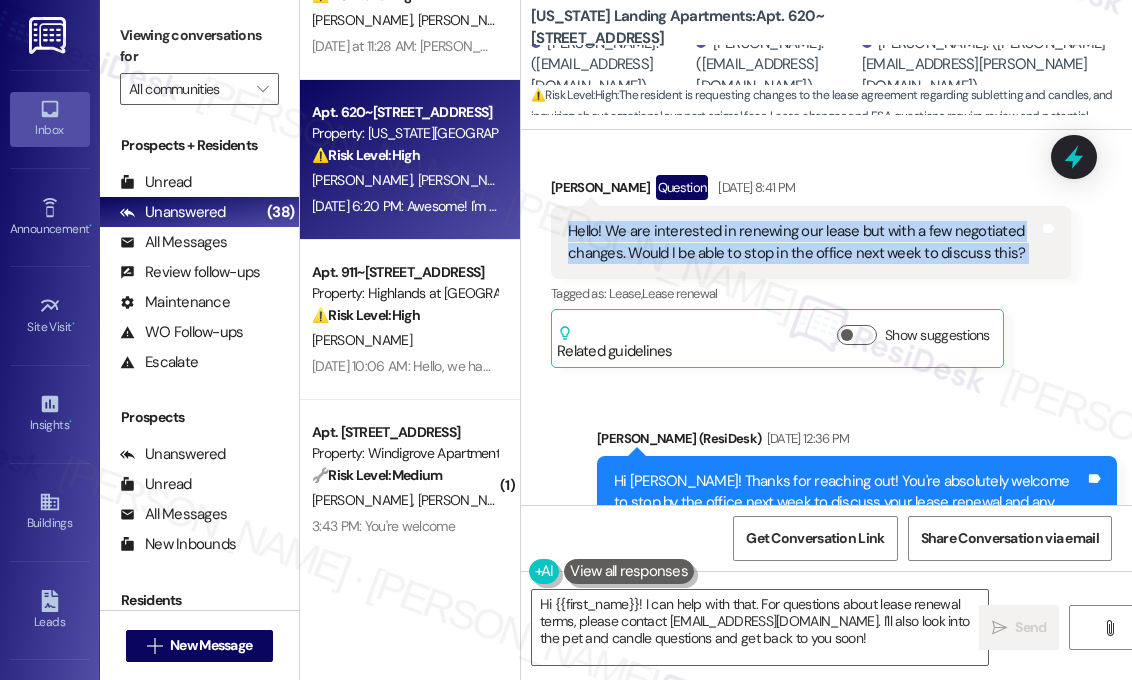 click on "Hello! We are interested in renewing our lease but with a few negotiated changes. Would I be able to stop in the office next week to discuss this?" at bounding box center (803, 242) 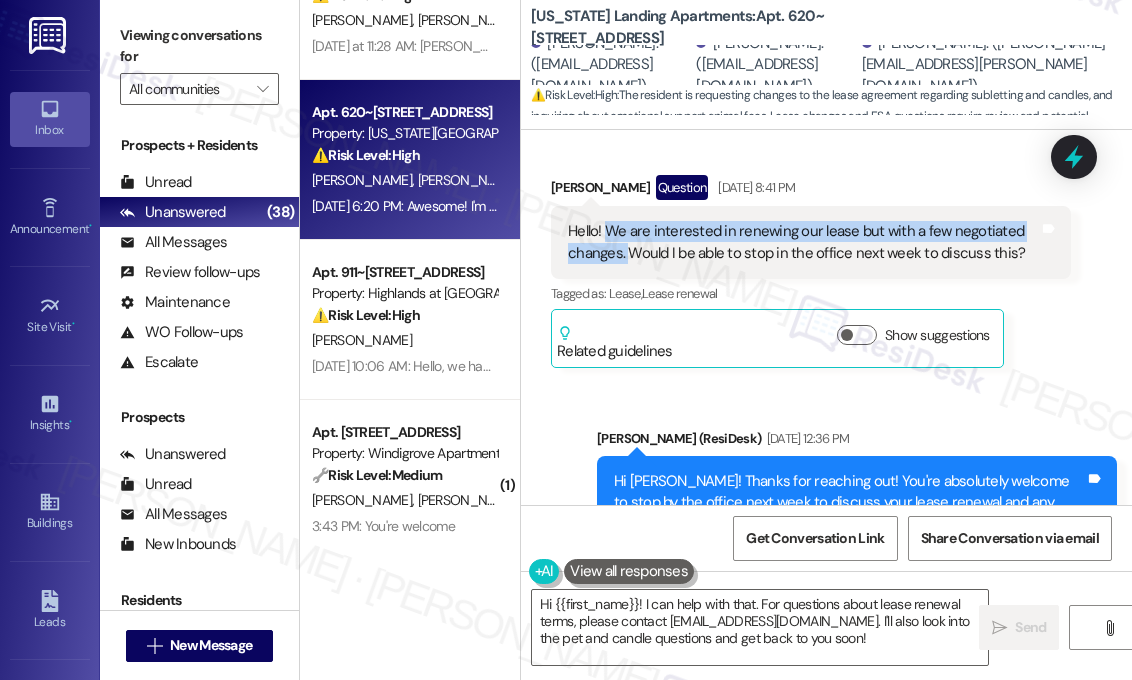 drag, startPoint x: 625, startPoint y: 249, endPoint x: 608, endPoint y: 233, distance: 23.345236 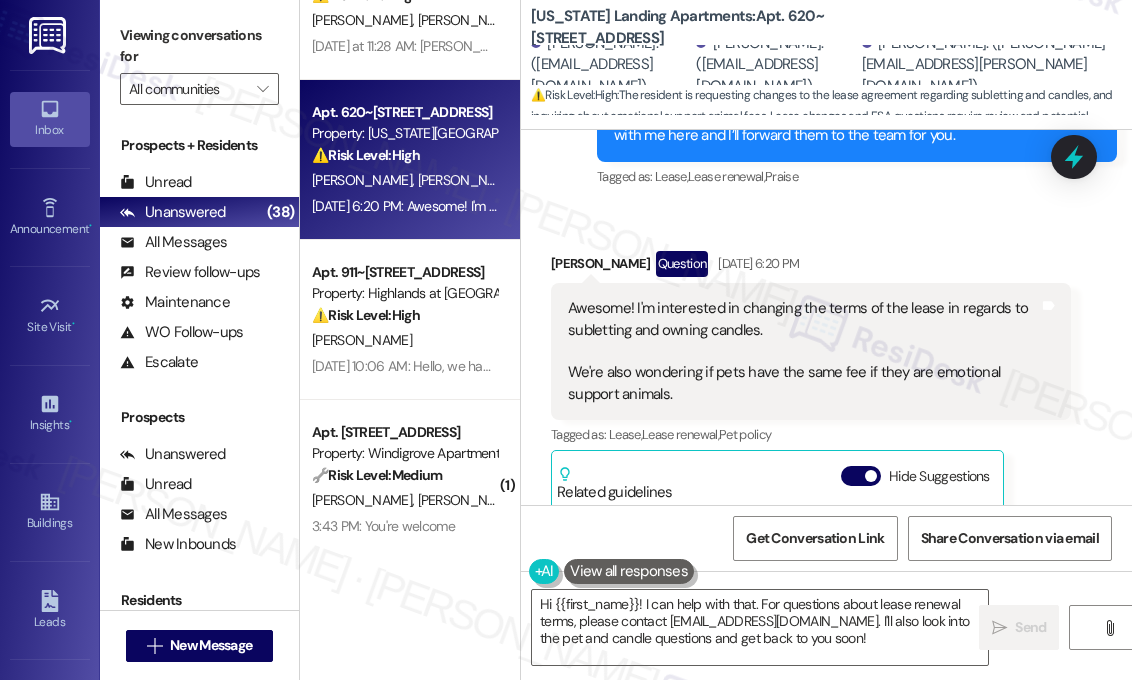 scroll, scrollTop: 3390, scrollLeft: 0, axis: vertical 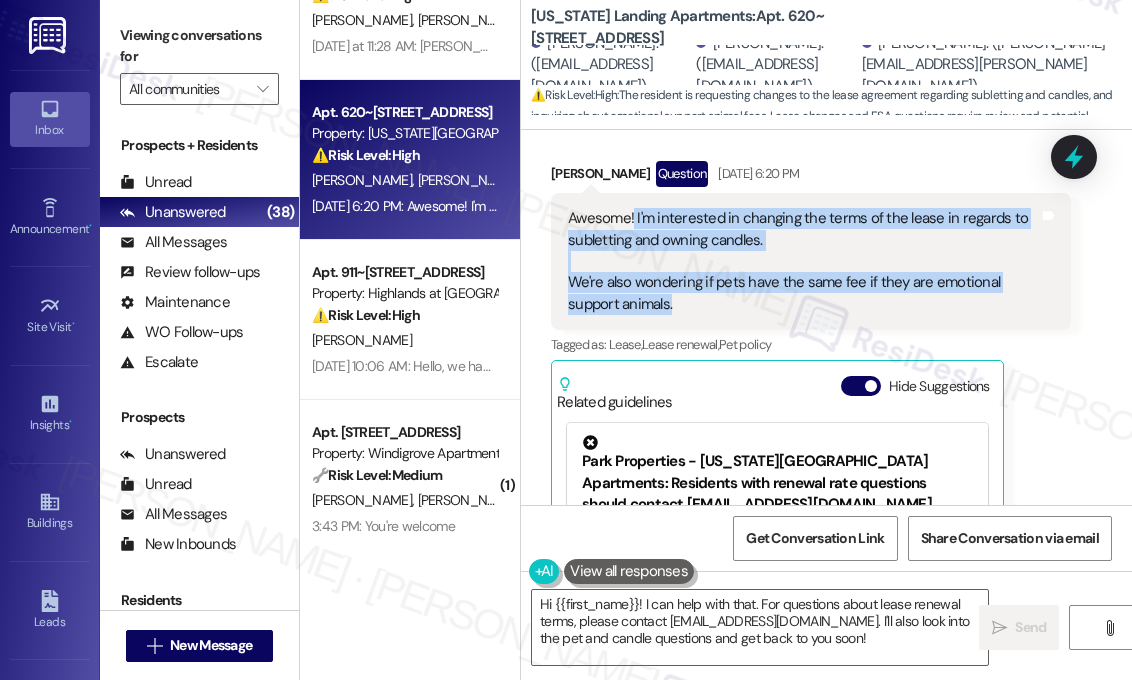 drag, startPoint x: 727, startPoint y: 308, endPoint x: 641, endPoint y: 234, distance: 113.454834 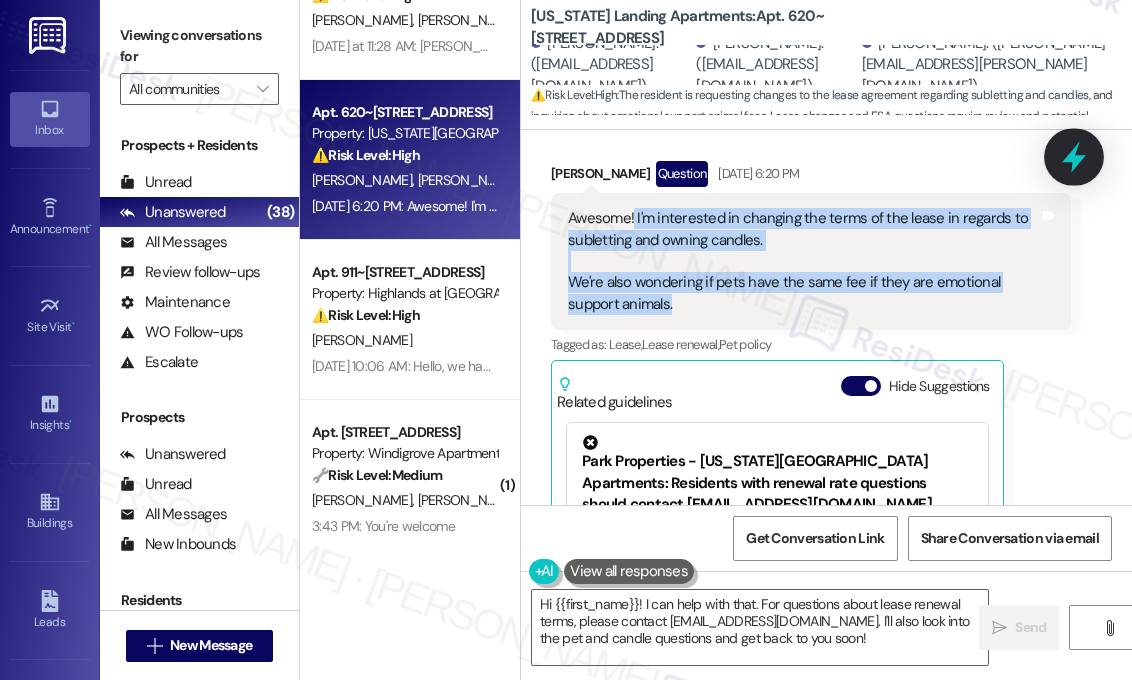 click 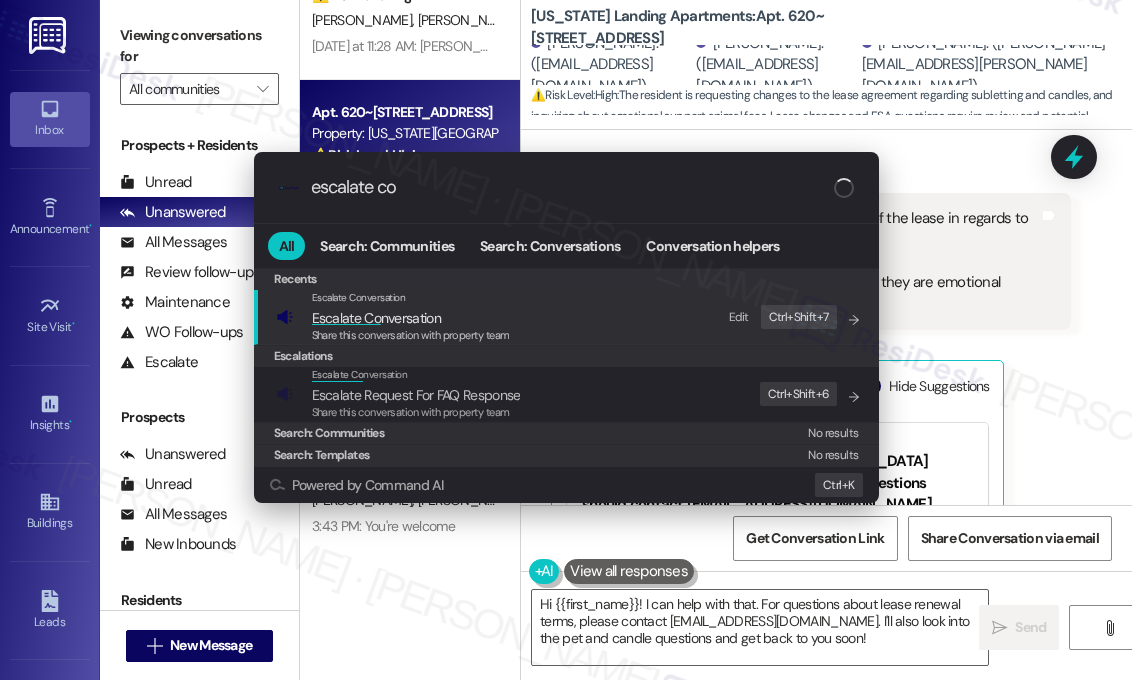 type on "escalate con" 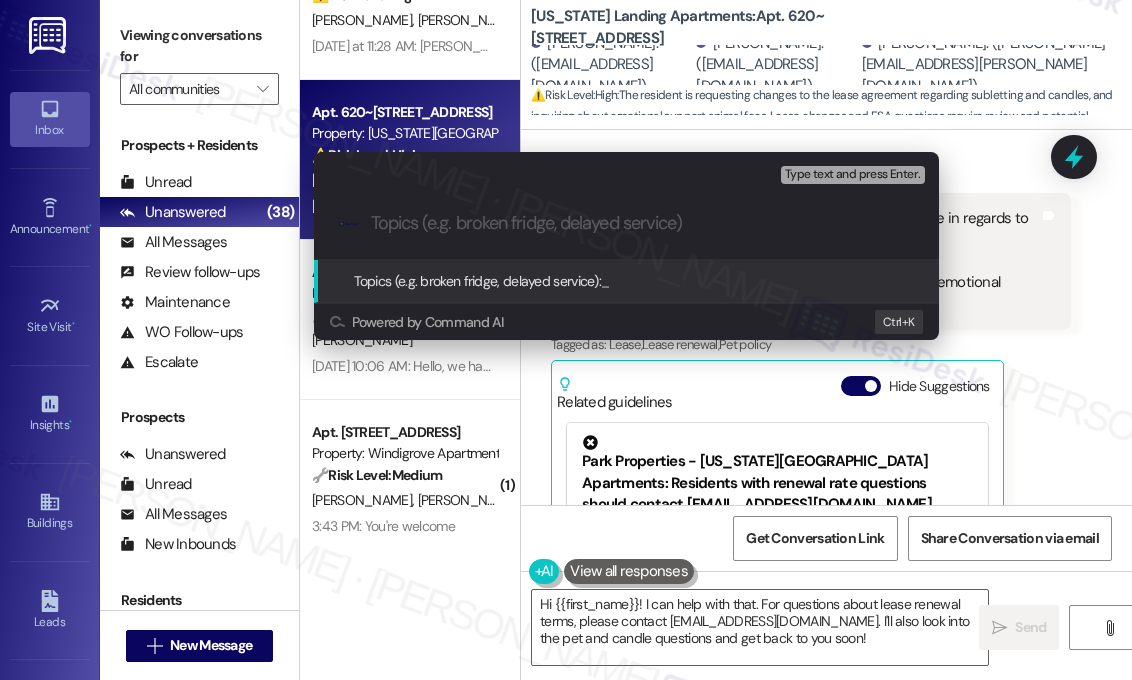 type on "Lease Renewal Inquiry – Subletting, Candles, and ESA Pet Policy Questions" 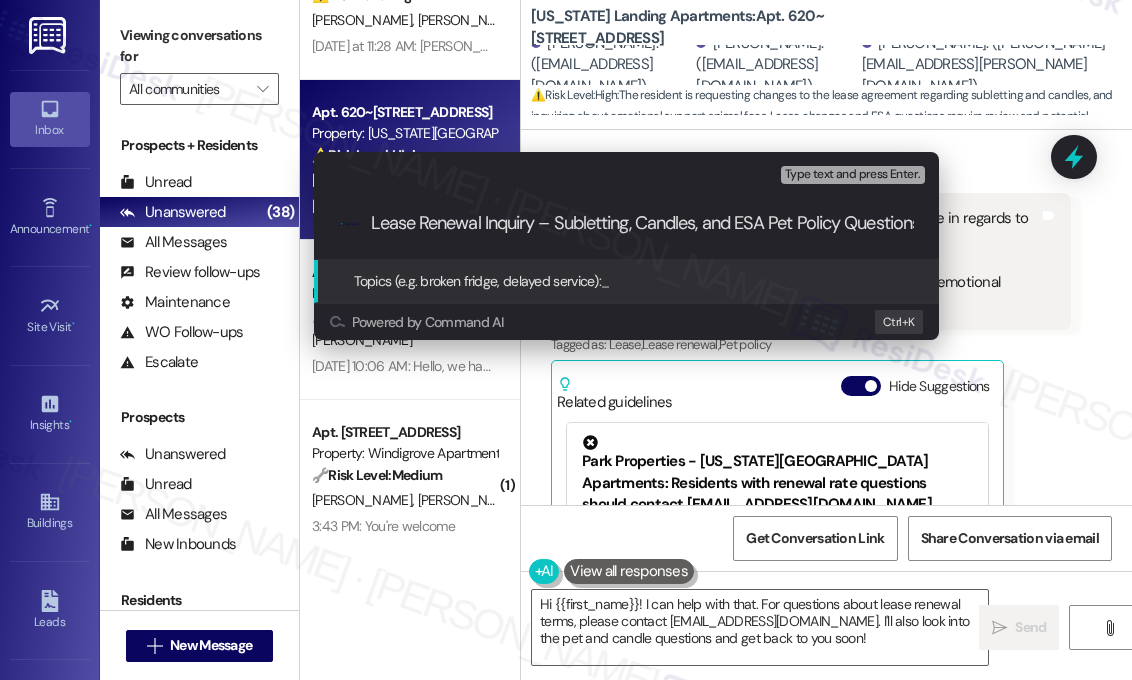 scroll, scrollTop: 0, scrollLeft: 30, axis: horizontal 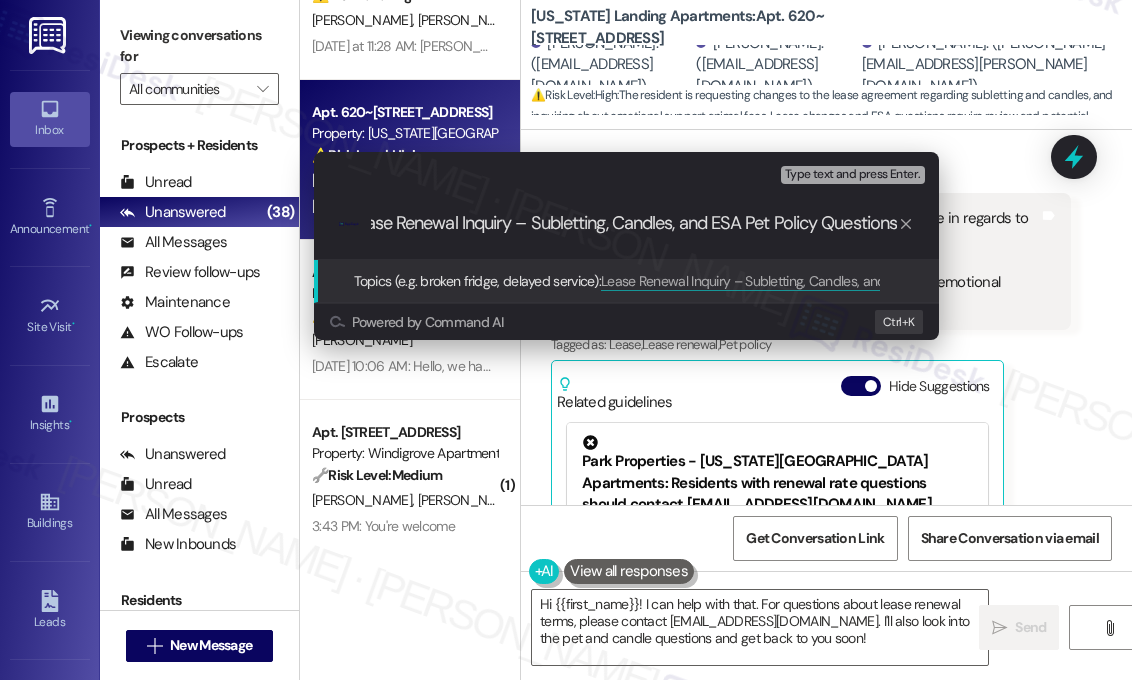 type 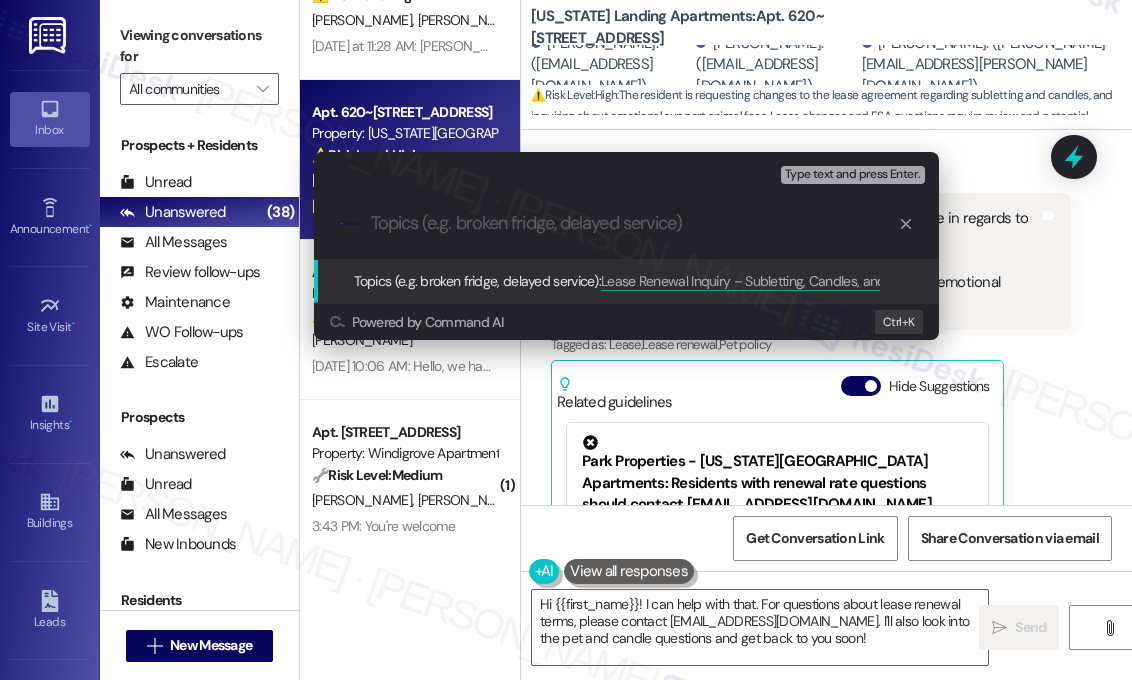 scroll, scrollTop: 0, scrollLeft: 0, axis: both 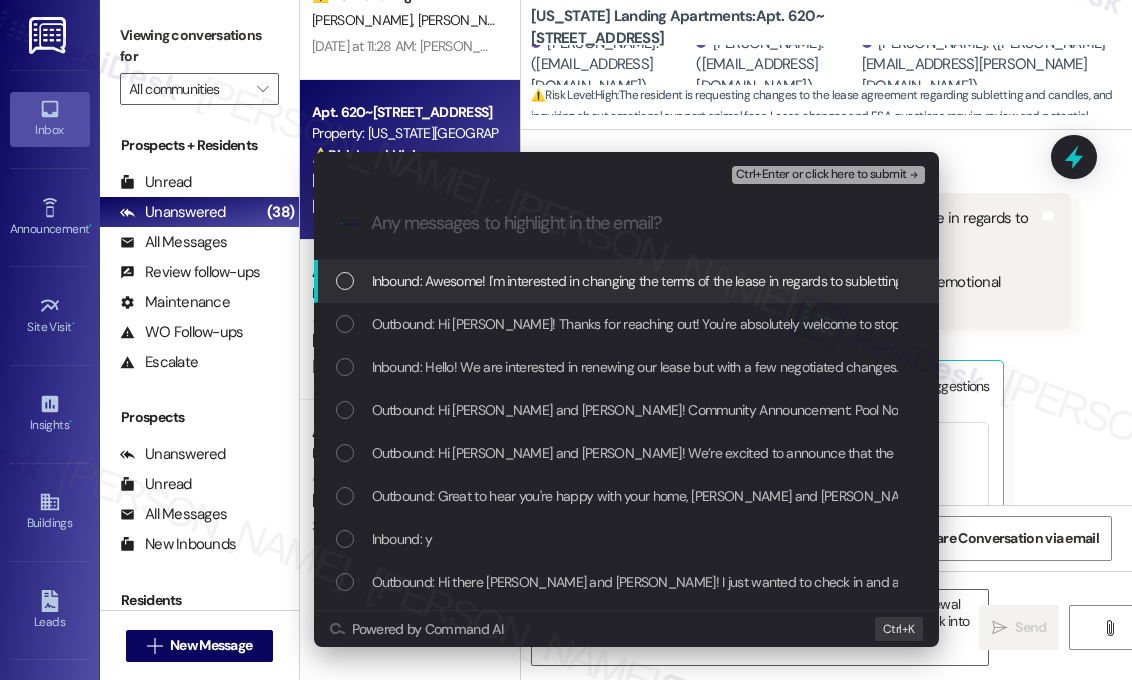 click on "Inbound: Awesome! I'm interested in changing the terms of the lease in regards to subletting and owning candles.
We're also wondering if pets have the same fee if they are emotional support animals." at bounding box center [947, 281] 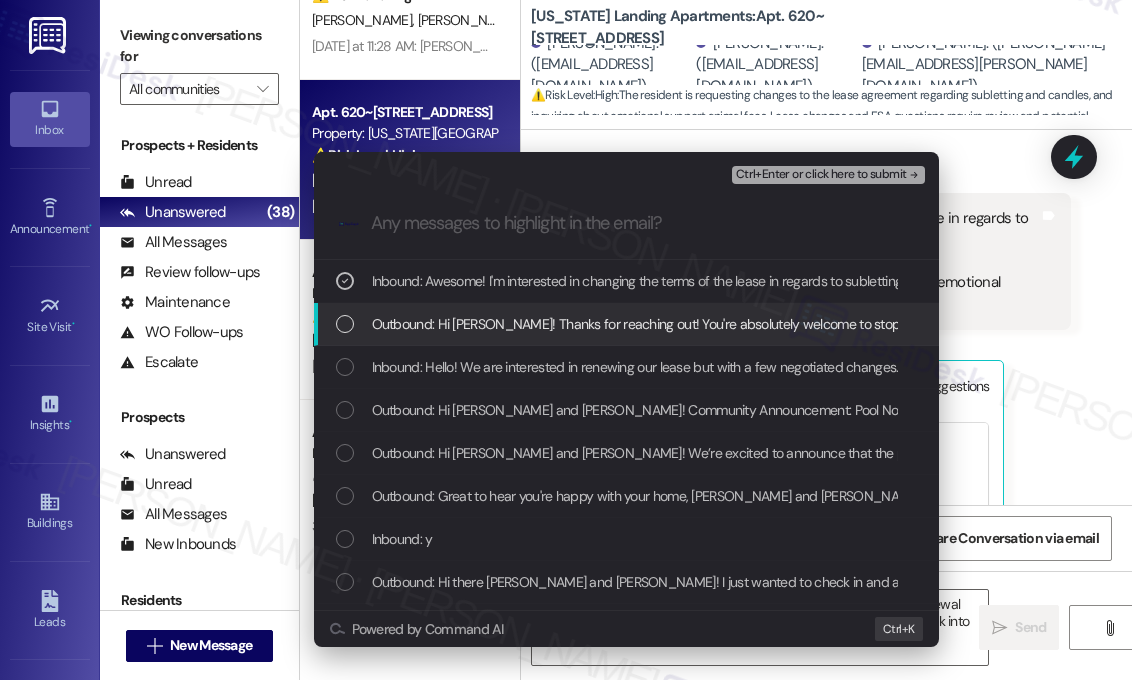 click on "Outbound: Hi Shannon! Thanks for reaching out! You're absolutely welcome to stop by the office next week to discuss your lease renewal and any changes you'd like to explore. Or if it’s easier, you can also share the details with me here and I’ll forward them to the team for you." at bounding box center [1193, 324] 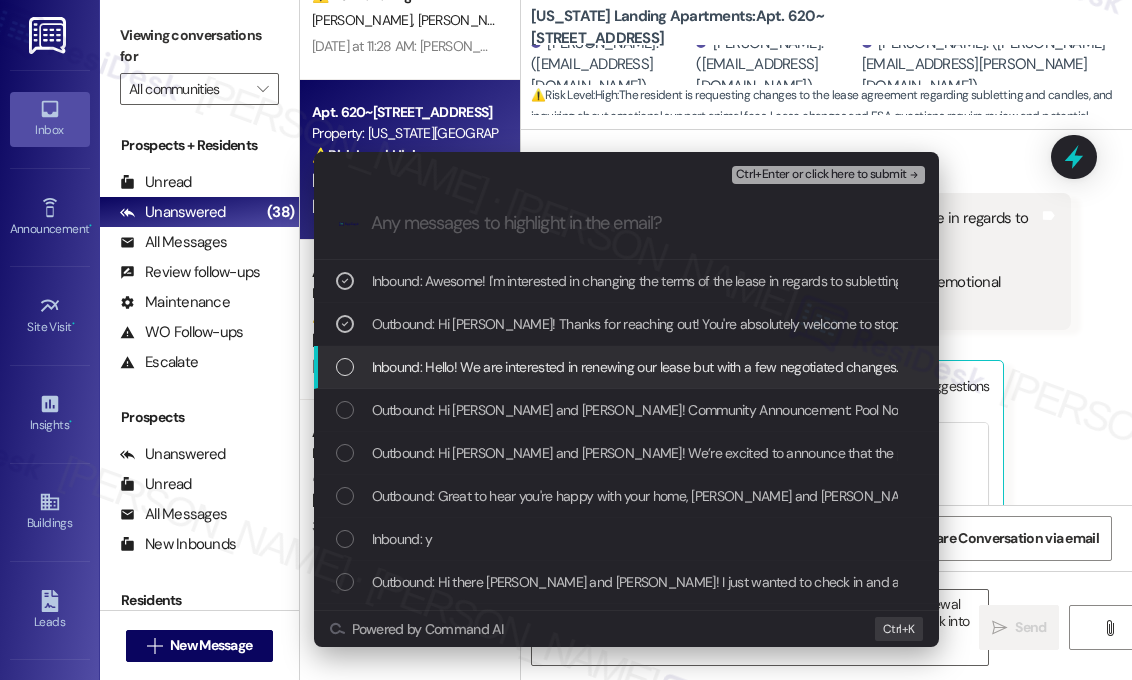 click on "Inbound: Hello! We are interested in renewing our lease but with a few negotiated changes. Would I be able to stop in the office next week to discuss this?" at bounding box center (818, 367) 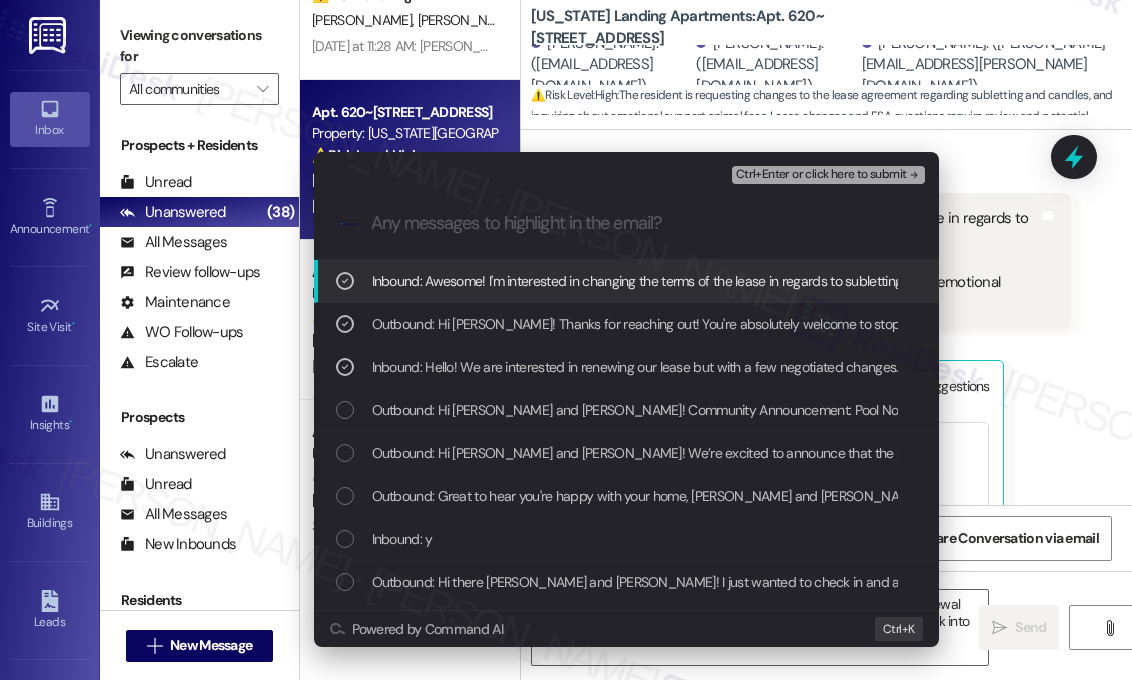 click on "Ctrl+Enter or click here to submit" at bounding box center (821, 175) 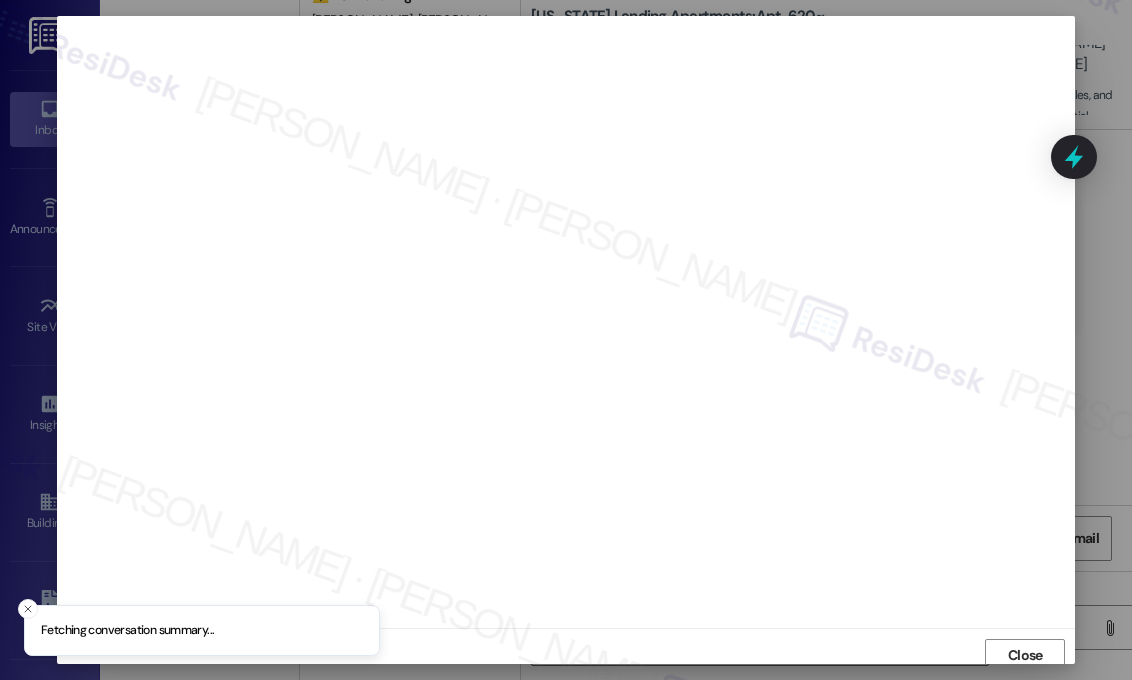 scroll, scrollTop: 7, scrollLeft: 0, axis: vertical 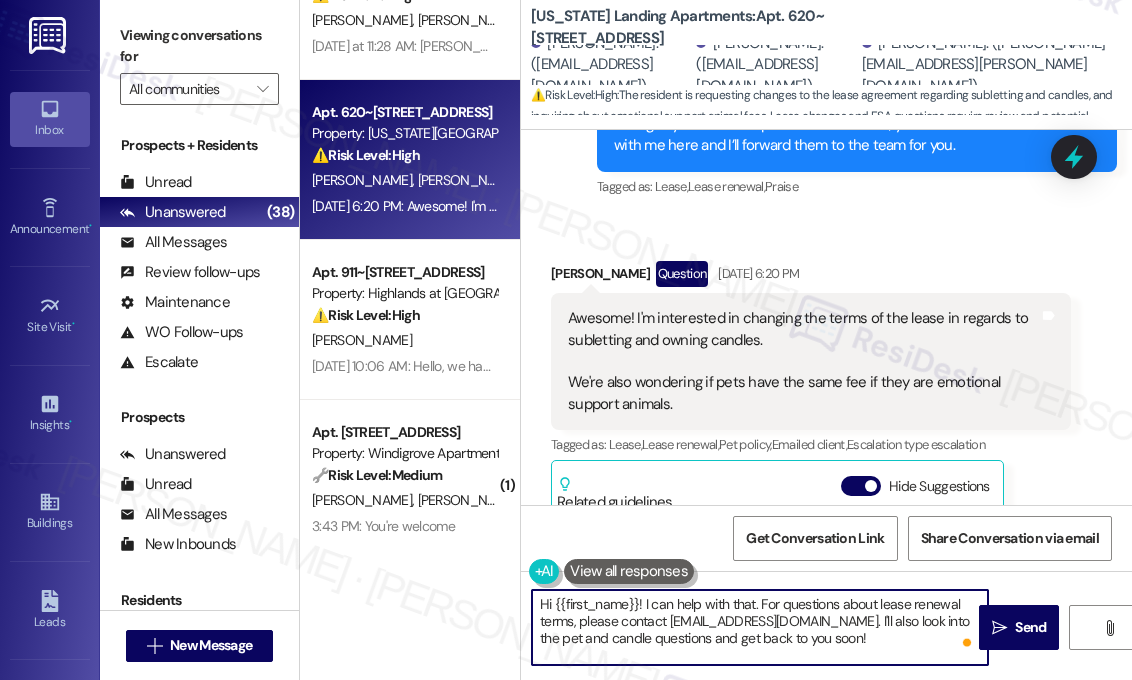 drag, startPoint x: 894, startPoint y: 642, endPoint x: 556, endPoint y: 607, distance: 339.8073 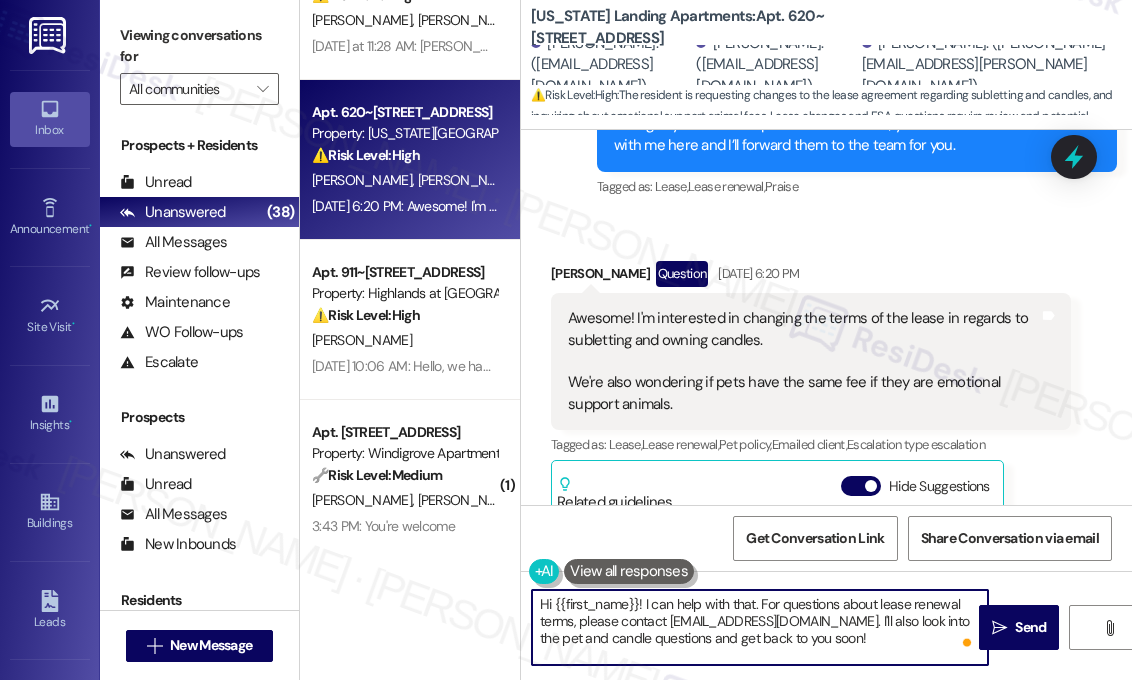 click on "Hi {{first_name}}! I can help with that. For questions about lease renewal terms, please contact manager@washingtonlanding.com. I'll also look into the pet and candle questions and get back to you soon!" at bounding box center (760, 627) 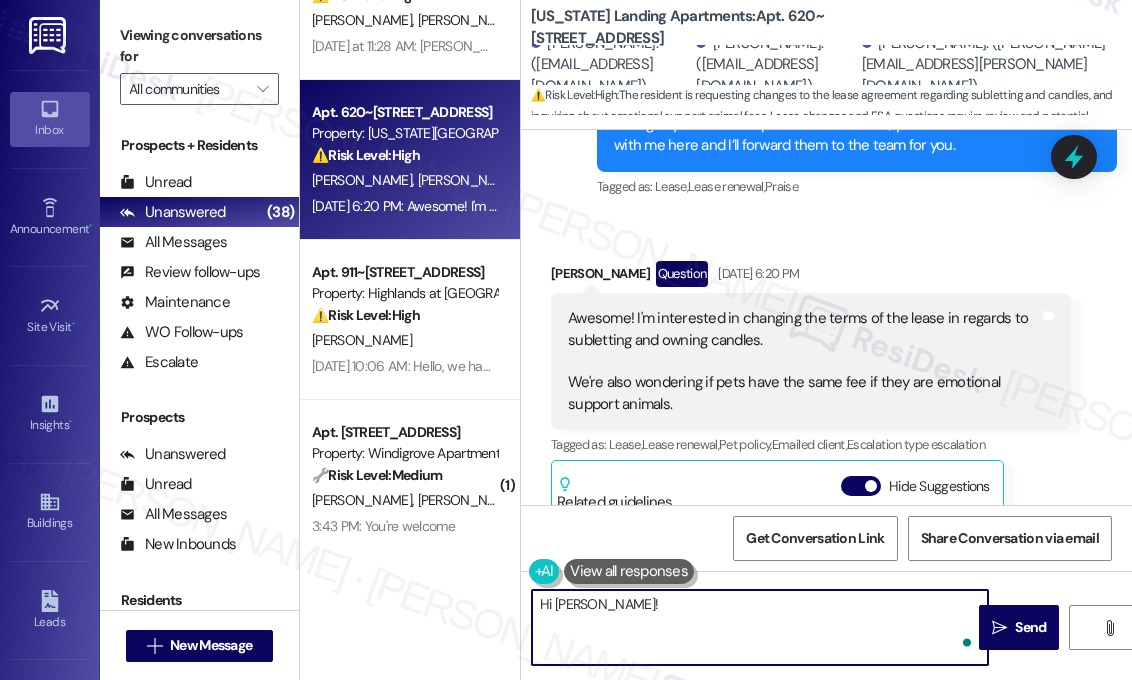 paste on "Thanks for reaching out! I’ve forwarded your questions to the leasing team, and I’ll follow up with any updates as soon as I hear back." 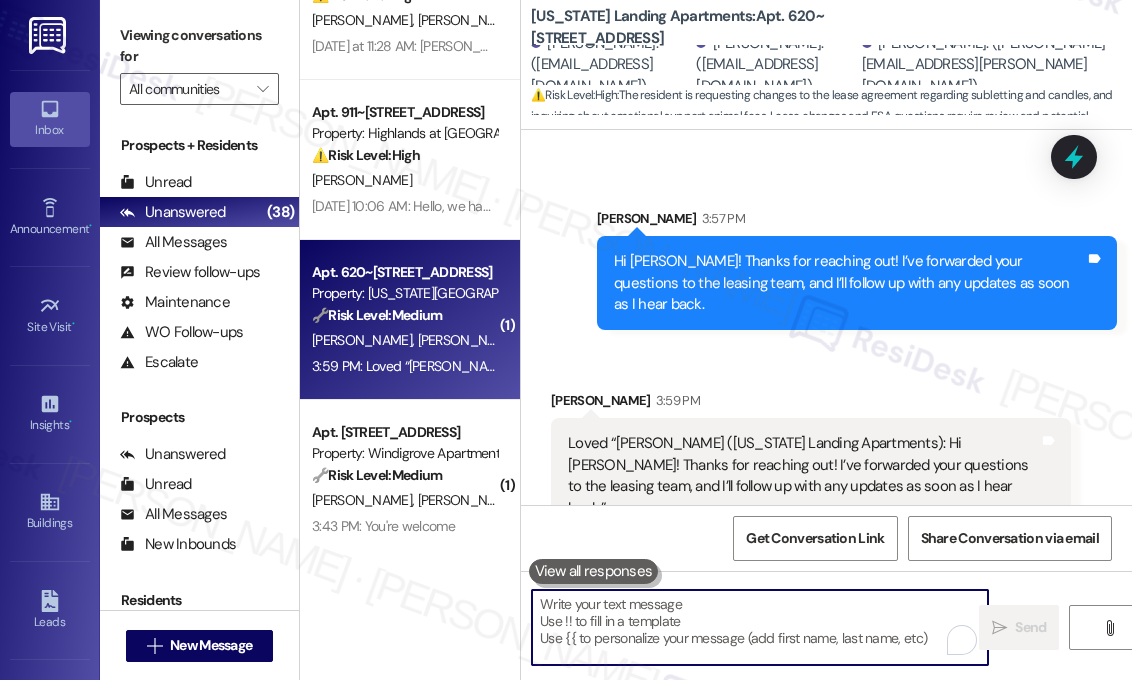 scroll, scrollTop: 4139, scrollLeft: 0, axis: vertical 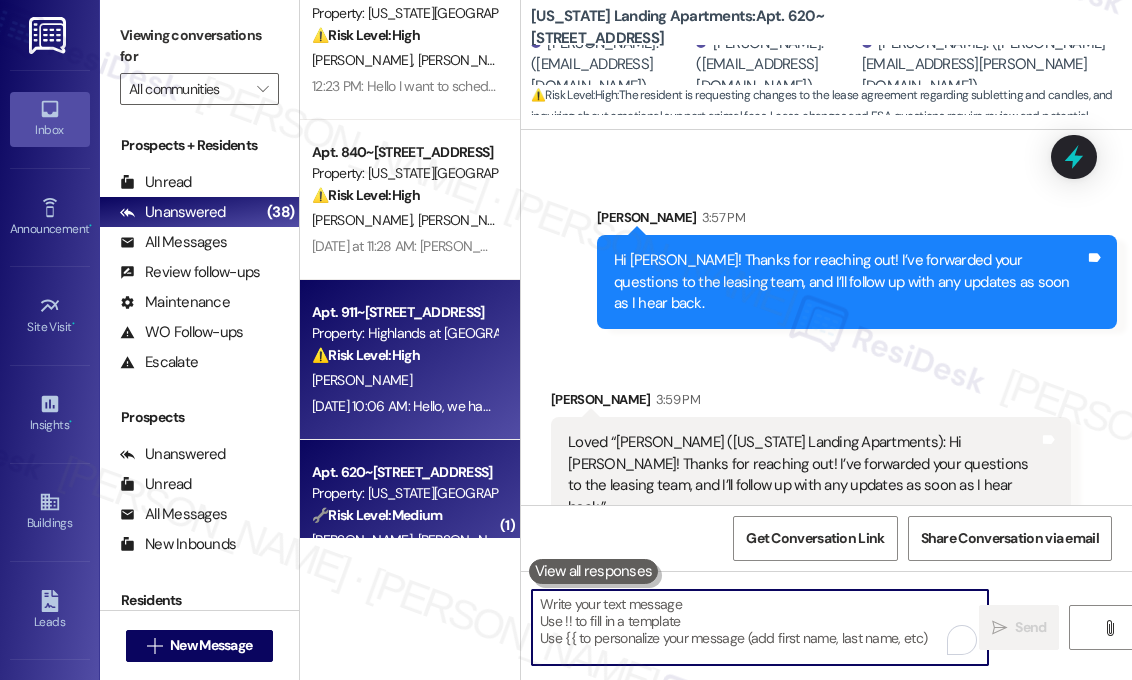 type 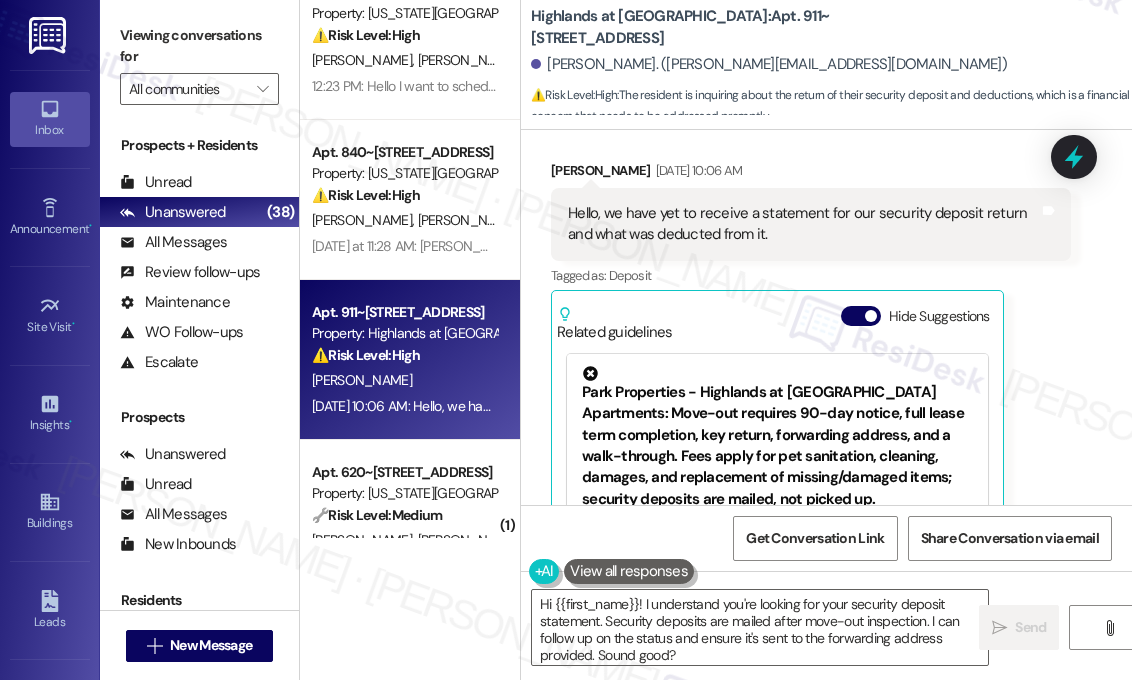 scroll, scrollTop: 0, scrollLeft: 0, axis: both 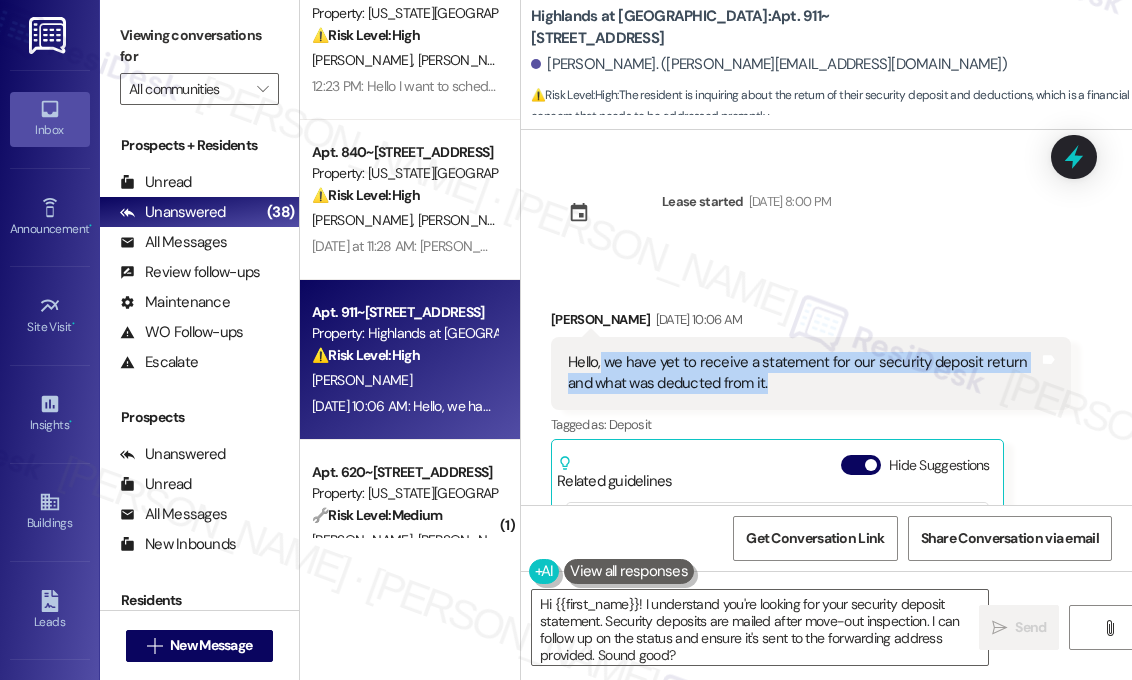 drag, startPoint x: 784, startPoint y: 387, endPoint x: 601, endPoint y: 363, distance: 184.56706 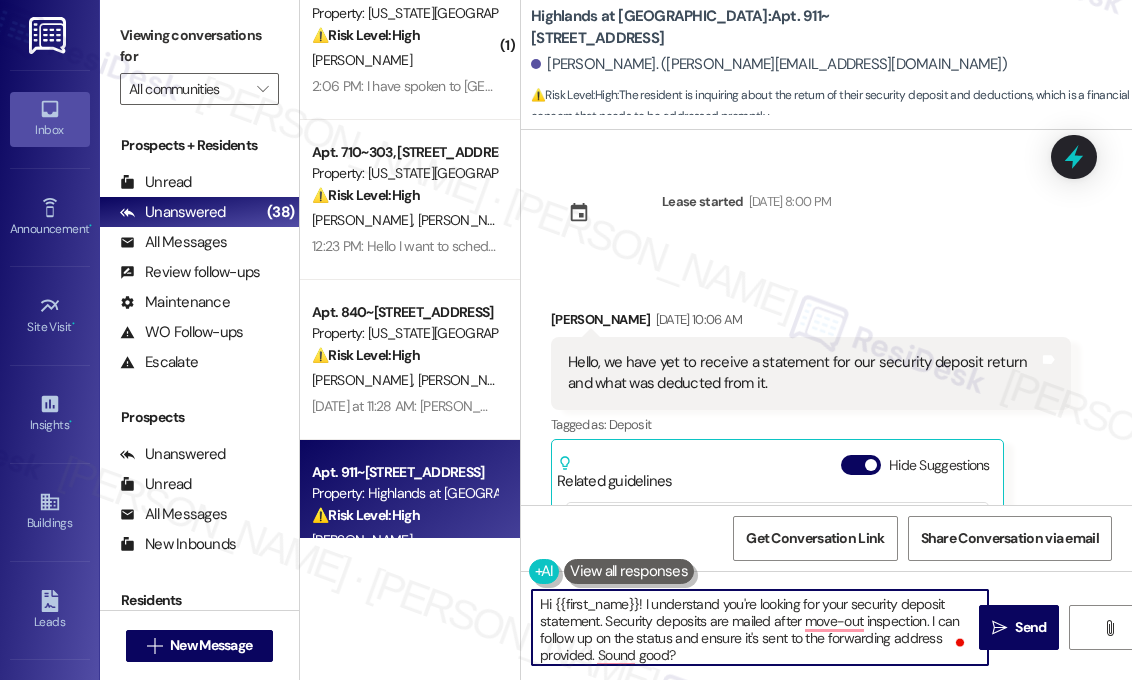 drag, startPoint x: 730, startPoint y: 661, endPoint x: 645, endPoint y: 599, distance: 105.20931 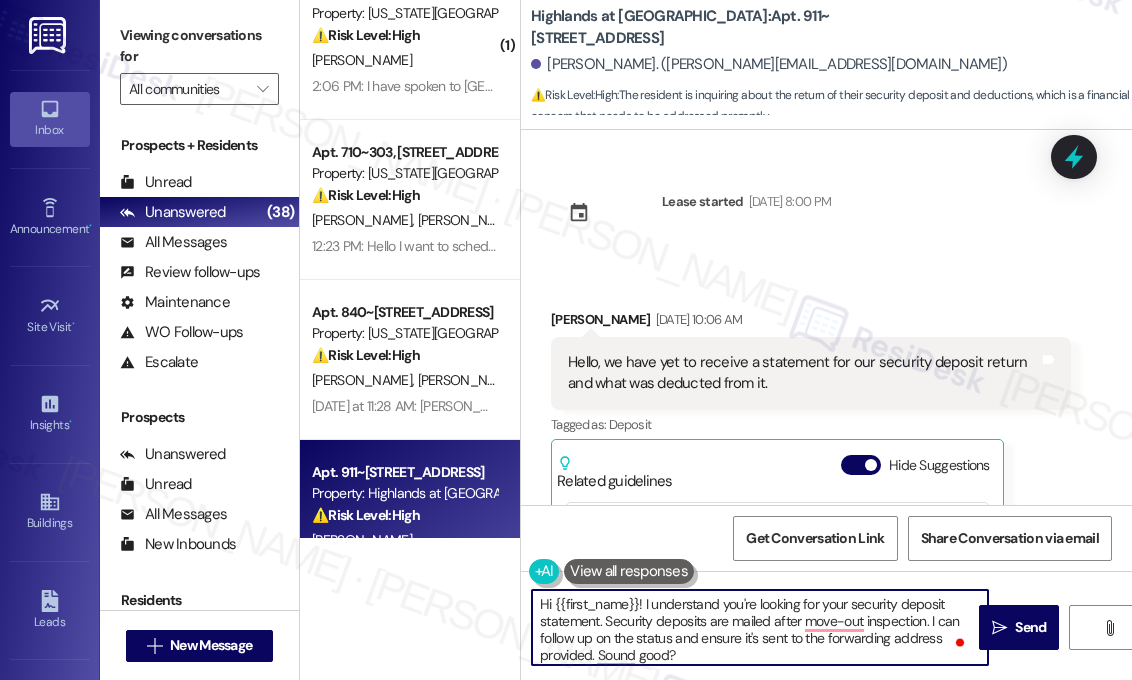 paste on "Thanks for reaching out. Just to help us follow up—when did you move out, and have you received any communication at all regarding your security deposit so far? I’ll check in with the site team once I have that info." 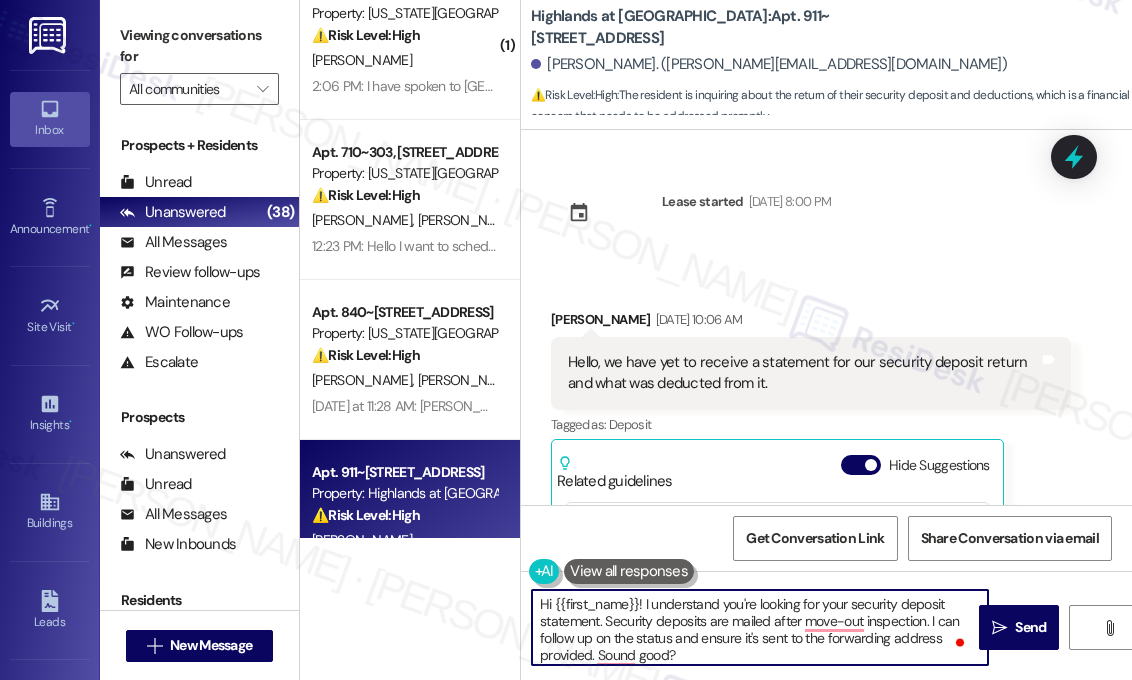 type on "Hi {{first_name}}! Thanks for reaching out. Just to help us follow up—when did you move out, and have you received any communication at all regarding your security deposit so far? I’ll check in with the site team once I have that info." 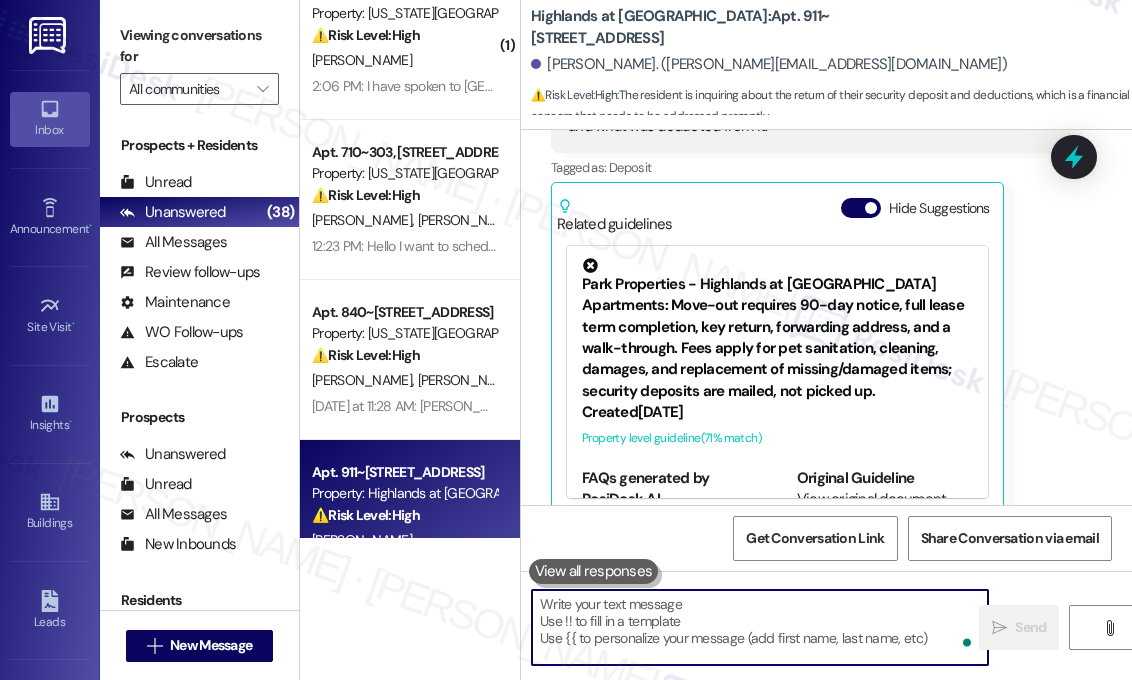 scroll, scrollTop: 280, scrollLeft: 0, axis: vertical 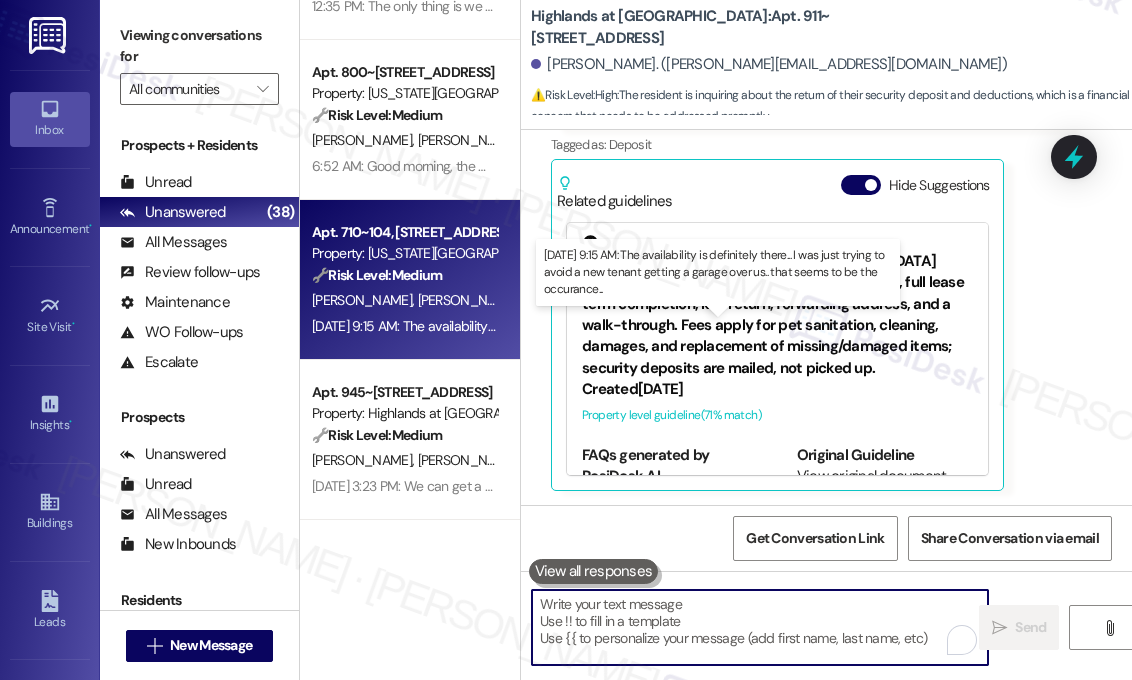type 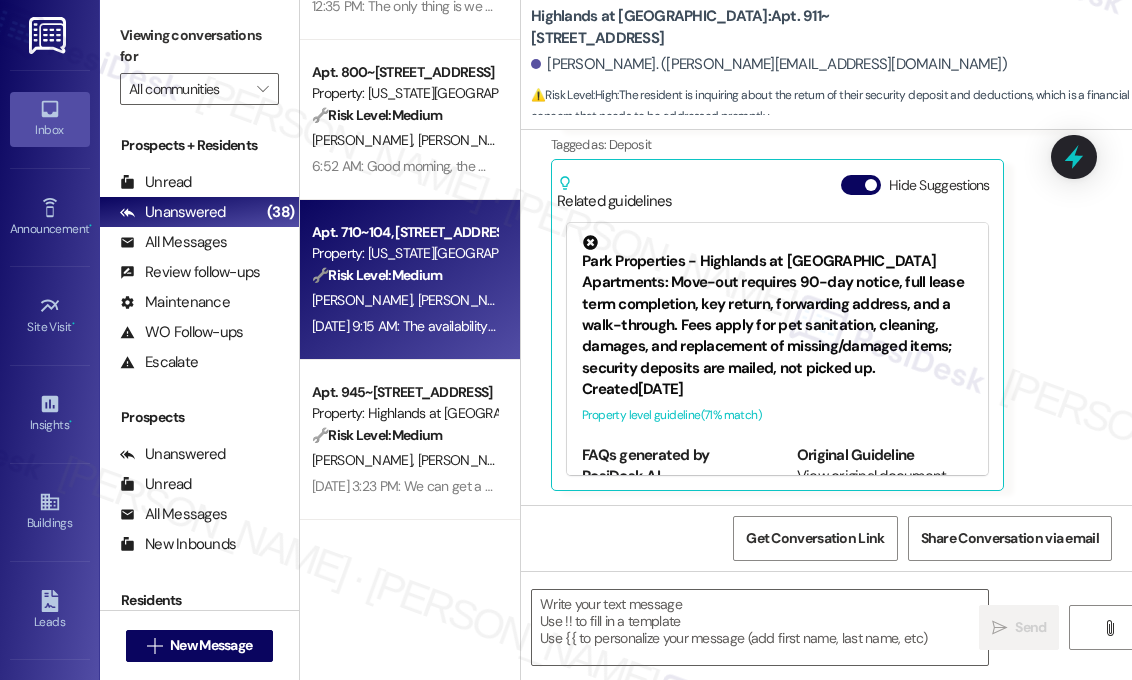 type on "Fetching suggested responses. Please feel free to read through the conversation in the meantime." 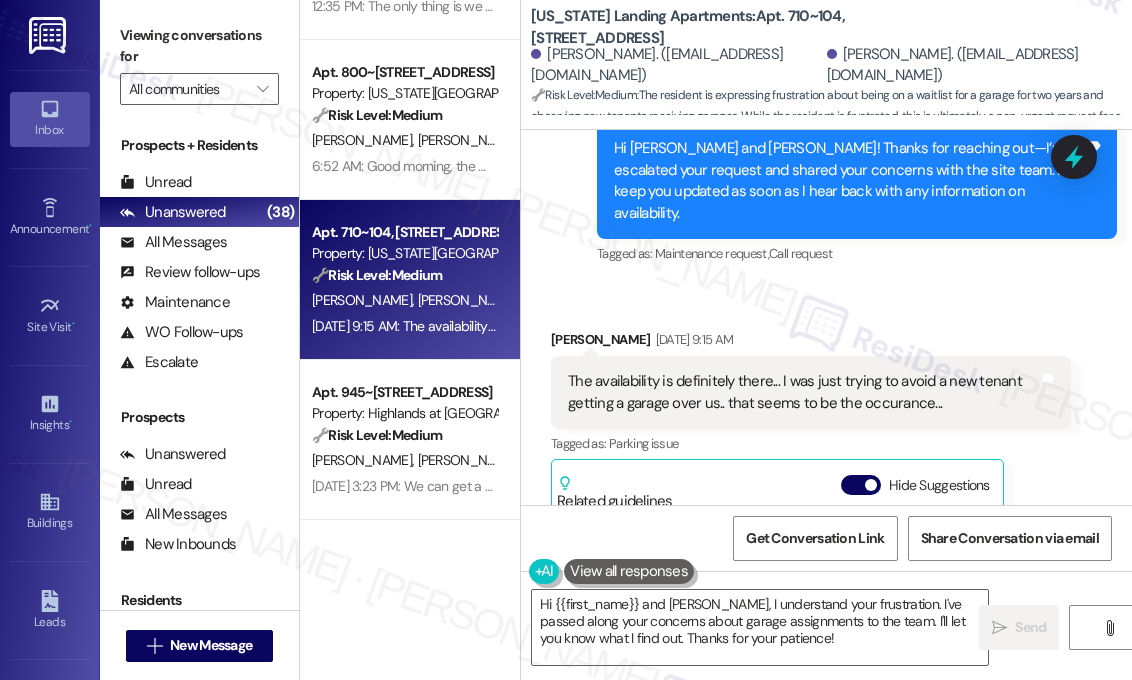 scroll, scrollTop: 3636, scrollLeft: 0, axis: vertical 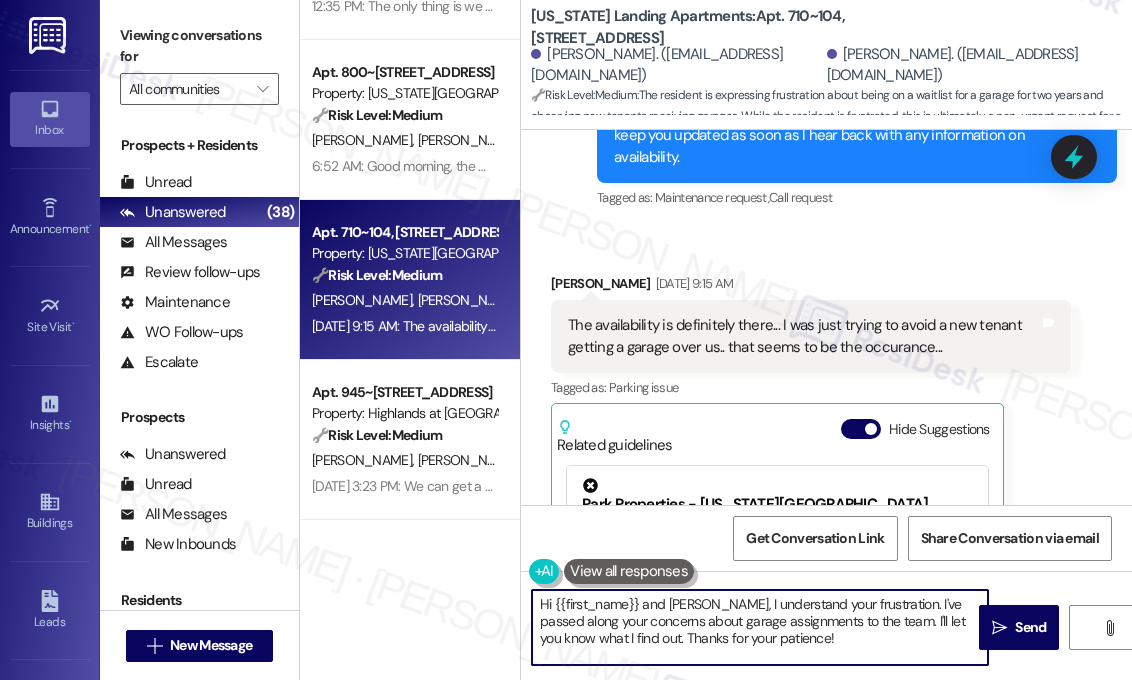 click on "Hi {{first_name}} and Caroline, I understand your frustration. I've passed along your concerns about garage assignments to the team. I'll let you know what I find out. Thanks for your patience!" at bounding box center (760, 627) 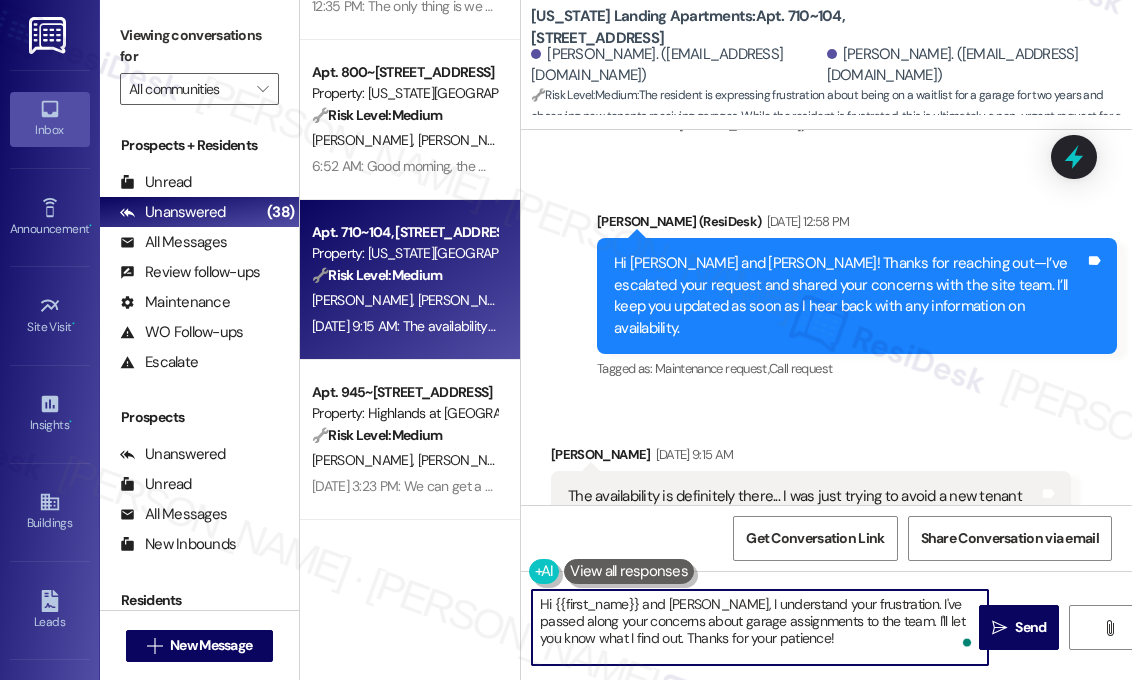 scroll, scrollTop: 3636, scrollLeft: 0, axis: vertical 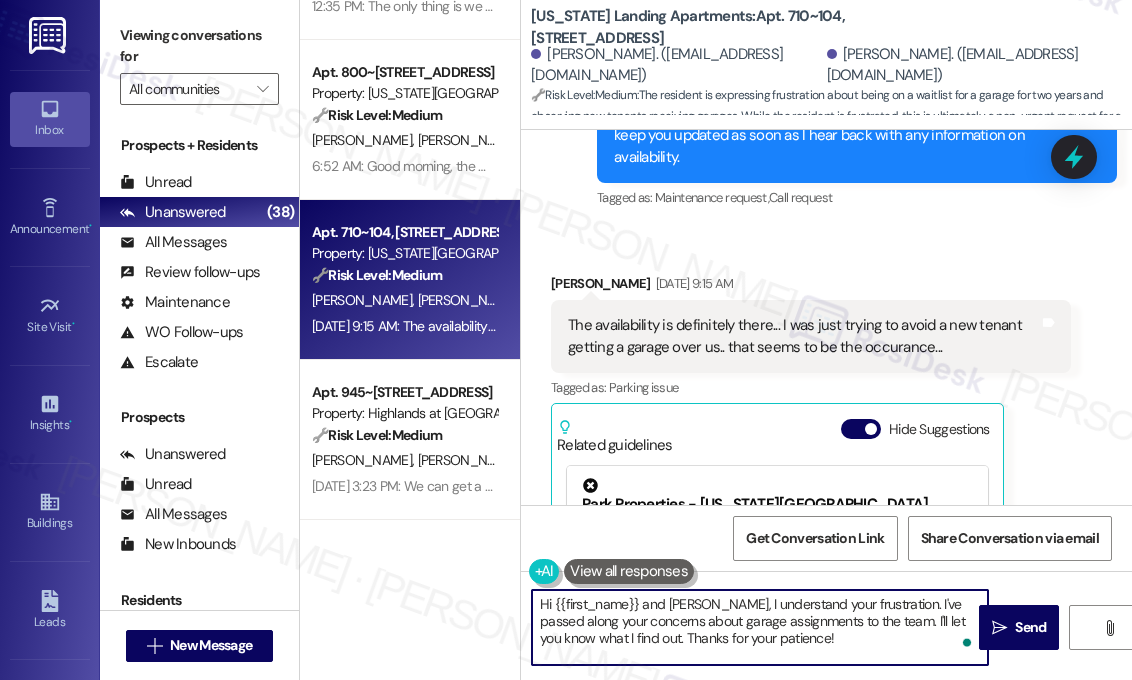 click on "Hi {{first_name}} and Caroline, I understand your frustration. I've passed along your concerns about garage assignments to the team. I'll let you know what I find out. Thanks for your patience!" at bounding box center (760, 627) 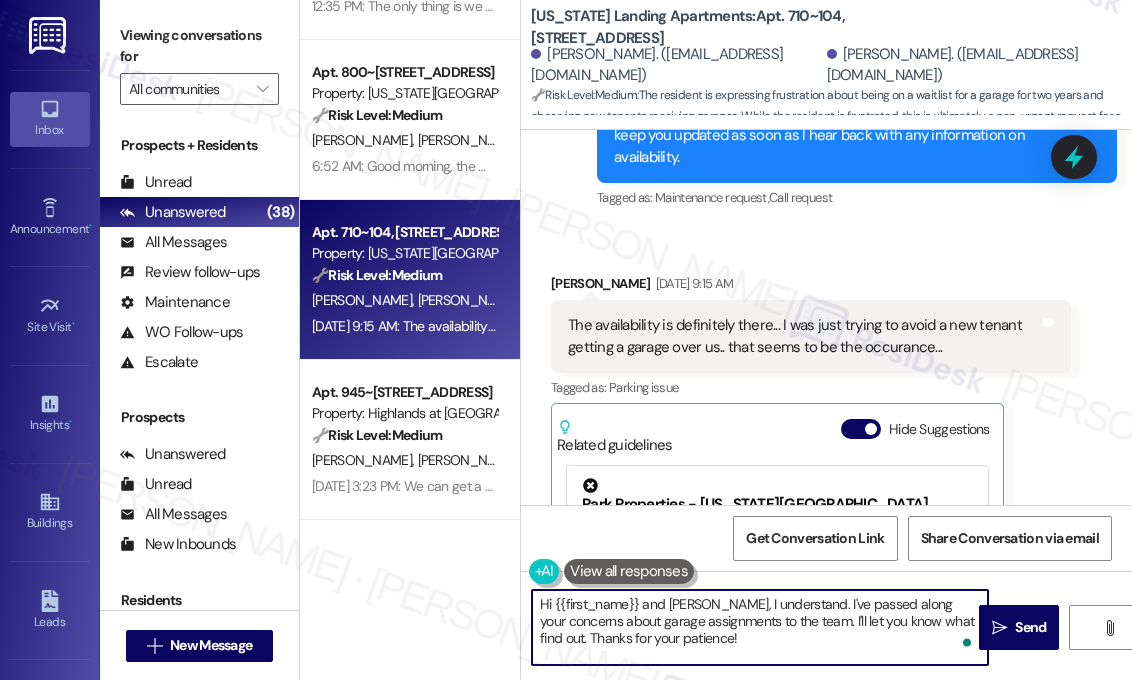 click on "Hi {{first_name}} and Caroline, I understand. I've passed along your concerns about garage assignments to the team. I'll let you know what I find out. Thanks for your patience!" at bounding box center [760, 627] 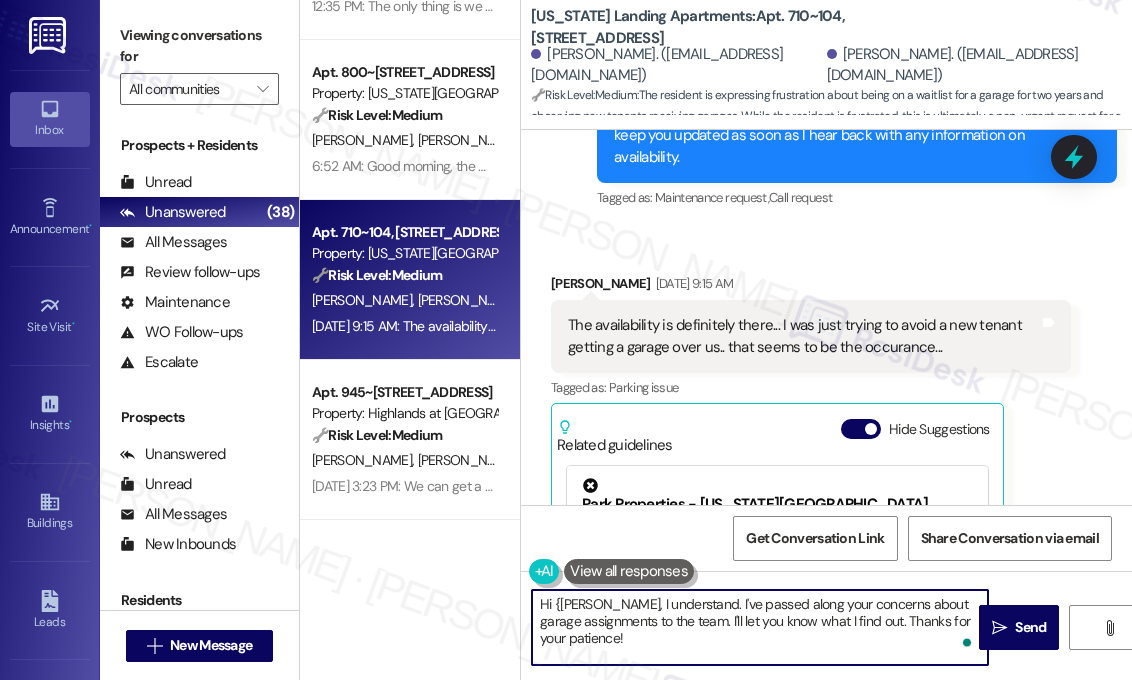 type on "Hi Caroline, I understand. I've passed along your concerns about garage assignments to the team. I'll let you know what I find out. Thanks for your patience!" 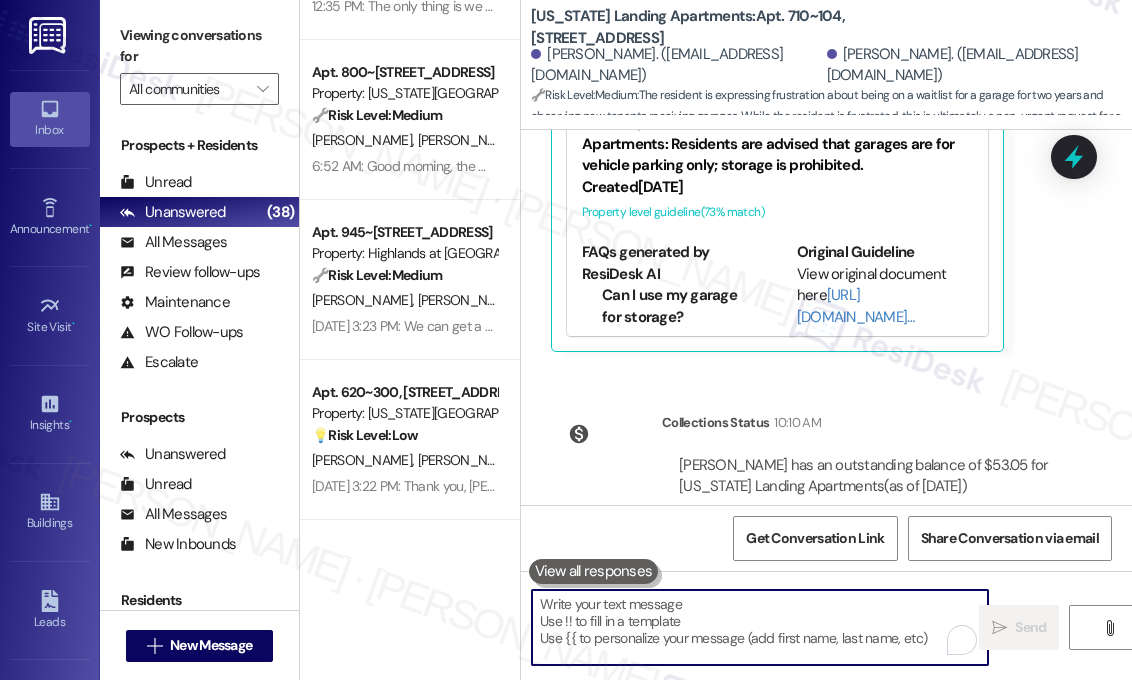 scroll, scrollTop: 4224, scrollLeft: 0, axis: vertical 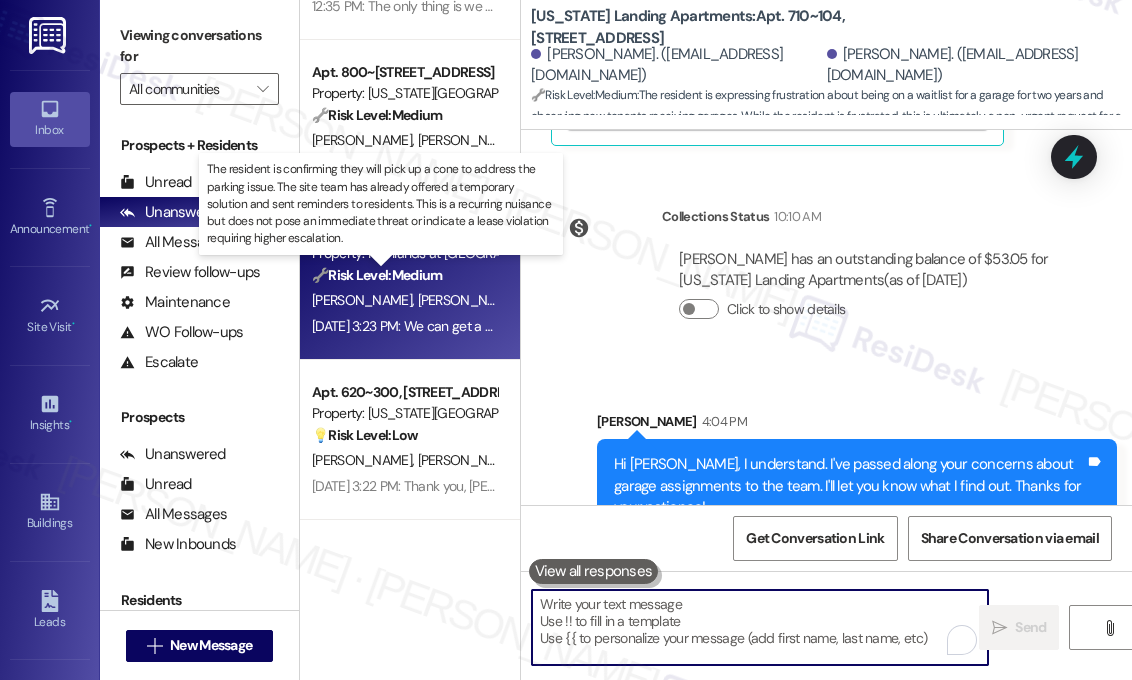 type 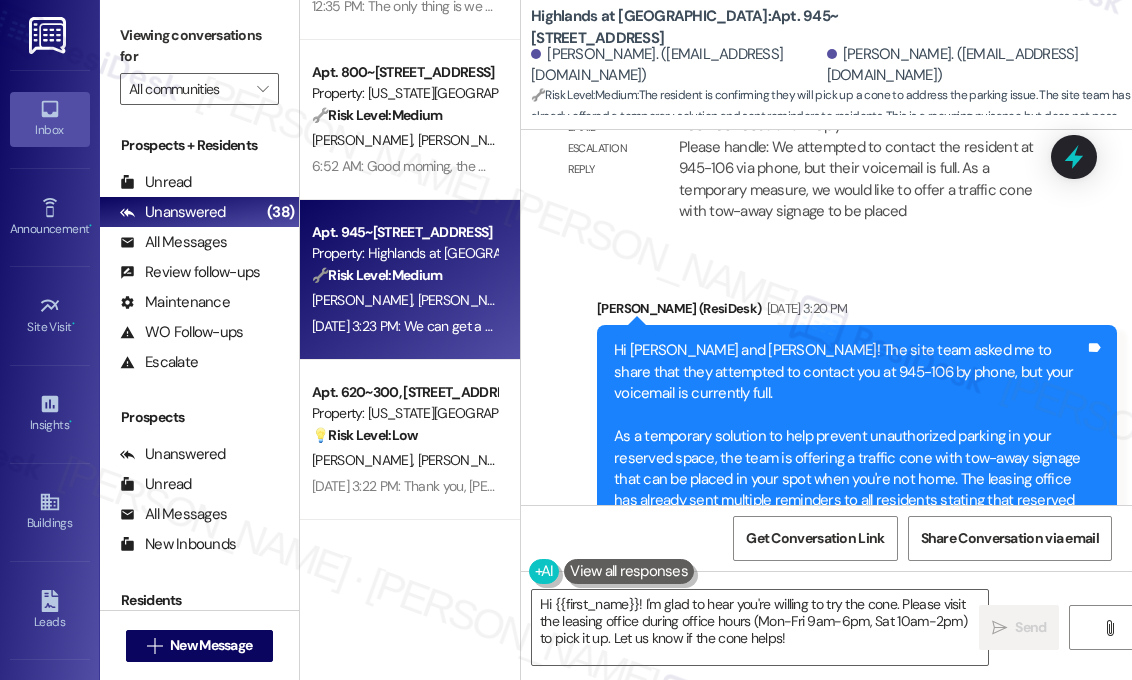 scroll, scrollTop: 51303, scrollLeft: 0, axis: vertical 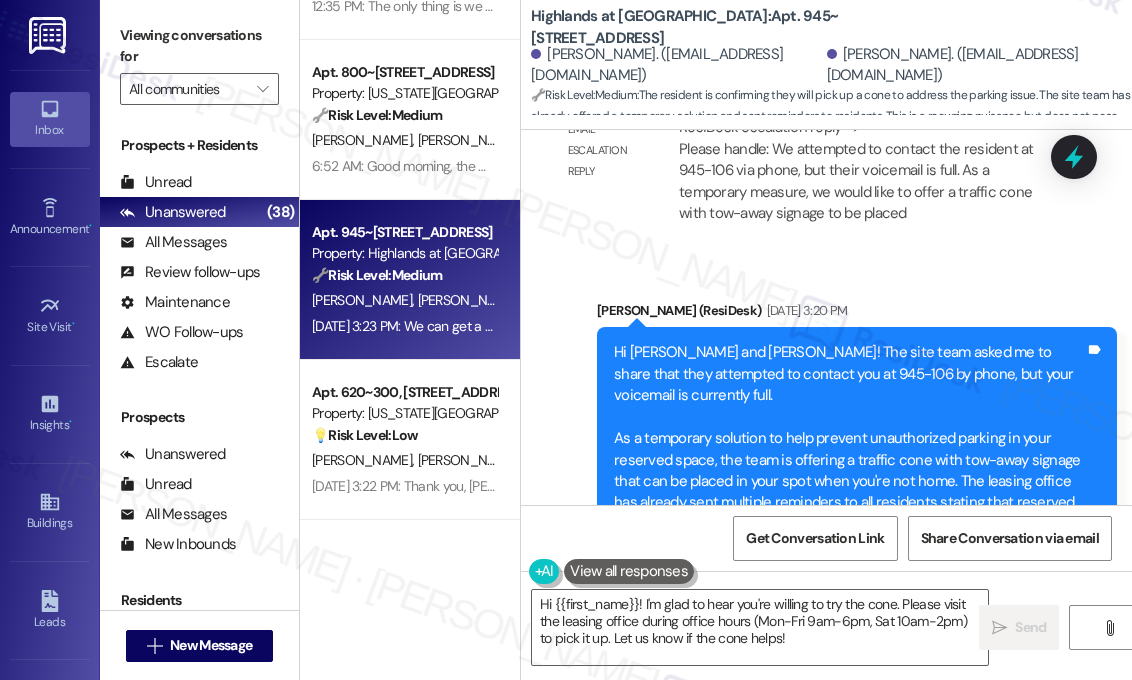drag, startPoint x: 692, startPoint y: 379, endPoint x: 565, endPoint y: 357, distance: 128.89143 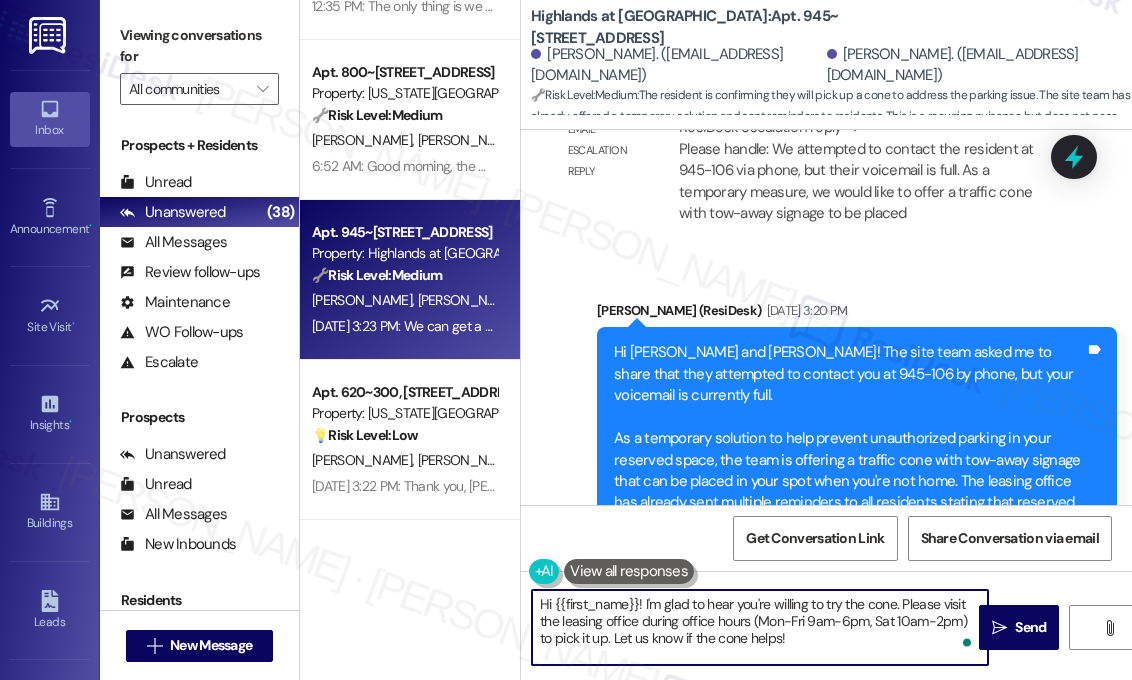 drag, startPoint x: 832, startPoint y: 648, endPoint x: 512, endPoint y: 594, distance: 324.52426 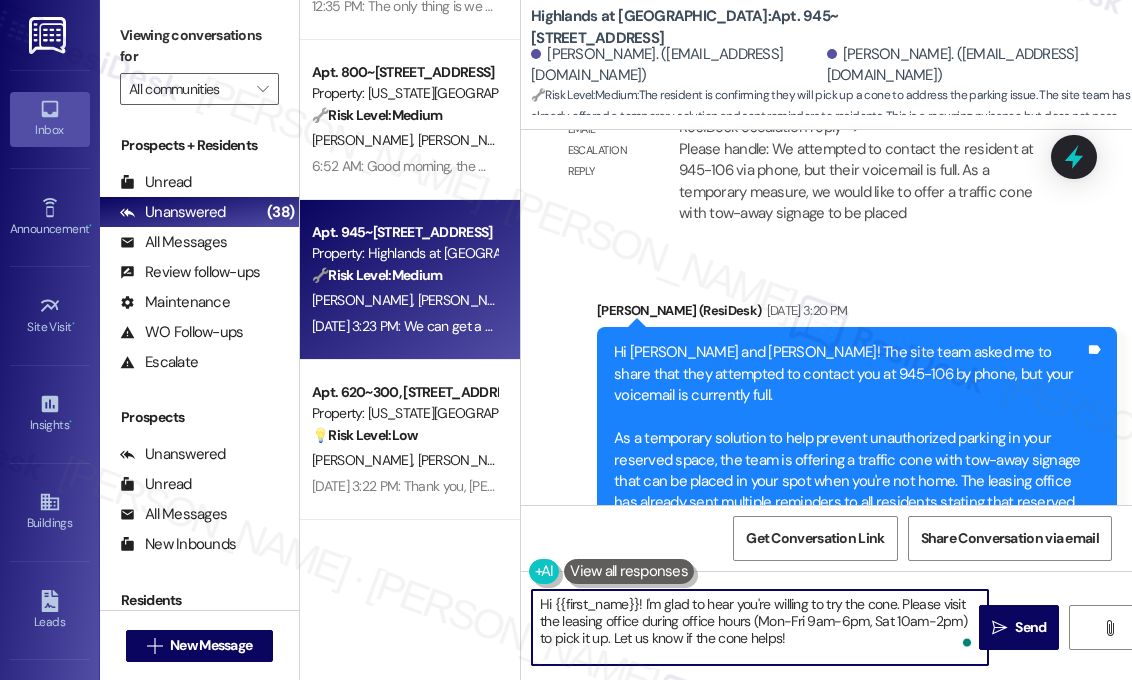 click on "( 1 ) Apt. 514, 357 Windigrove Drive Property: Windigrove Apartments 🔧  Risk Level:  Medium The resident acknowledges and accepts the random noise as part of apartment living and declines further assistance. This indicates the issue is resolved or at least not requiring immediate action. The thumbs-up confirms their understanding and acceptance. B. Harrison R. Harrison 3:19 PM: 👍 3:19 PM: 👍 ( 1 ) Apt. 643, 7612 Timberlake Road Property: Vistas at Dreaming Creek 🔧  Risk Level:  Medium The resident is inquiring about using a specific cleaner for their move-out cleaning. This is a standard move-out procedure question and does not indicate any urgency or risk. R. Snyder J. Estes 1:00 PM: Hi Sarah, I was wondering if for the cleaning of our apartment before we move out could we hire a lady that I know from my church? She doesn't have her own company but she is a professional cleaner. Apt. 305, 351 N. Mason Street Property: Colonnade Apartments 🔧  Risk Level:  Medium I. Ambundo J. Were 🔧 Medium (" at bounding box center [716, 340] 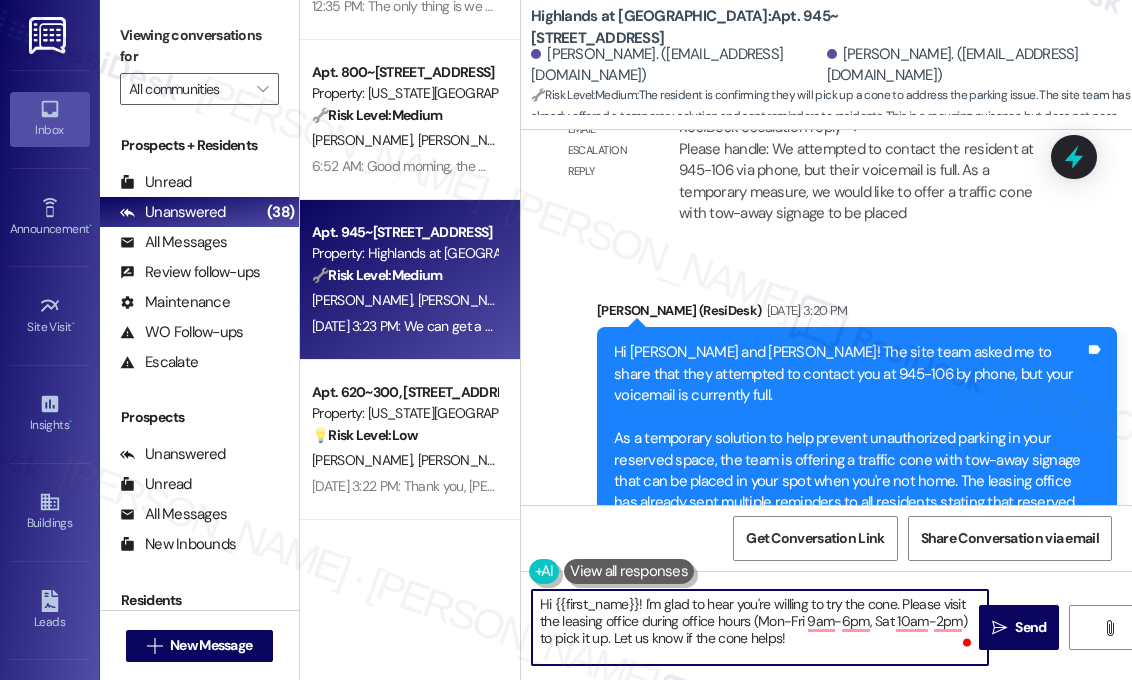 paste on "Thanks for being willing to try that as a temporary solution! Hopefully the cone helps," 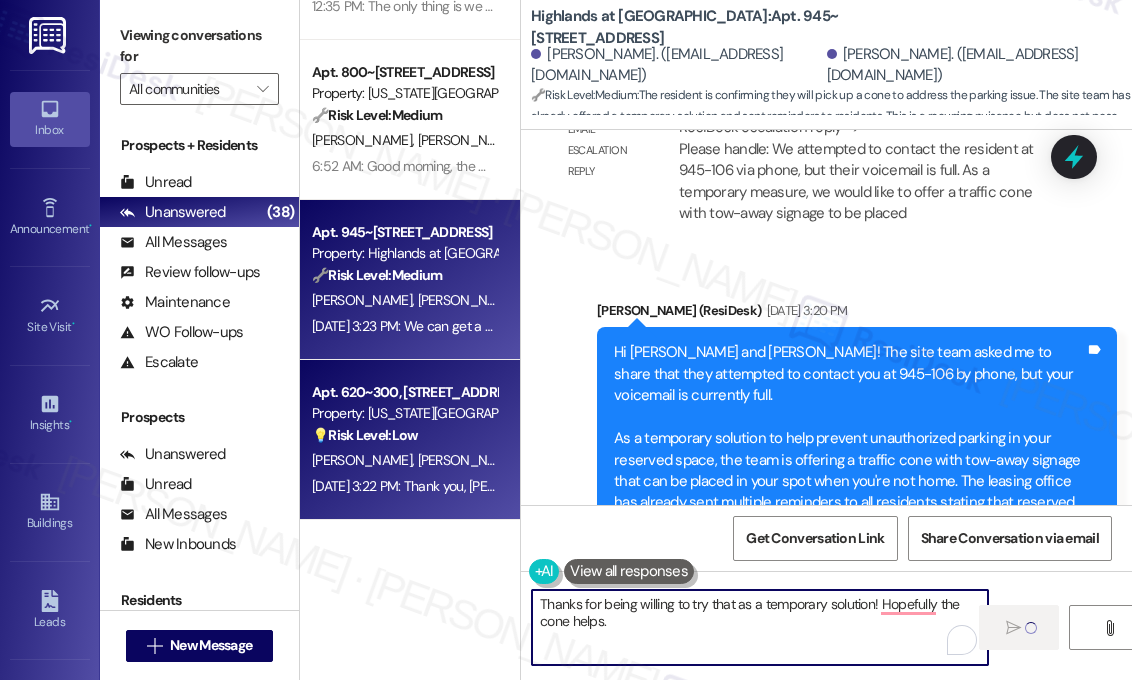 type on "Thanks for being willing to try that as a temporary solution! Hopefully the cone helps." 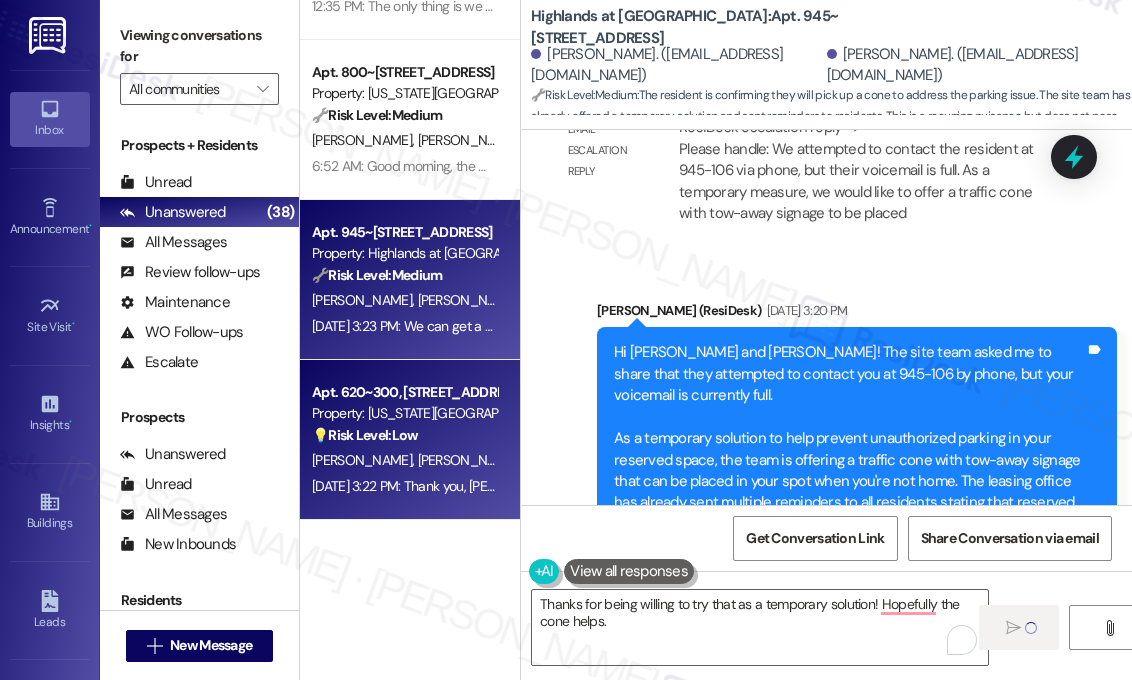click on "💡  Risk Level:  Low The resident is reporting that the toilet paper holder has been fixed. This resolves the issue and indicates customer satisfaction." at bounding box center (404, 435) 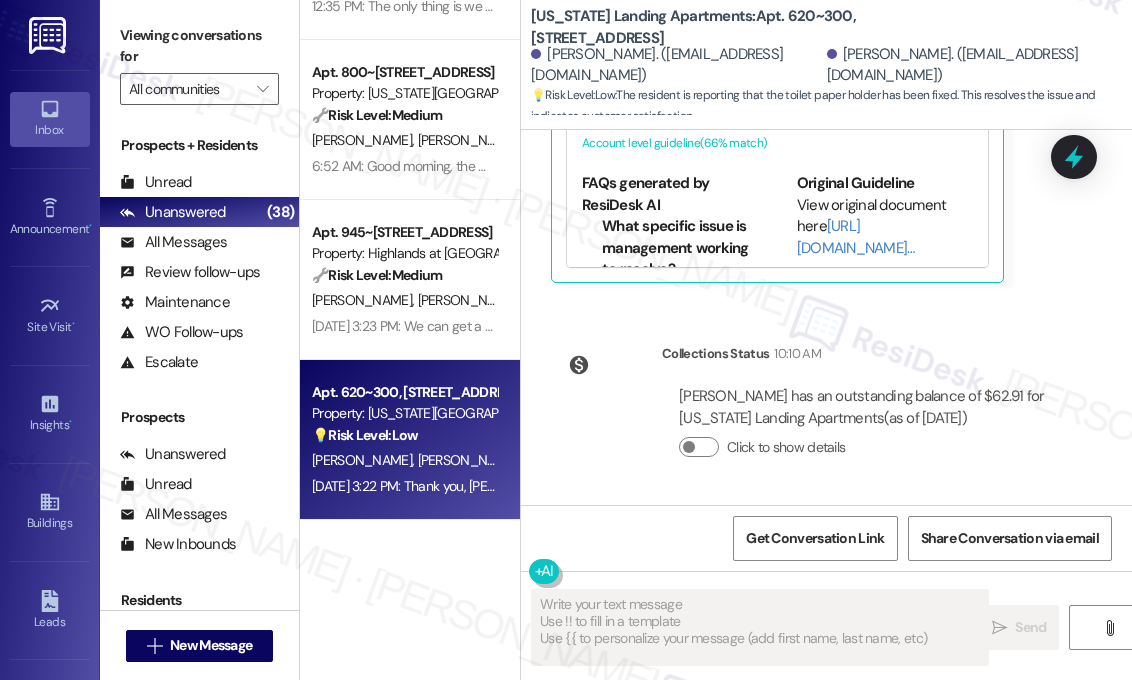type on "Fetching suggested responses. Please feel free to read through the conversation in the meantime." 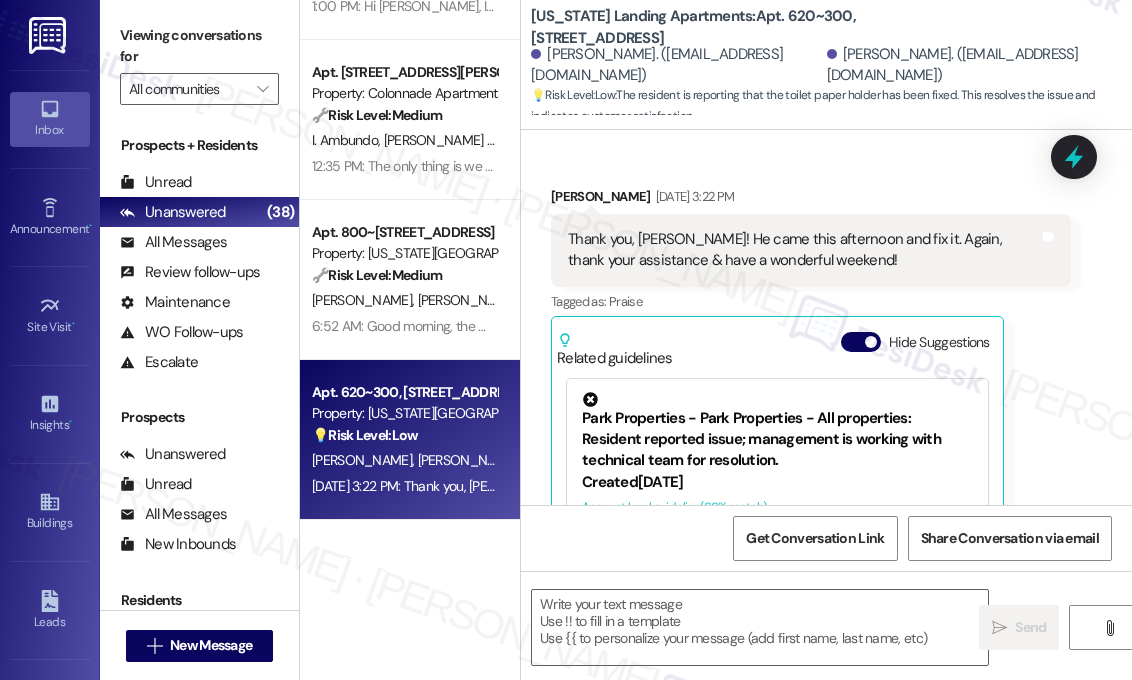 scroll, scrollTop: 2423, scrollLeft: 0, axis: vertical 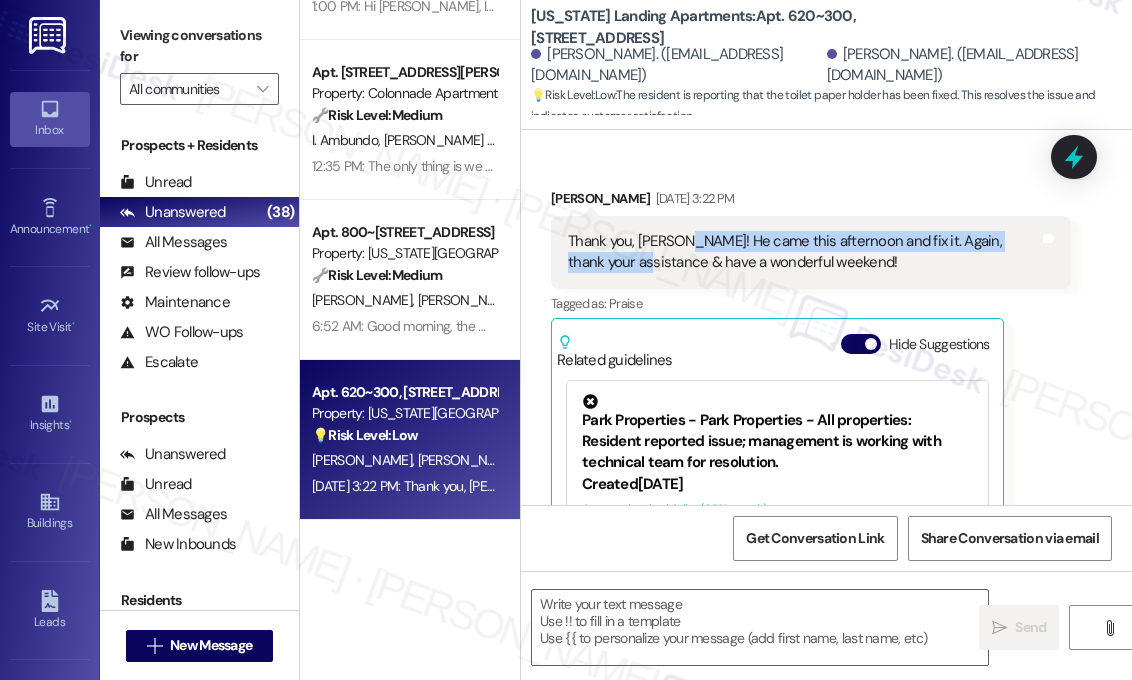 drag, startPoint x: 632, startPoint y: 195, endPoint x: 679, endPoint y: 181, distance: 49.0408 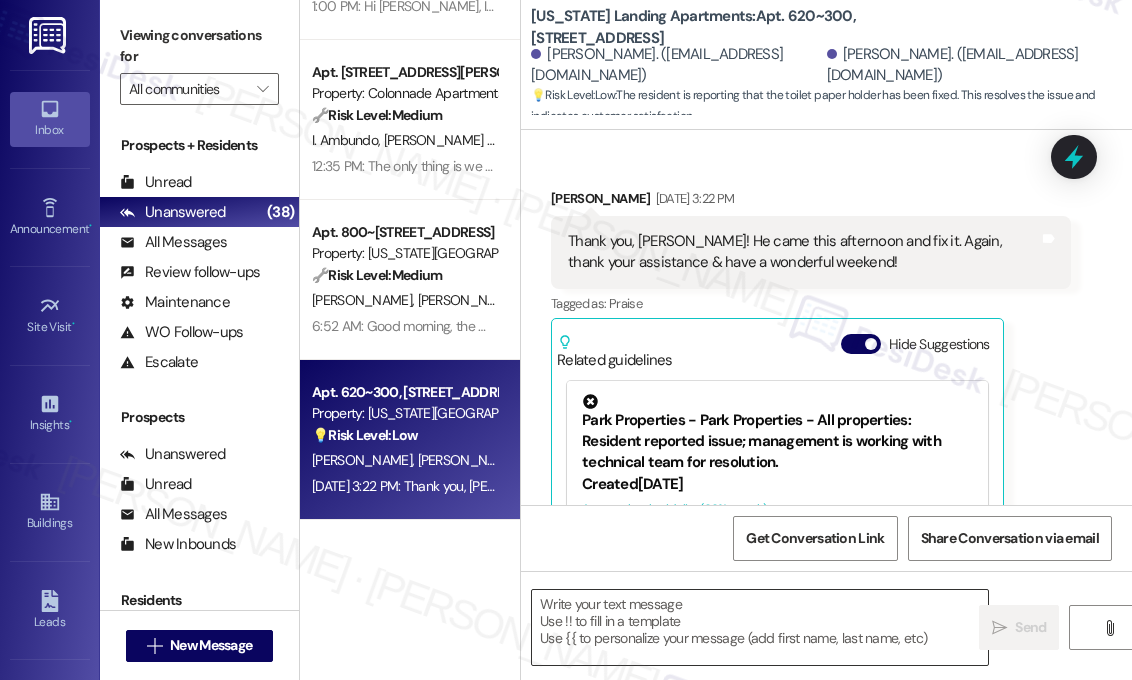 click at bounding box center (760, 627) 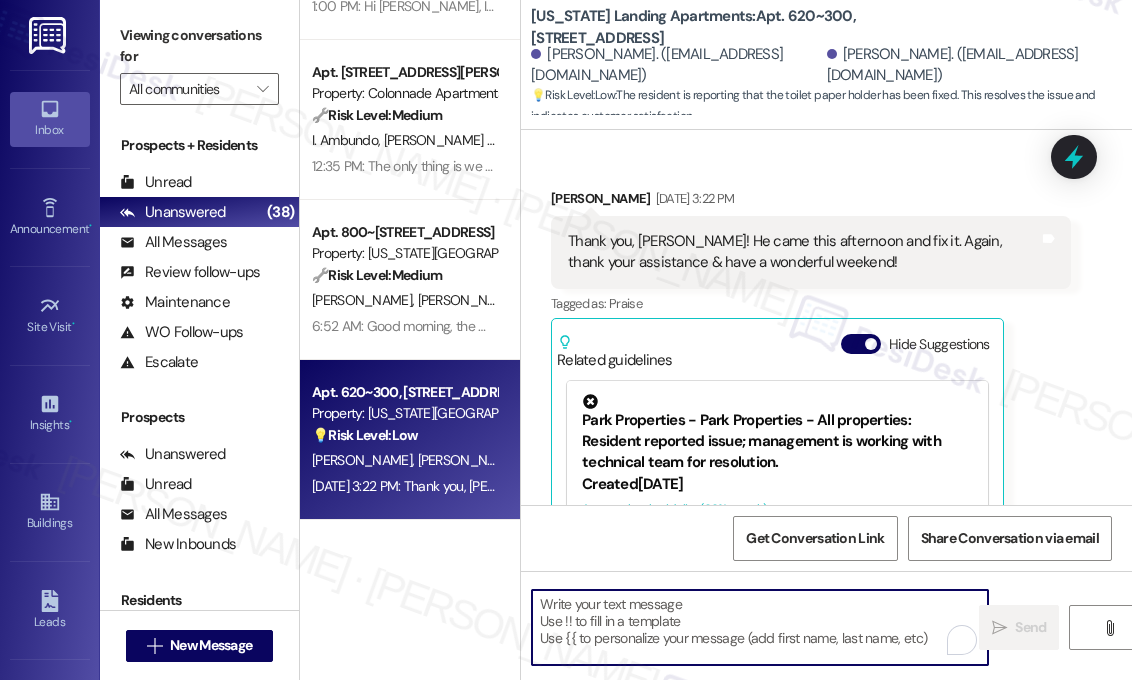 paste on "Thank you for the update! I’m glad to hear it was fixed this afternoon, and you’re very welcome—happy to help!" 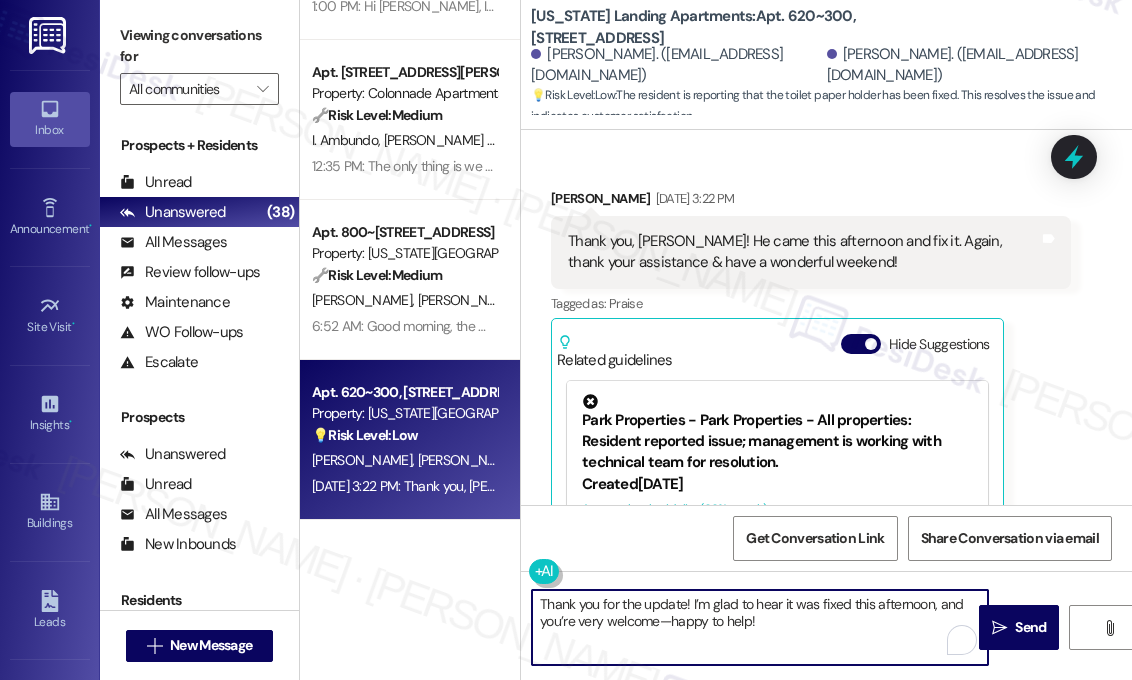 click on "Thank you for the update! I’m glad to hear it was fixed this afternoon, and you’re very welcome—happy to help!" at bounding box center (760, 627) 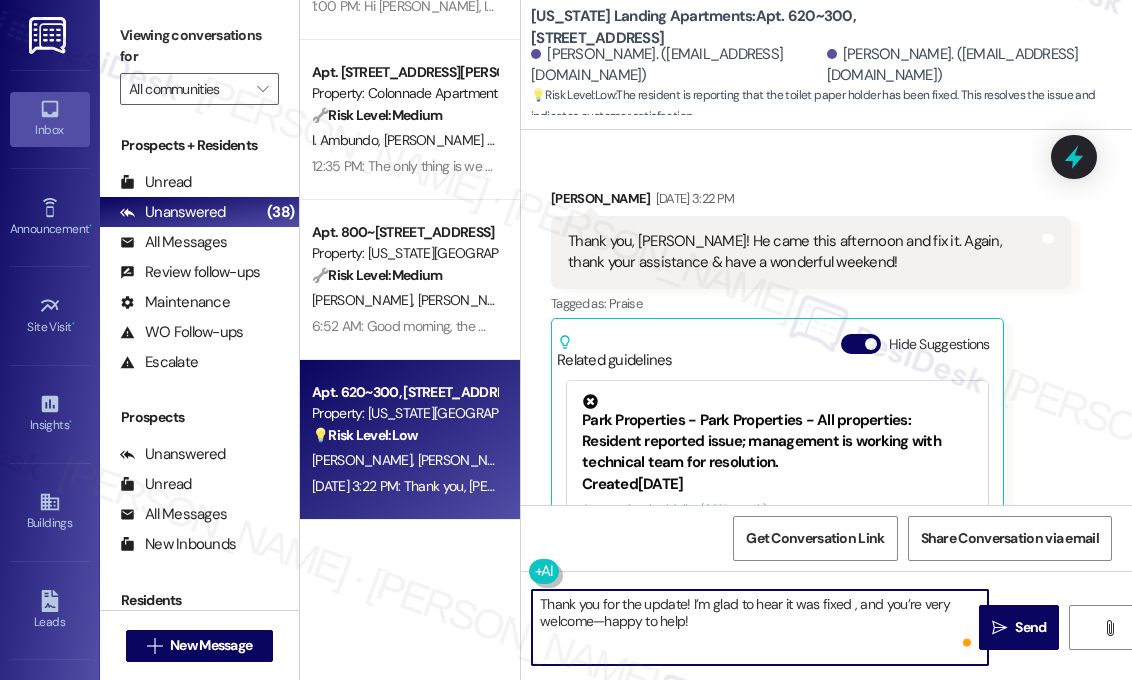 type on "Thank you for the update! I’m glad to hear it was fixed, and you’re very welcome—happy to help!" 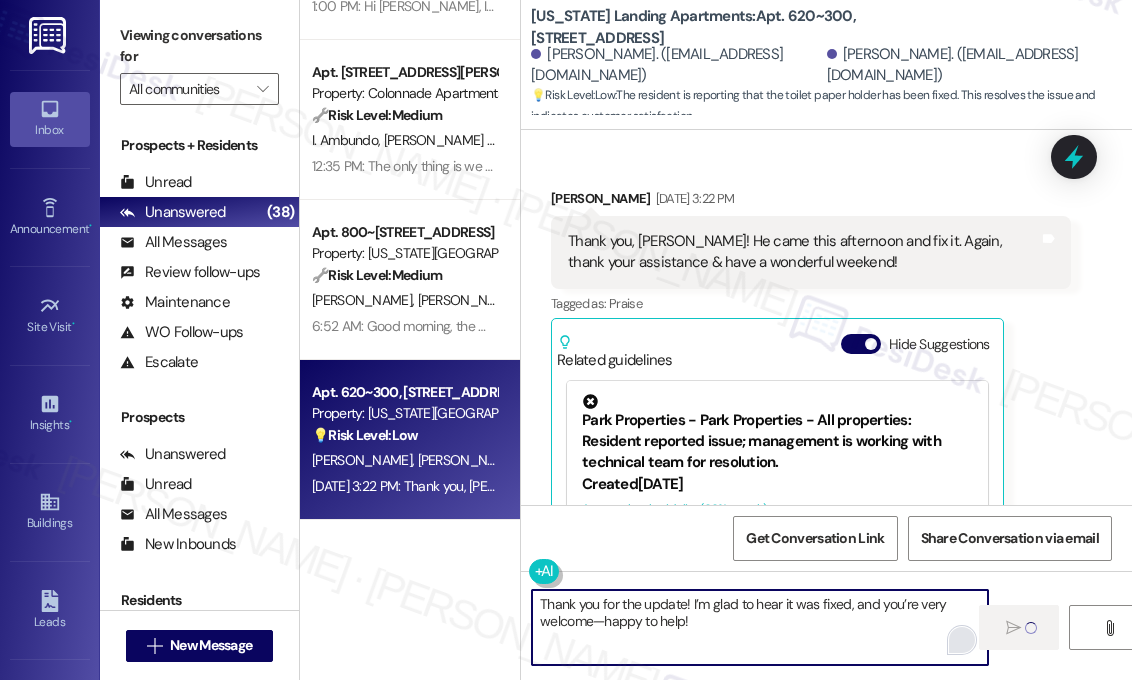 type 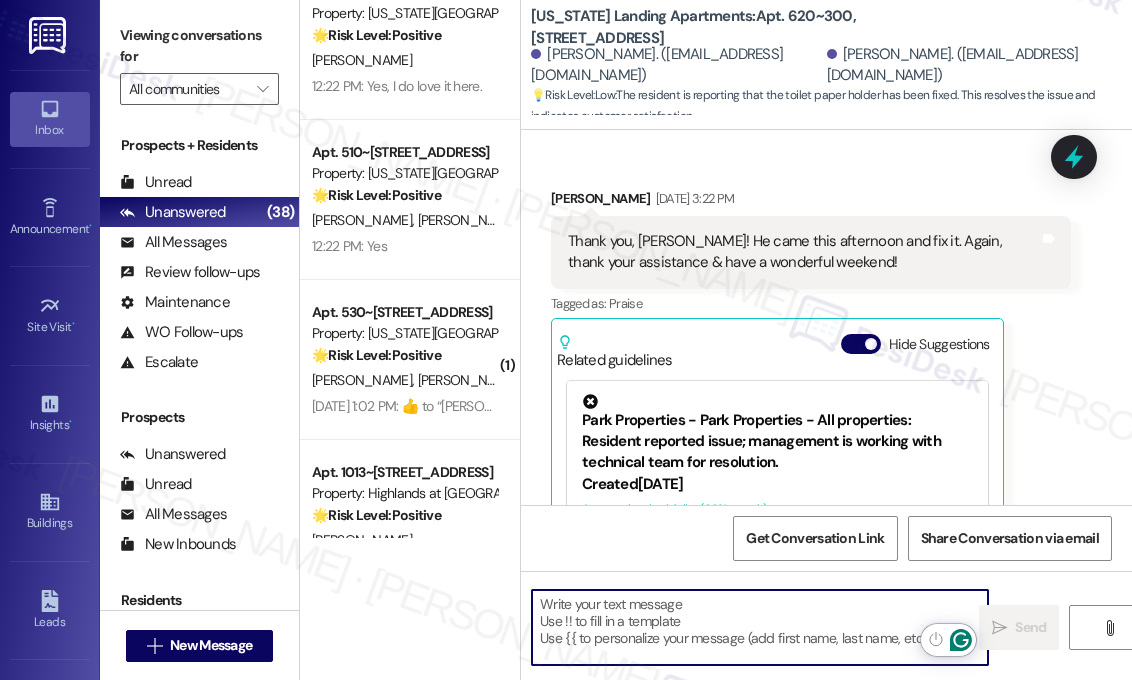 scroll, scrollTop: 2700, scrollLeft: 0, axis: vertical 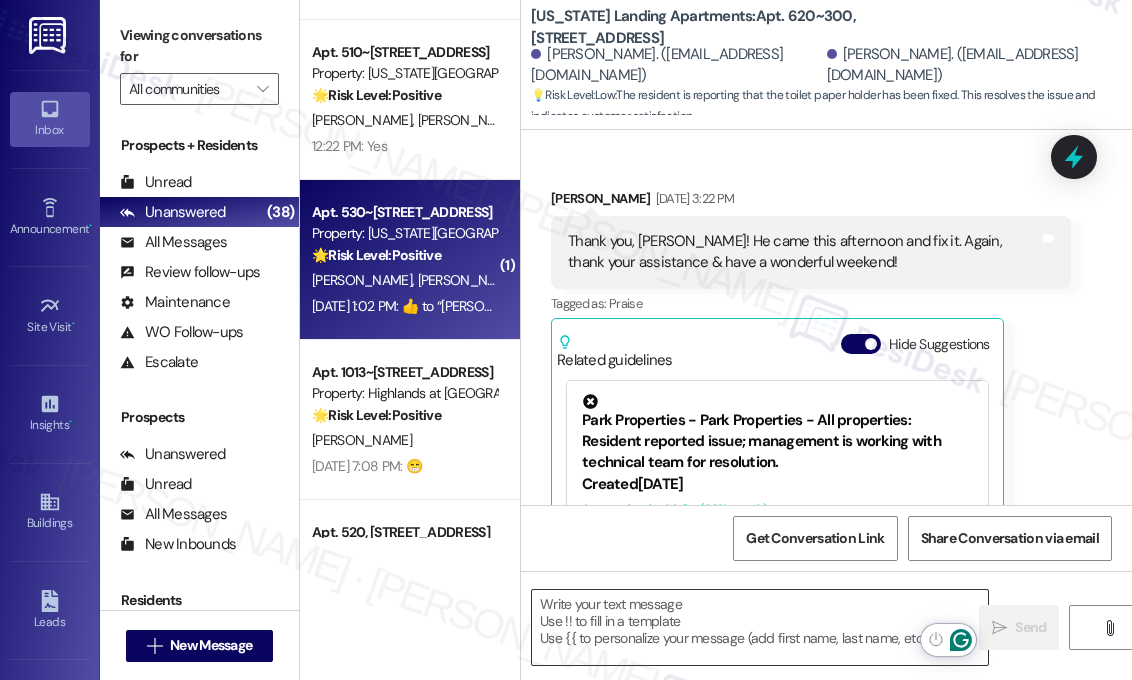 click on "Jul 26, 2025 at 1:02 PM:  ​👍​ to “ Sarah (Washington Landing  Apartments): Hi James, Julie and Melissa!
Community Announcement: Pool Now Open on Mondays!
We’re excited to share that the pool at Washington Landing is now open on Mondays! Residents can now enjoy an extra day of relaxation and fun throughout the week.
If you have any questions, feel free to contact the leasing office ”  Jul 26, 2025 at 1:02 PM:  ​👍​ to “ Sarah (Washington Landing  Apartments): Hi James, Julie and Melissa!
Community Announcement: Pool Now Open on Mondays!
We’re excited to share that the pool at Washington Landing is now open on Mondays! Residents can now enjoy an extra day of relaxation and fun throughout the week.
If you have any questions, feel free to contact the leasing office ”" at bounding box center (1534, 306) 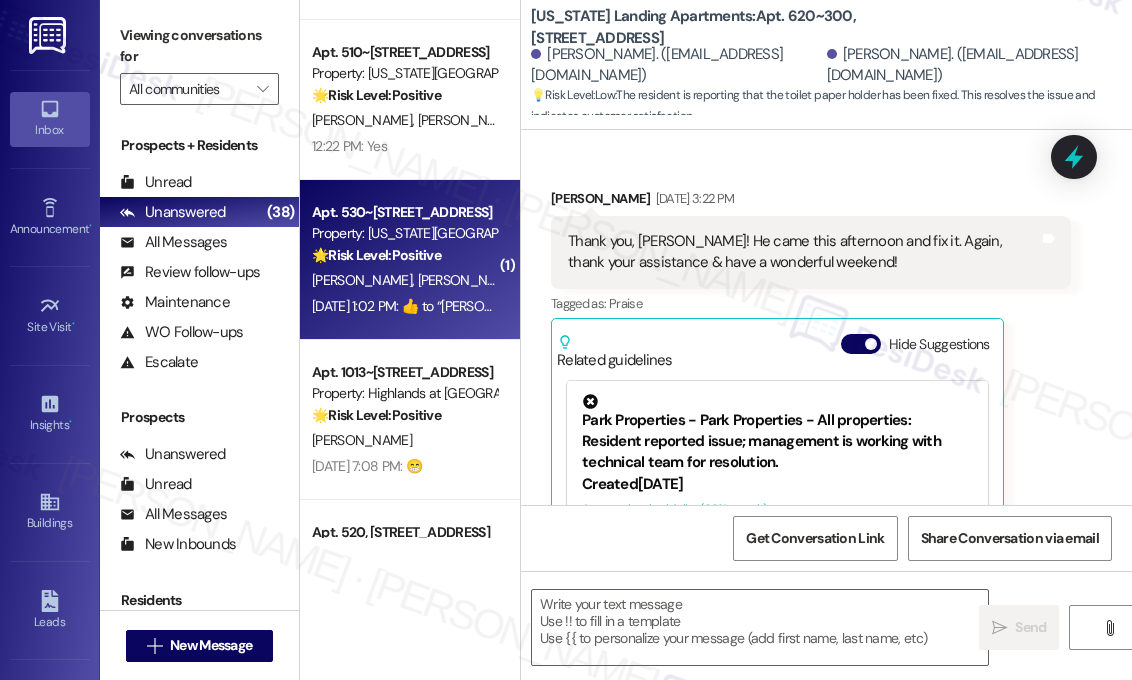 type on "Fetching suggested responses. Please feel free to read through the conversation in the meantime." 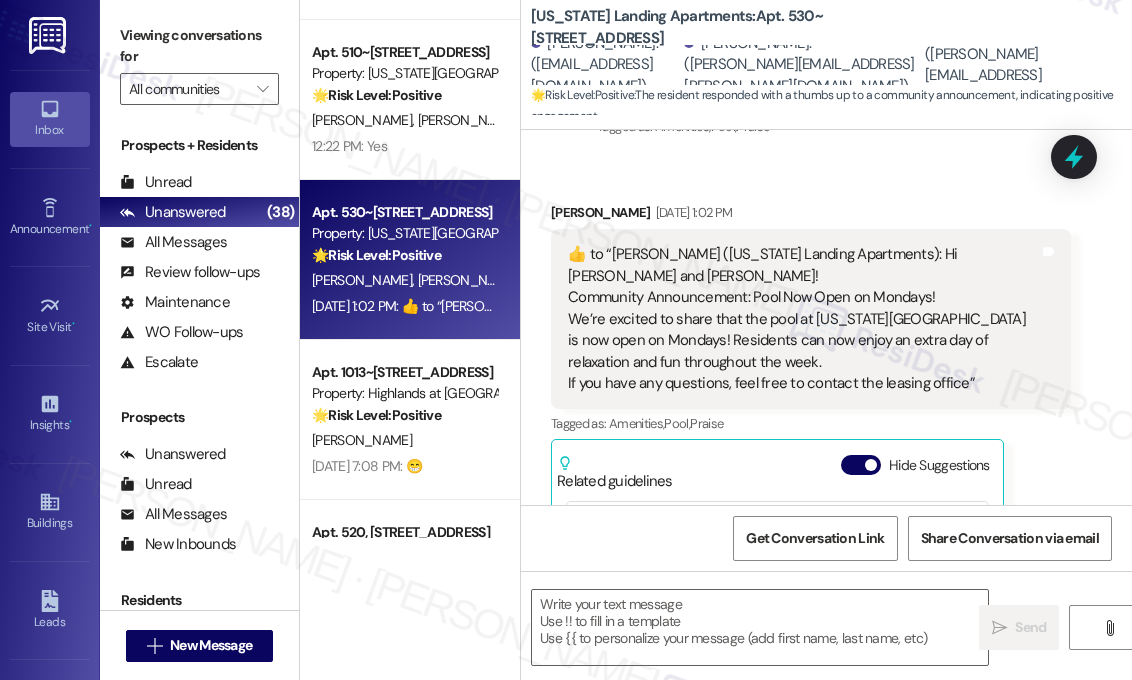 scroll, scrollTop: 1080, scrollLeft: 0, axis: vertical 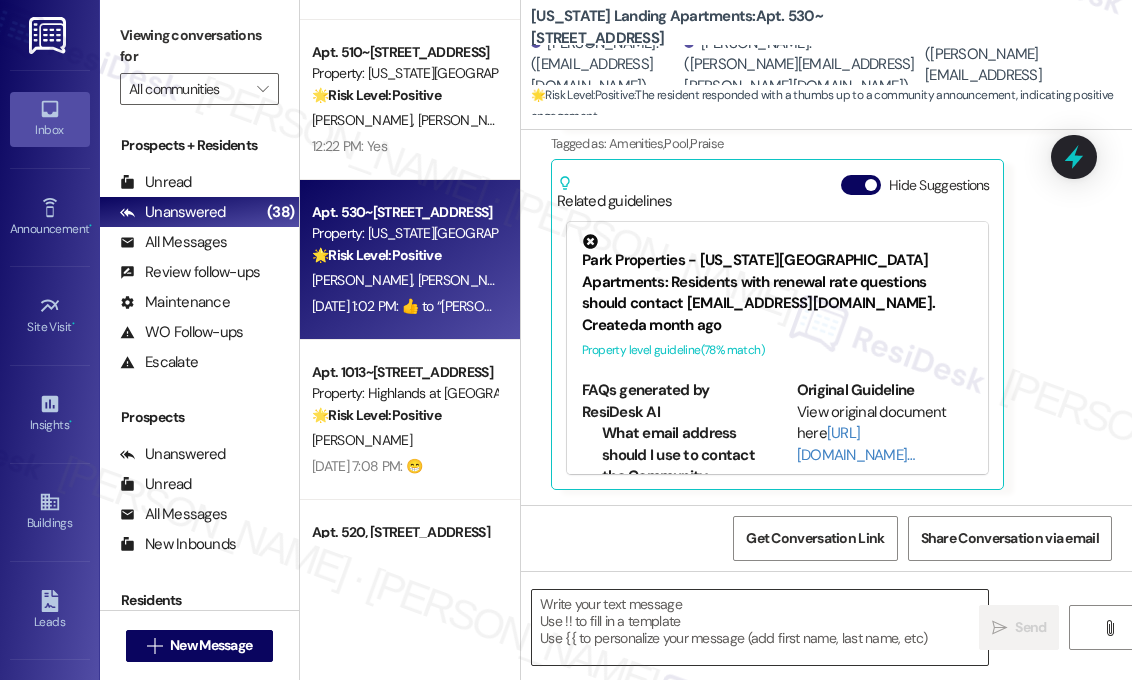 click at bounding box center (760, 627) 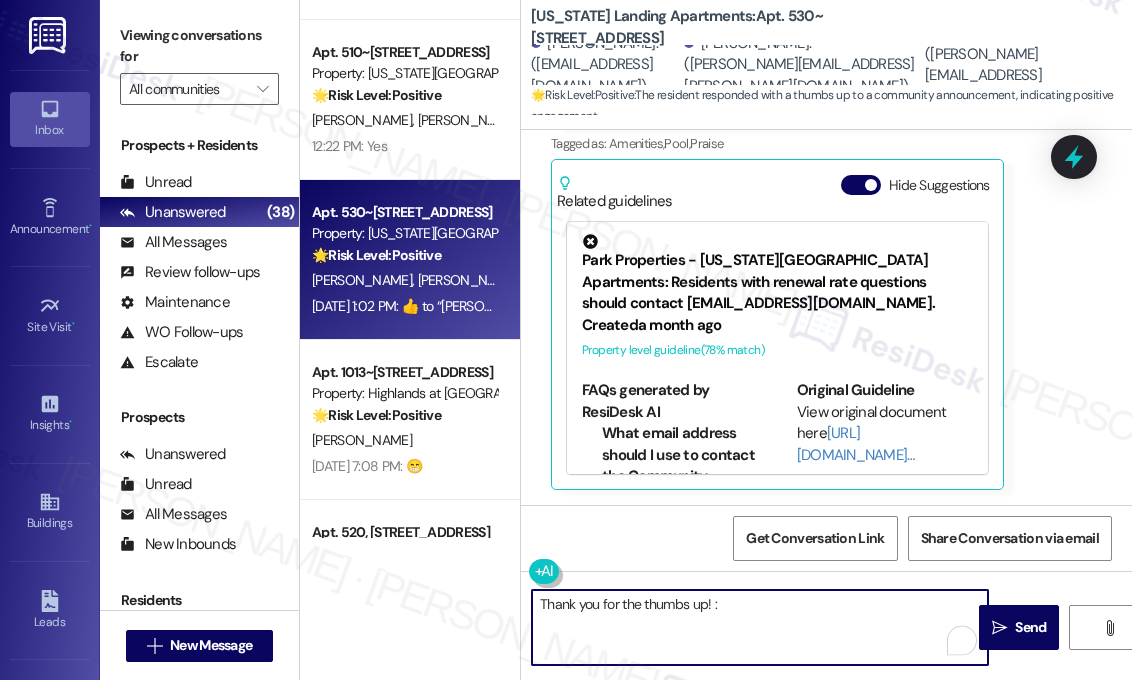 type on "Thank you for the thumbs up! :)" 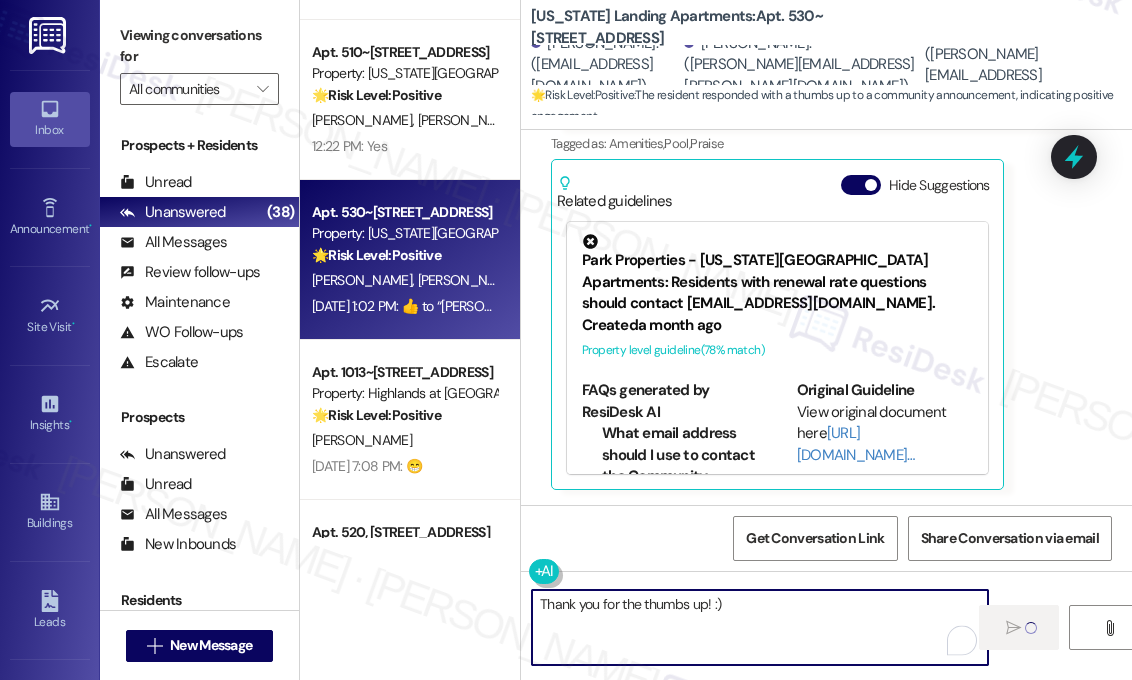 type 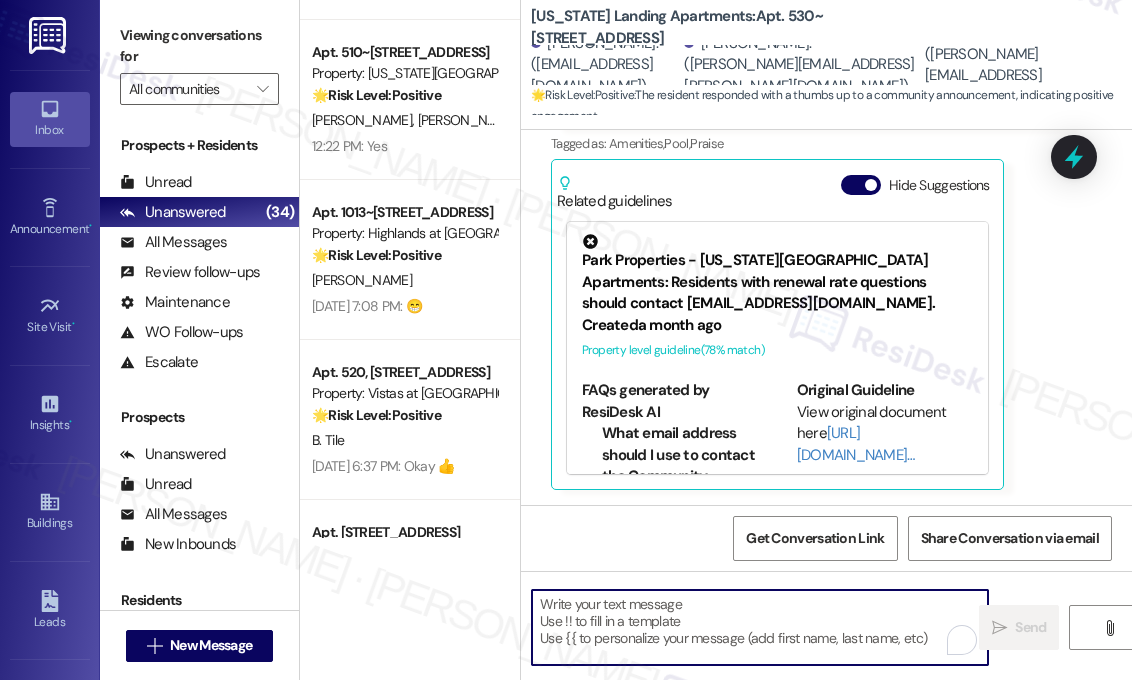 scroll, scrollTop: 1220, scrollLeft: 0, axis: vertical 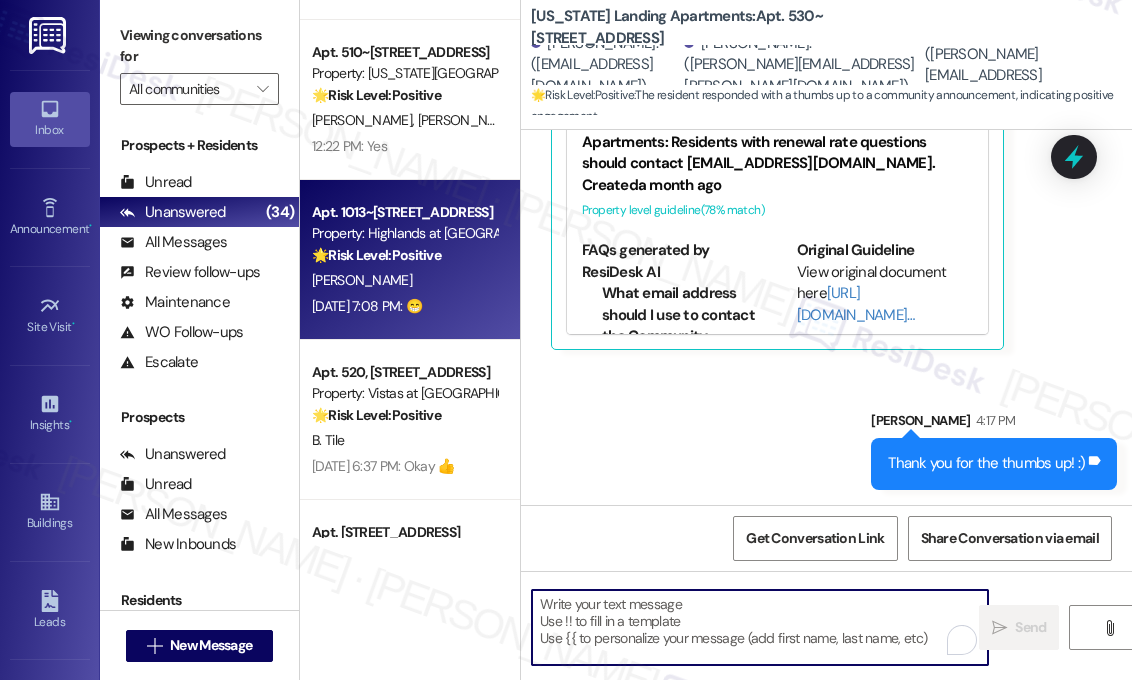 click on "G. Horgan" at bounding box center (404, 280) 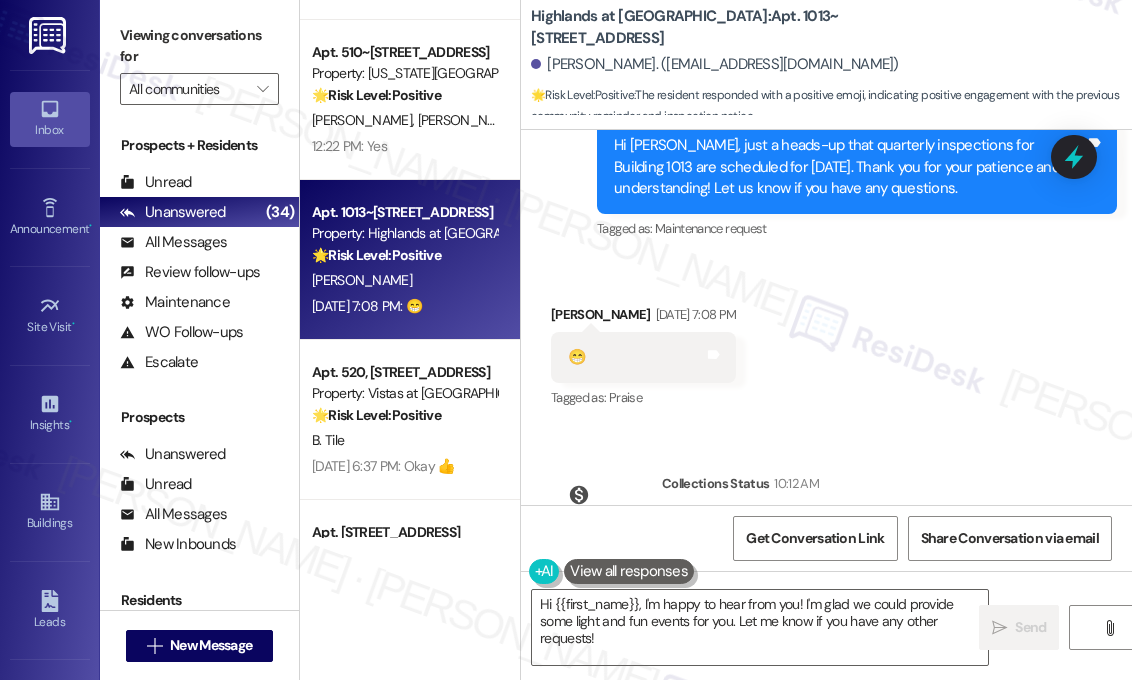 scroll, scrollTop: 27477, scrollLeft: 0, axis: vertical 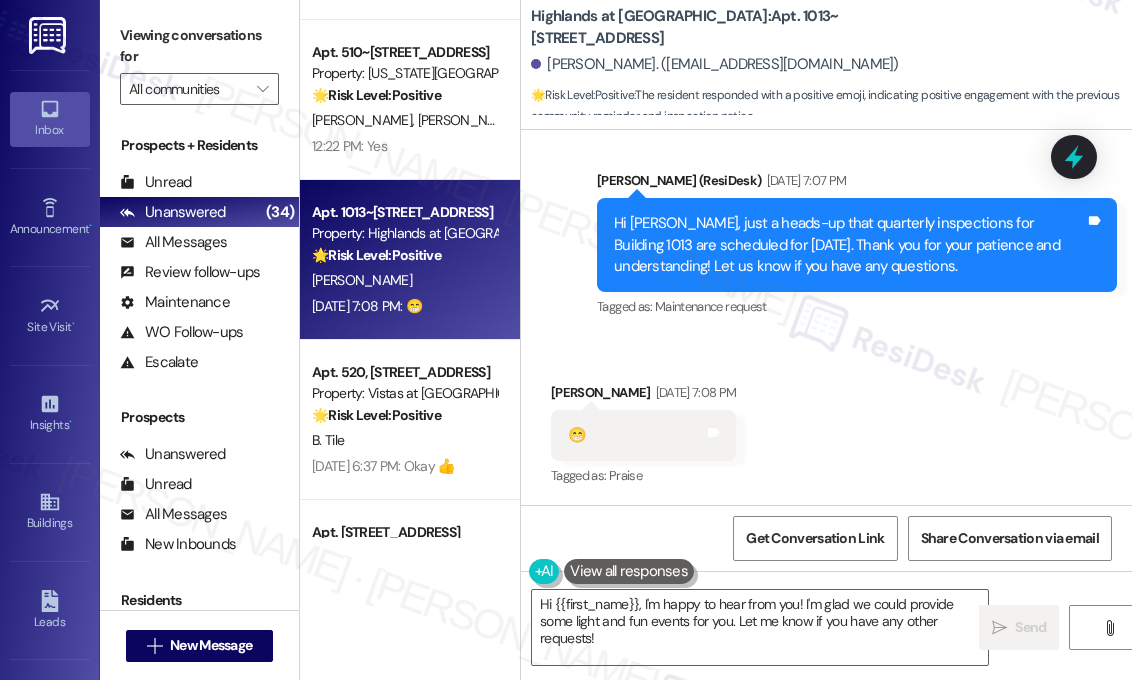 click on "Received via SMS Geraldine Horgan Jul 25, 2025 at 7:08 PM 😁 Tags and notes Tagged as:   Praise Click to highlight conversations about Praise" at bounding box center (826, 421) 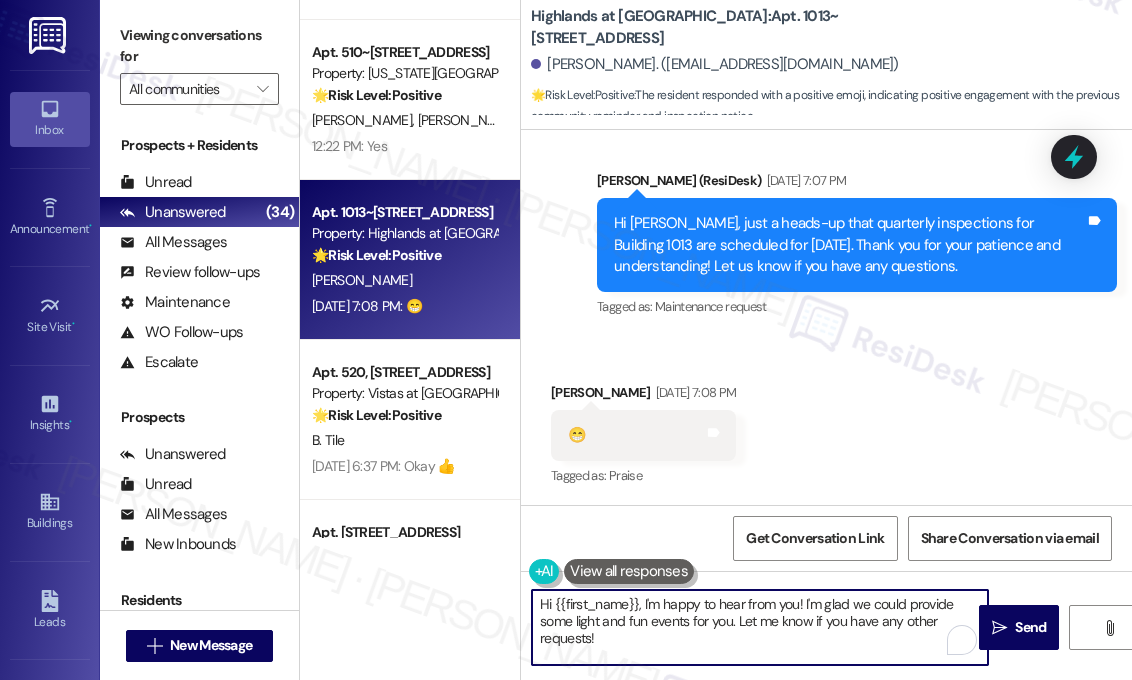 drag, startPoint x: 676, startPoint y: 652, endPoint x: 512, endPoint y: 601, distance: 171.7469 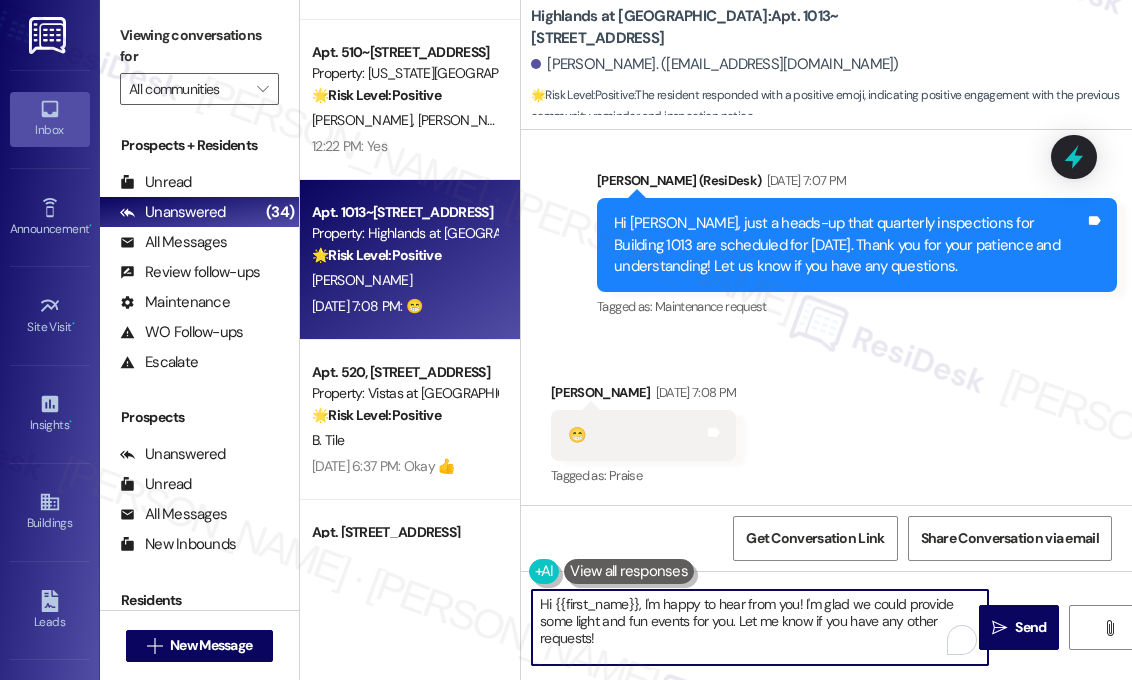 click on "Apt. 222, 351 II North Mason Street Property: Colonnade Apartments 🌟  Risk Level:  Positive The message is a positive response to a check-in, indicating resident satisfaction and fostering a positive relationship. S. Switzer A. Switzer 12:23 PM: Y  12:23 PM: Y  Apt. 1909, 357 III Windigrove Drive Property: Windigrove Apartments 🌟  Risk Level:  Positive The message is a positive response to a check-in about resident satisfaction, indicating positive engagement and relationship building. P. Hyde 12:23 PM: Y  12:23 PM: Y  Apt. 510~103, 650 II Summerchase Street Property: Washington Landing  Apartments 🌟  Risk Level:  Positive The resident responded positively to a check-in message, indicating positive engagement and satisfaction. J. Cook 12:22 PM: Yes, I do love it here.  12:22 PM: Yes, I do love it here.  Apt. 510~202, 650 II Summerchase Street Property: Washington Landing  Apartments 🌟  Risk Level:  Positive G. Kyle S. Stratton-Huntoon M. Huntoon 12:22 PM: Yes 12:22 PM: Yes 🌟  Risk Level:  🌟" at bounding box center [716, 340] 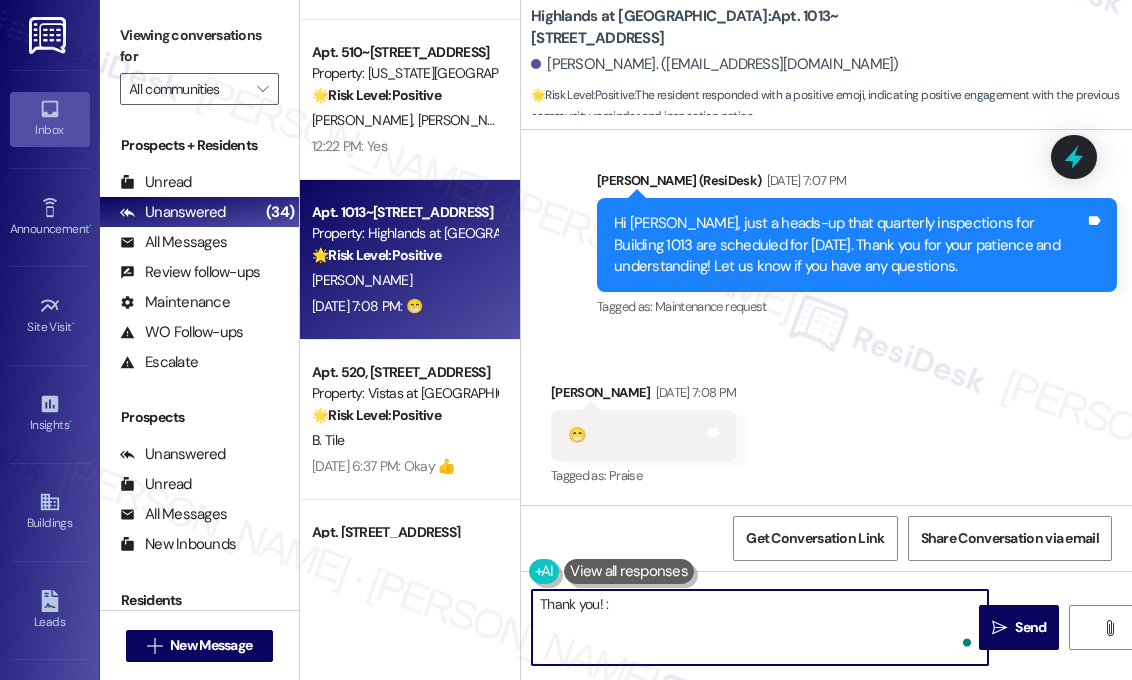 type on "Thank you! :)" 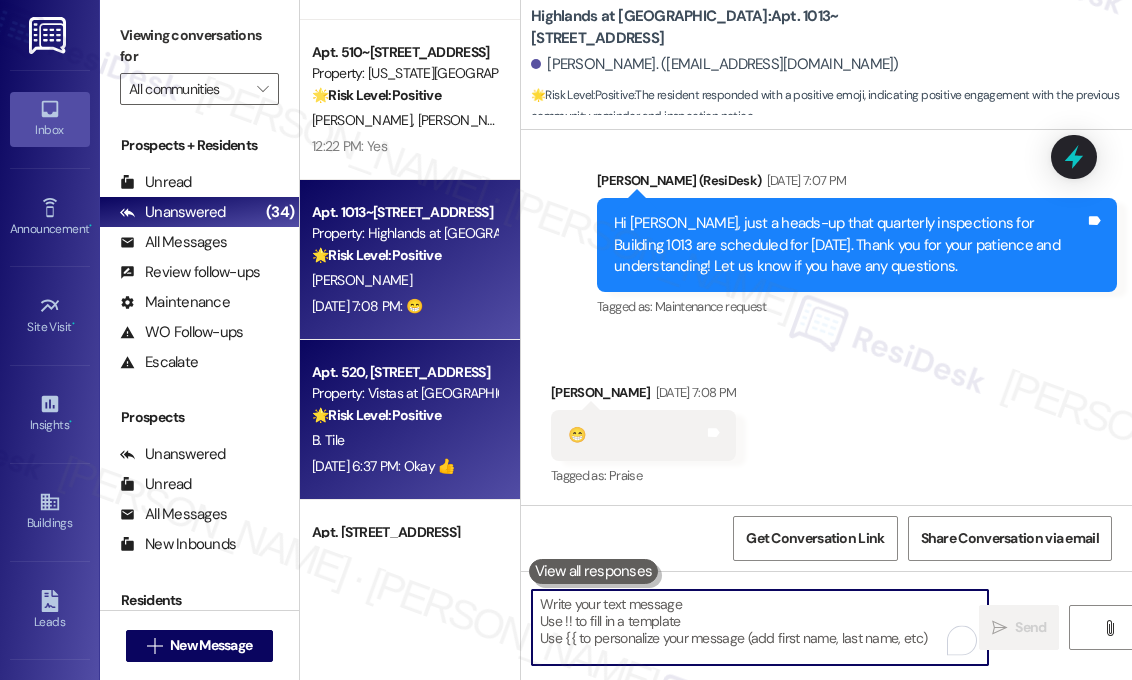 type 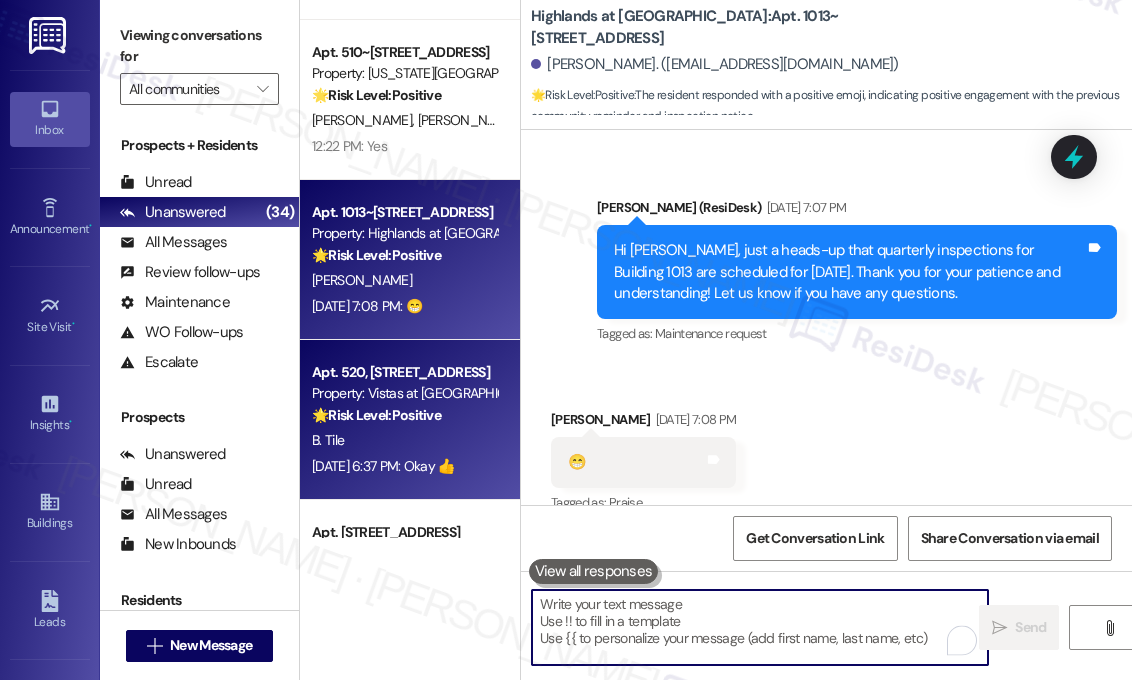 click on "Jul 25, 2025 at 6:37 PM: Okay 👍 Jul 25, 2025 at 6:37 PM: Okay 👍" at bounding box center [383, 466] 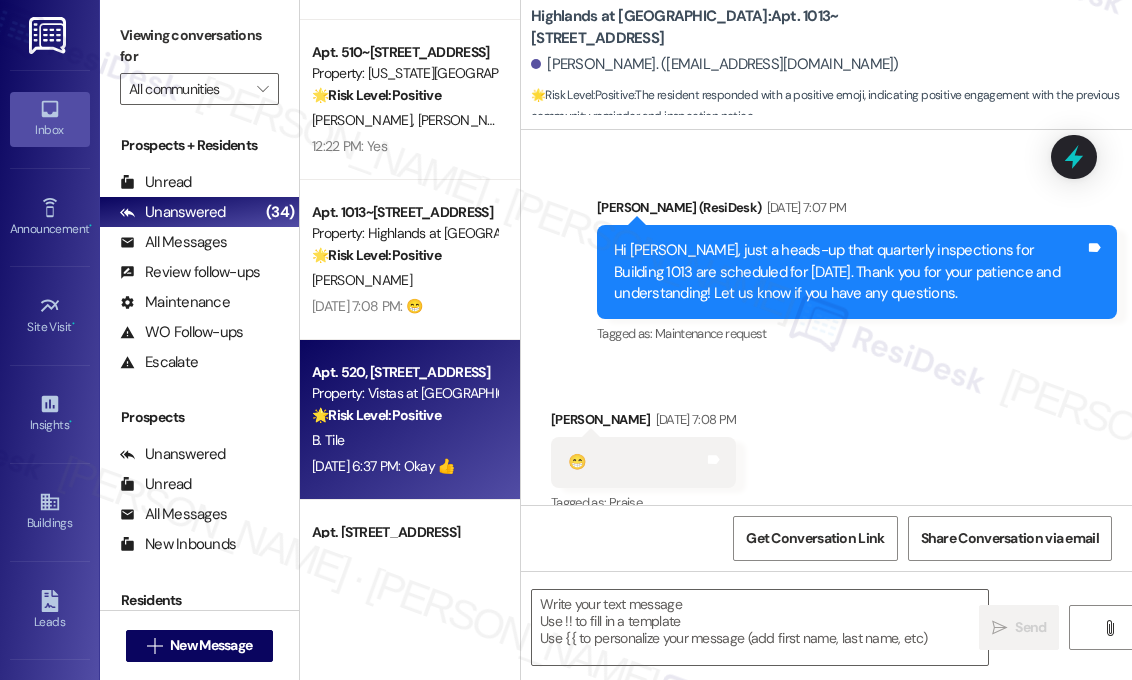 type on "Fetching suggested responses. Please feel free to read through the conversation in the meantime." 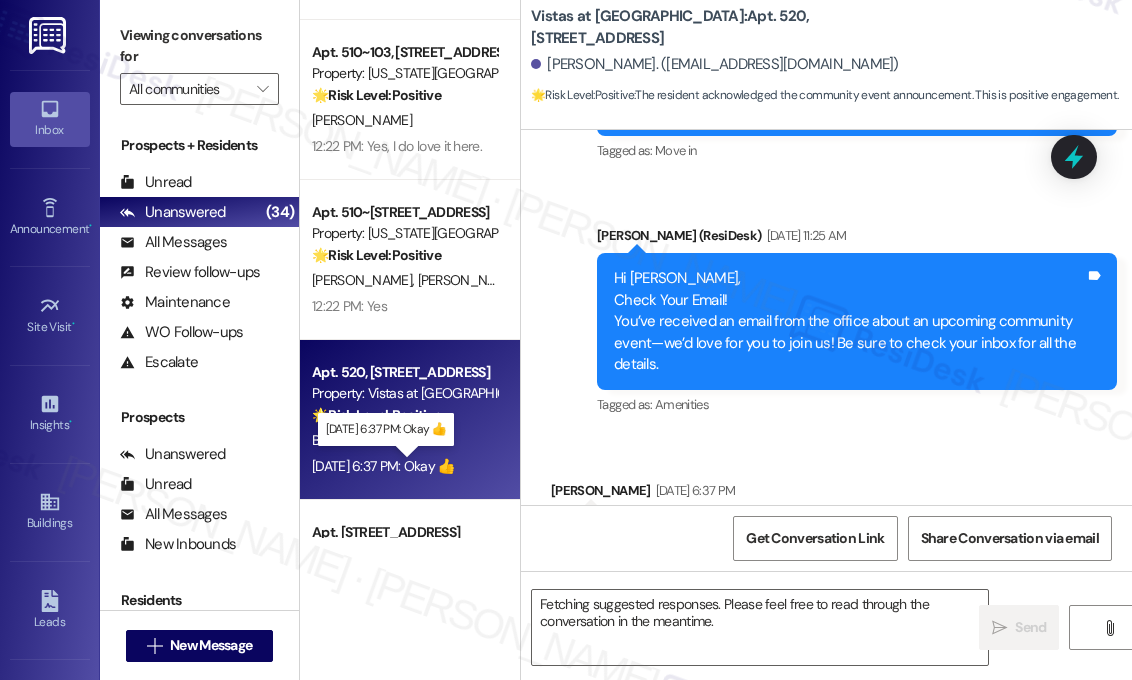 scroll, scrollTop: 415, scrollLeft: 0, axis: vertical 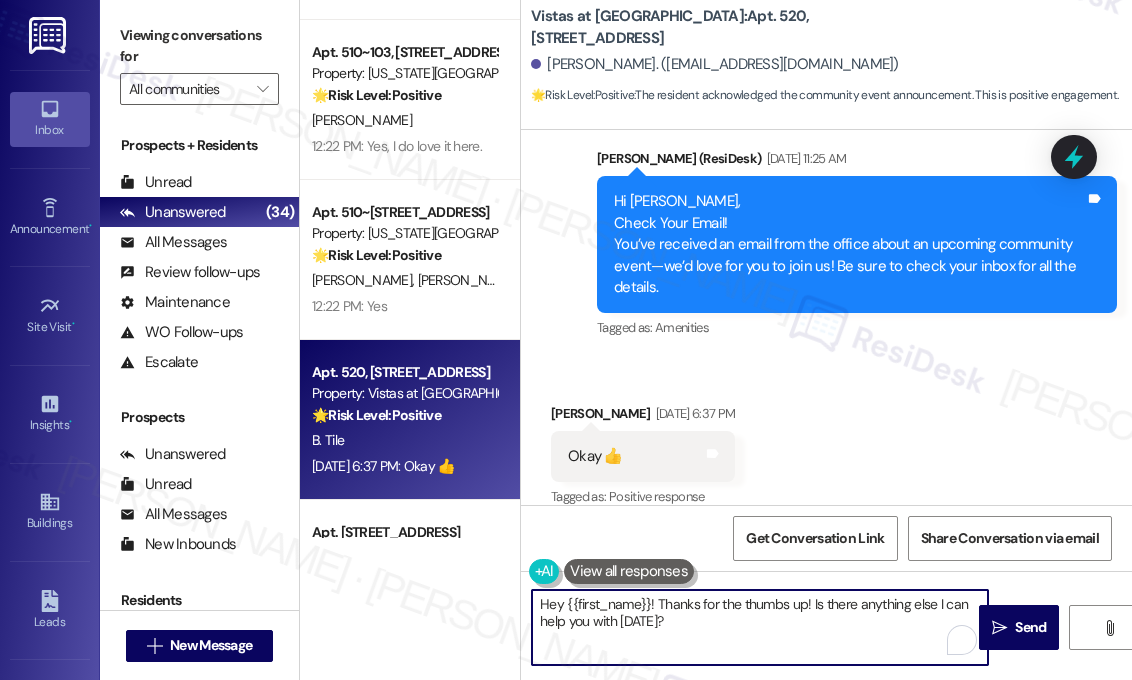 click on "Hey {{first_name}}! Thanks for the thumbs up! Is there anything else I can help you with today?" at bounding box center (760, 627) 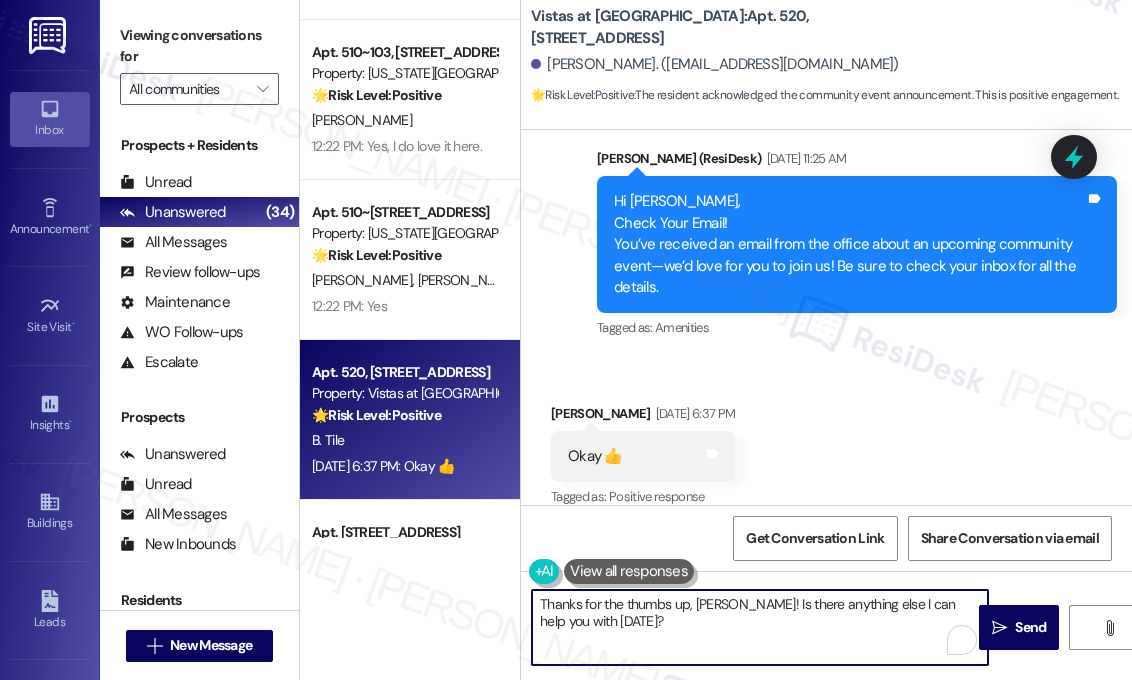 type on "Thanks for the thumbs up, Bob!" 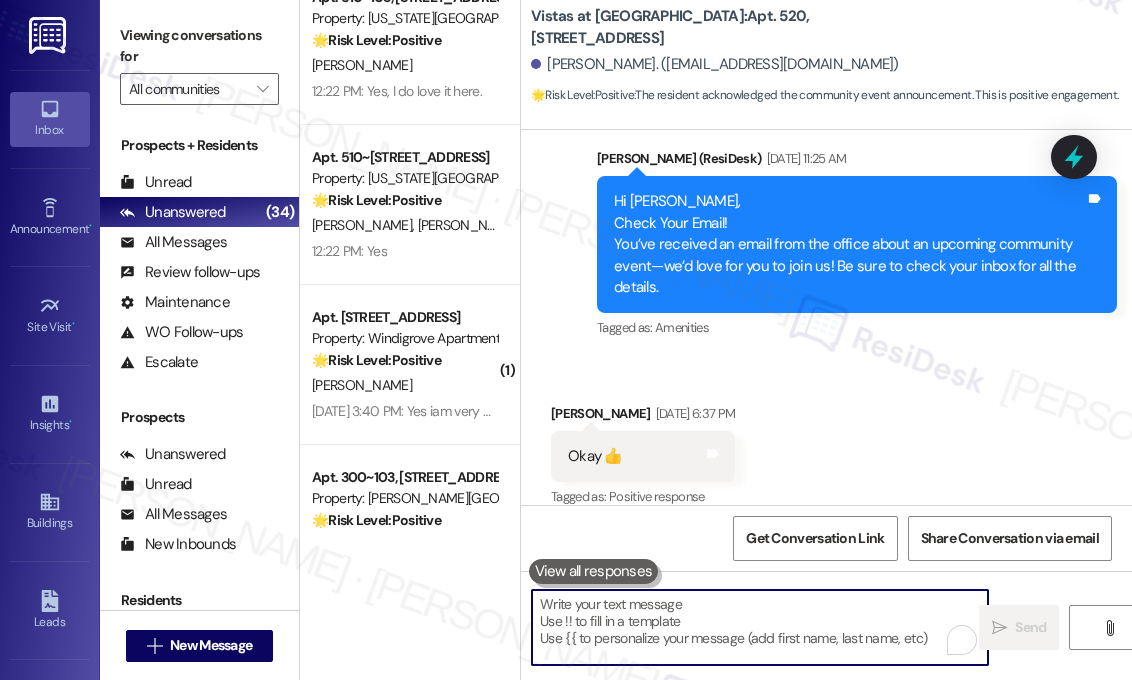 scroll, scrollTop: 2800, scrollLeft: 0, axis: vertical 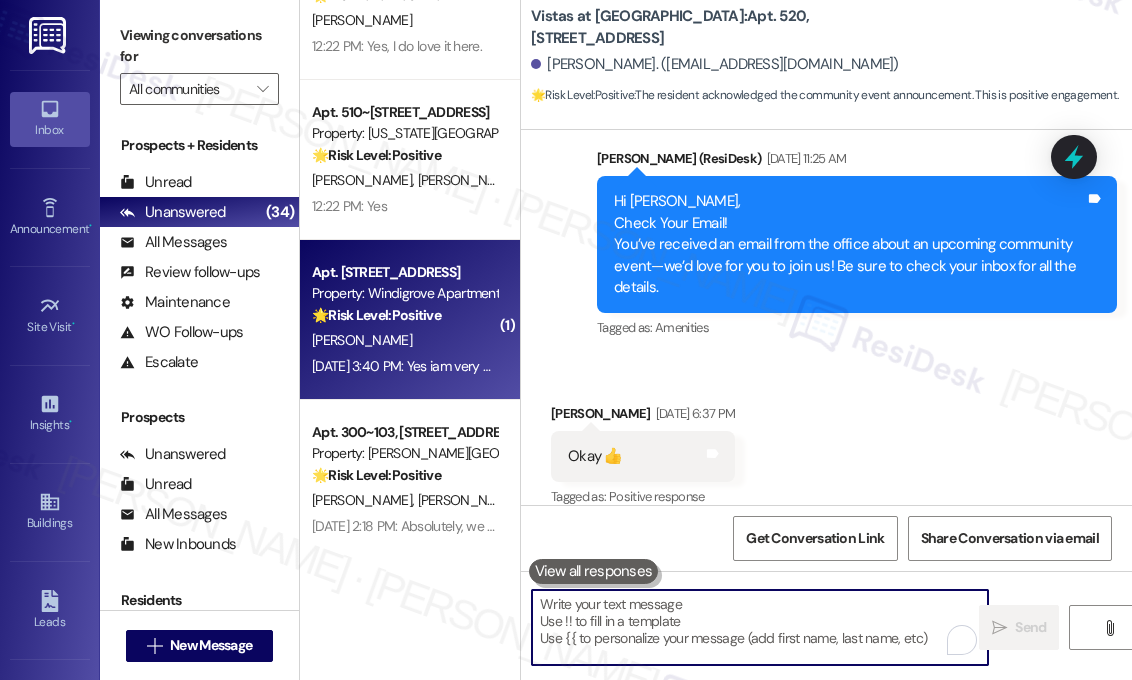 type 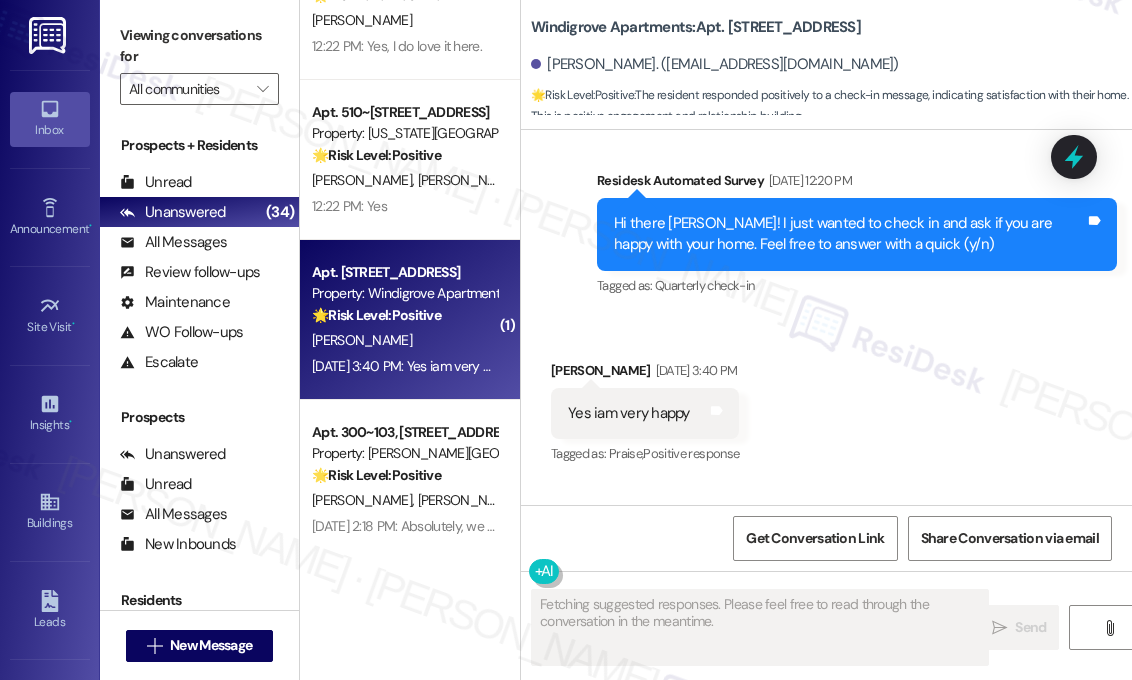 scroll, scrollTop: 393, scrollLeft: 0, axis: vertical 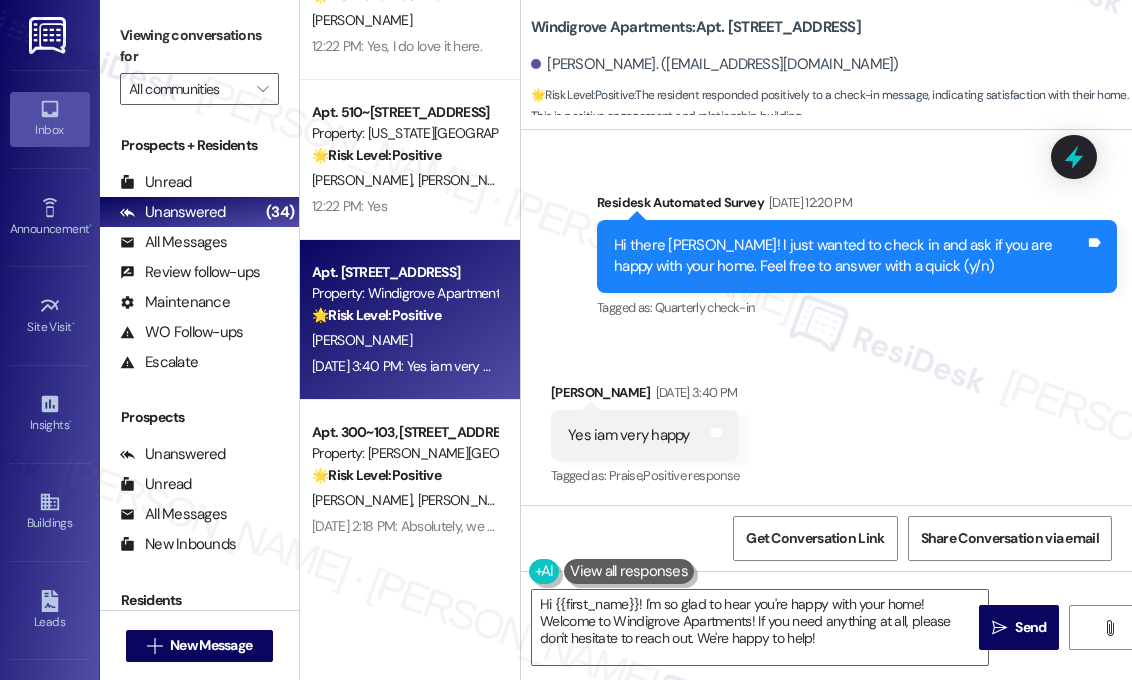 click on "Received via SMS Lesly Rivera Jul 25, 2025 at 3:40 PM Yes iam very happy Tags and notes Tagged as:   Praise ,  Click to highlight conversations about Praise Positive response Click to highlight conversations about Positive response" at bounding box center (826, 421) 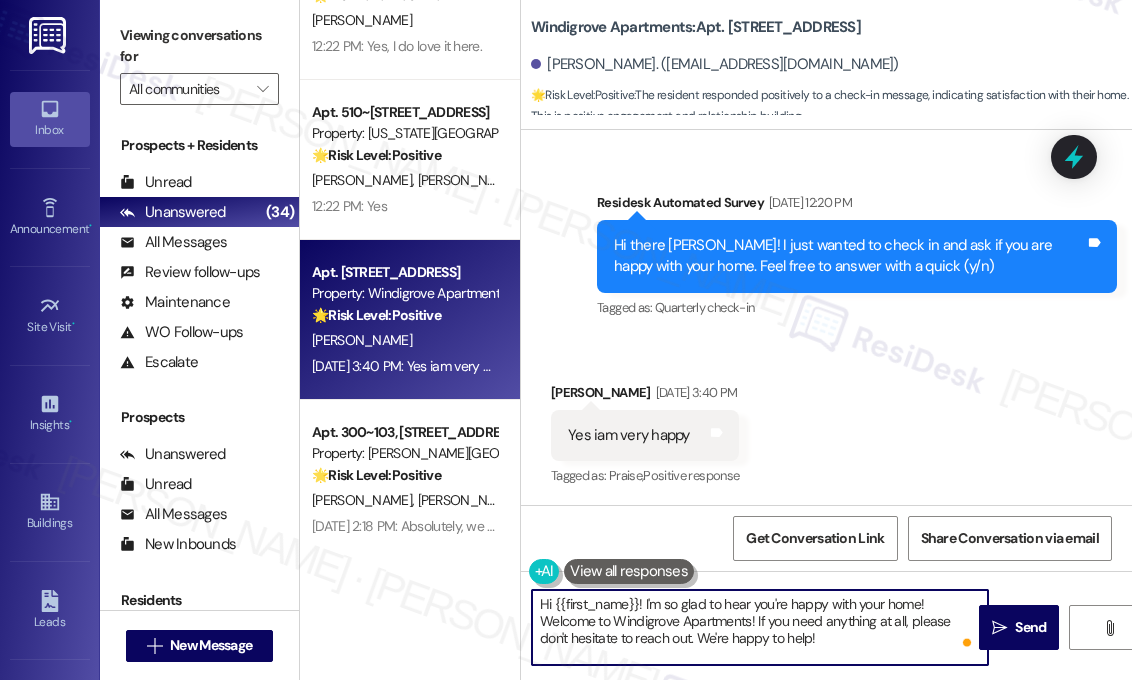 drag, startPoint x: 836, startPoint y: 638, endPoint x: 540, endPoint y: 630, distance: 296.1081 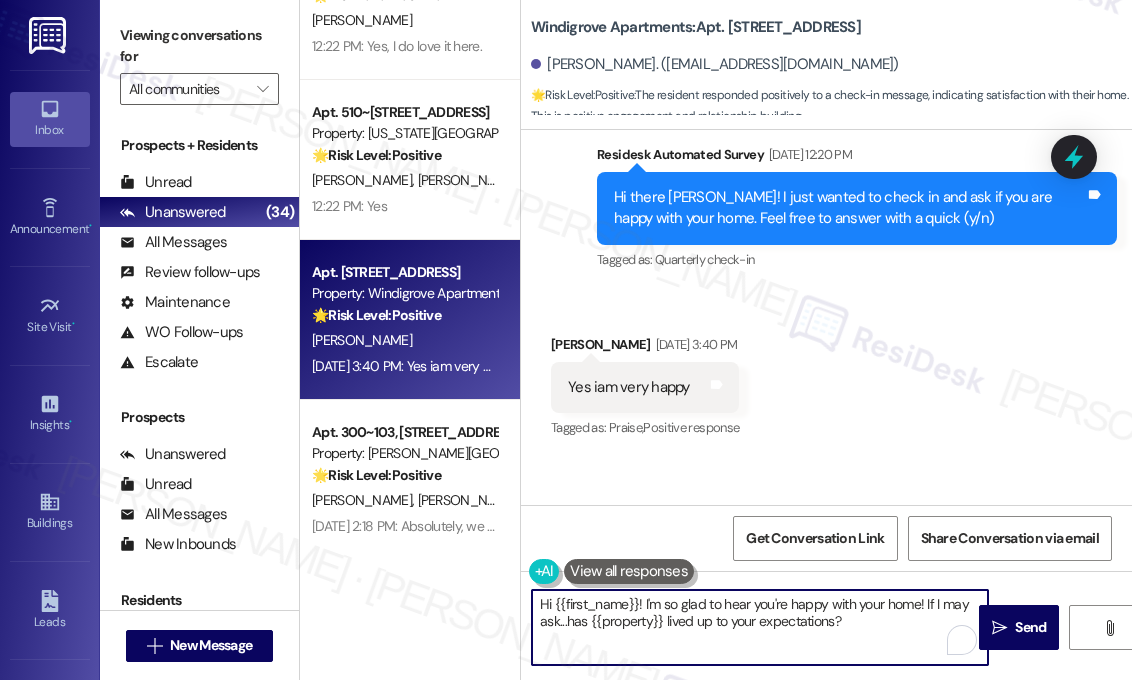 scroll, scrollTop: 600, scrollLeft: 0, axis: vertical 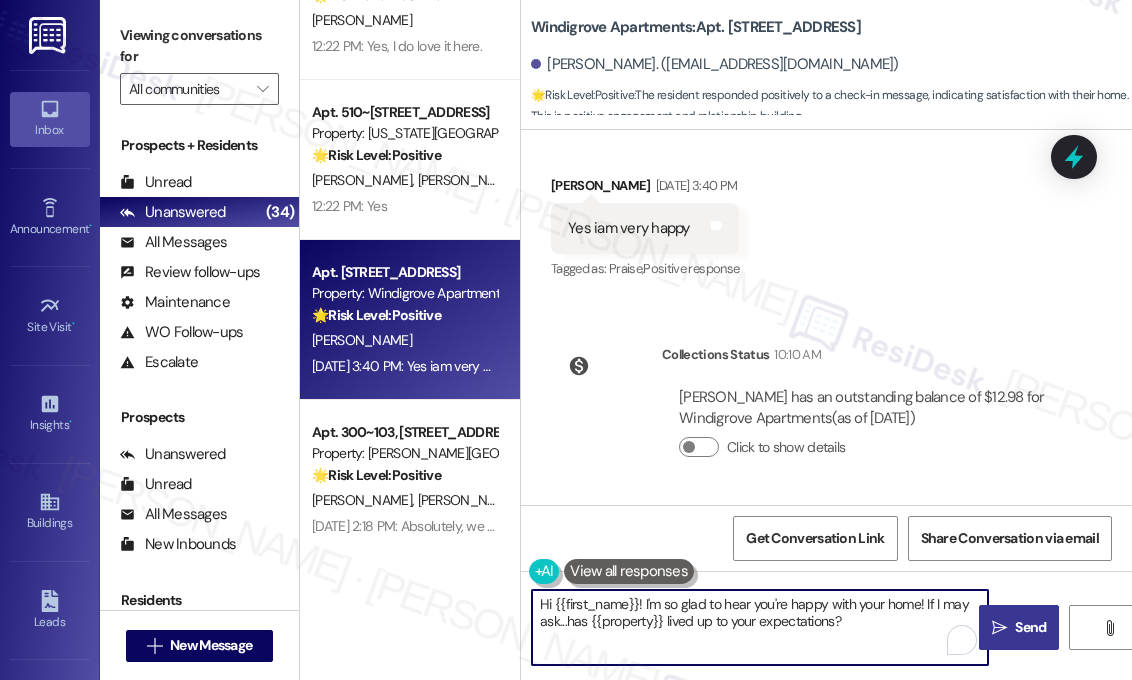type on "Hi {{first_name}}! I'm so glad to hear you're happy with your home! If I may ask...has {{property}} lived up to your expectations?" 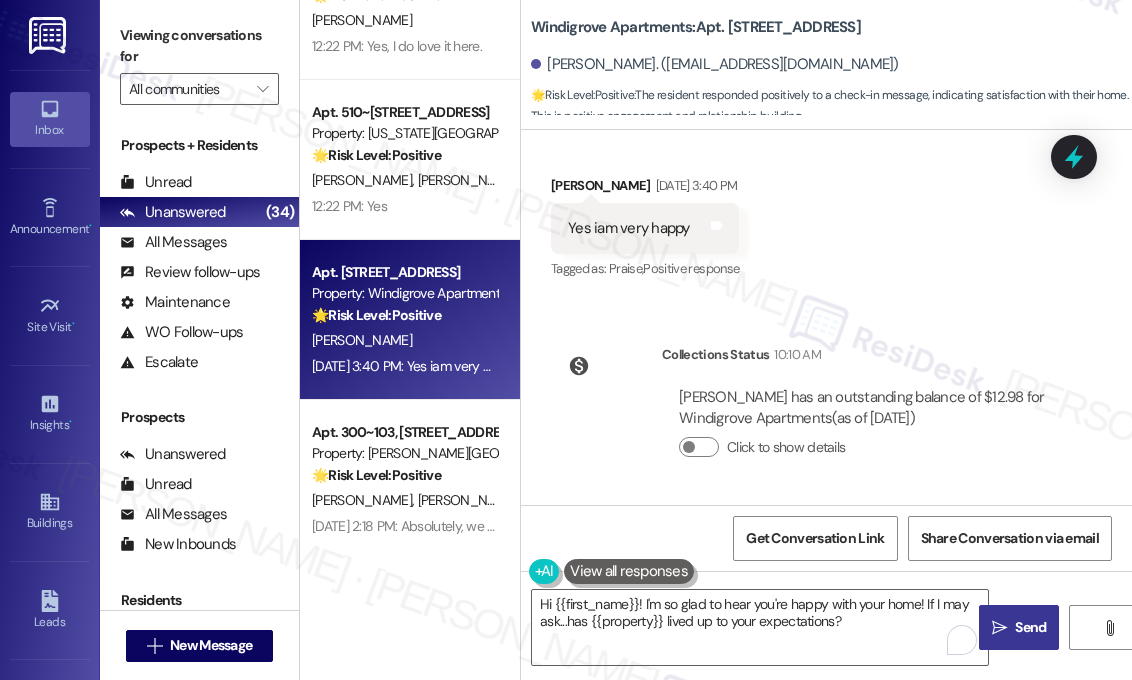 click on "Send" at bounding box center [1030, 627] 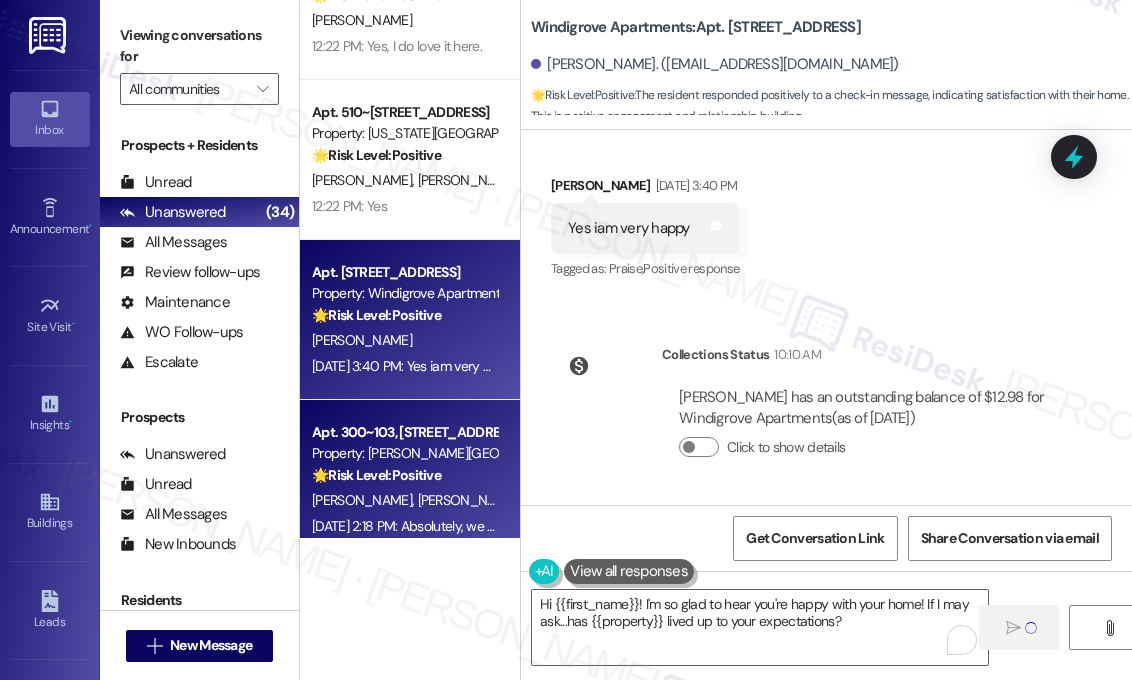 click on "J. White P. White" at bounding box center (404, 500) 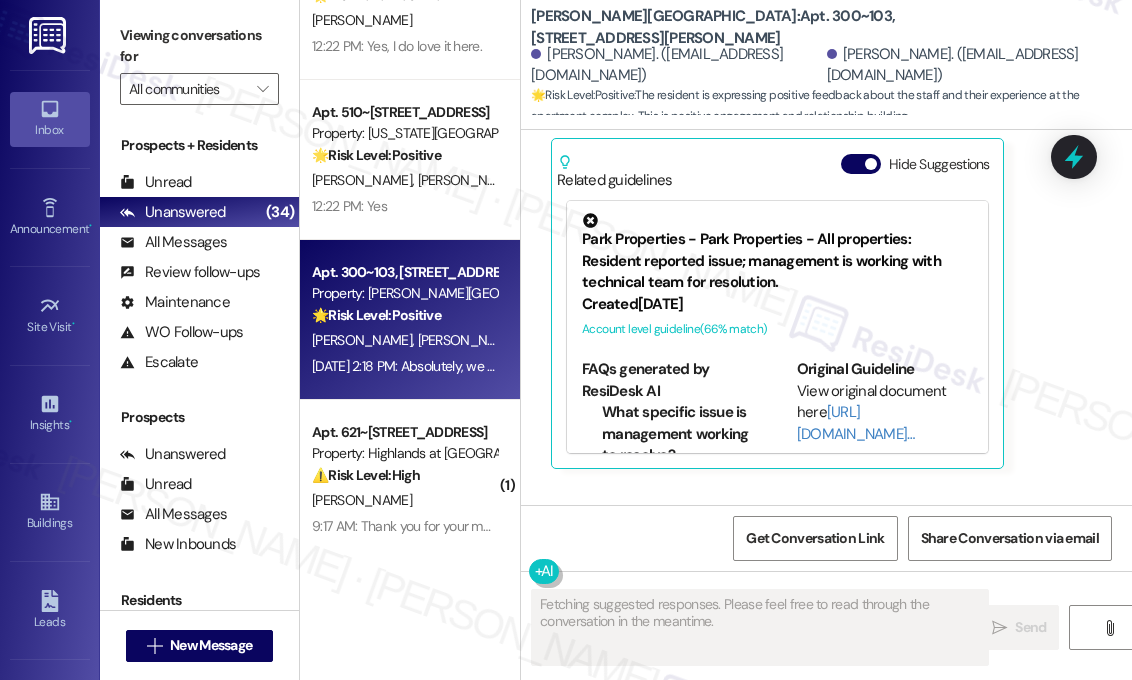 scroll, scrollTop: 2259, scrollLeft: 0, axis: vertical 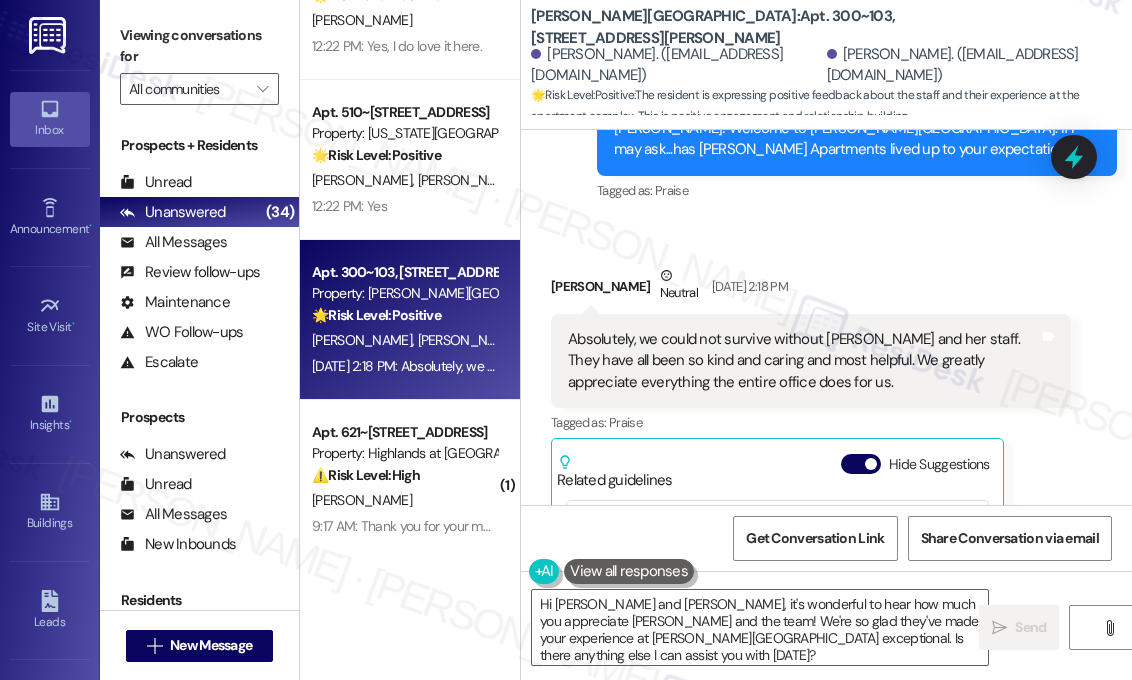 click on "Received via SMS Patricia White   Neutral Jul 25, 2025 at 2:18 PM Absolutely, we could not survive without Amanda and her staff. They have all been so kind and caring and most helpful.   We greatly appreciate everything the entire office does for us.  Tags and notes Tagged as:   Praise Click to highlight conversations about Praise  Related guidelines Hide Suggestions Park Properties - Park Properties - All properties: Resident reported issue; management is working with technical team for resolution.
Created  3 months ago Account level guideline  ( 66 % match) FAQs generated by ResiDesk AI What specific issue is management working to resolve? The document doesn't specify the exact issue. Management is aware of a problem and is working with their technical team to resolve it. How long will it take to resolve the issue? The document doesn't provide a timeframe. Management is actively working on the issue, but no specific resolution time is mentioned. Who can I contact for more information about the issue?" at bounding box center [826, 502] 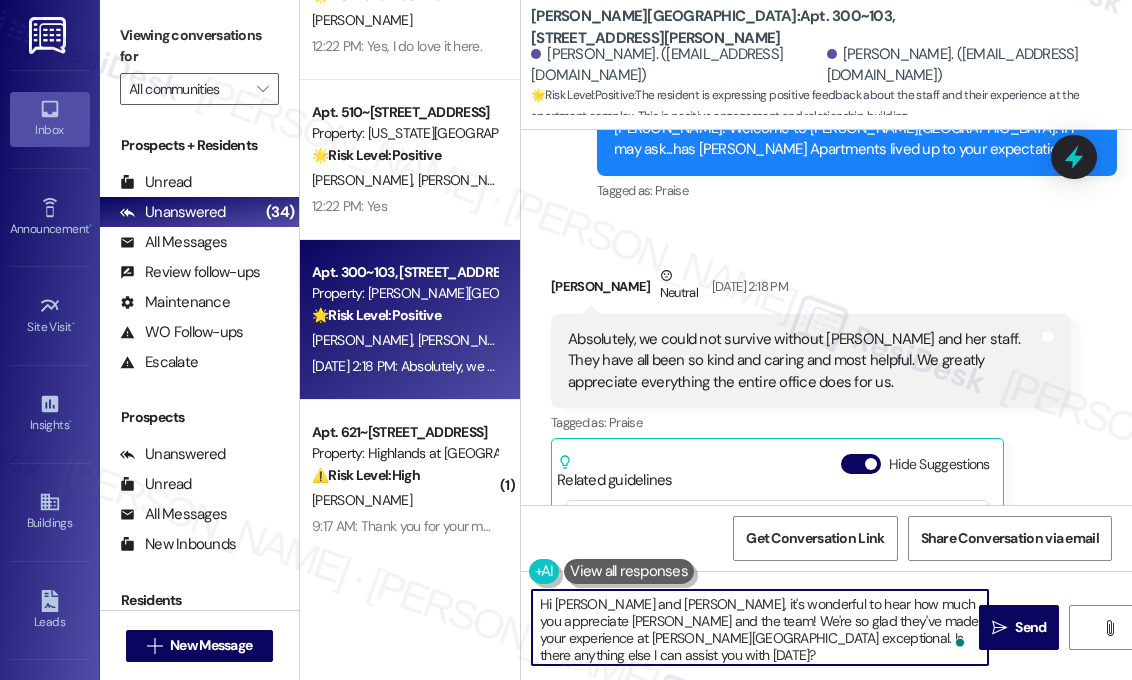 drag, startPoint x: 663, startPoint y: 652, endPoint x: 537, endPoint y: 591, distance: 139.98929 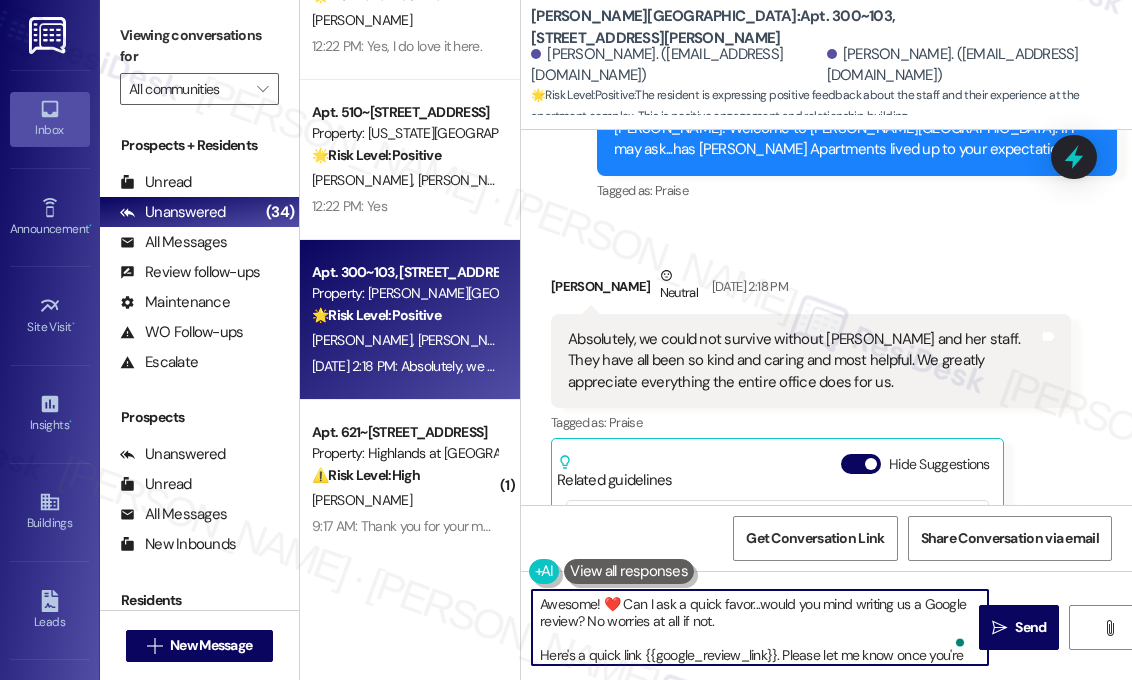 scroll, scrollTop: 16, scrollLeft: 0, axis: vertical 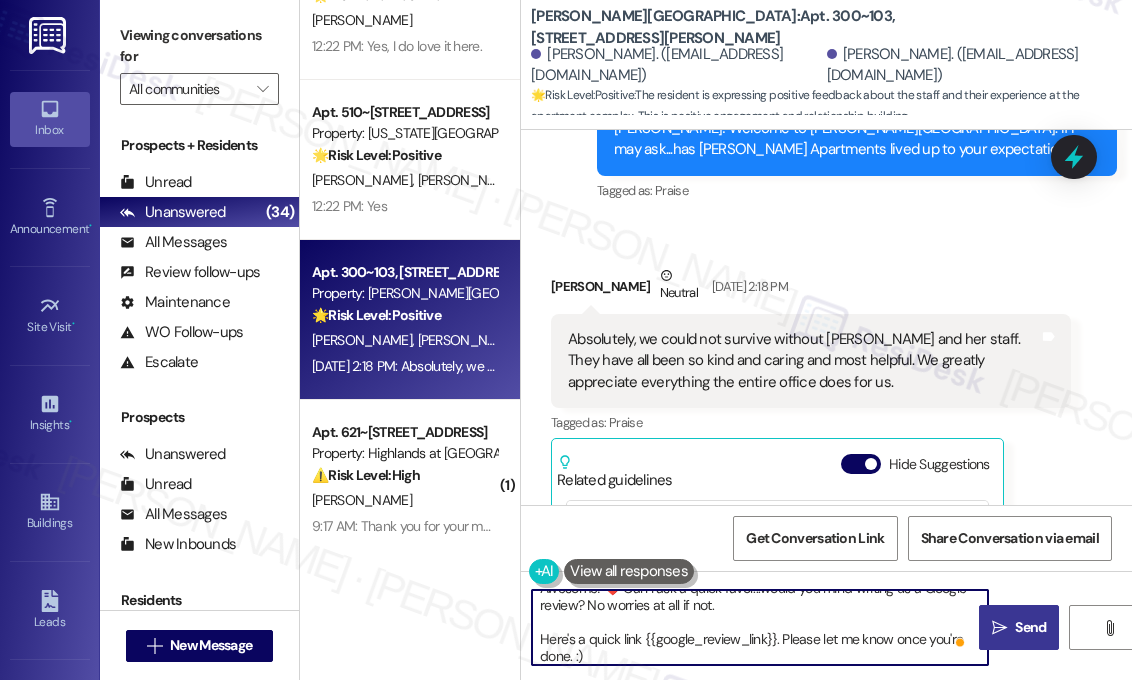 type on "Awesome! ❤️ Can I ask a quick favor...would you mind writing us a Google review? No worries at all if not.
Here's a quick link {{google_review_link}}. Please let me know once you're done. :)" 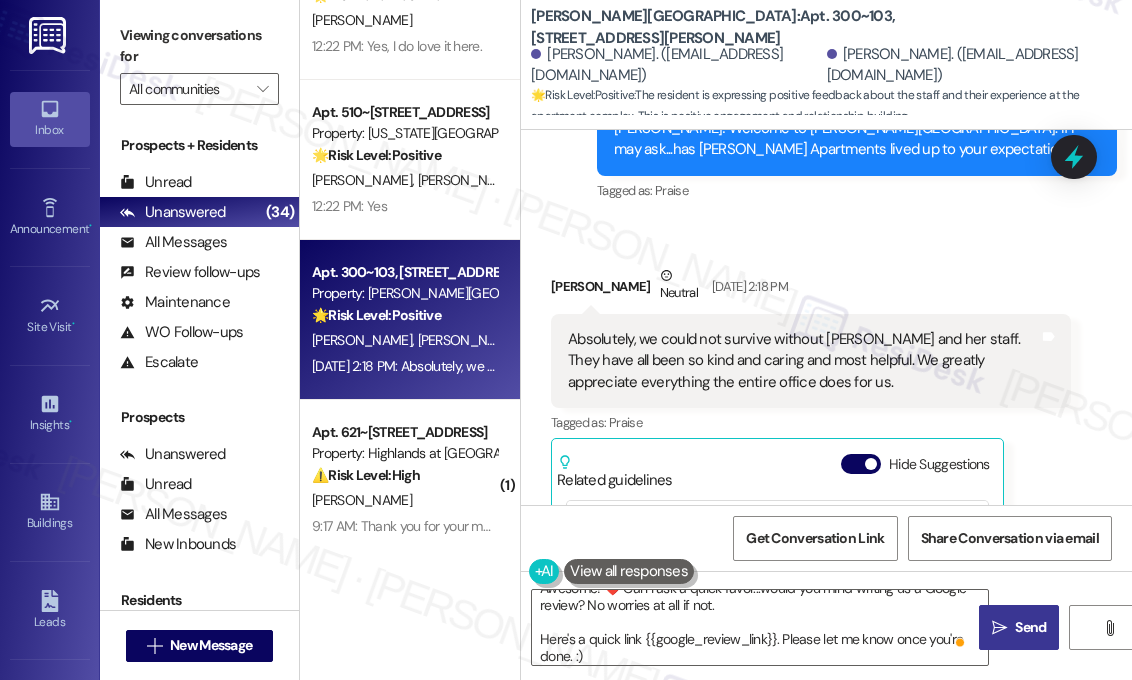 click on "Send" at bounding box center [1030, 627] 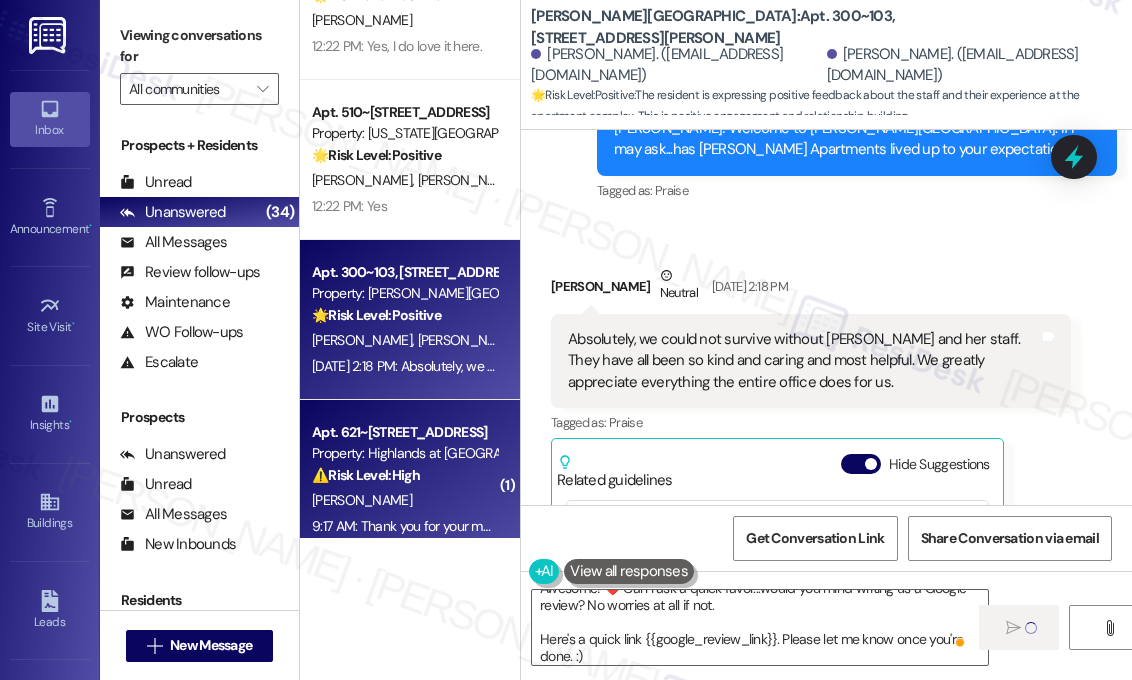 click on "E. Yuksel" at bounding box center (404, 500) 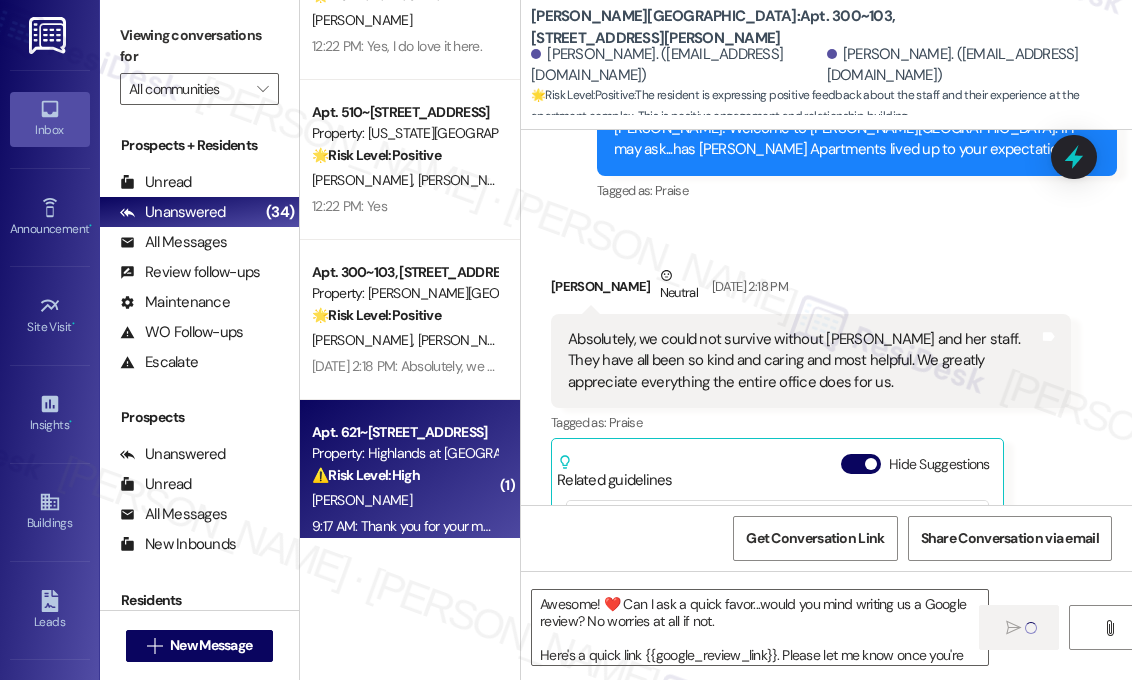 type on "Fetching suggested responses. Please feel free to read through the conversation in the meantime." 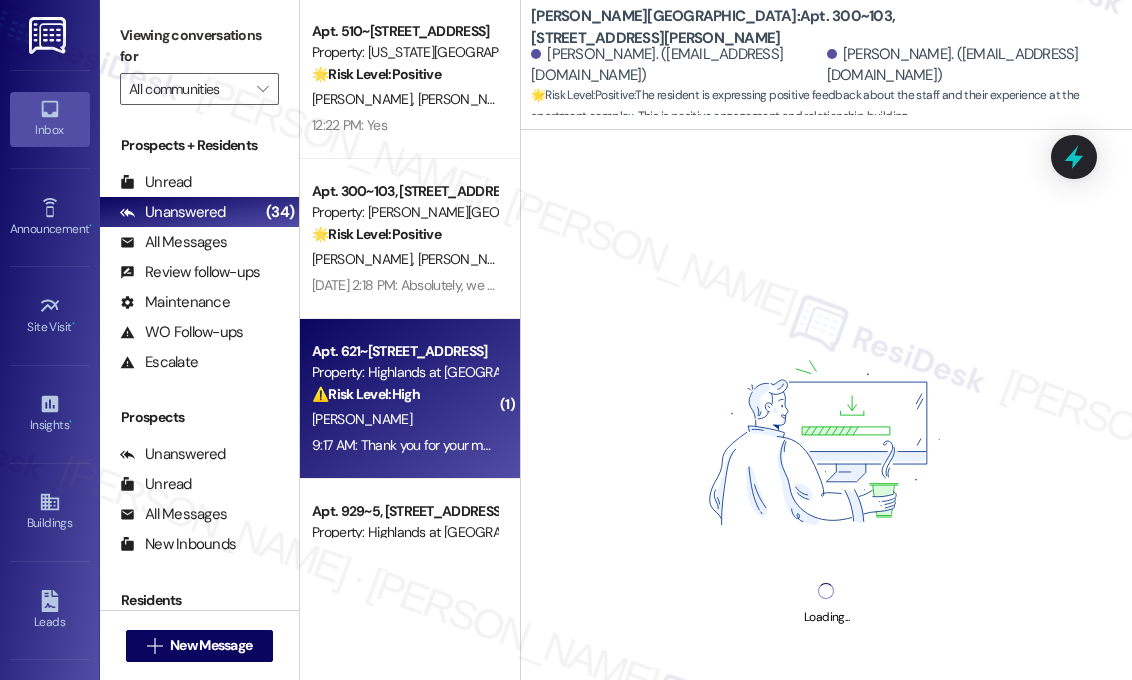 scroll, scrollTop: 3000, scrollLeft: 0, axis: vertical 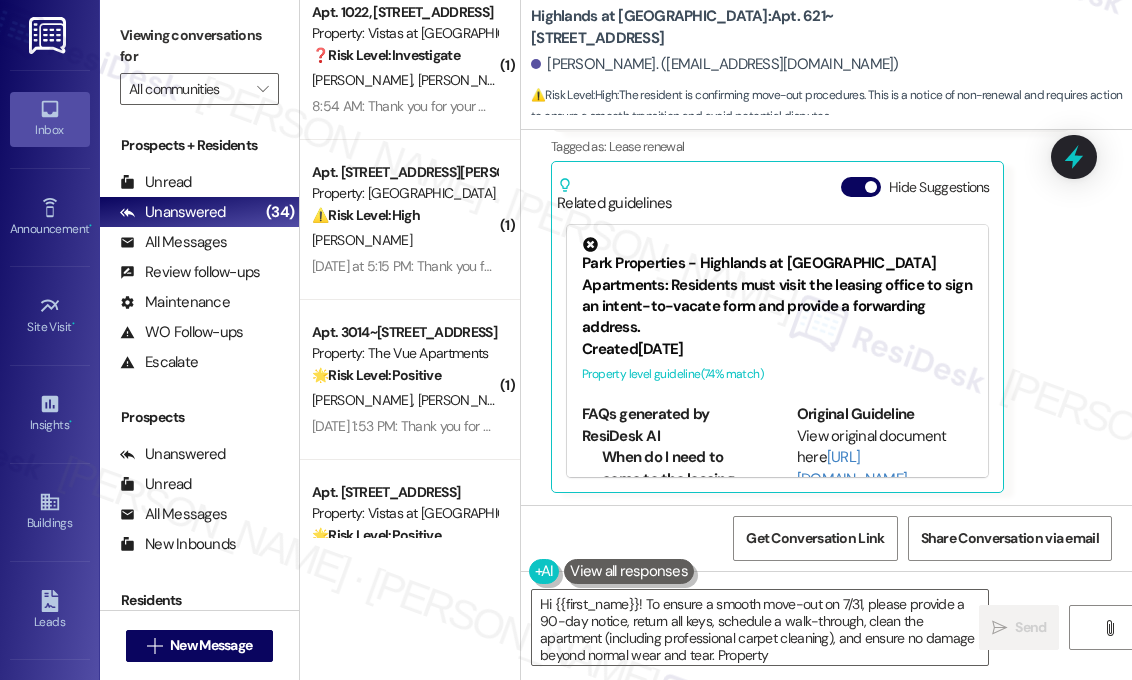 type on "Hi {{first_name}}! To ensure a smooth move-out on 7/31, please provide a 90-day notice, return all keys, schedule a walk-through, clean the apartment (including professional carpet cleaning), and ensure no damage beyond normal wear and tear. Property FAQ" 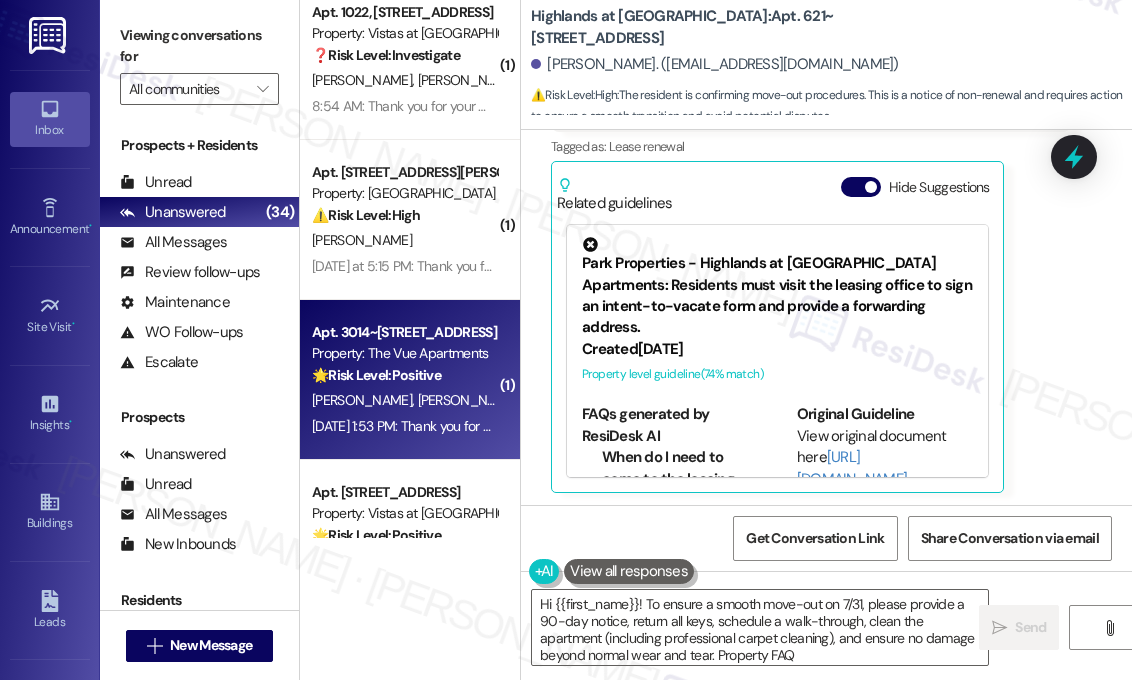 click on "Jul 26, 2025 at 1:53 PM: Thank you for your message. Our offices are currently closed, but we will contact you when we resume operations. For emergencies, please contact your emergency number (434) 282-4511. Jul 26, 2025 at 1:53 PM: Thank you for your message. Our offices are currently closed, but we will contact you when we resume operations. For emergencies, please contact your emergency number (434) 282-4511." at bounding box center (915, 426) 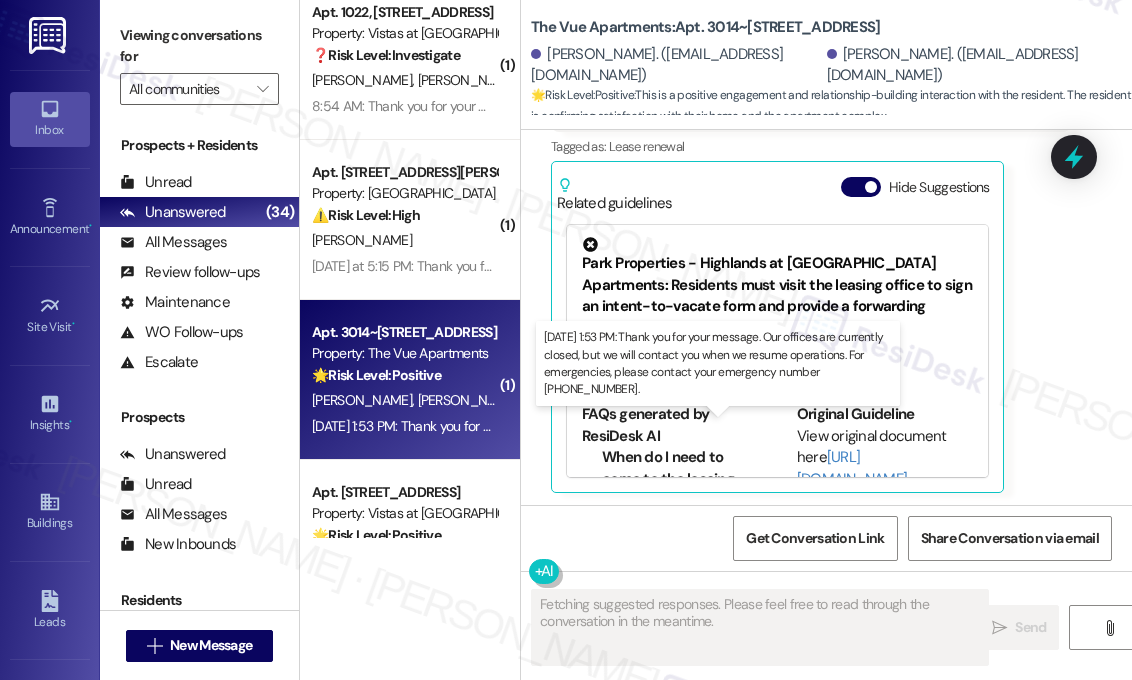 scroll, scrollTop: 2121, scrollLeft: 0, axis: vertical 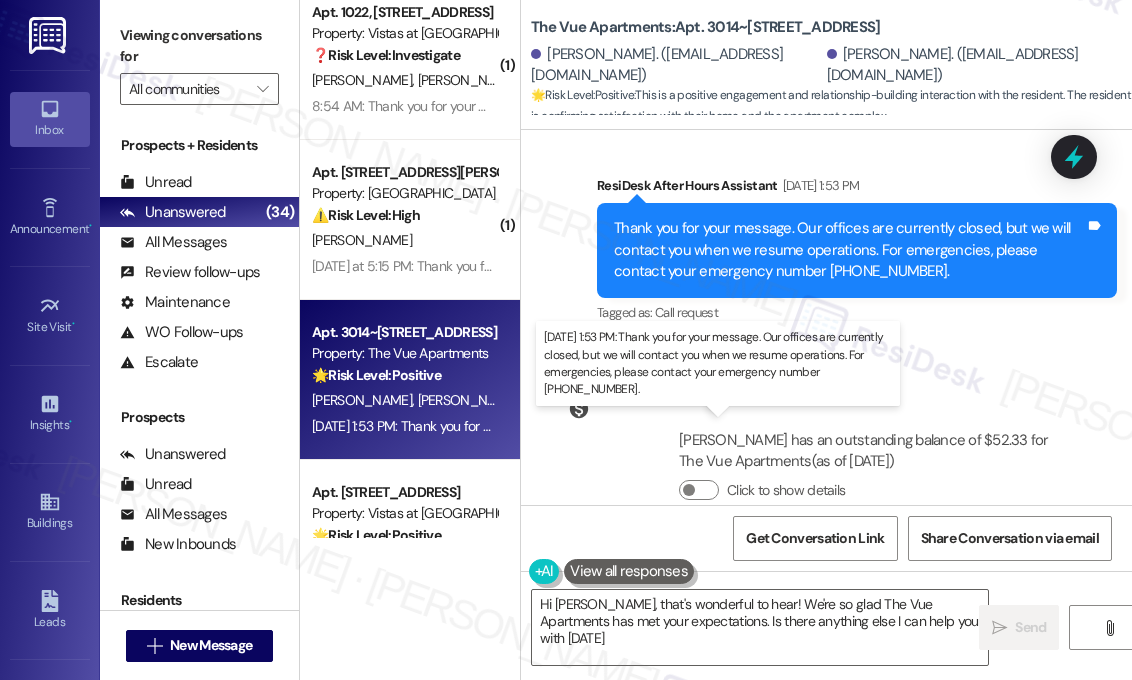 type on "Hi James, that's wonderful to hear! We're so glad The Vue Apartments has met your expectations. Is there anything else I can help you with today?" 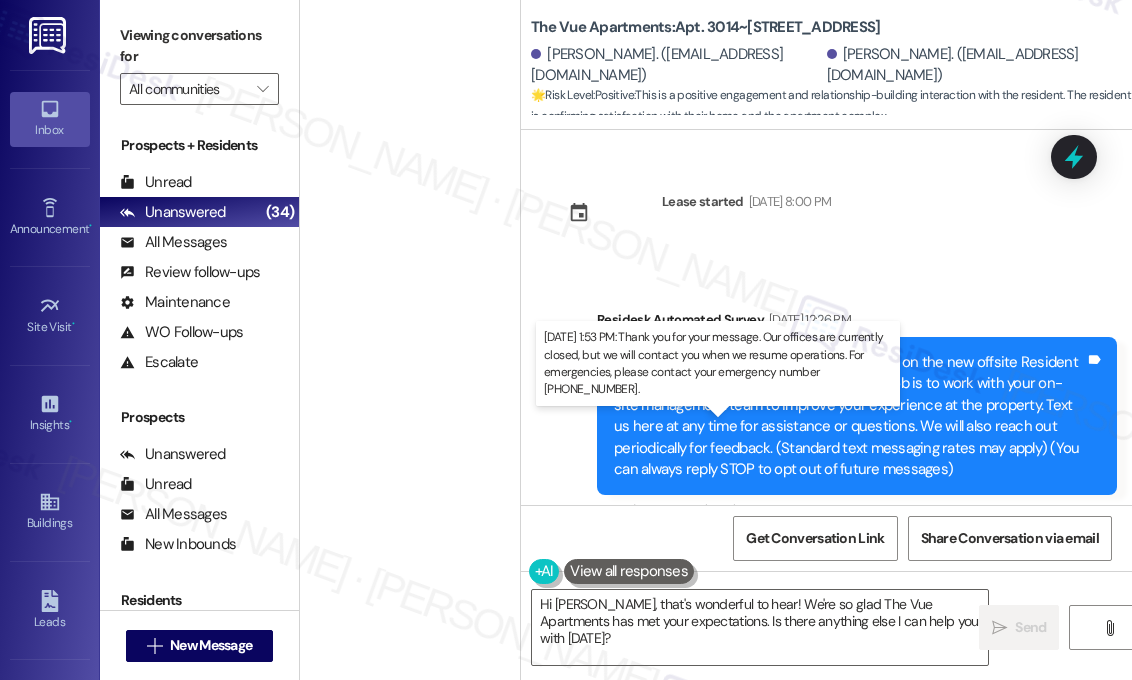 scroll, scrollTop: 0, scrollLeft: 0, axis: both 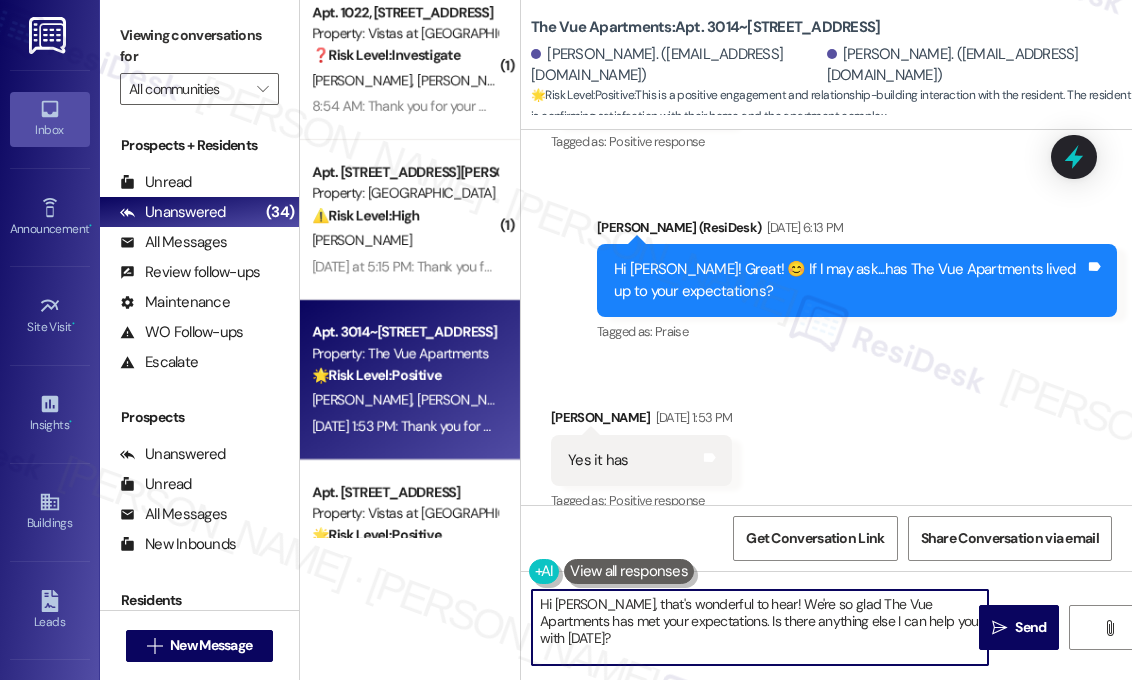 click on "Hi [PERSON_NAME], that's wonderful to hear! We're so glad The Vue Apartments has met your expectations. Is there anything else I can help you with [DATE]?" at bounding box center [760, 627] 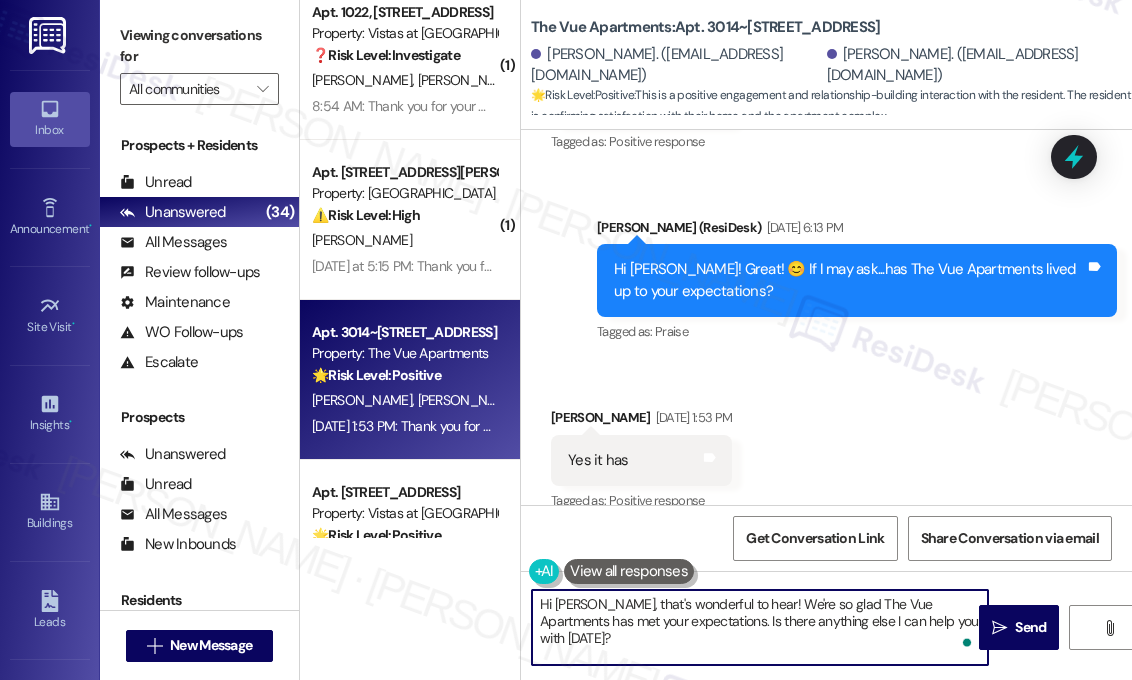 paste on "Awesome! ❤️ Can I ask a quick favor...would you mind writing us a Google review? No worries at all if not.
Here's a quick link {{google_review_link}}. Please let me know once you're done. :)" 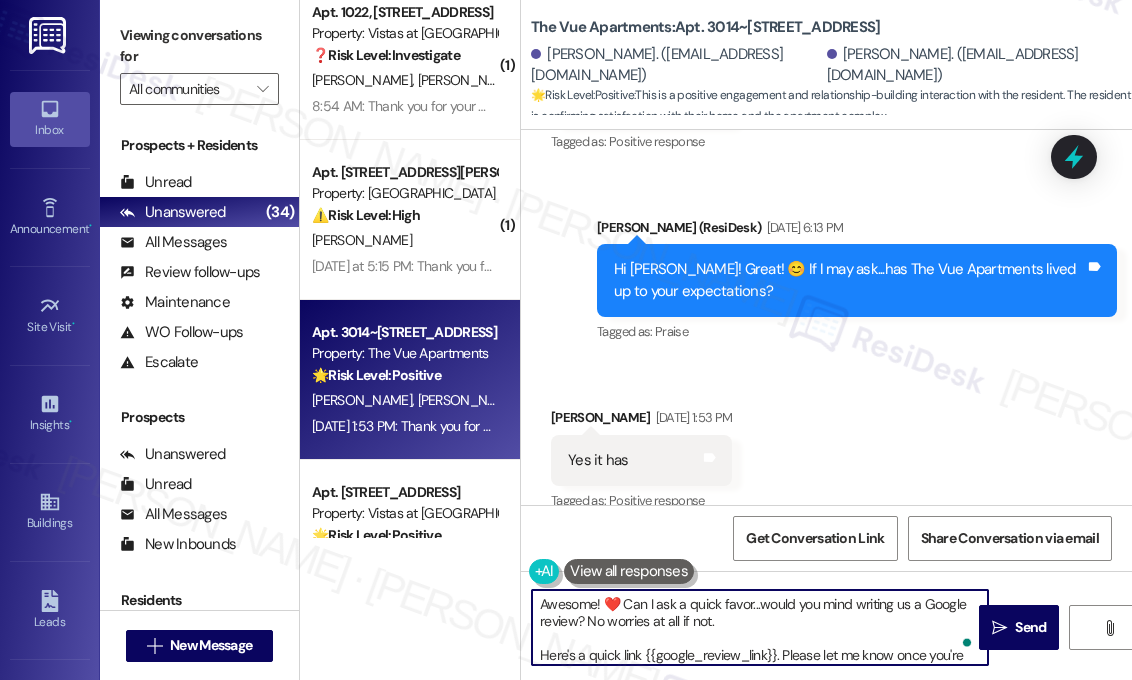 scroll, scrollTop: 16, scrollLeft: 0, axis: vertical 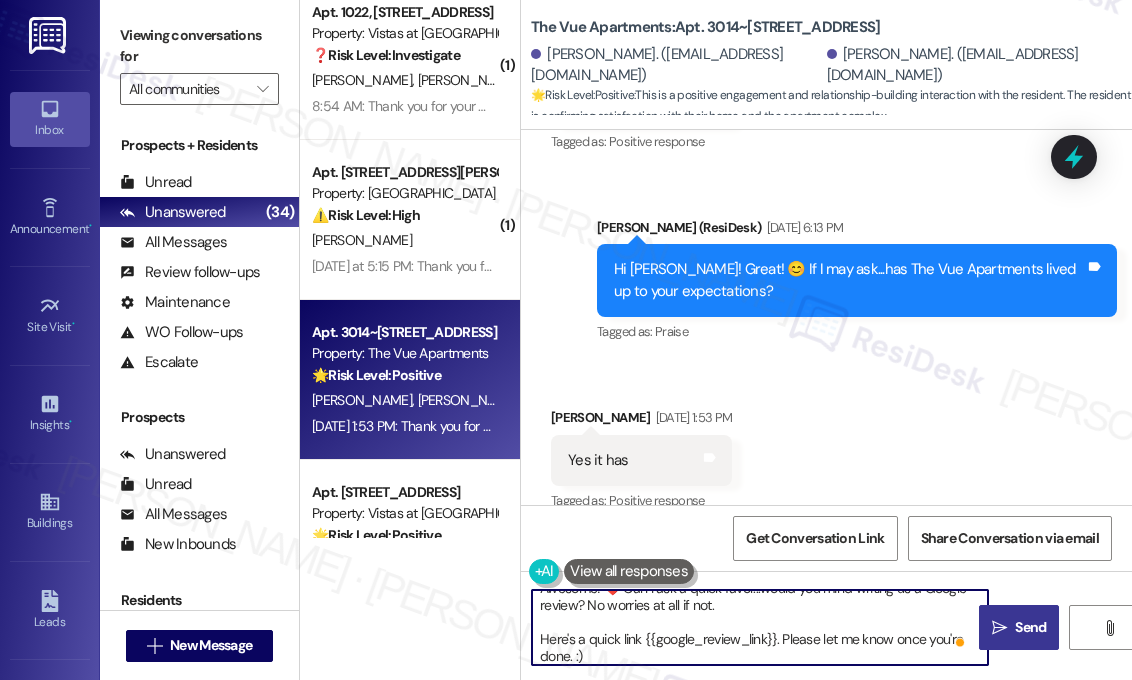 type on "Awesome! ❤️ Can I ask a quick favor...would you mind writing us a Google review? No worries at all if not.
Here's a quick link {{google_review_link}}. Please let me know once you're done. :)" 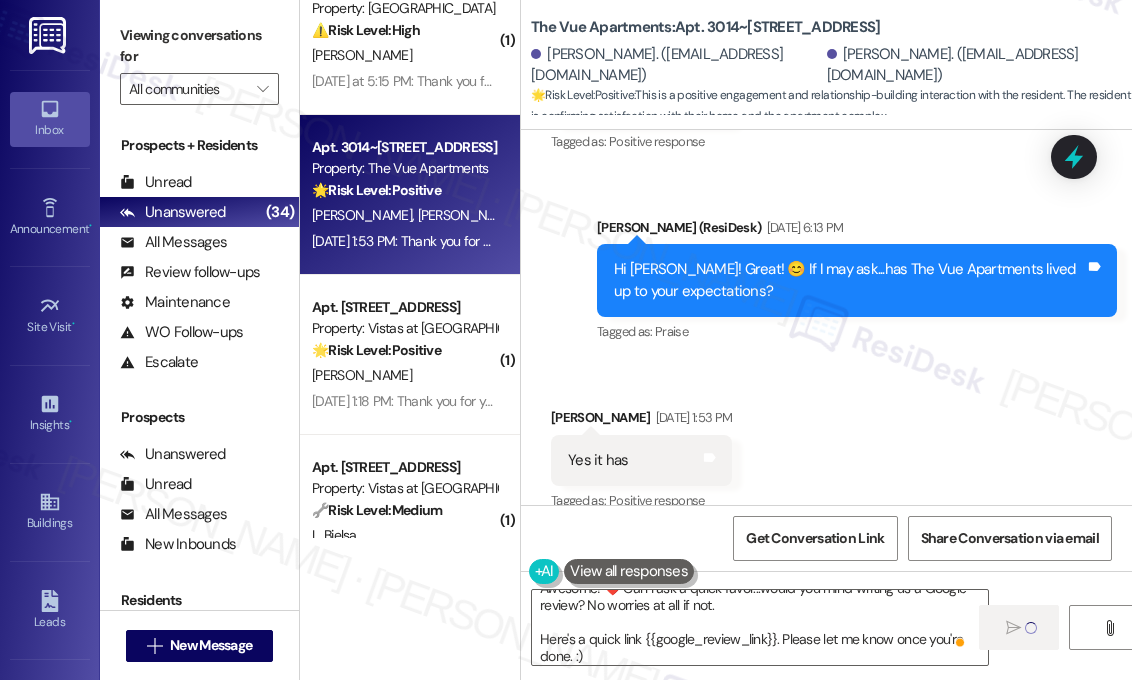 scroll, scrollTop: 4000, scrollLeft: 0, axis: vertical 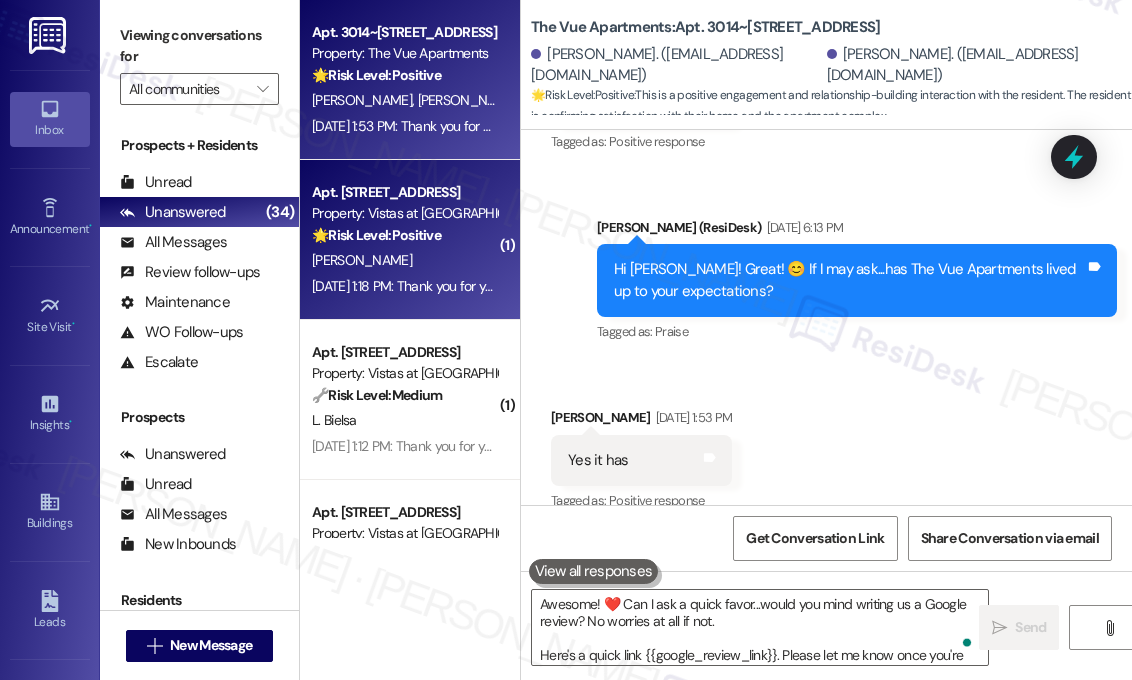 click on "Jul 26, 2025 at 1:18 PM: Thank you for your message. Our offices are currently closed, but we will contact you when we resume operations. For emergencies, please contact your emergency number (434) 331-3702. Jul 26, 2025 at 1:18 PM: Thank you for your message. Our offices are currently closed, but we will contact you when we resume operations. For emergencies, please contact your emergency number (434) 331-3702." at bounding box center [913, 286] 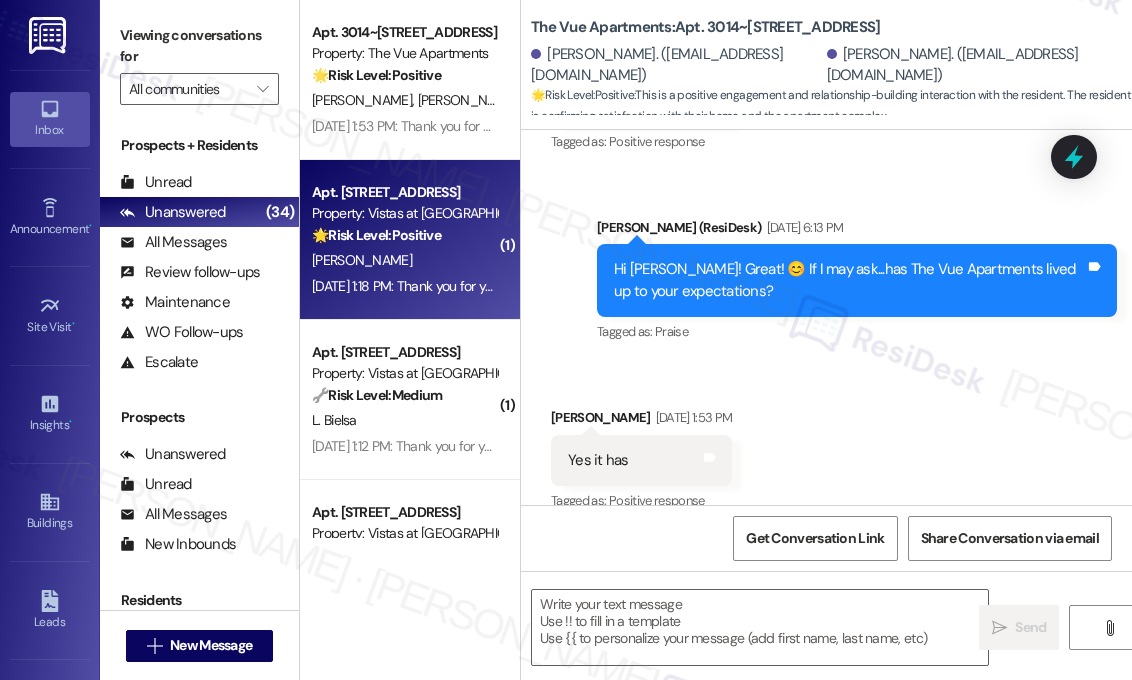 type on "Fetching suggested responses. Please feel free to read through the conversation in the meantime." 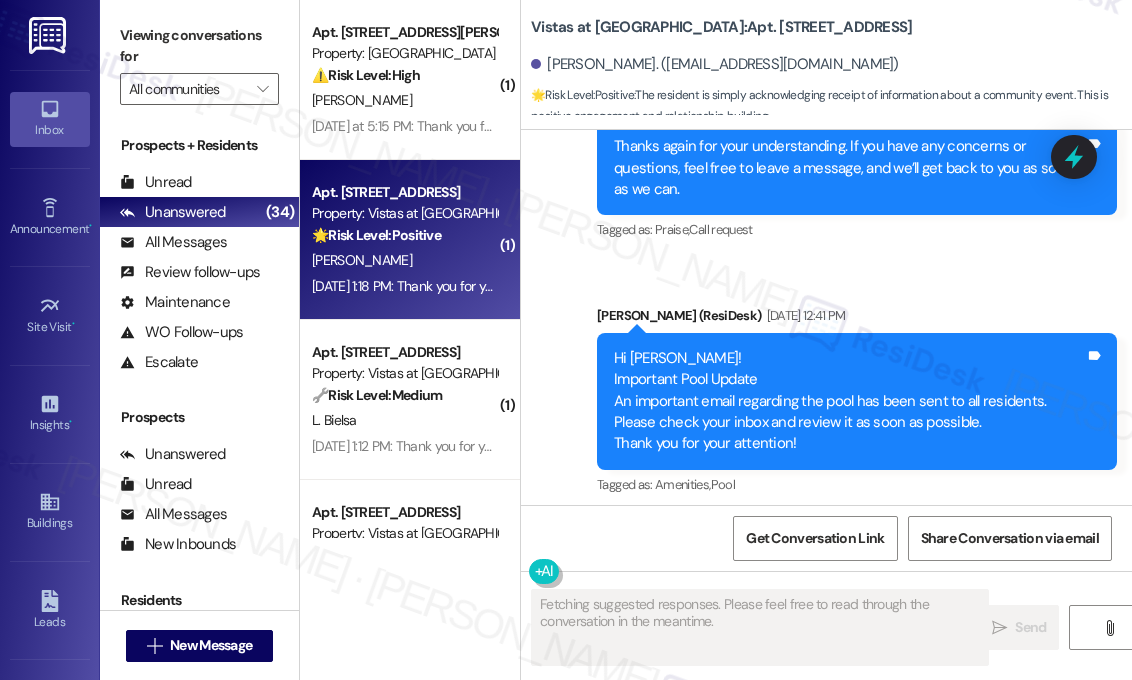 scroll, scrollTop: 3044, scrollLeft: 0, axis: vertical 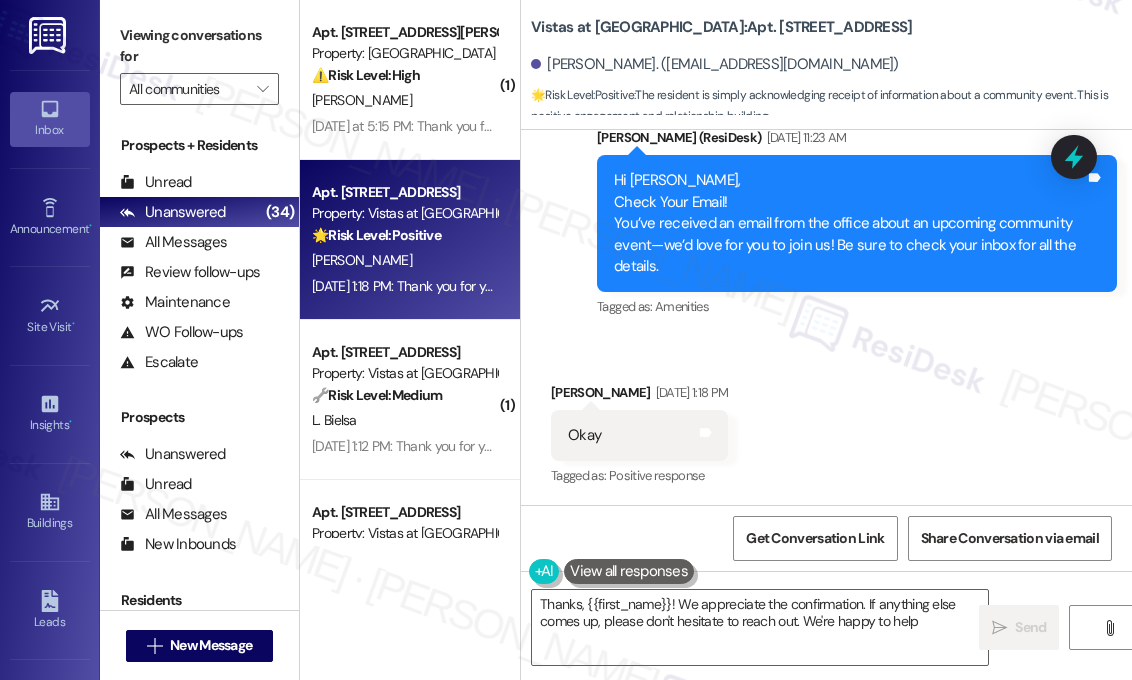 type on "Thanks, {{first_name}}! We appreciate the confirmation. If anything else comes up, please don't hesitate to reach out. We're happy to help!" 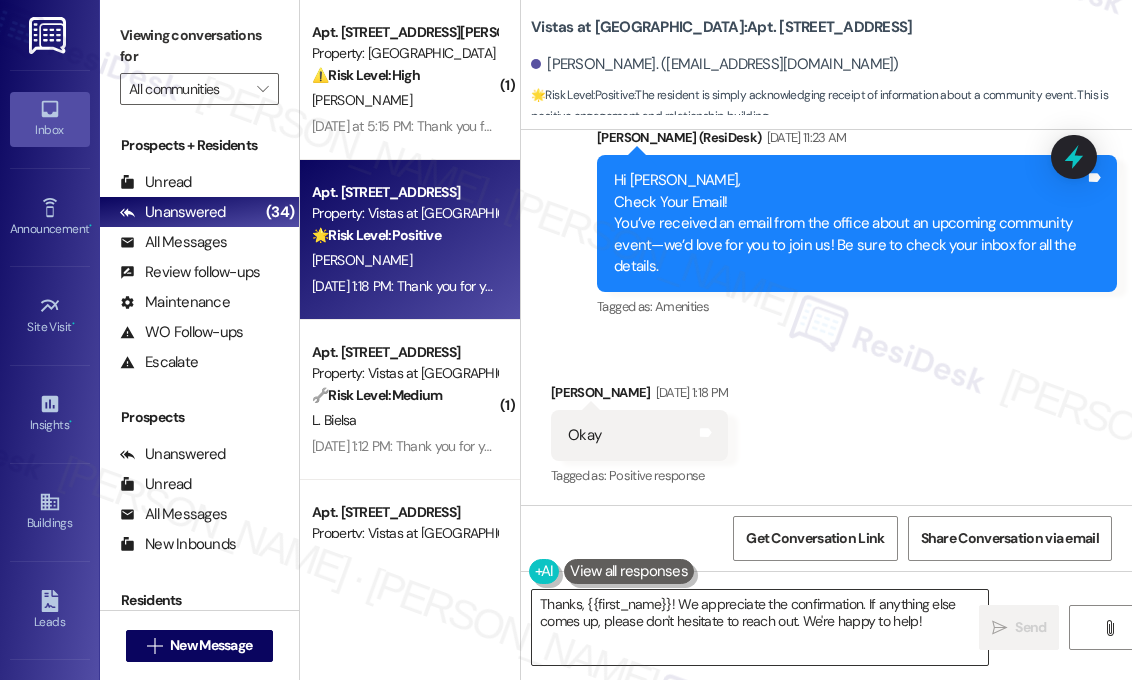 click on "Thanks, {{first_name}}! We appreciate the confirmation. If anything else comes up, please don't hesitate to reach out. We're happy to help!" at bounding box center (760, 627) 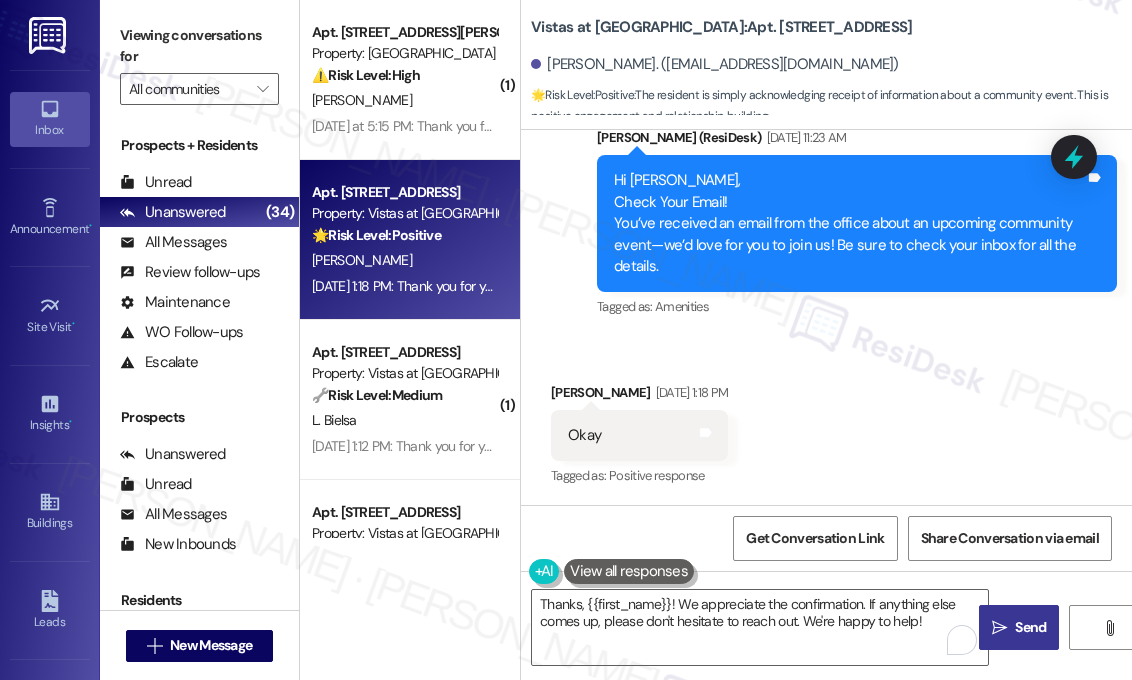 click on "Send" at bounding box center [1030, 627] 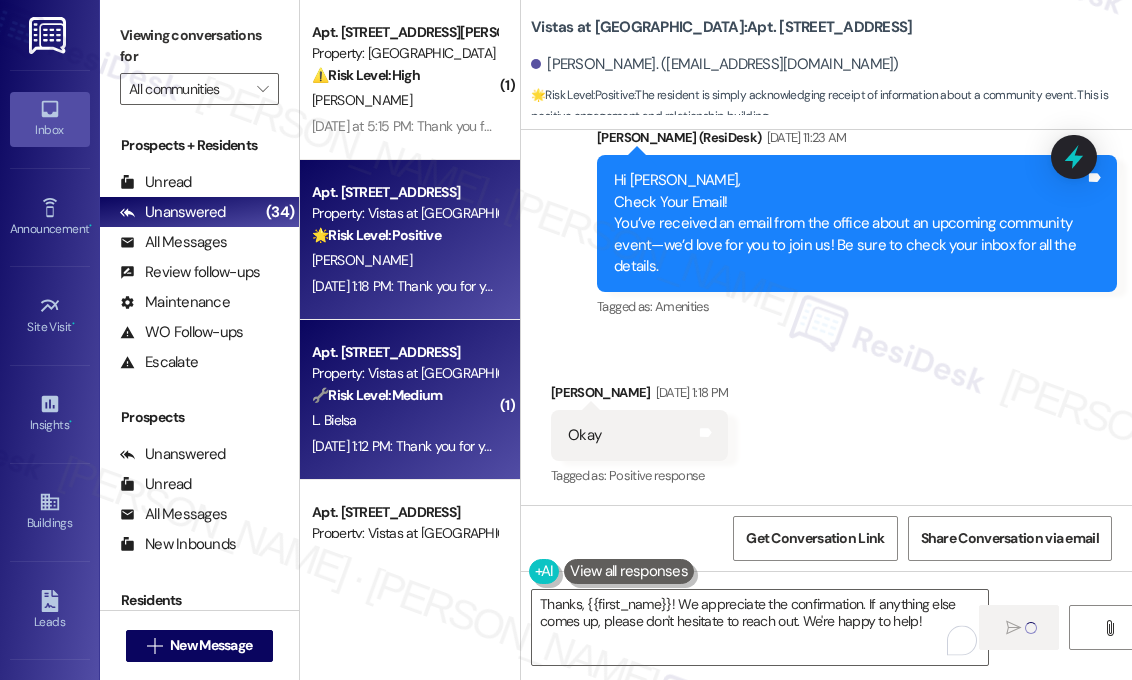 click on "L. Bielsa" at bounding box center [404, 420] 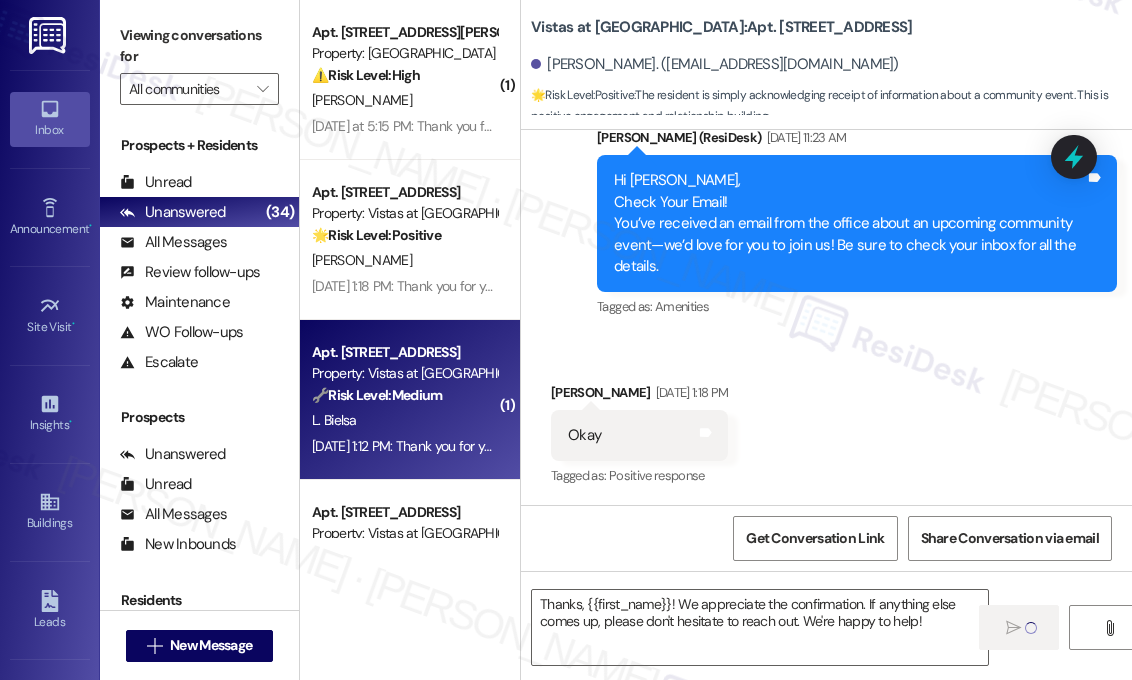 type on "Fetching suggested responses. Please feel free to read through the conversation in the meantime." 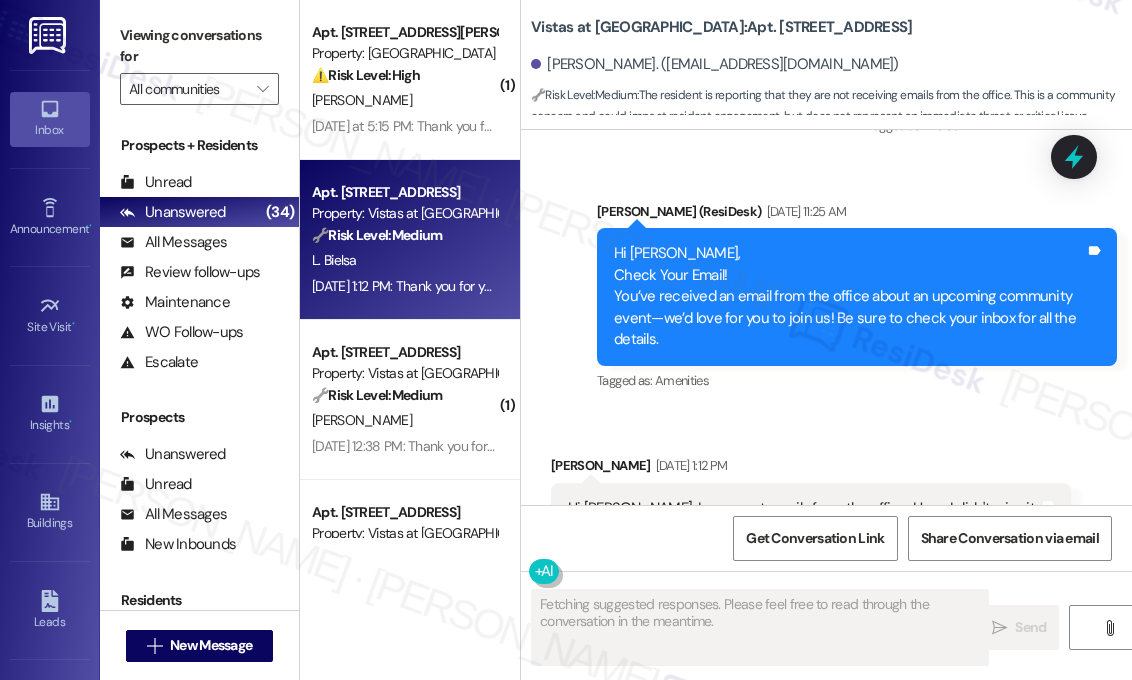 scroll, scrollTop: 2878, scrollLeft: 0, axis: vertical 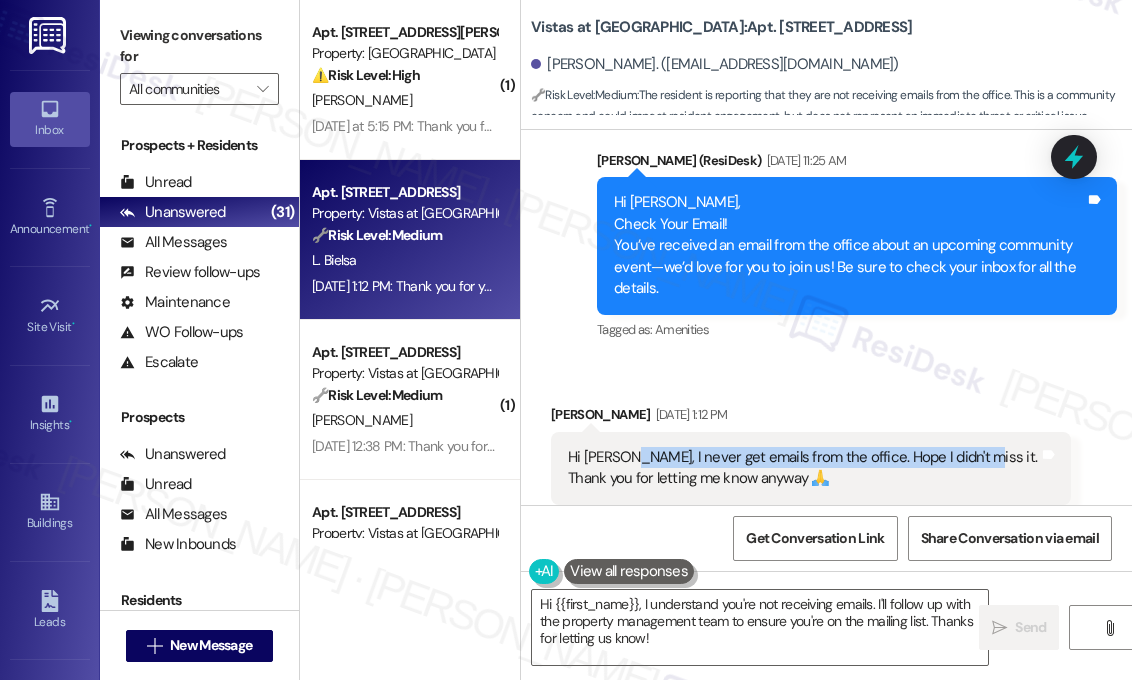 drag, startPoint x: 957, startPoint y: 411, endPoint x: 624, endPoint y: 415, distance: 333.02402 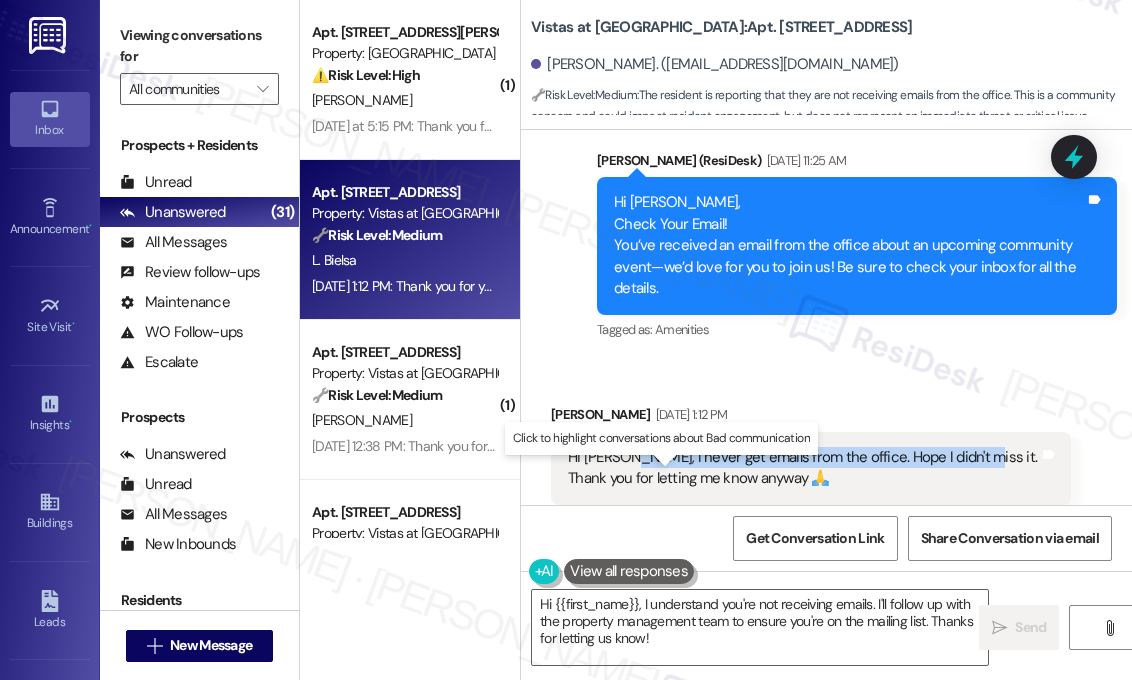 copy on "I never get emails from the office. Hope I didn't miss it." 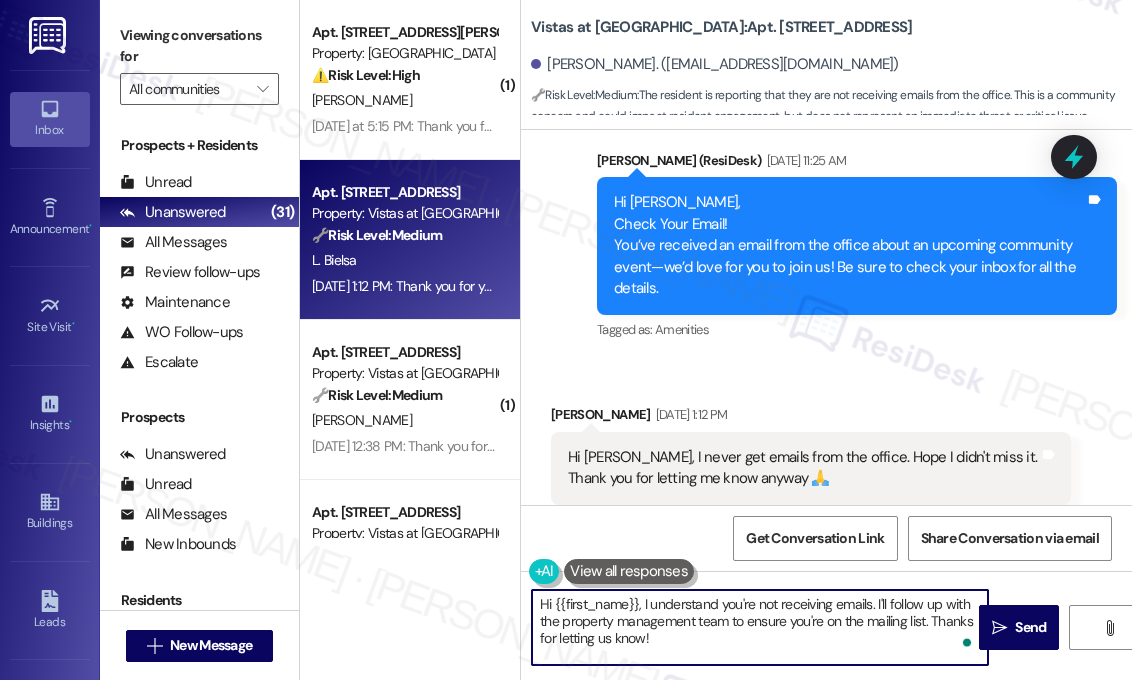drag, startPoint x: 712, startPoint y: 648, endPoint x: 640, endPoint y: 607, distance: 82.85529 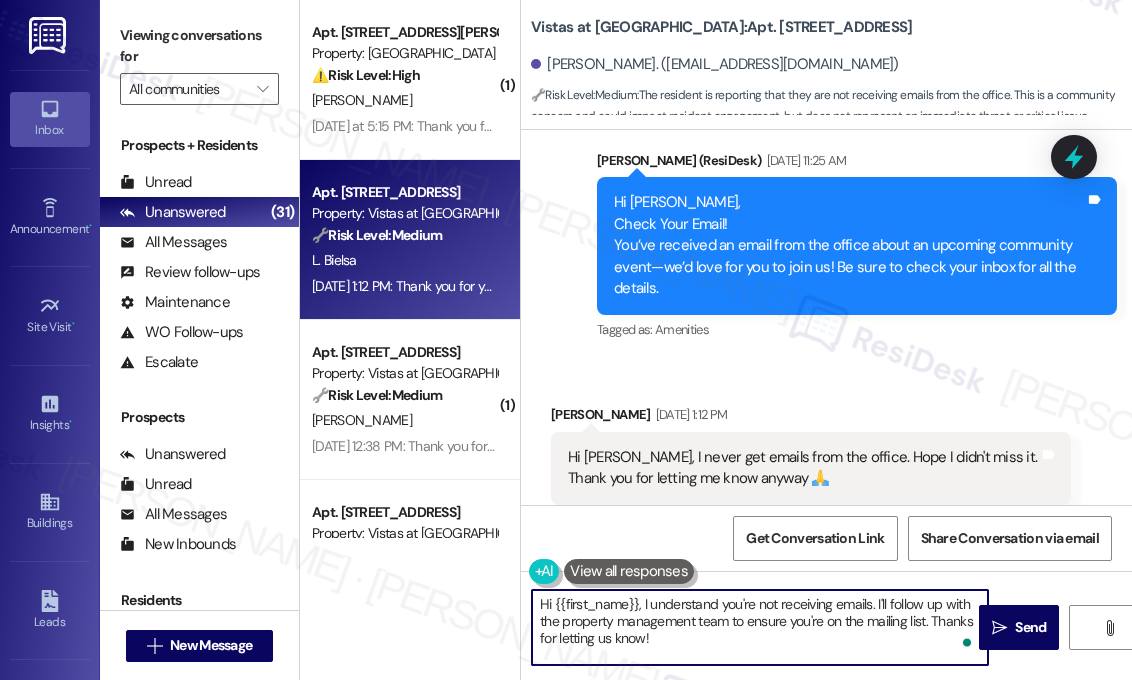 click on "Hi {{first_name}}, I understand you're not receiving emails. I'll follow up with the property management team to ensure you're on the mailing list. Thanks for letting us know!" at bounding box center [760, 627] 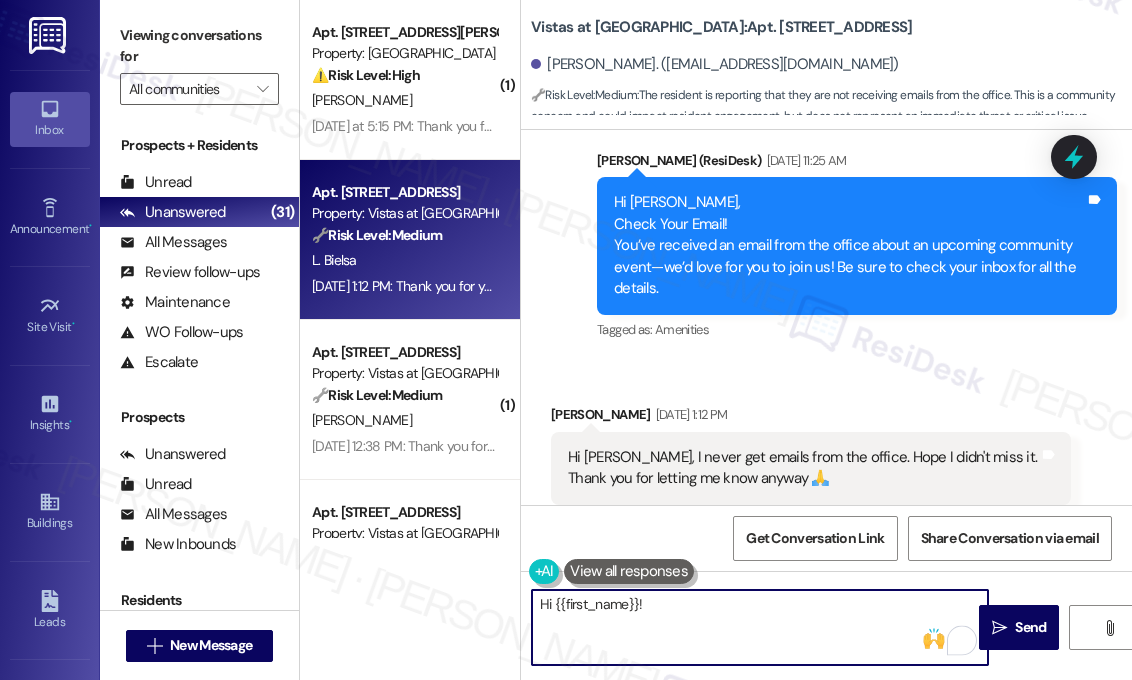 paste on "Thanks for letting me know! Just to check—have you been receiving any emails from the property at all, or have you never gotten any messages from the office? I’ll look into this for you." 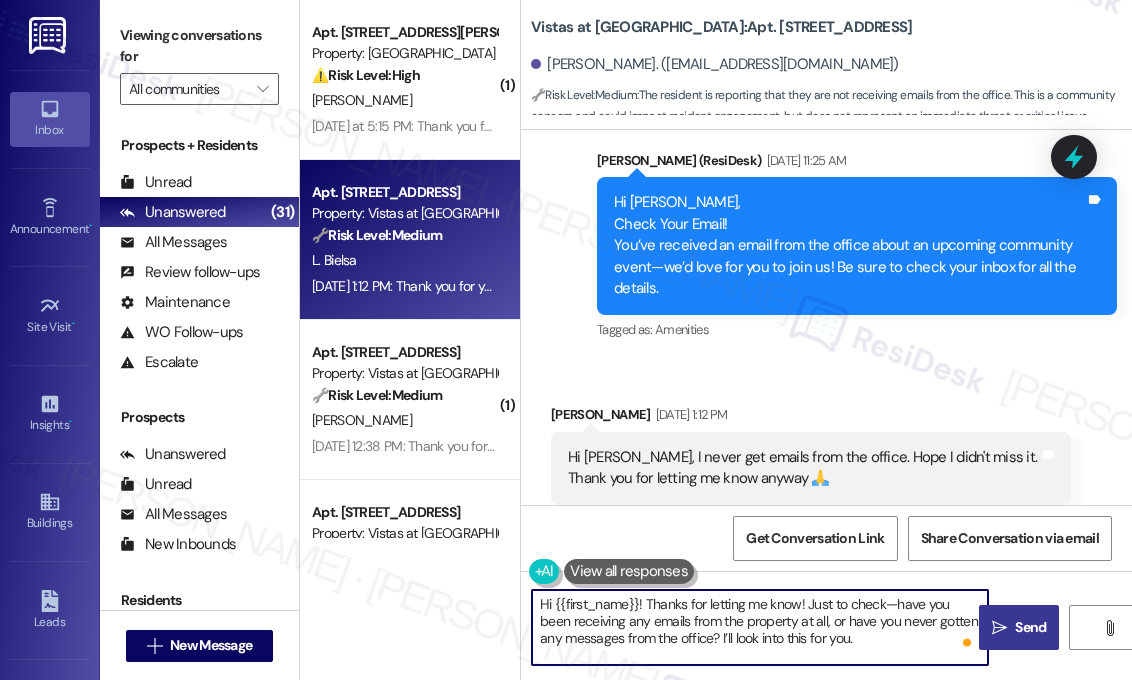 type on "Hi {{first_name}}! Thanks for letting me know! Just to check—have you been receiving any emails from the property at all, or have you never gotten any messages from the office? I’ll look into this for you." 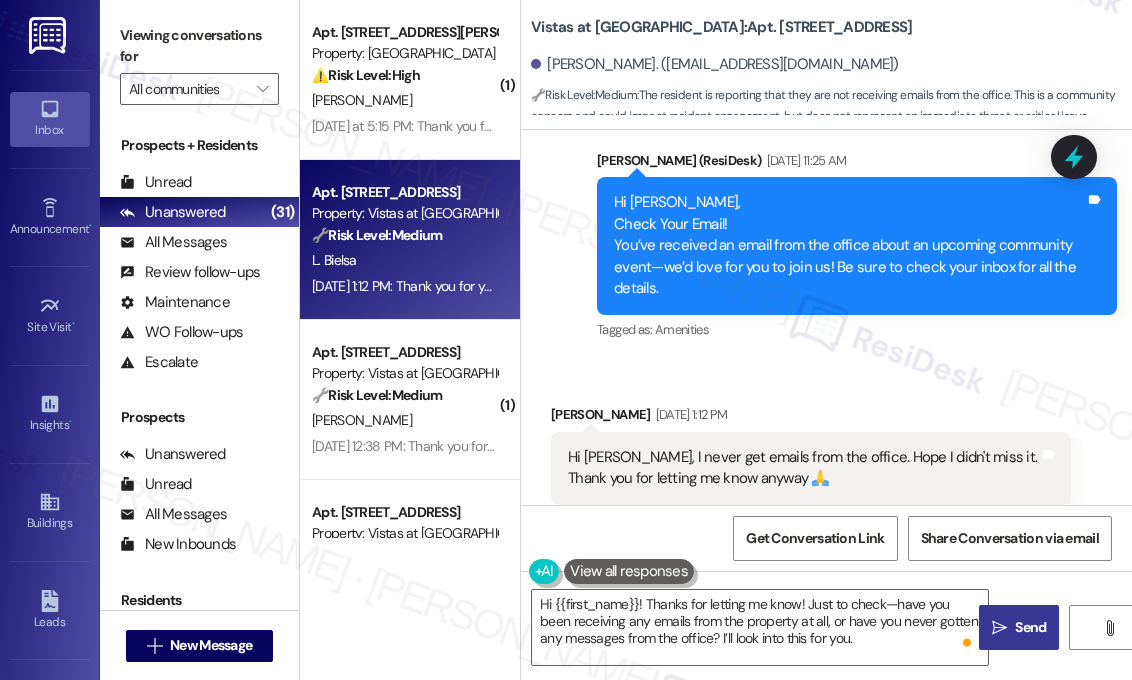 click on "" at bounding box center (999, 628) 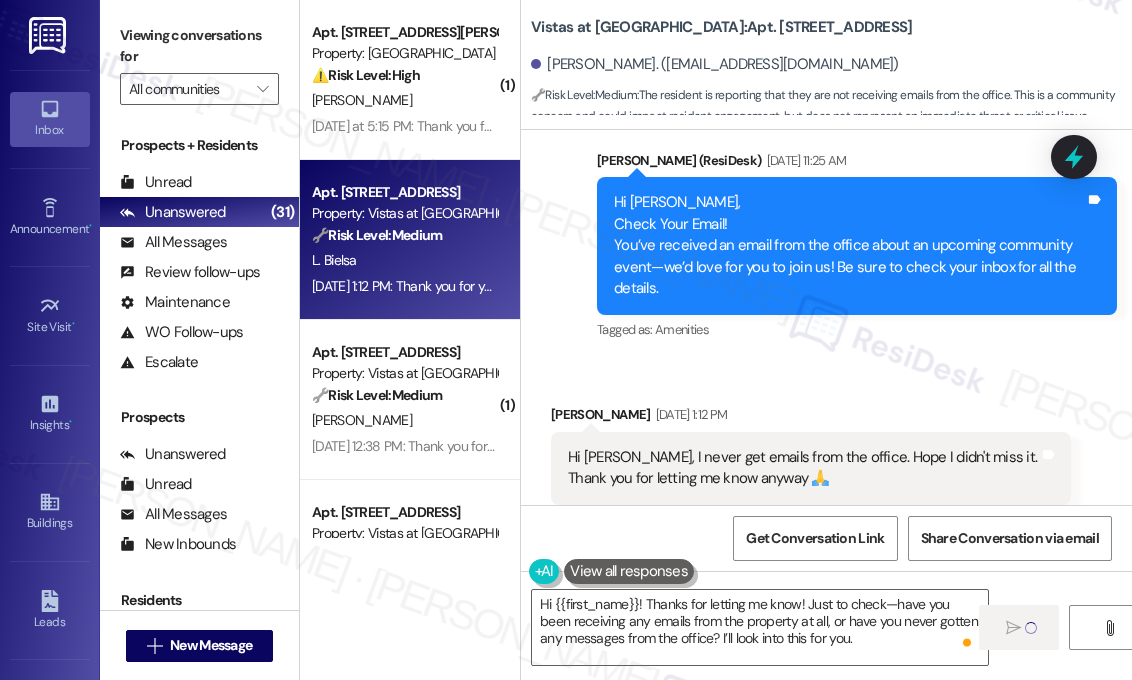 type 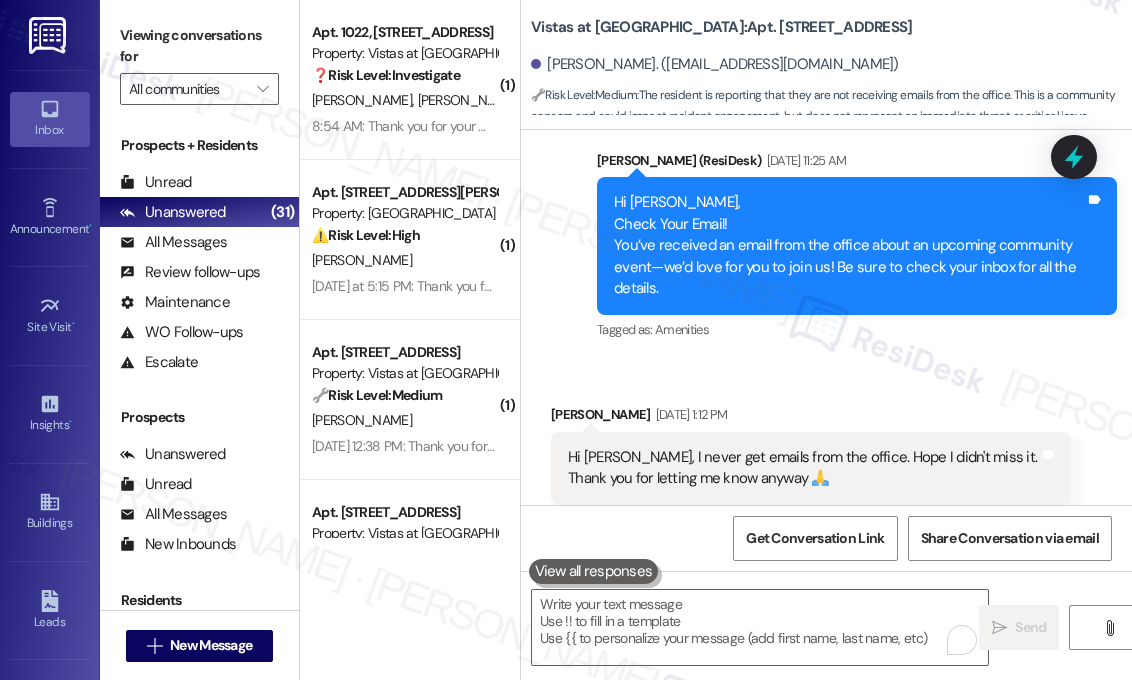 scroll, scrollTop: 3273, scrollLeft: 0, axis: vertical 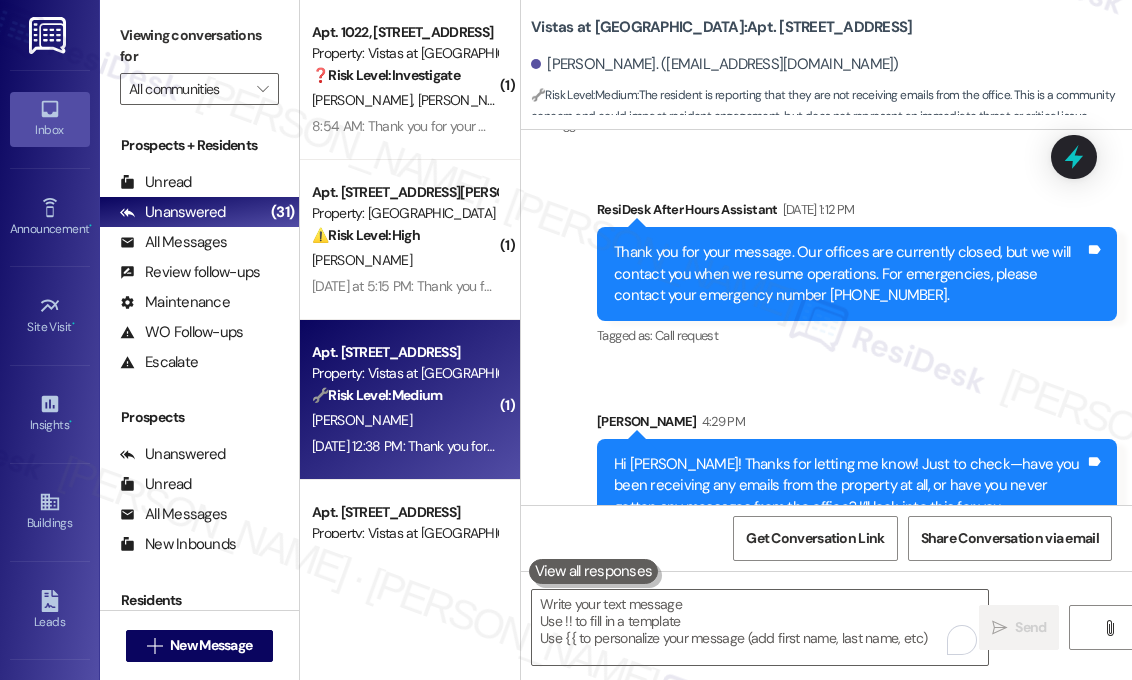 click on "T. Bayarsaikhan" at bounding box center [404, 420] 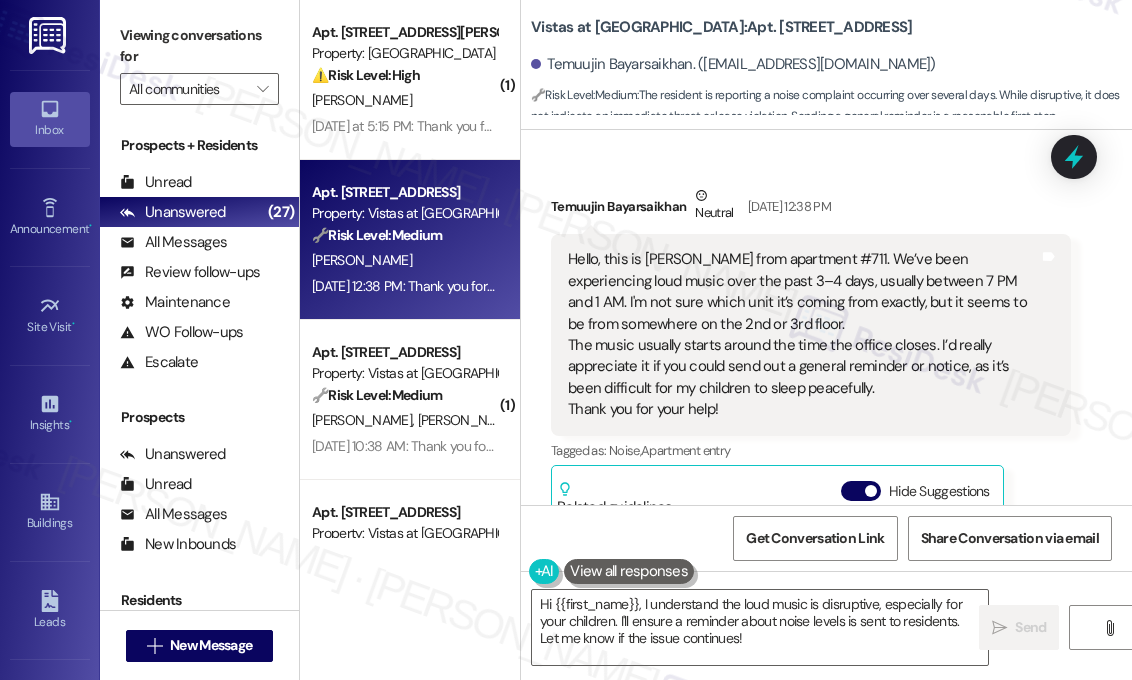 scroll, scrollTop: 2757, scrollLeft: 0, axis: vertical 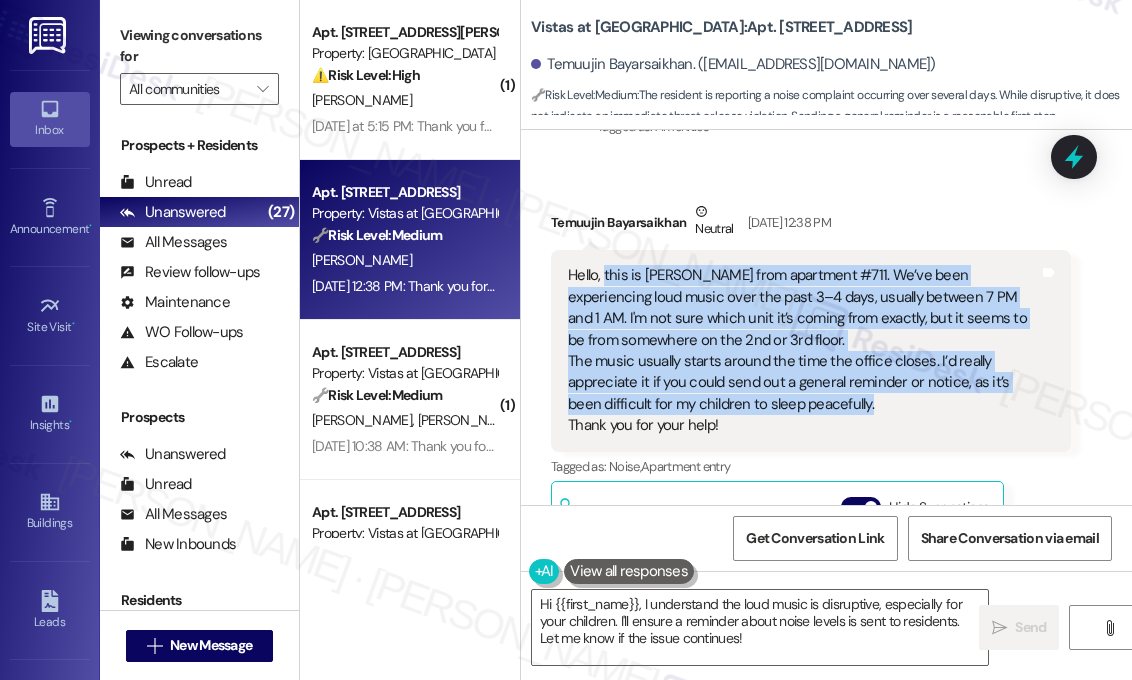 drag, startPoint x: 896, startPoint y: 373, endPoint x: 604, endPoint y: 255, distance: 314.94125 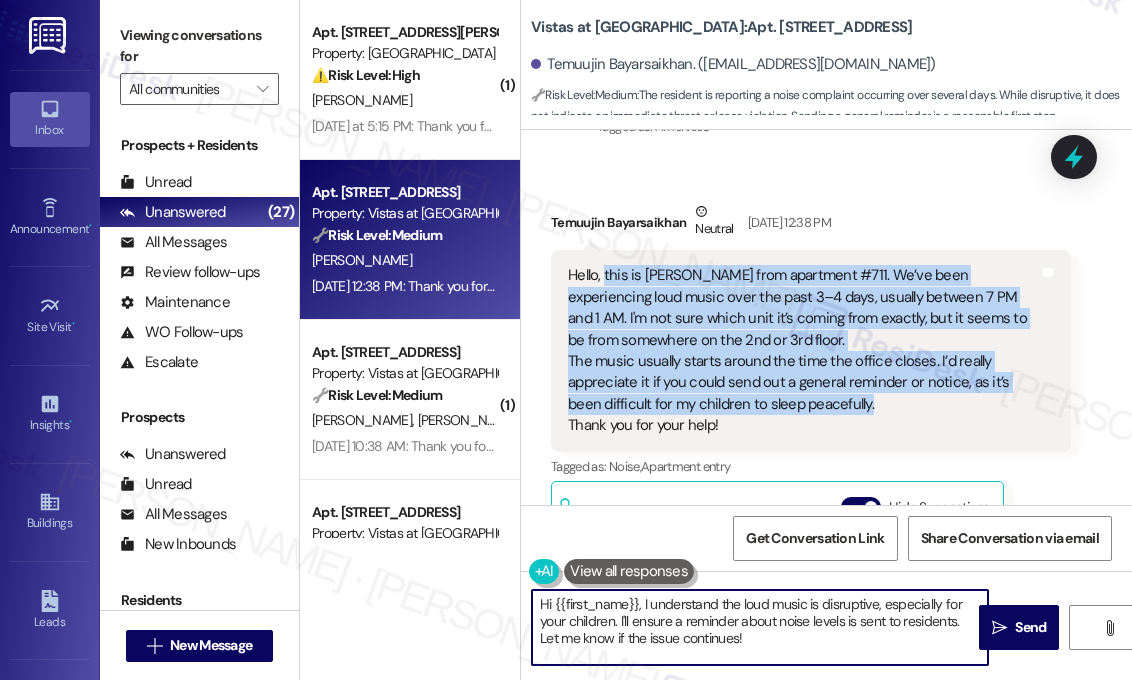 click on "Hi {{first_name}}, I understand the loud music is disruptive, especially for your children. I'll ensure a reminder about noise levels is sent to residents. Let me know if the issue continues!" at bounding box center [760, 627] 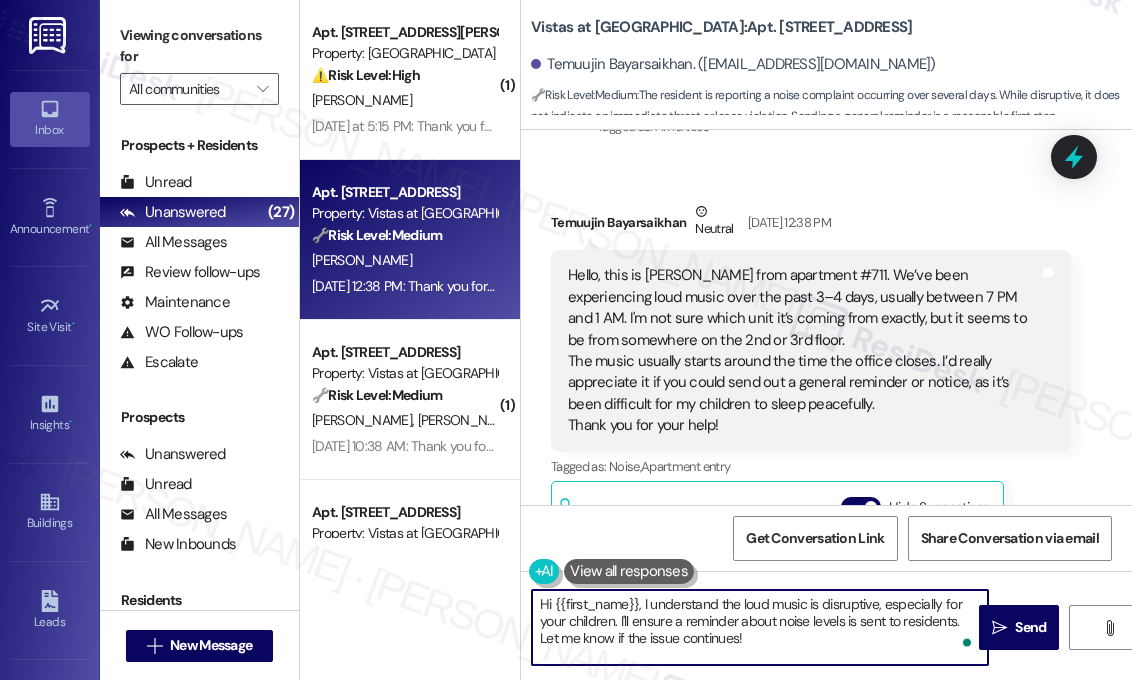 paste on "Temuujin, thank you for reaching out and letting us know about the loud music—it’s completely understandable that this has been disruptive, especially with your children trying to sleep. We can definitely share this with the site team. Just to help us narrow it down, have you noticed if the music is louder in a specific room or direction in your apartment? That might help us pinpoint where it’s coming from." 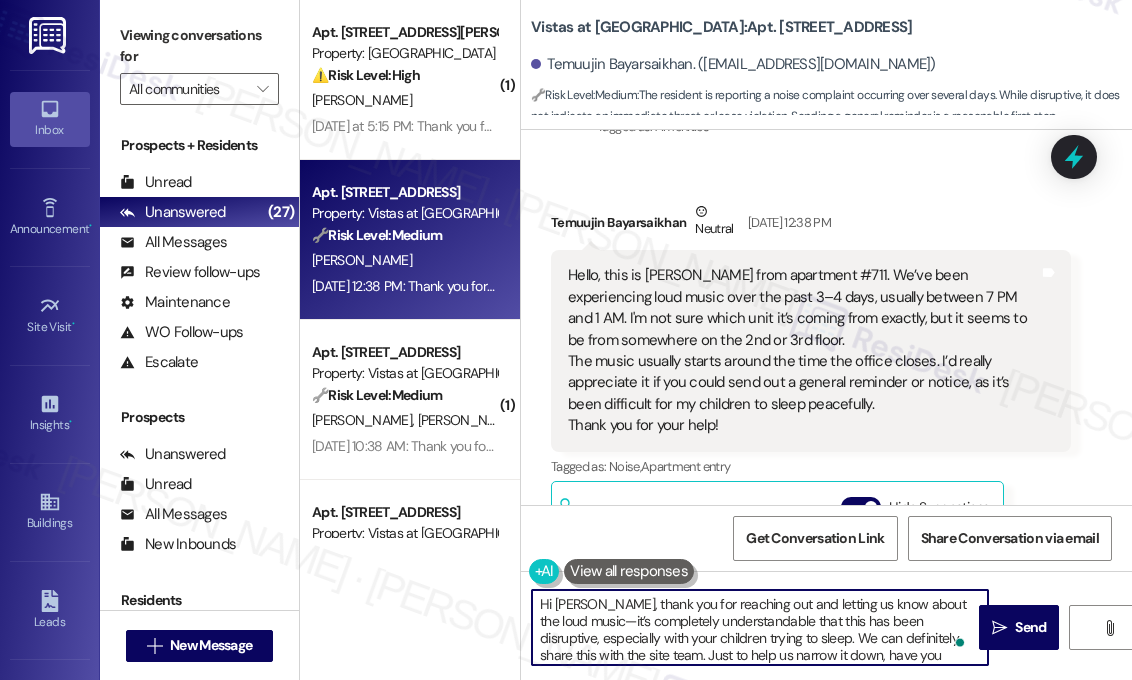 scroll, scrollTop: 33, scrollLeft: 0, axis: vertical 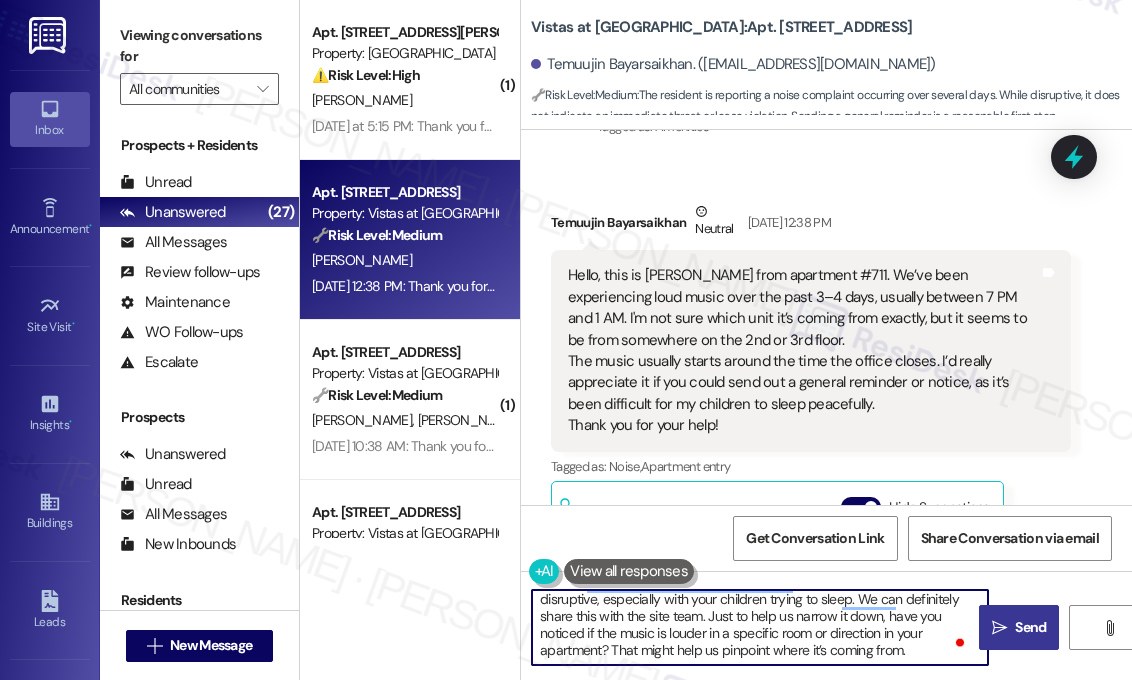 type on "Hi Temuujin, thank you for reaching out and letting us know about the loud music—it’s completely understandable that this has been disruptive, especially with your children trying to sleep. We can definitely share this with the site team. Just to help us narrow it down, have you noticed if the music is louder in a specific room or direction in your apartment? That might help us pinpoint where it’s coming from." 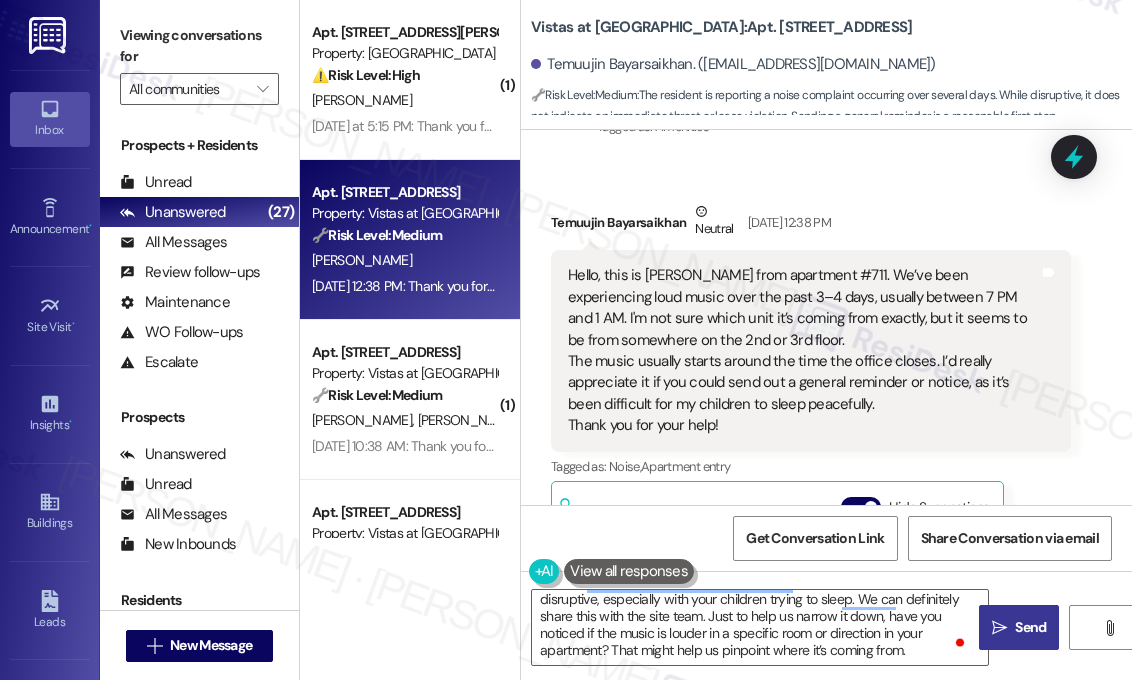 click on "Send" at bounding box center (1030, 627) 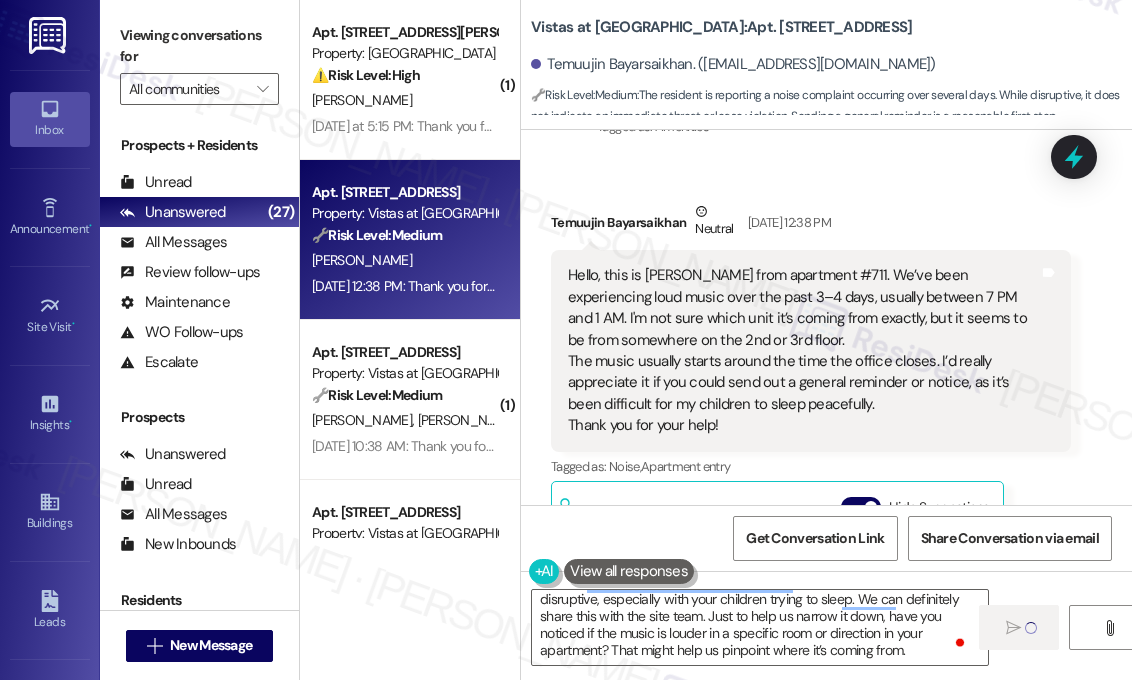 type 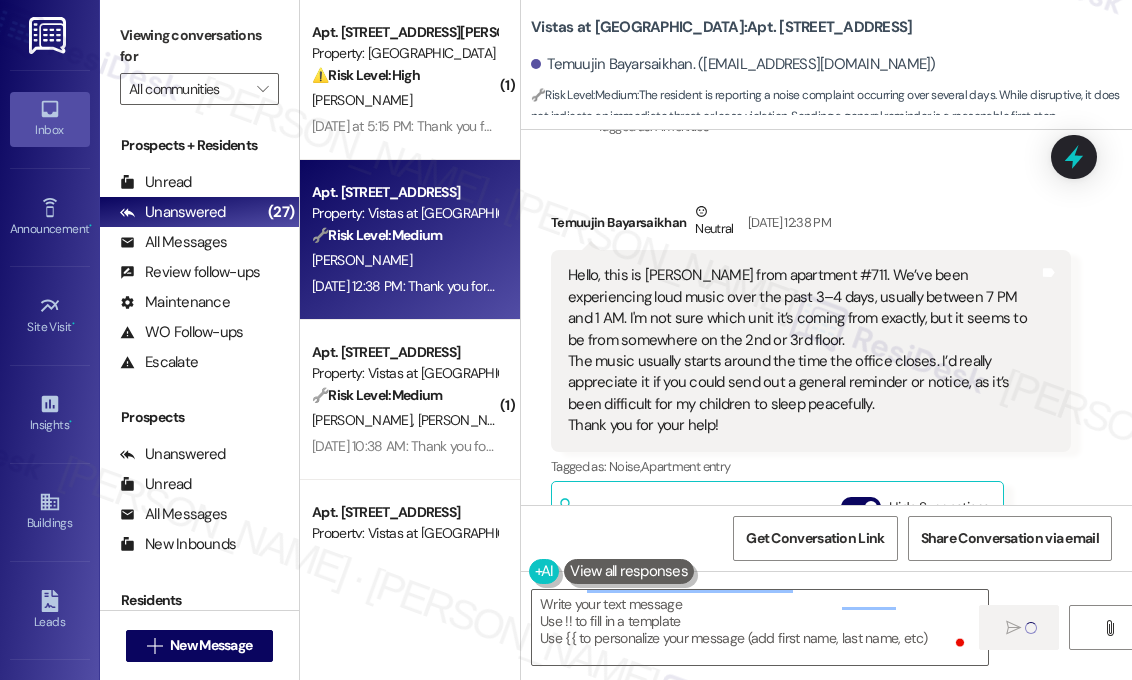 scroll, scrollTop: 0, scrollLeft: 0, axis: both 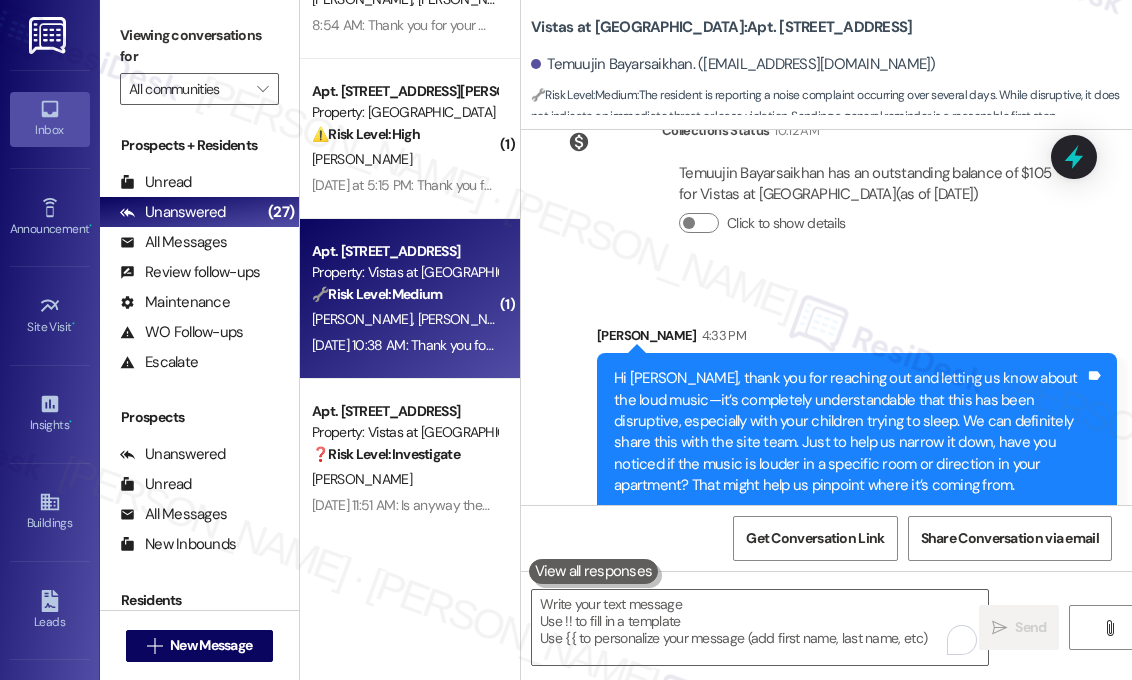 click on "🔧  Risk Level:  Medium" at bounding box center [377, 294] 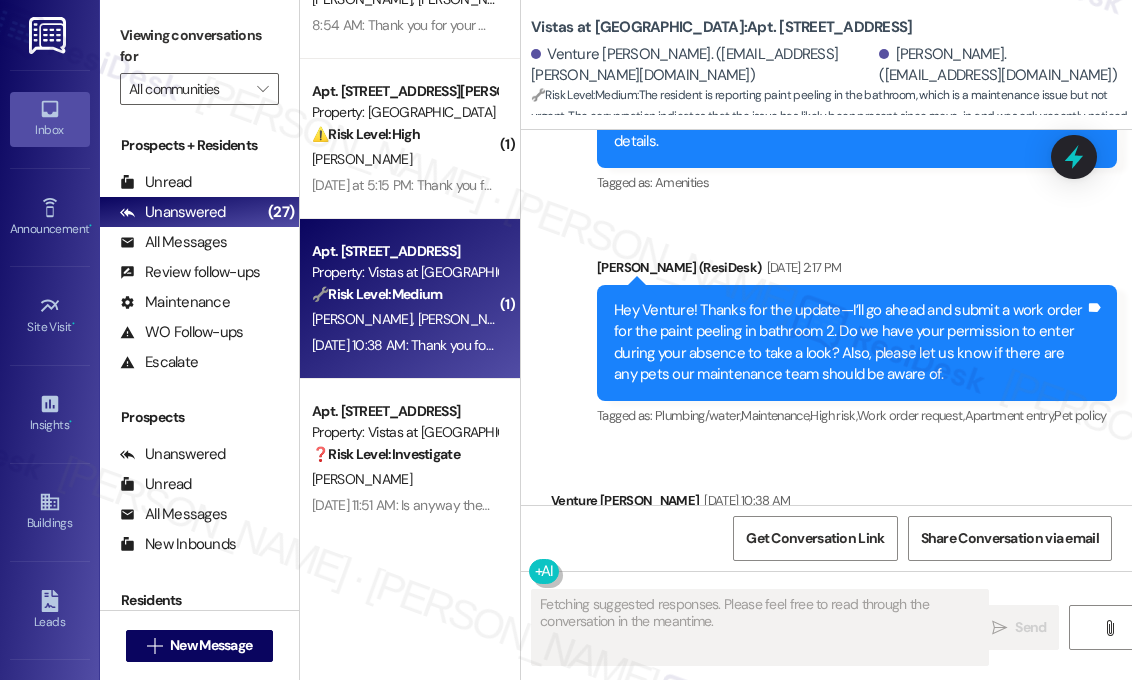 scroll, scrollTop: 3603, scrollLeft: 0, axis: vertical 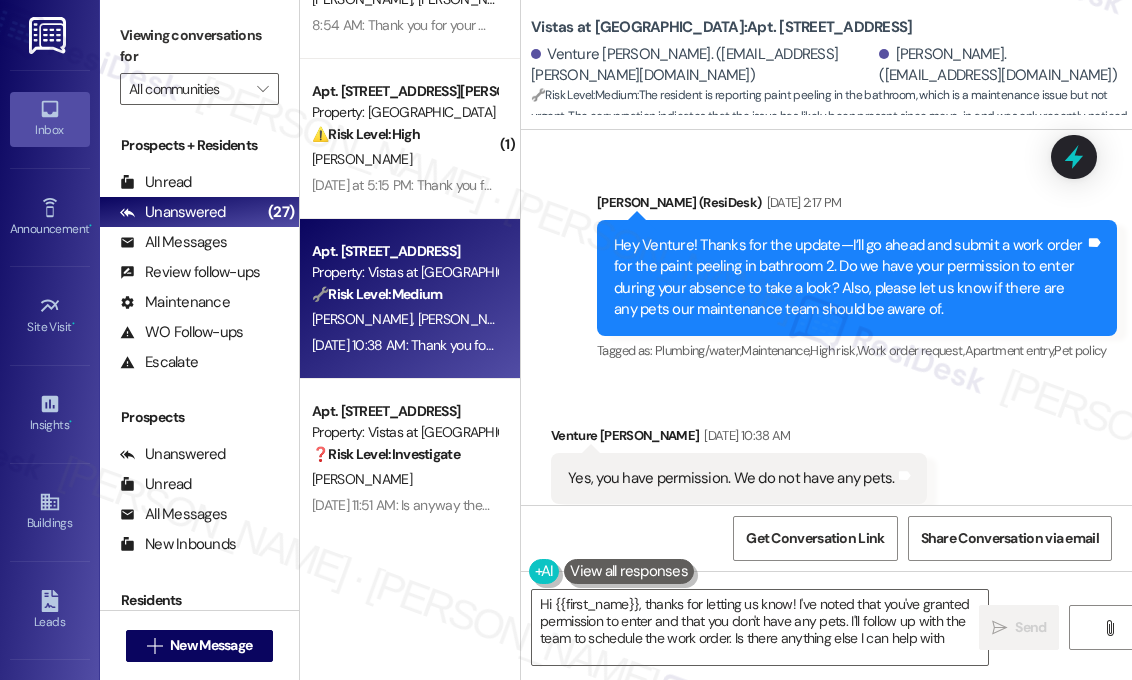 type on "Hi {{first_name}}, thanks for letting us know! I've noted that you've granted permission to enter and that you don't have any pets. I'll follow up with the team to schedule the work order. Is there anything else I can help with?" 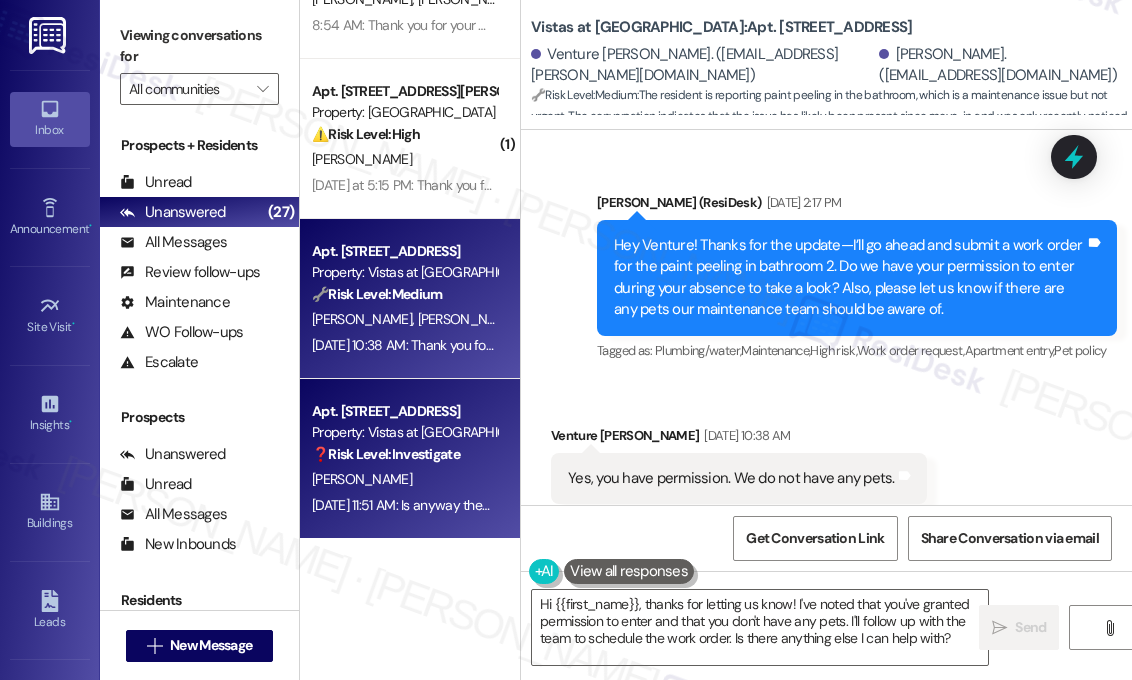 click on "❓  Risk Level:  Investigate" at bounding box center [386, 454] 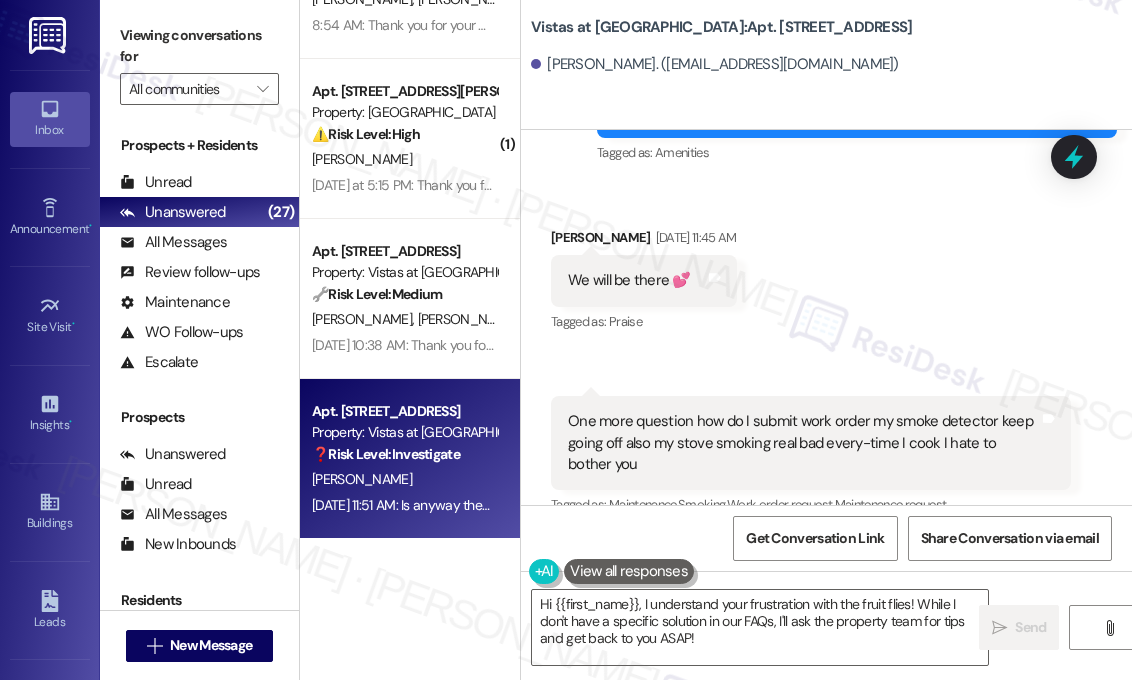 scroll, scrollTop: 3333, scrollLeft: 0, axis: vertical 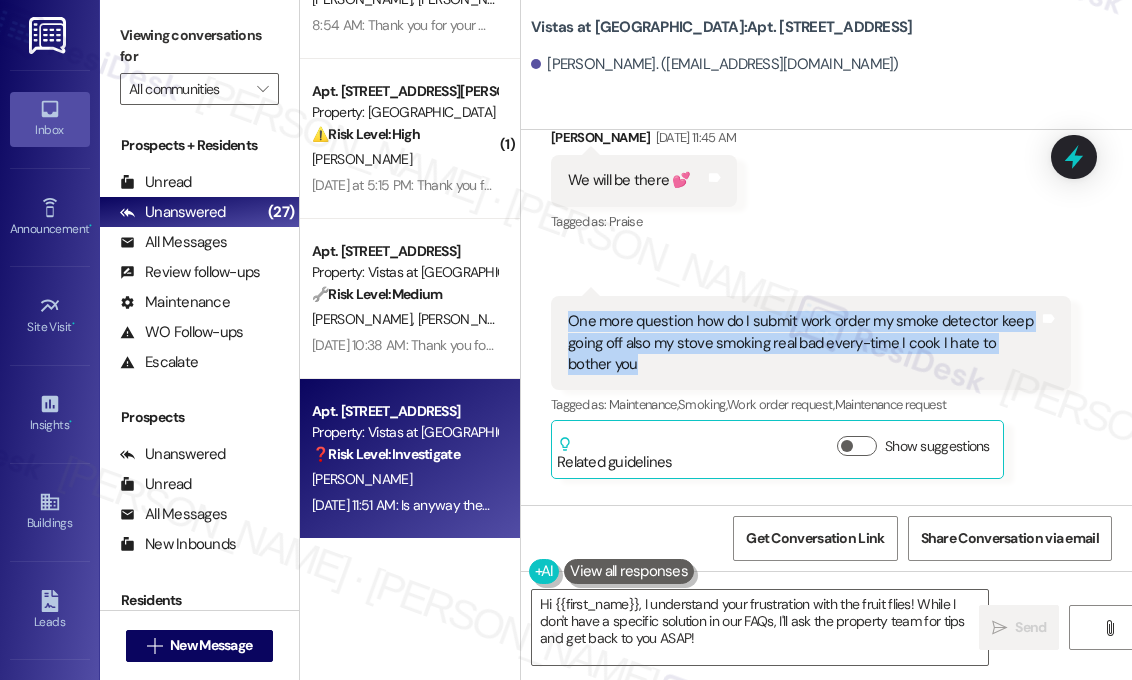 drag, startPoint x: 684, startPoint y: 372, endPoint x: 564, endPoint y: 324, distance: 129.24396 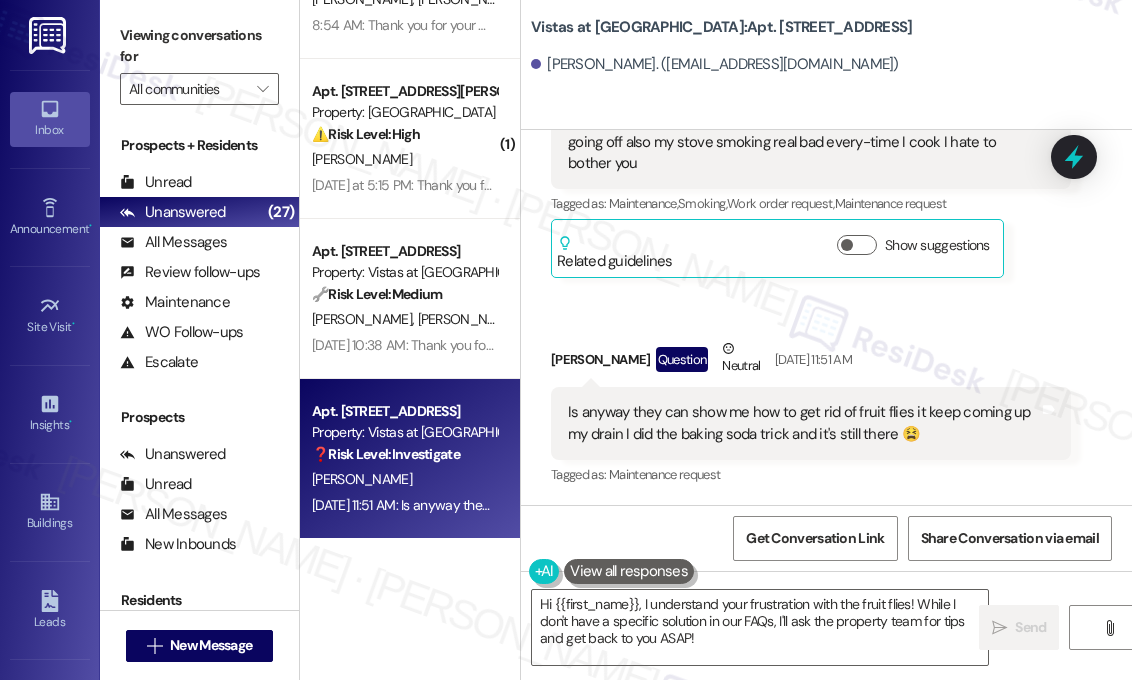 click on "Is anyway they can show me how to get rid of fruit flies it keep coming up my drain I did the baking soda trick and it's still there 😫" at bounding box center [803, 423] 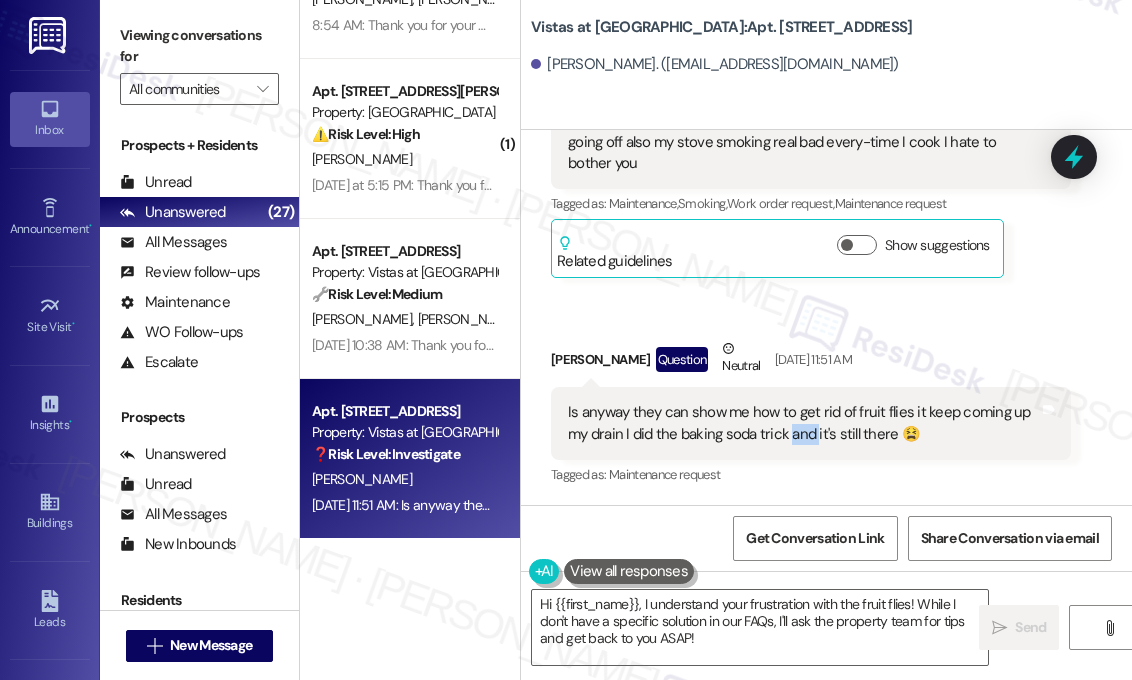click on "Is anyway they can show me how to get rid of fruit flies it keep coming up my drain I did the baking soda trick and it's still there 😫" at bounding box center (803, 423) 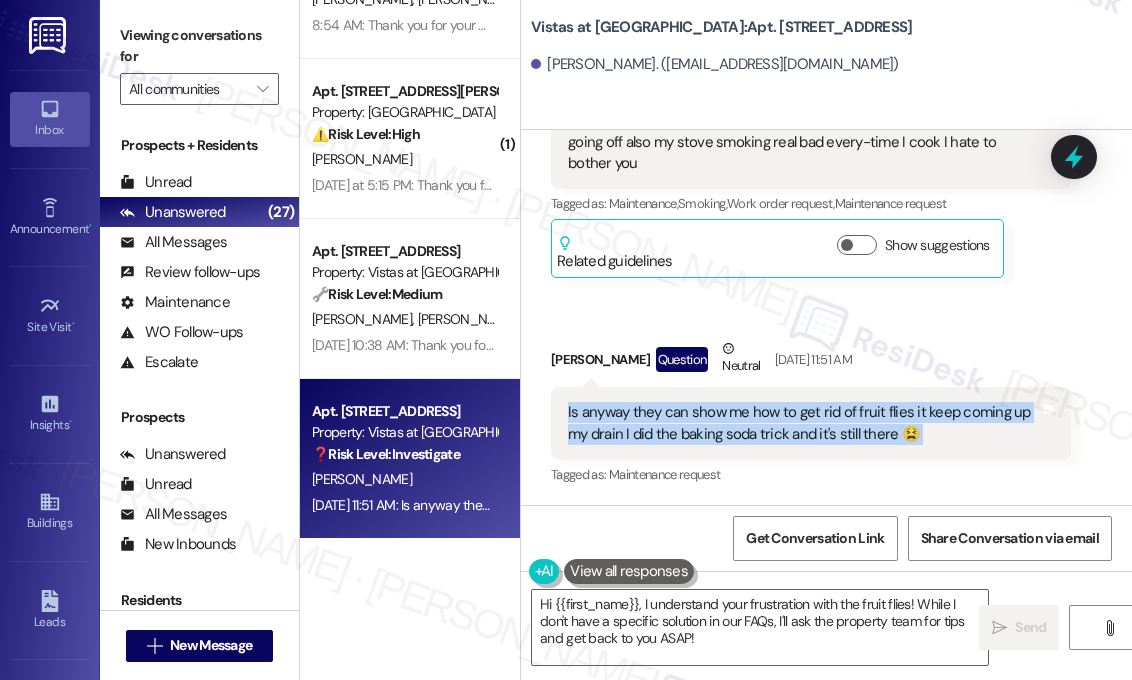 click on "Is anyway they can show me how to get rid of fruit flies it keep coming up my drain I did the baking soda trick and it's still there 😫" at bounding box center (803, 423) 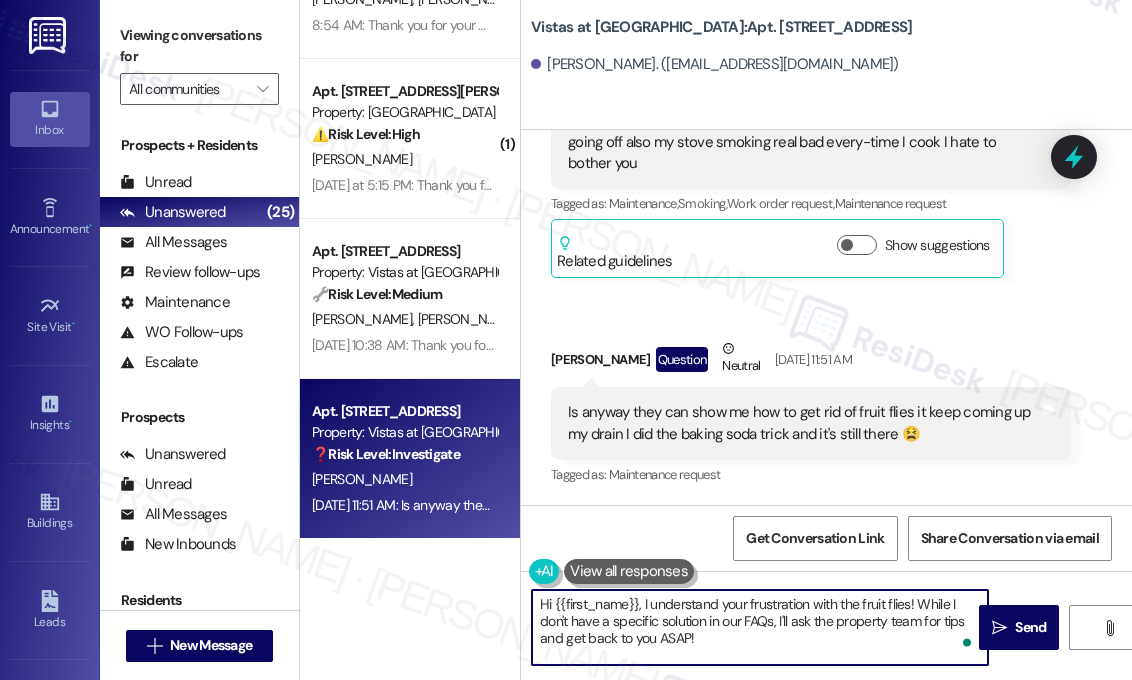drag, startPoint x: 740, startPoint y: 655, endPoint x: 642, endPoint y: 607, distance: 109.12378 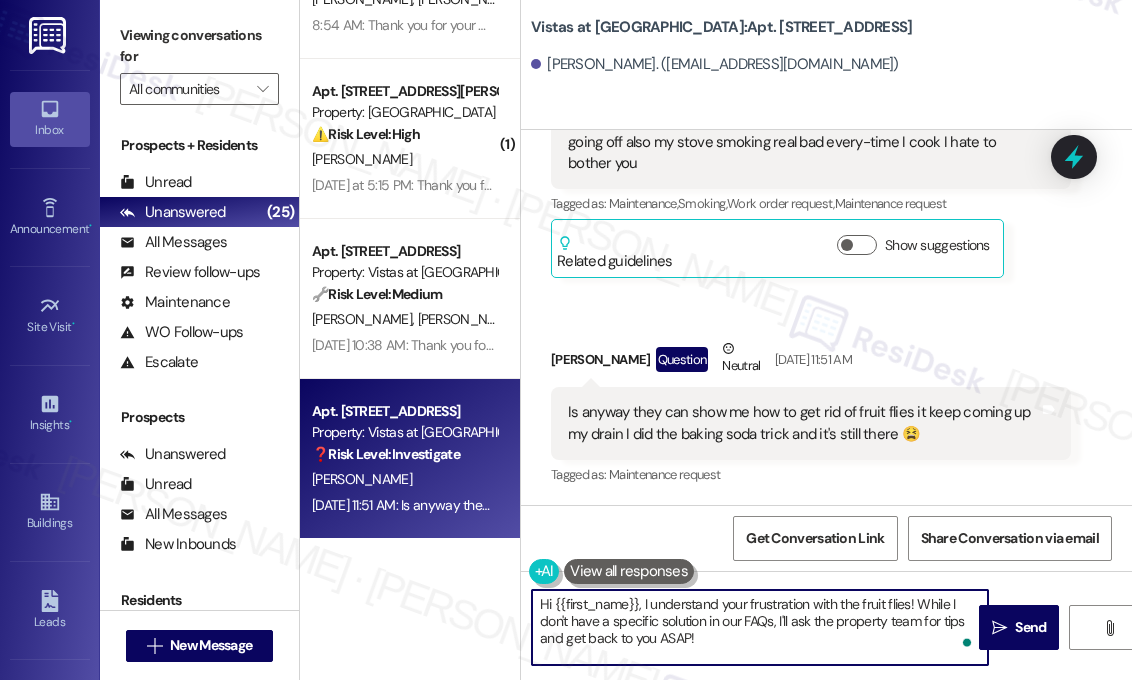 click on "Hi {{first_name}}, I understand your frustration with the fruit flies! While I don't have a specific solution in our FAQs, I'll ask the property team for tips and get back to you ASAP!" at bounding box center [760, 627] 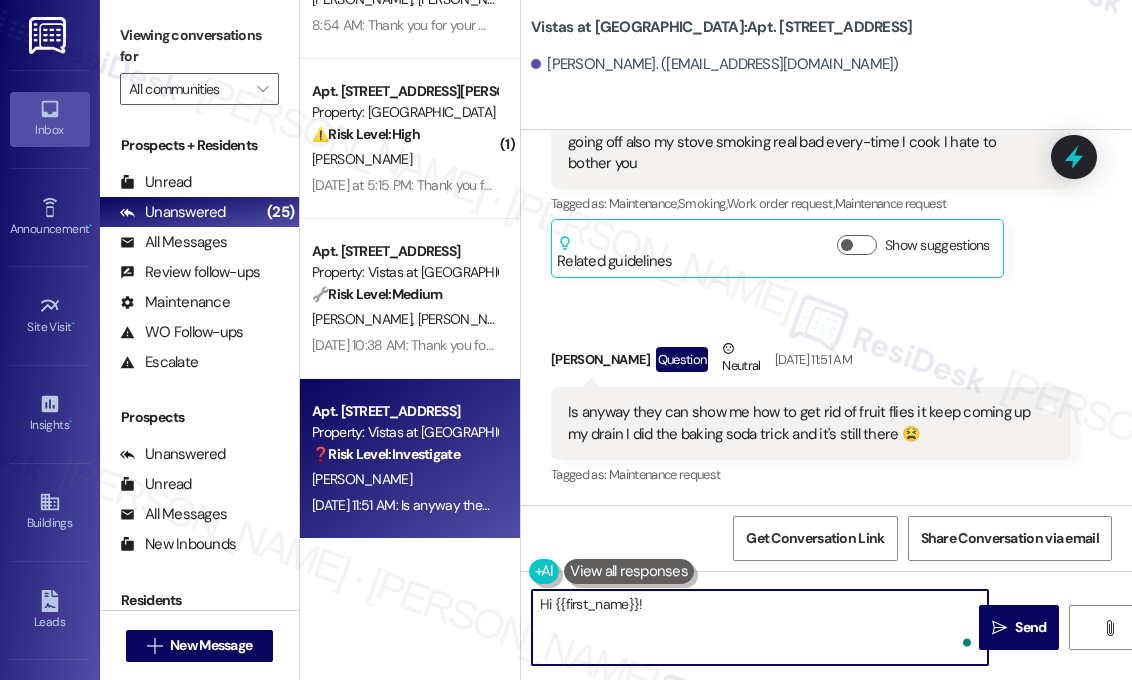 paste on "Thanks for reaching out—no bother at all! I’m sorry to hear about the smoke detector, stove, and fruit fly issues. Just to confirm, is the smoke detector going off even when you’re not cooking? And about the stove—does it seem like something’s burning inside, or is it more about the smoke coming from food while cooking? For the fruit flies, have you noticed if they’re only coming from one specific drain, or multiple? I can help submit a maintenance request and follow up with tips once I have a bit more info." 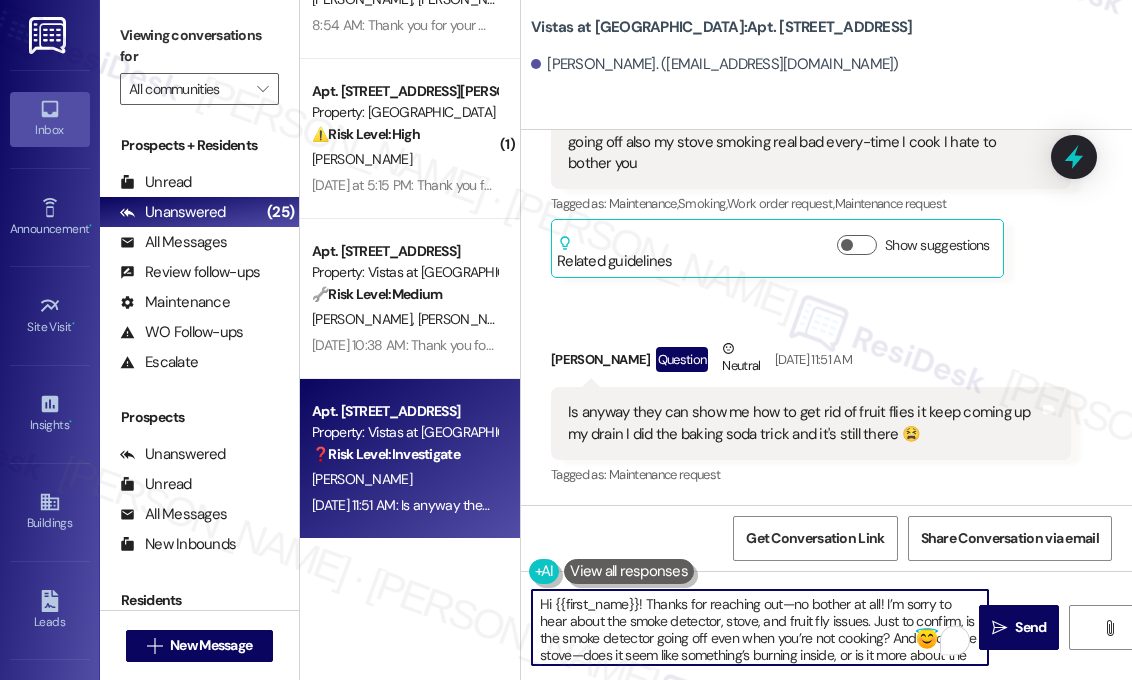 scroll, scrollTop: 67, scrollLeft: 0, axis: vertical 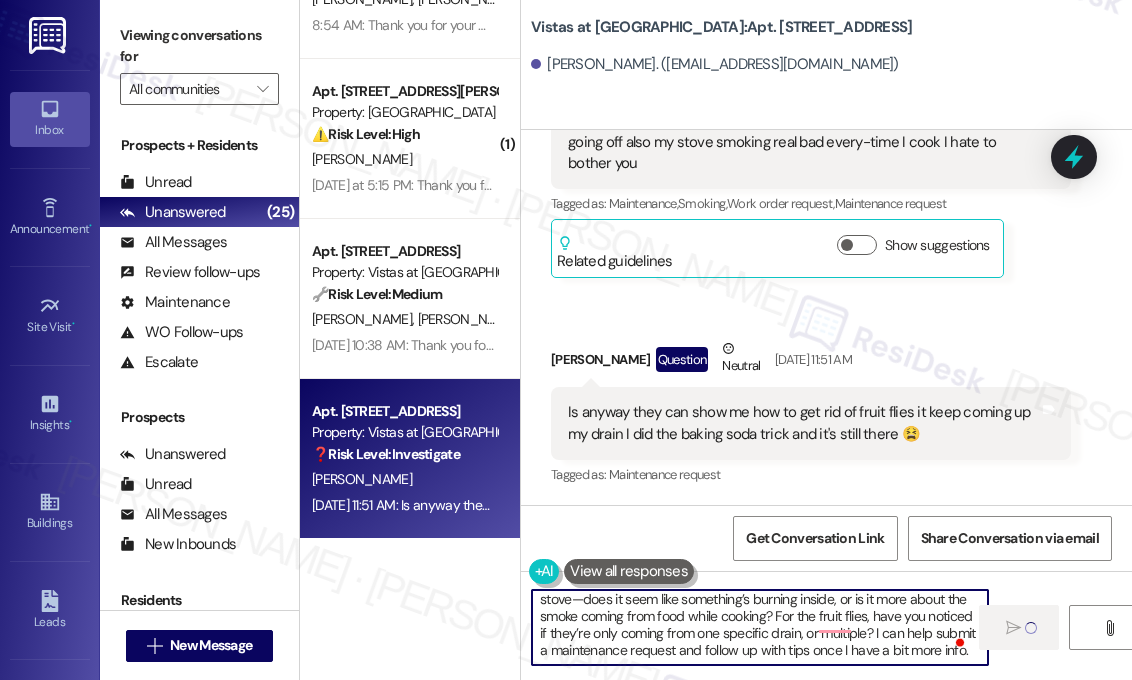 type 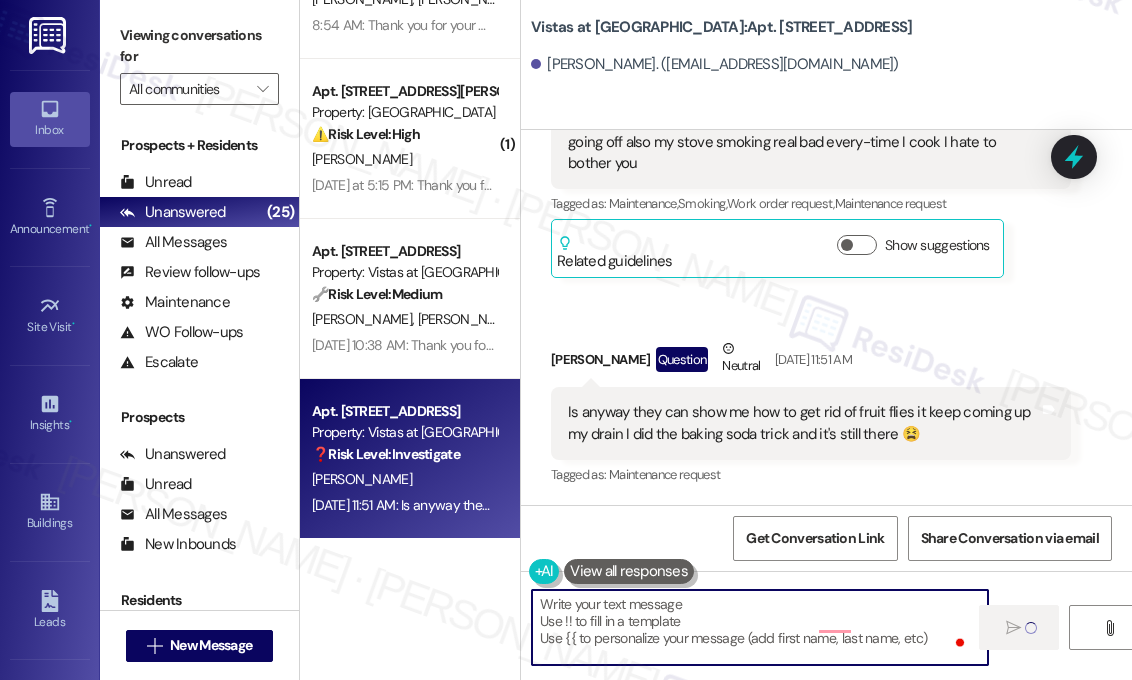 scroll, scrollTop: 0, scrollLeft: 0, axis: both 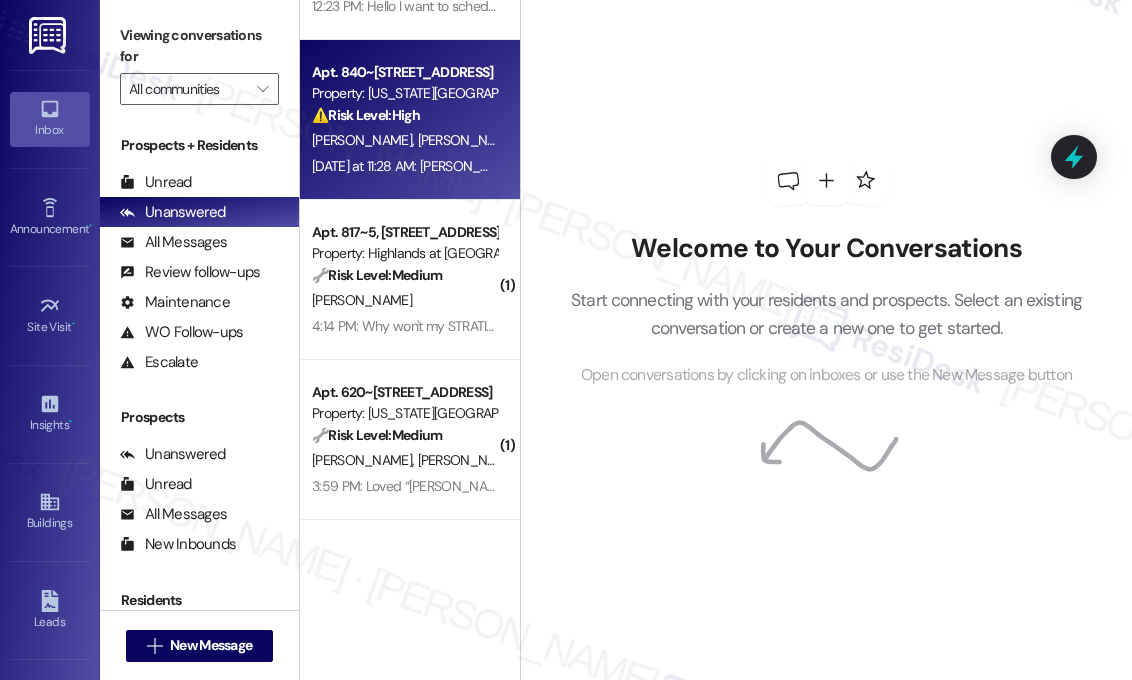 click on "[DATE] at 11:28 AM: [PERSON_NAME]- when will someone be in the leasing office? We need to speak to someone about renewing our lease  [DATE] at 11:28 AM: [PERSON_NAME]- when will someone be in the leasing office? We need to speak to someone about renewing our lease" at bounding box center (712, 166) 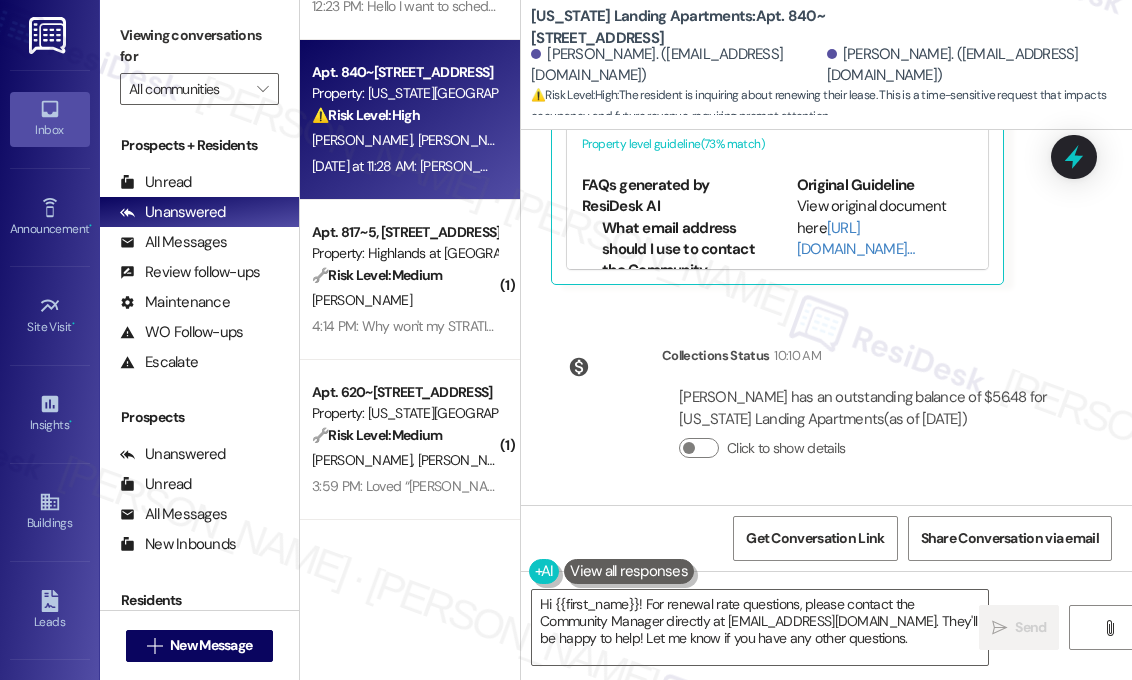scroll, scrollTop: 804, scrollLeft: 0, axis: vertical 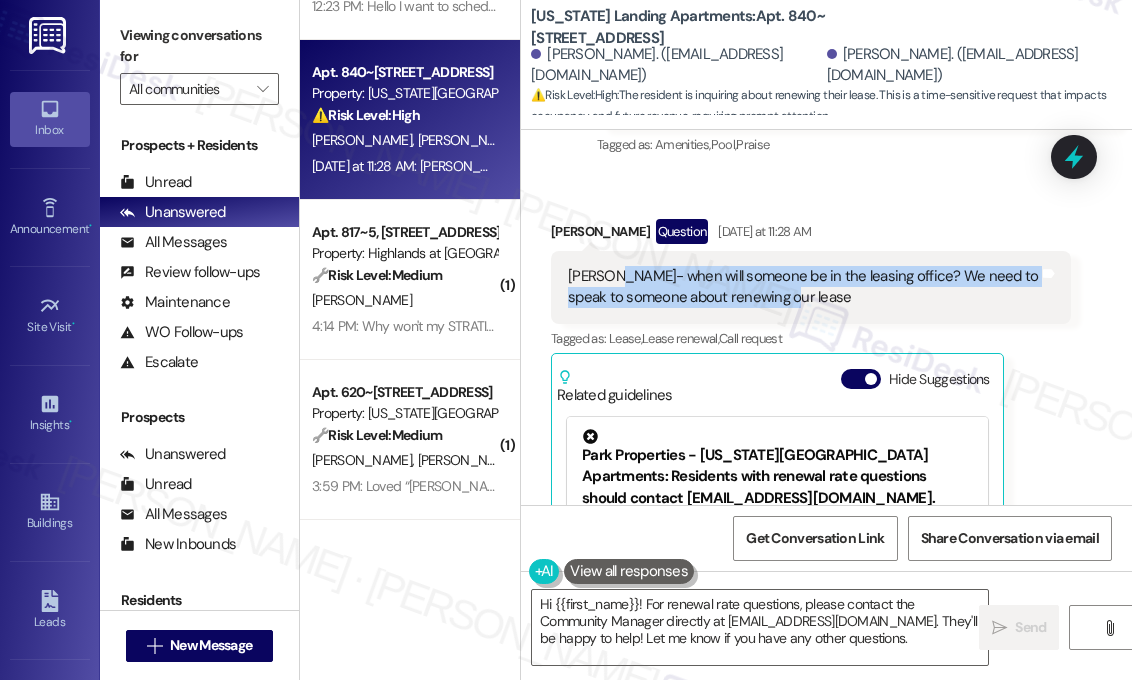 drag, startPoint x: 848, startPoint y: 295, endPoint x: 615, endPoint y: 279, distance: 233.5487 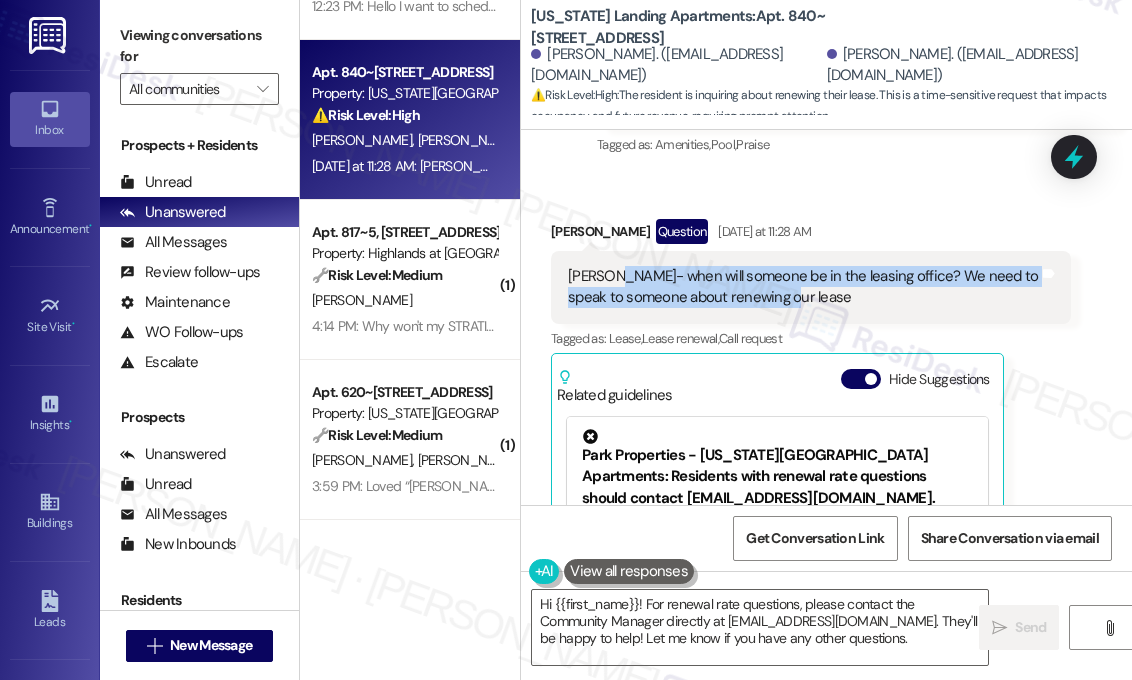 click on "[PERSON_NAME]- when will someone be in the leasing office? We need to speak to someone about renewing our lease" at bounding box center (803, 287) 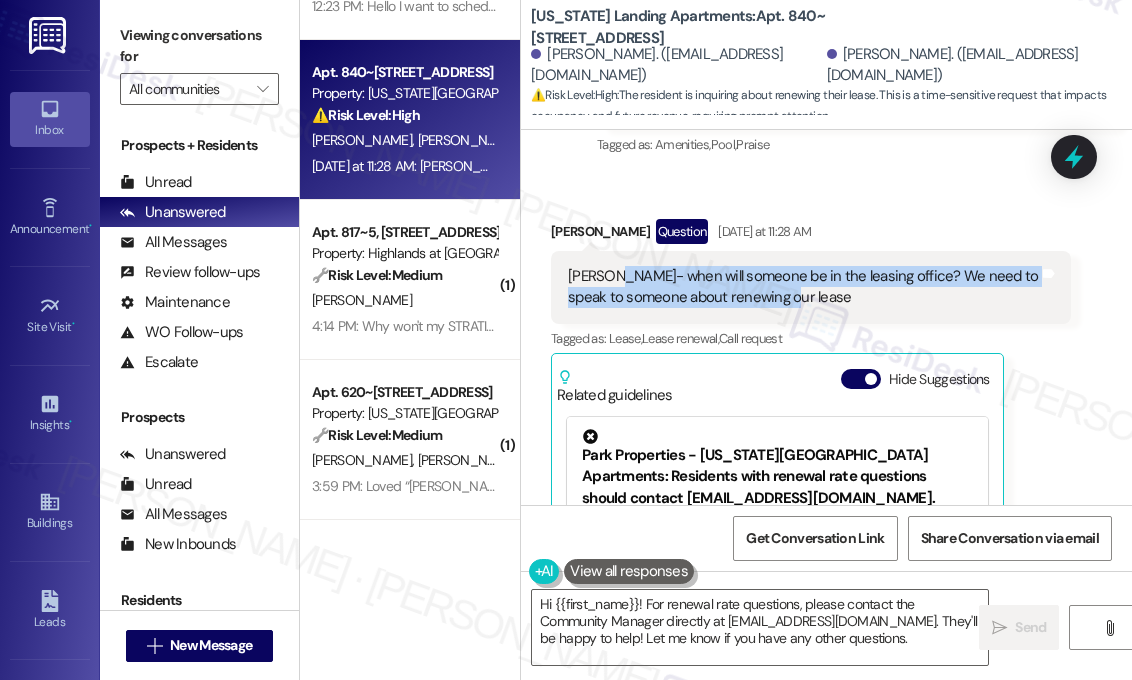 copy on "when will someone be in the leasing office? We need to speak to someone about renewing our lease" 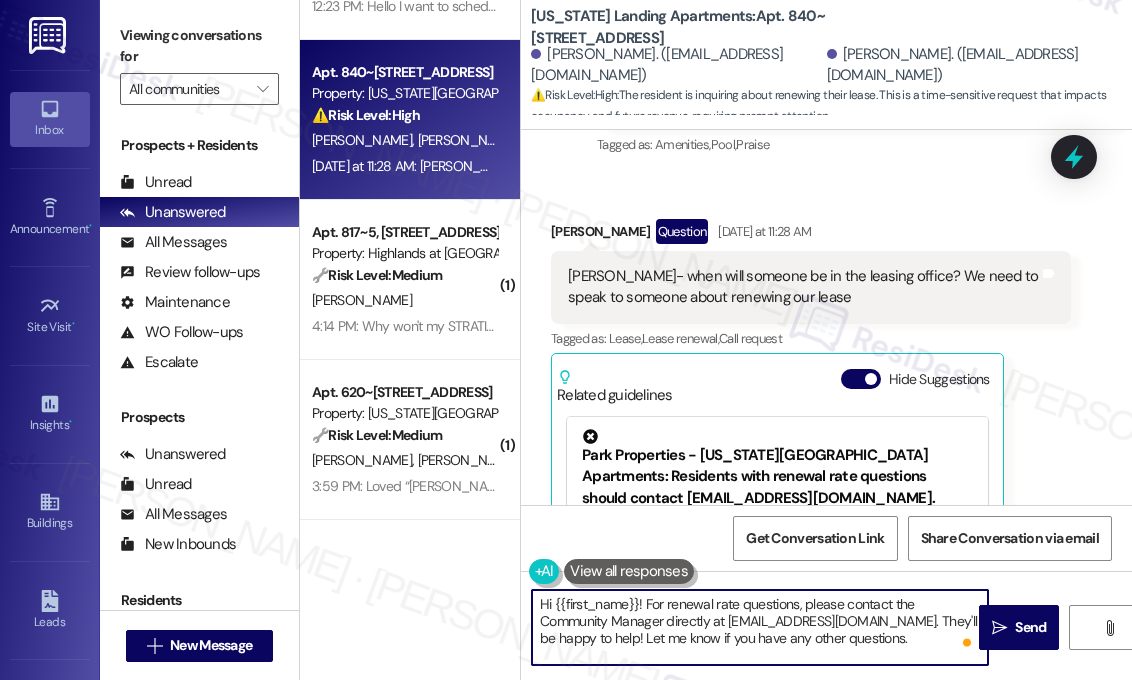 drag, startPoint x: 919, startPoint y: 639, endPoint x: 556, endPoint y: 590, distance: 366.29224 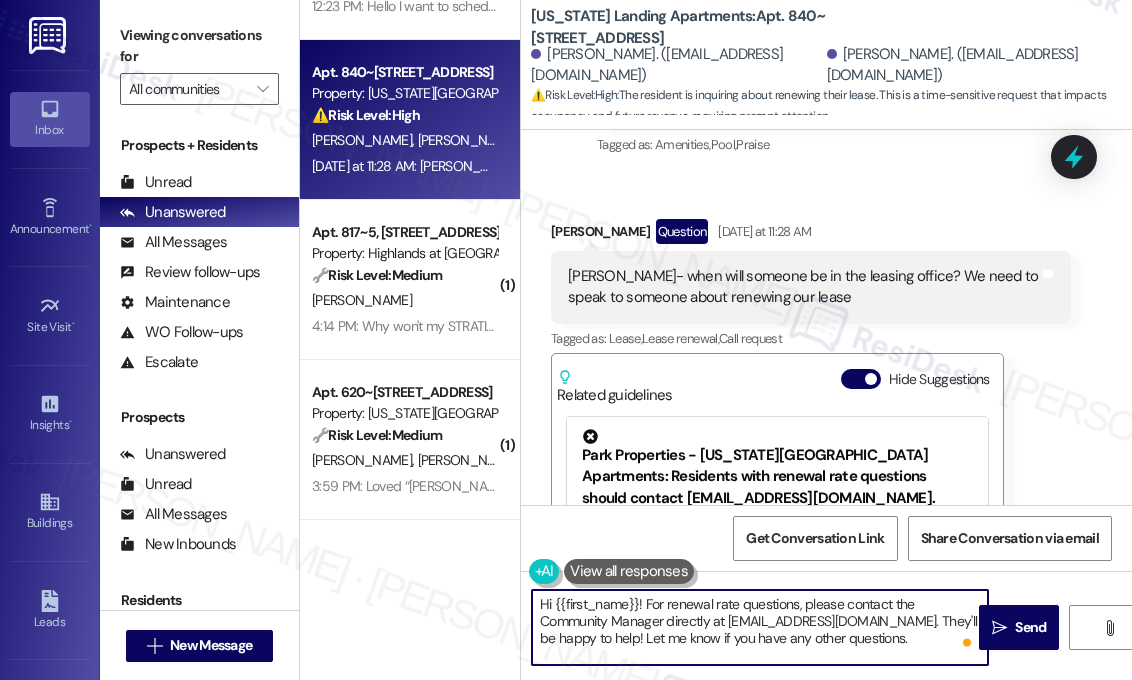 click on "Hi {{first_name}}! For renewal rate questions, please contact the Community Manager directly at [EMAIL_ADDRESS][DOMAIN_NAME]. They'll be happy to help! Let me know if you have any other questions." at bounding box center [760, 627] 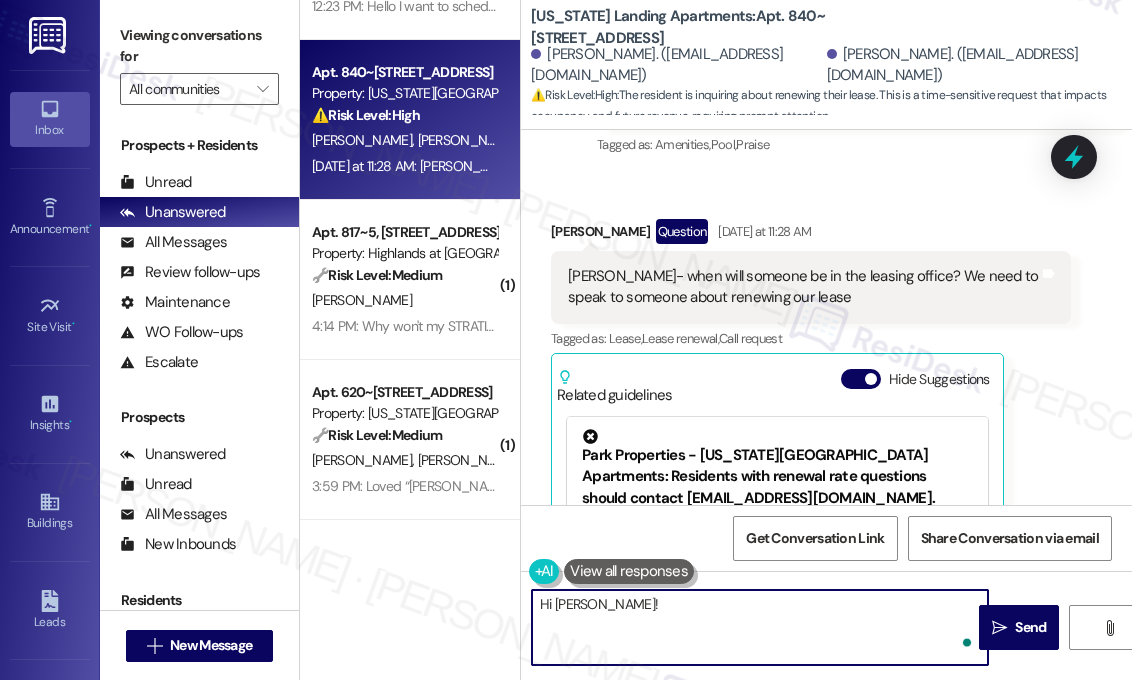 paste on "Thanks for reaching out! Just to confirm—are you looking to renew your current lease as-is, or are there specific questions or changes you'd like to discuss with the leasing team? I’ll check on their availability once I have a bit more info." 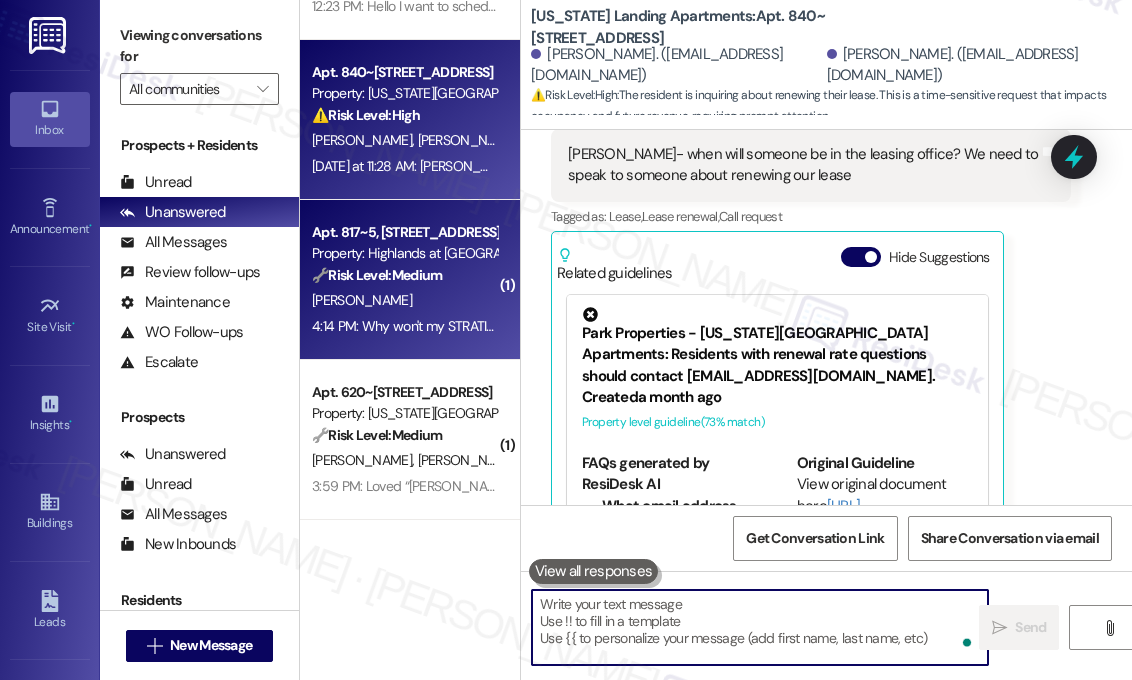 scroll, scrollTop: 998, scrollLeft: 0, axis: vertical 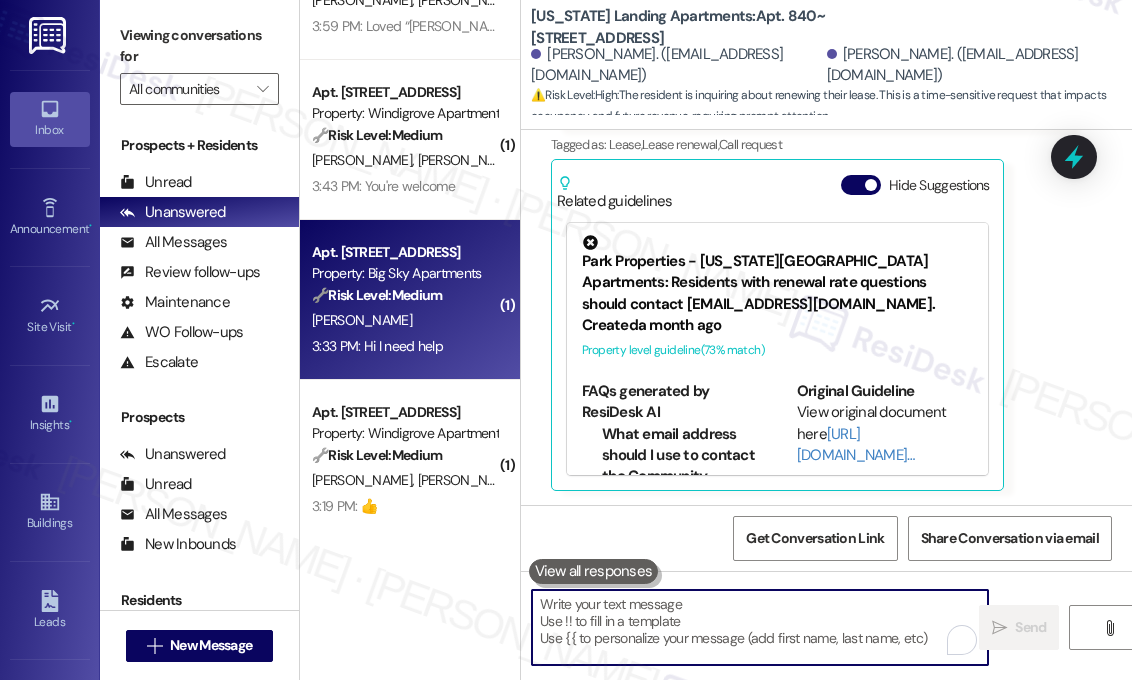 type 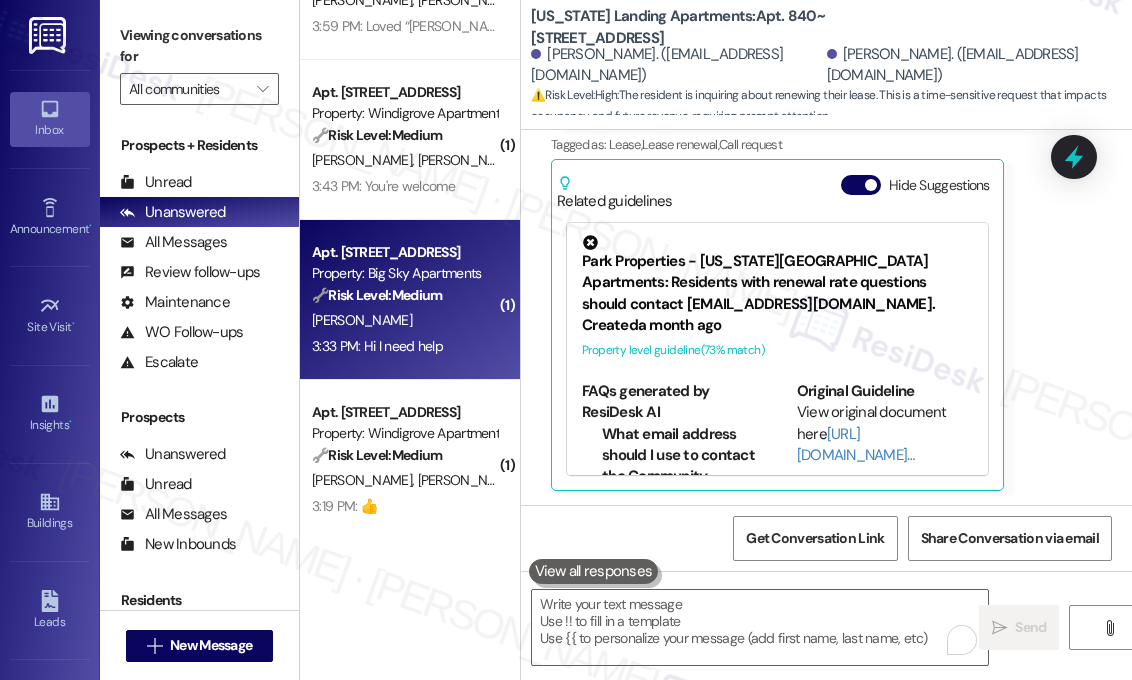 click on "[PERSON_NAME]" at bounding box center (404, 320) 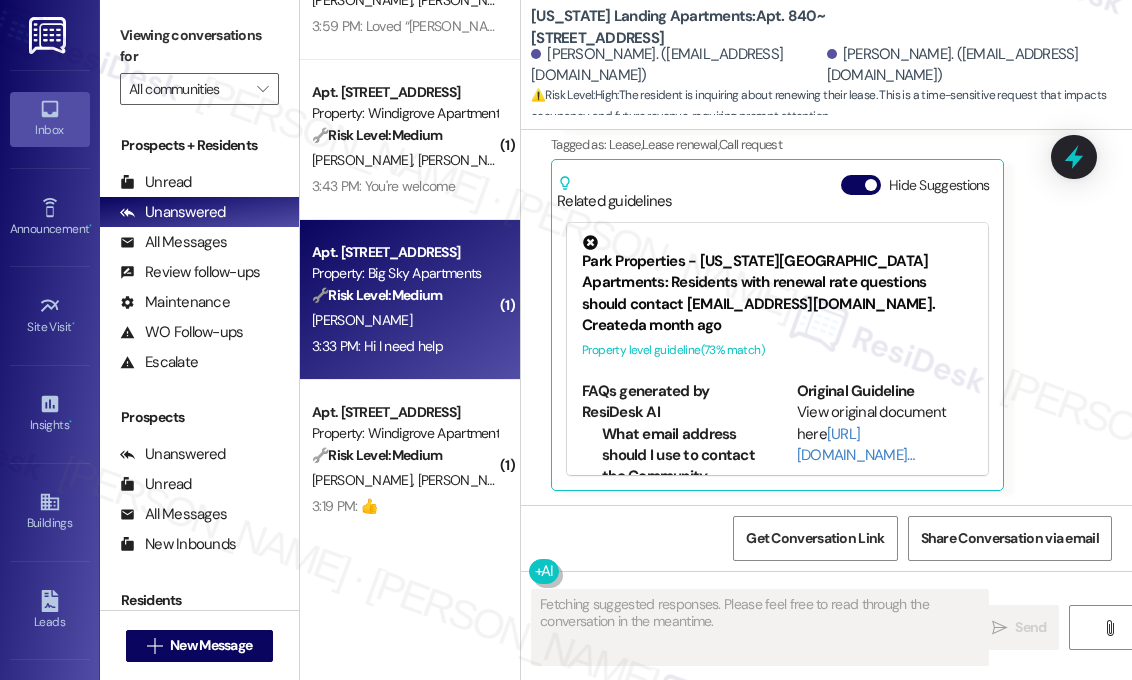 scroll, scrollTop: 728, scrollLeft: 0, axis: vertical 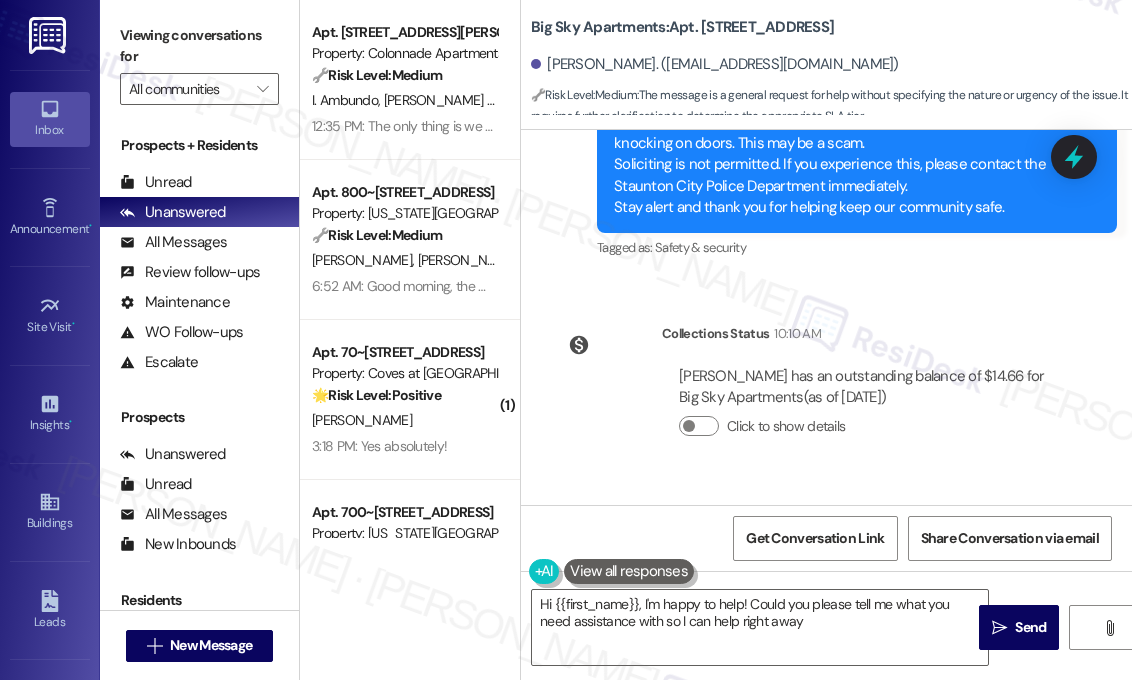 type on "Hi {{first_name}}, I'm happy to help! Could you please tell me what you need assistance with so I can help right away?" 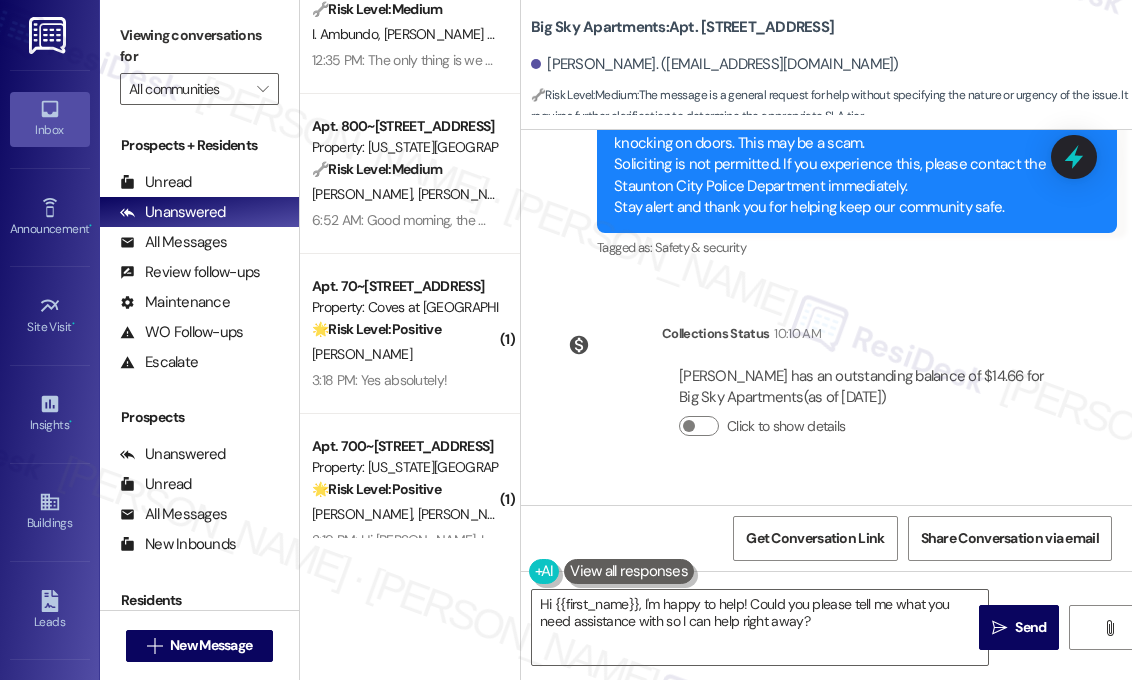 scroll, scrollTop: 1700, scrollLeft: 0, axis: vertical 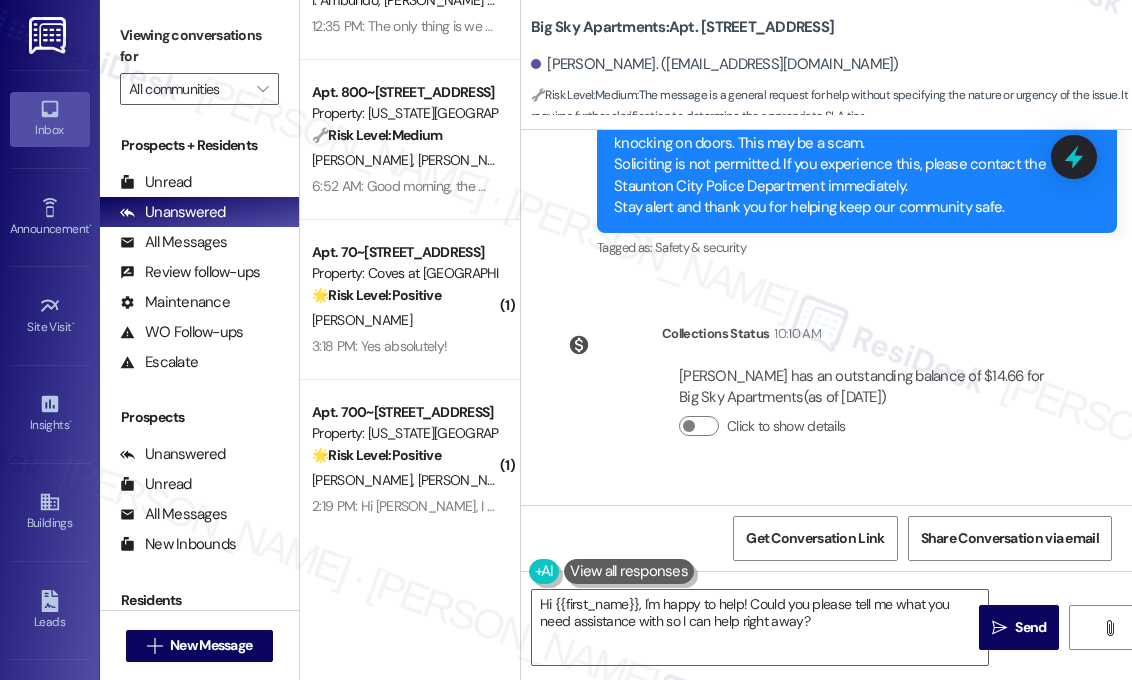click on "[PERSON_NAME]" at bounding box center [404, 320] 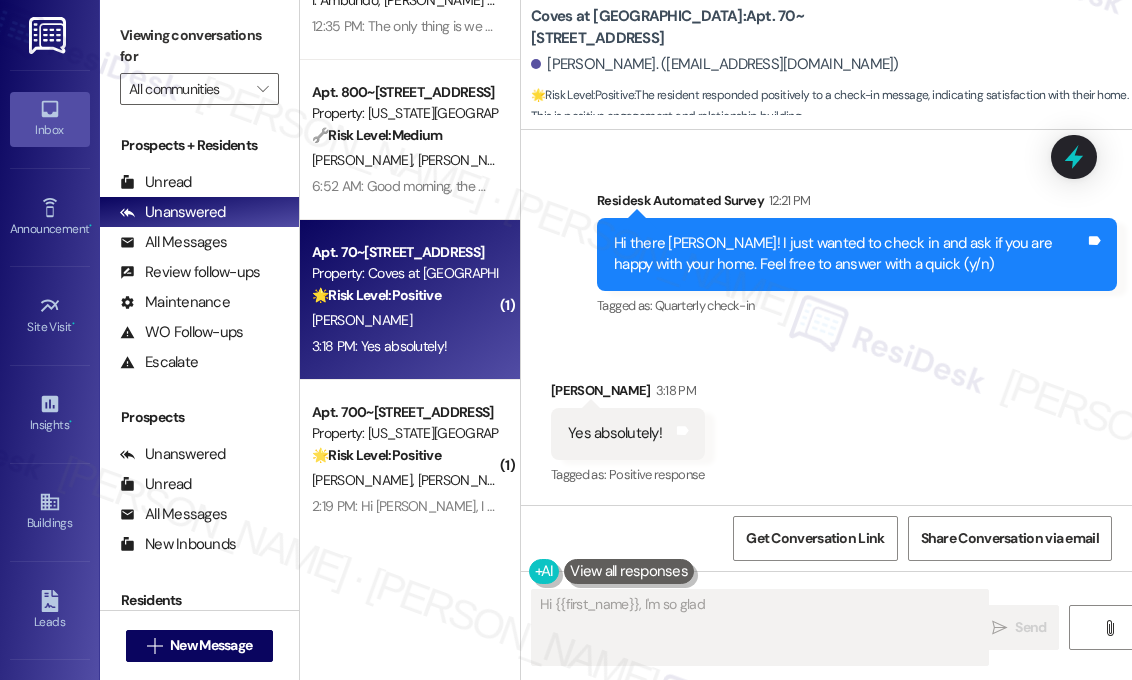 scroll, scrollTop: 600, scrollLeft: 0, axis: vertical 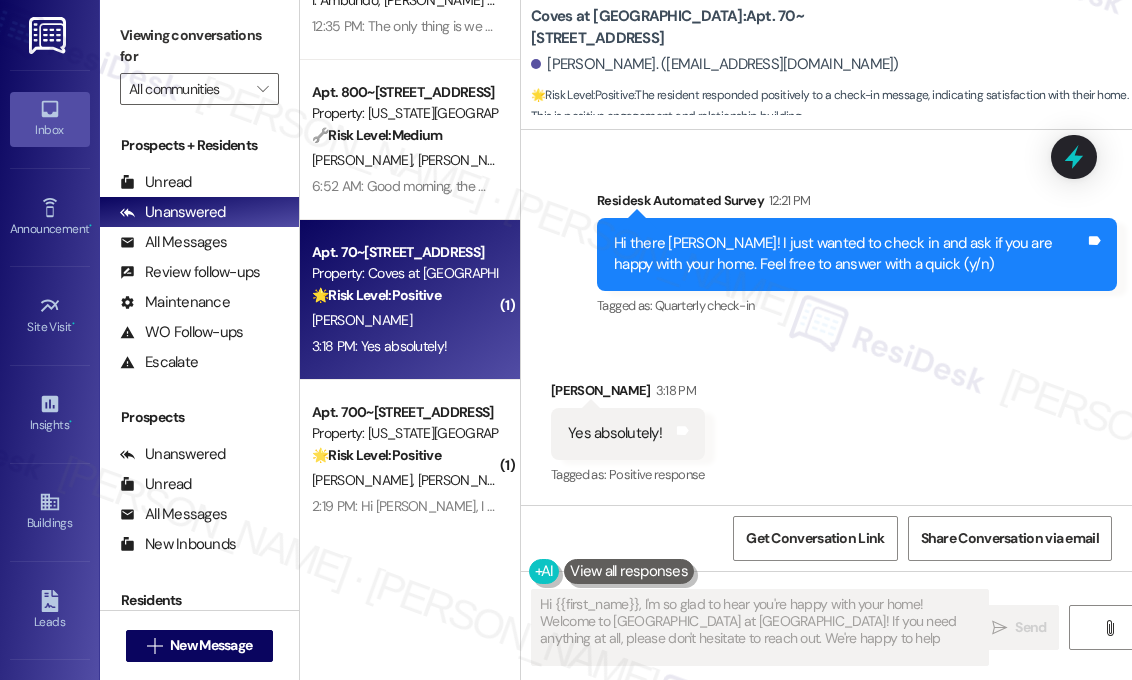 type on "Hi {{first_name}}, I'm so glad to hear you're happy with your home! Welcome to [GEOGRAPHIC_DATA] at [GEOGRAPHIC_DATA]! If you need anything at all, please don't hesitate to reach out. We're happy to help!" 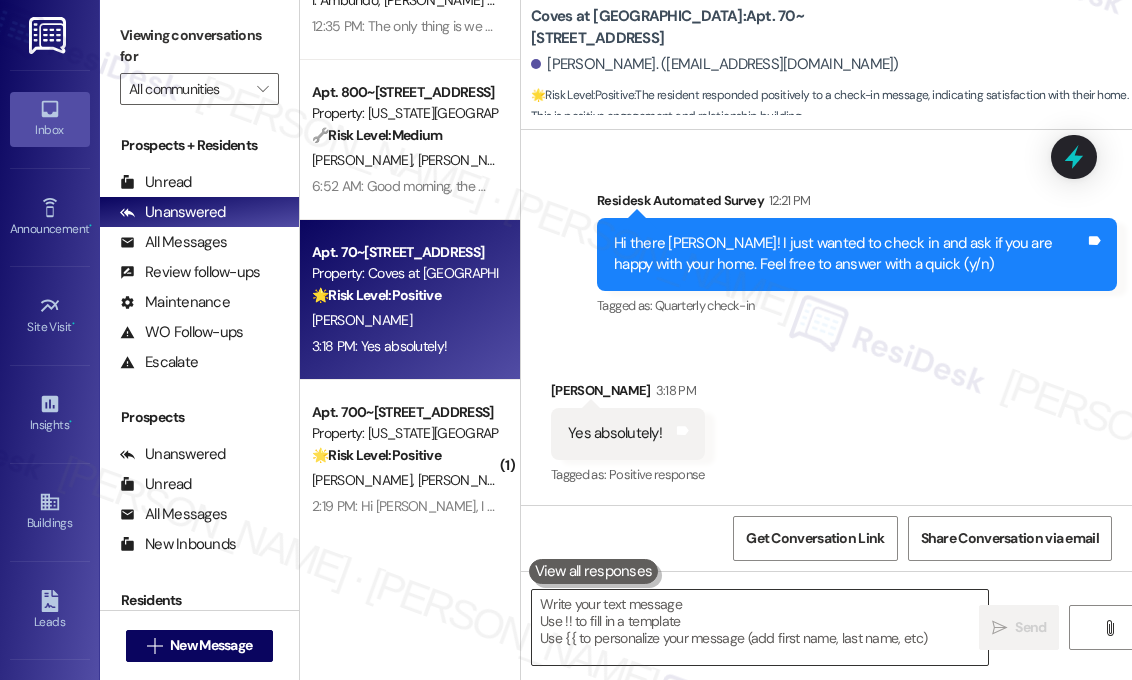 click at bounding box center (760, 627) 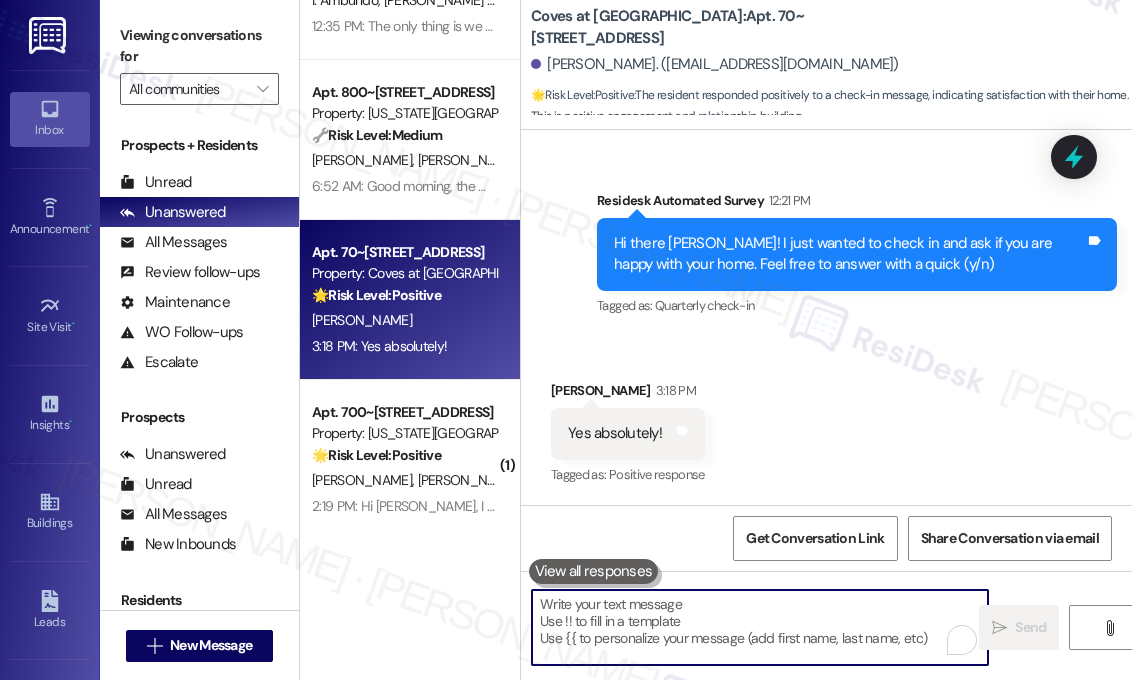 paste on "Great! 😊 If I may ask...has {{property}} lived up to your expectations?" 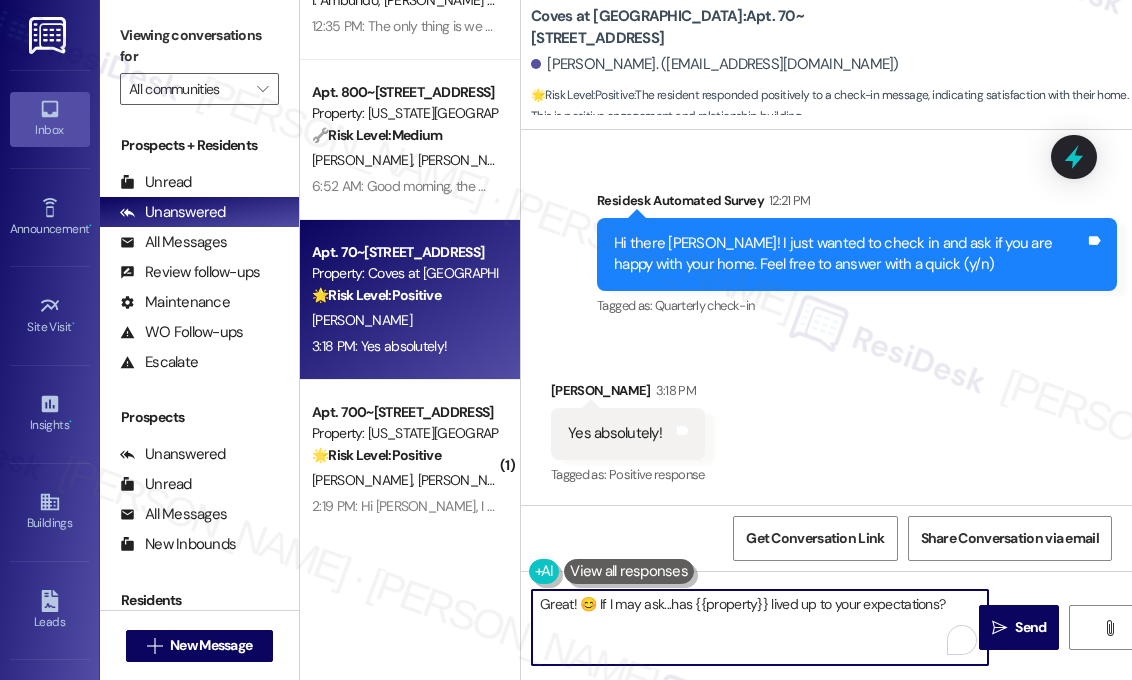 click on "Great! 😊 If I may ask...has {{property}} lived up to your expectations?" at bounding box center (760, 627) 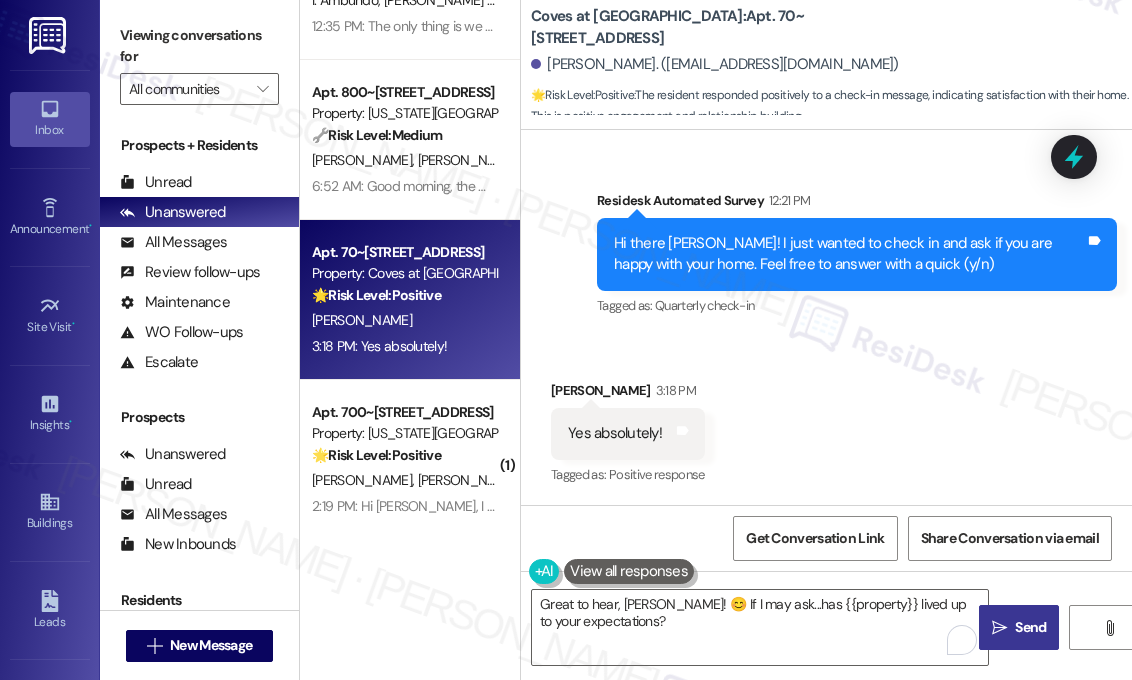 click on "Send" at bounding box center (1030, 627) 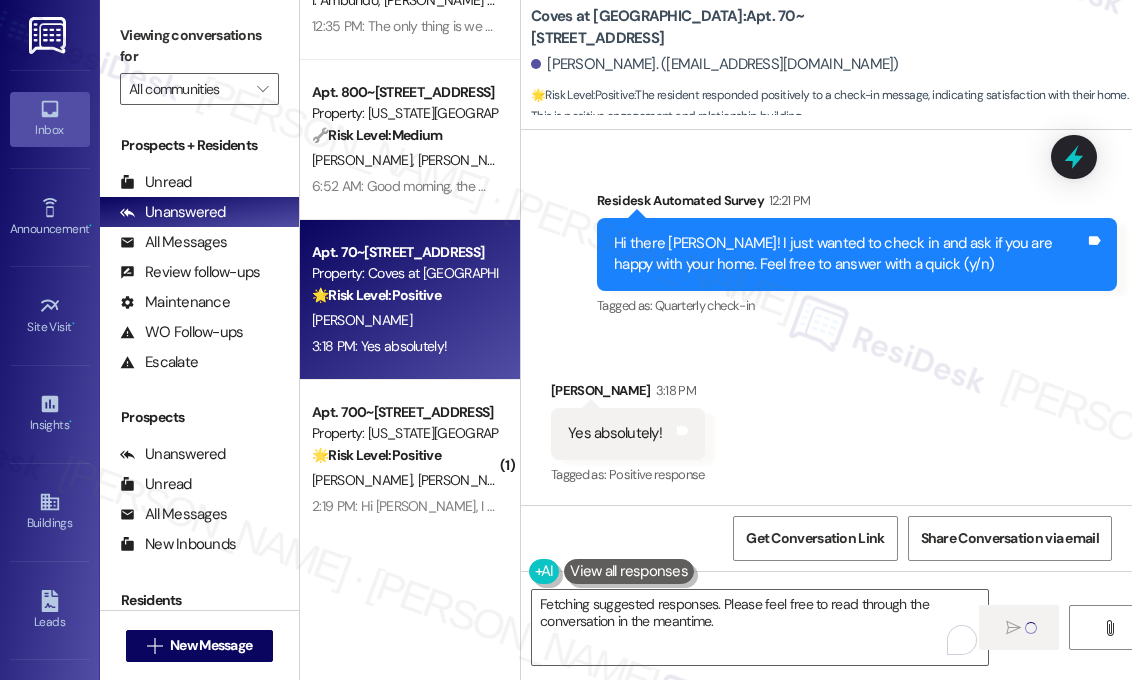 scroll, scrollTop: 599, scrollLeft: 0, axis: vertical 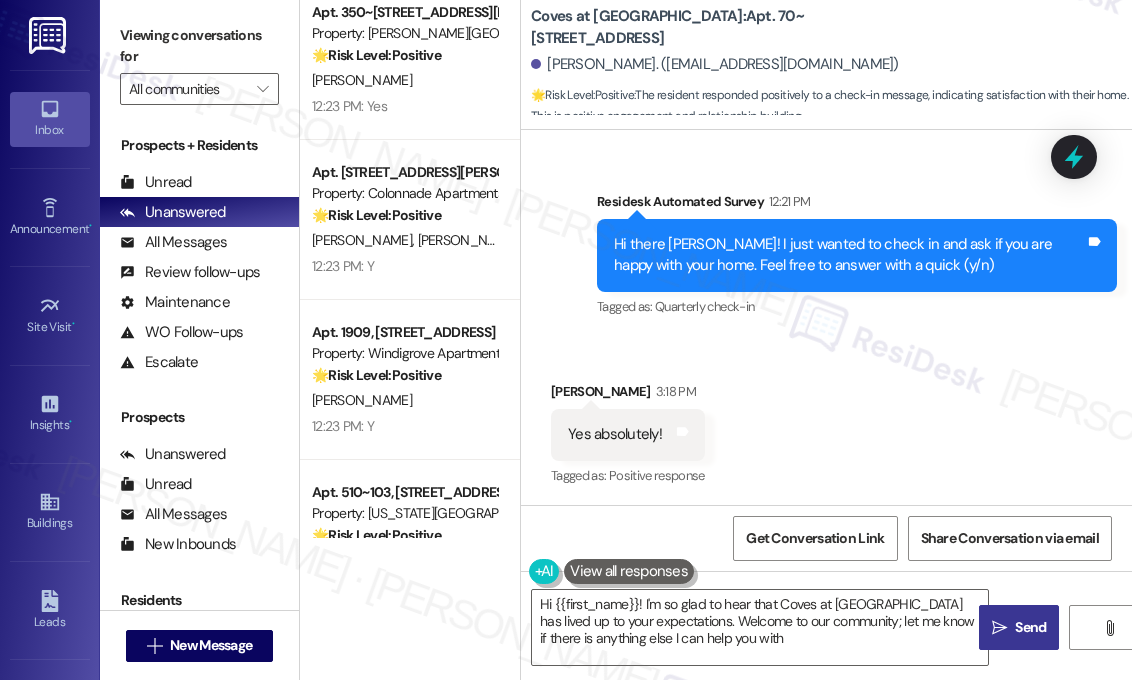 type on "Hi {{first_name}}! I'm so glad to hear that Coves at [GEOGRAPHIC_DATA] has lived up to your expectations. Welcome to our community; let me know if there is anything else I can help you with!" 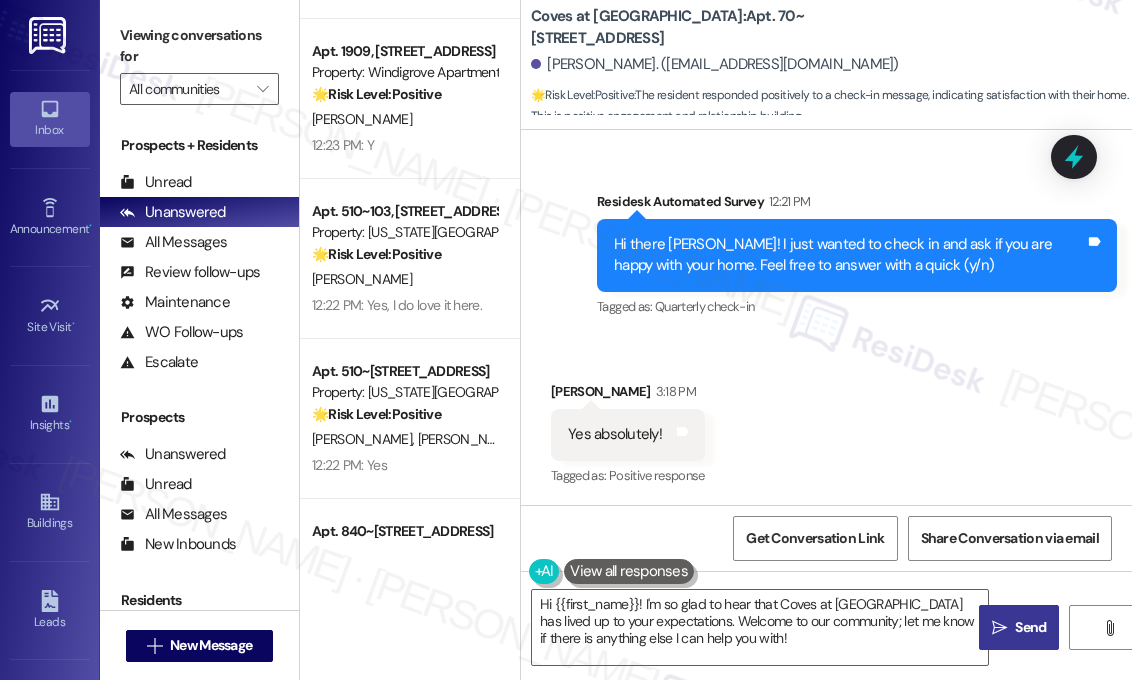 scroll, scrollTop: 2500, scrollLeft: 0, axis: vertical 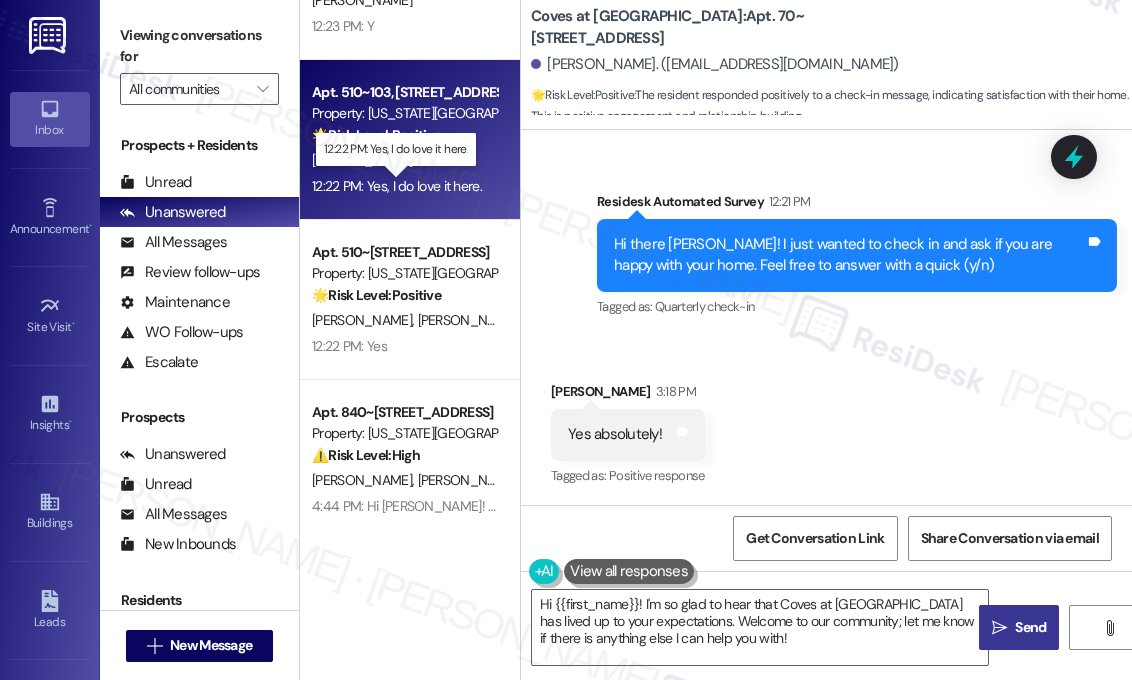 click on "12:22 PM: Yes, I do love it here.  12:22 PM: Yes, I do love it here." at bounding box center [397, 186] 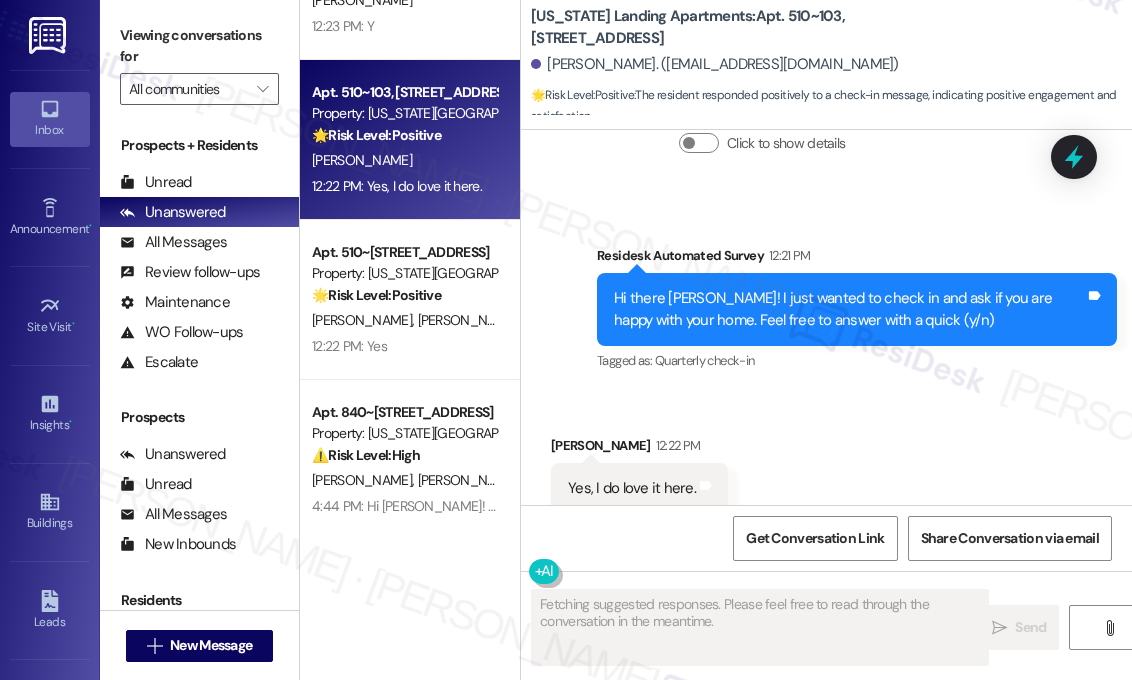 scroll, scrollTop: 3052, scrollLeft: 0, axis: vertical 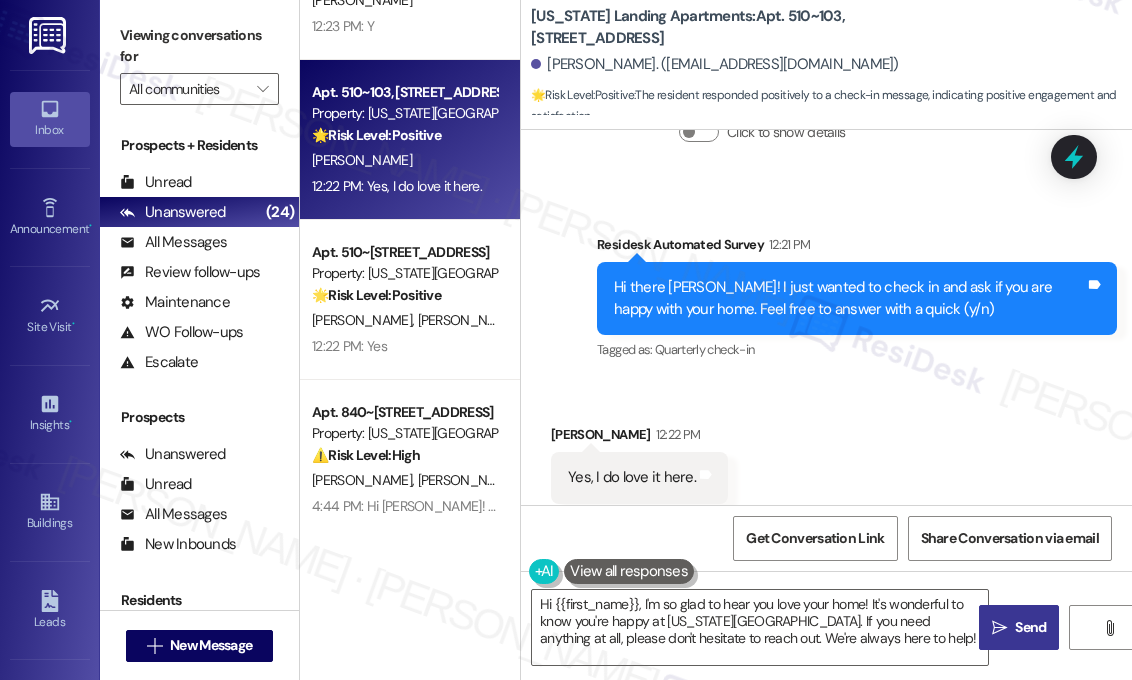 click on "Received via SMS [PERSON_NAME] 12:22 PM Yes, I do love it here.  Tags and notes Tagged as:   Praise Click to highlight conversations about Praise" at bounding box center (826, 463) 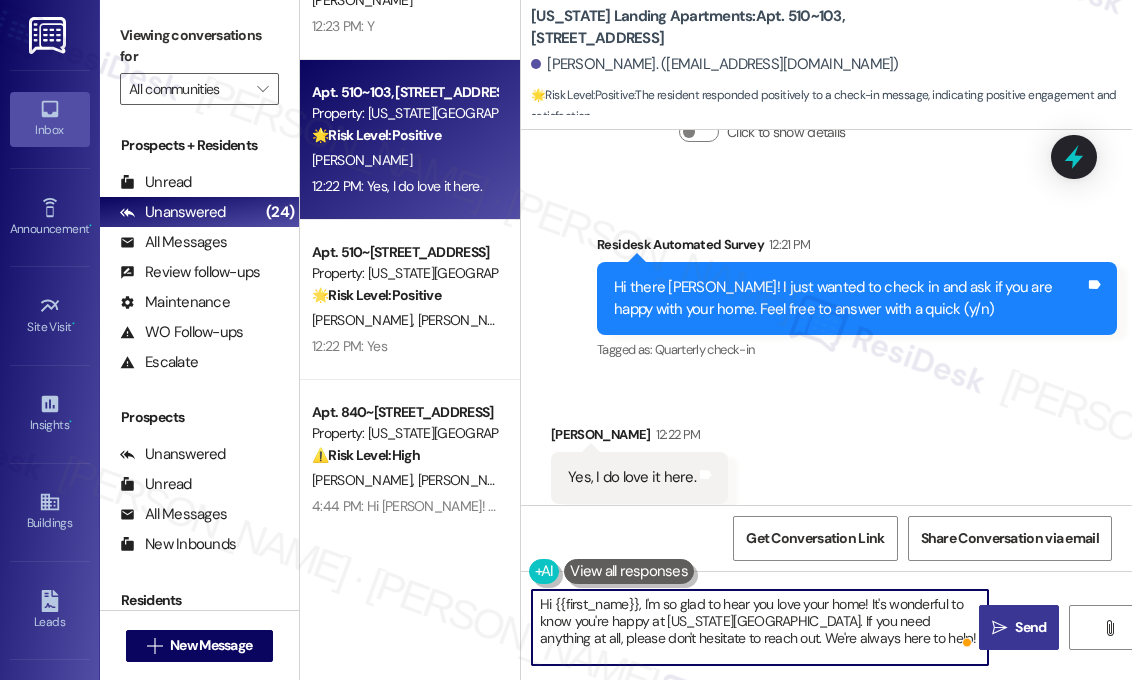 drag, startPoint x: 896, startPoint y: 649, endPoint x: 637, endPoint y: 605, distance: 262.71088 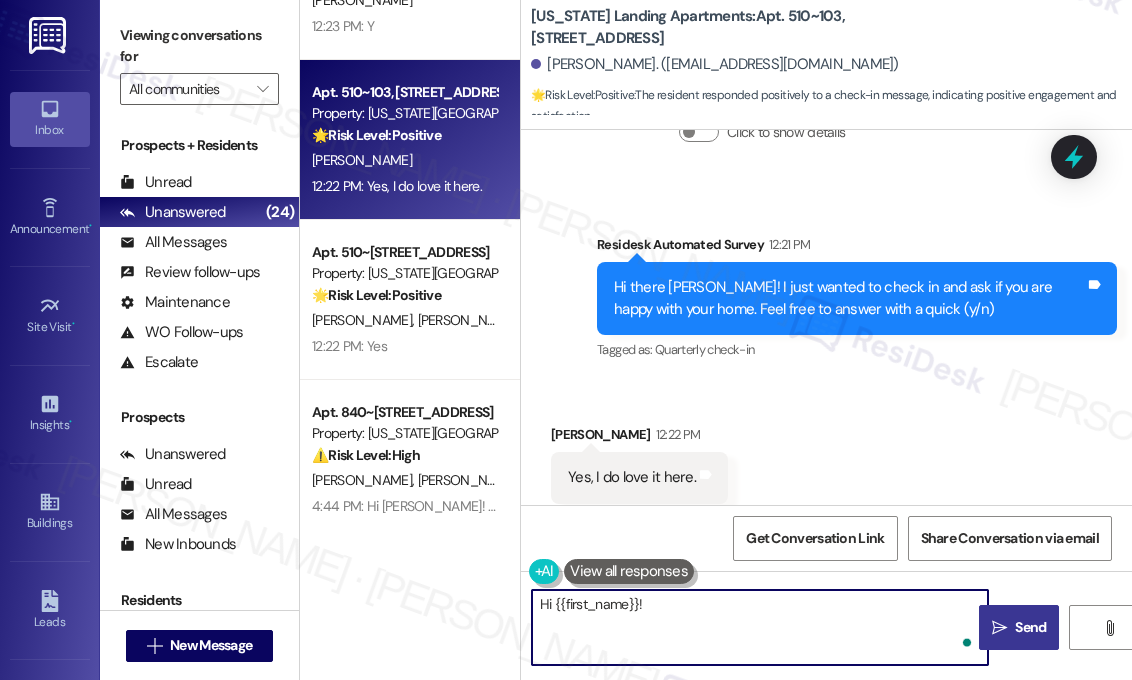 paste on "If I may ask...has {{property}} lived up to your expectations?" 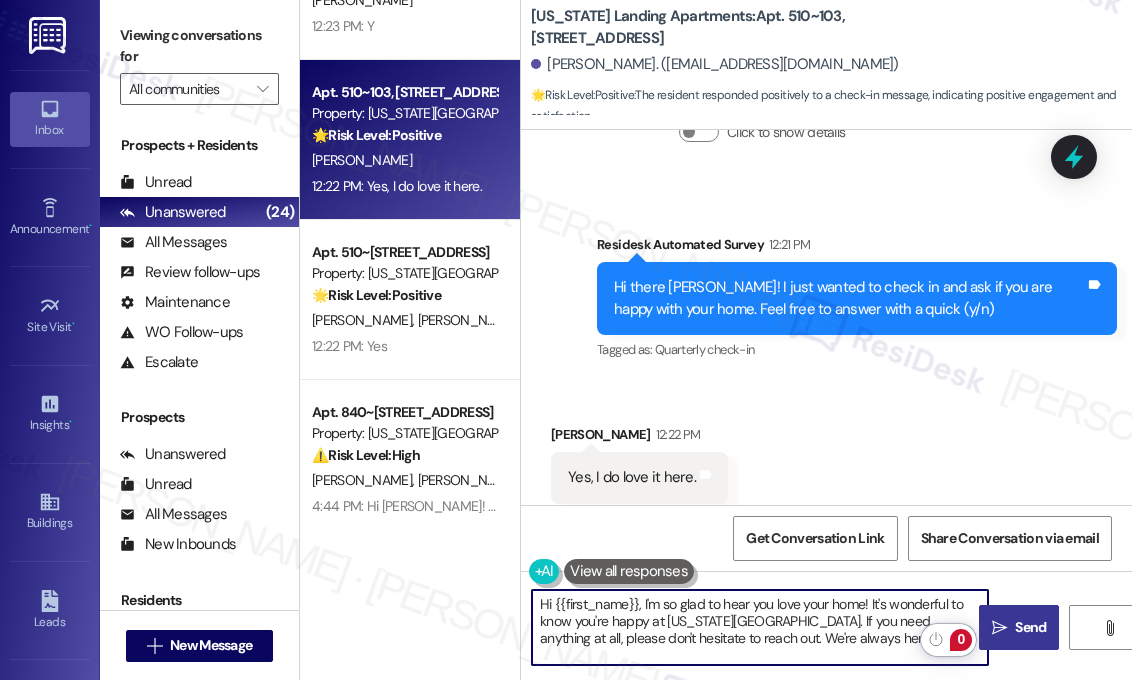 click on "Hi {{first_name}}, I'm so glad to hear you love your home! It's wonderful to know you're happy at [US_STATE][GEOGRAPHIC_DATA]. If you need anything at all, please don't hesitate to reach out. We're always here to help!" at bounding box center (760, 627) 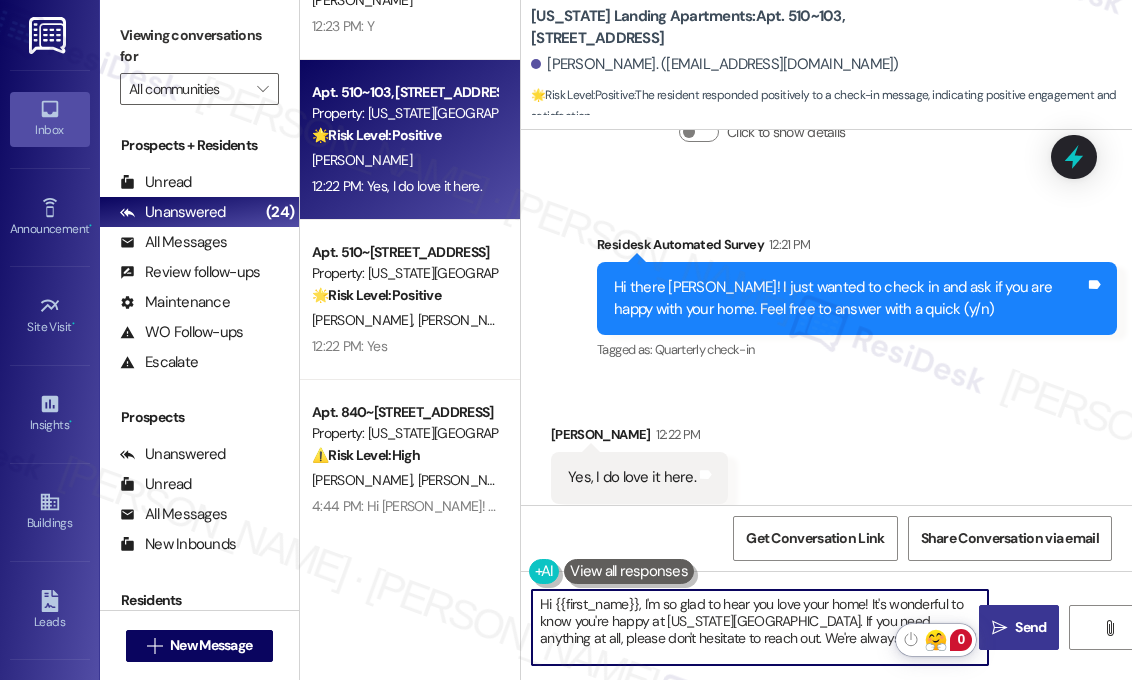 drag, startPoint x: 916, startPoint y: 639, endPoint x: 786, endPoint y: 625, distance: 130.75168 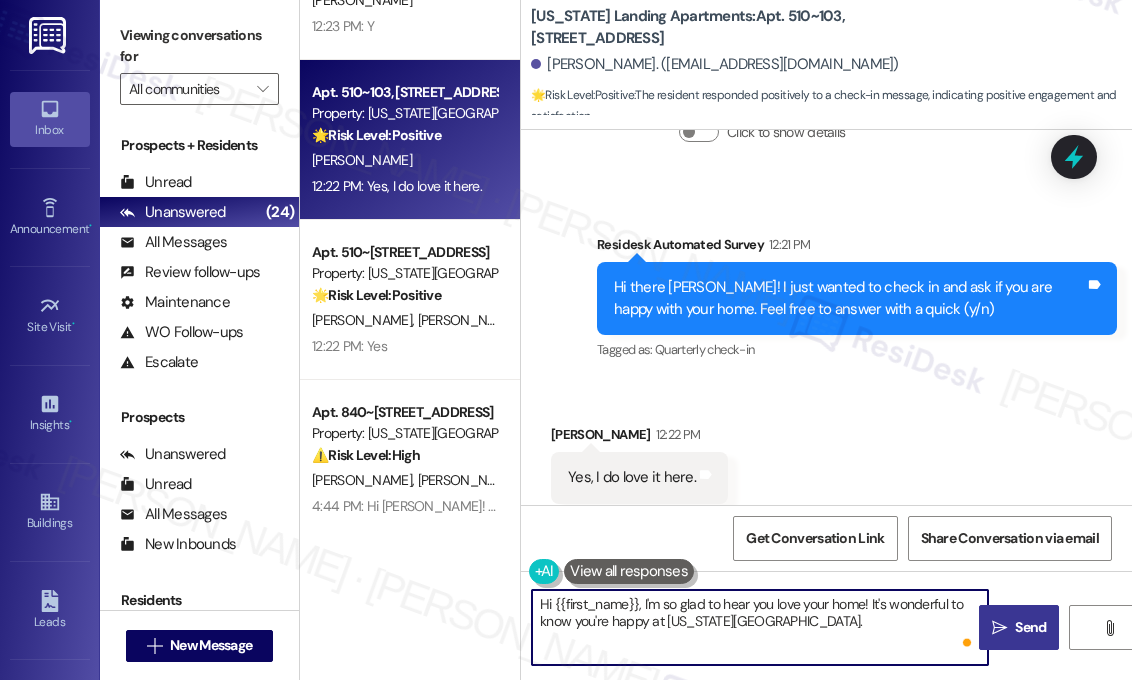 paste on "If I may ask...has {{property}} lived up to your expectations?" 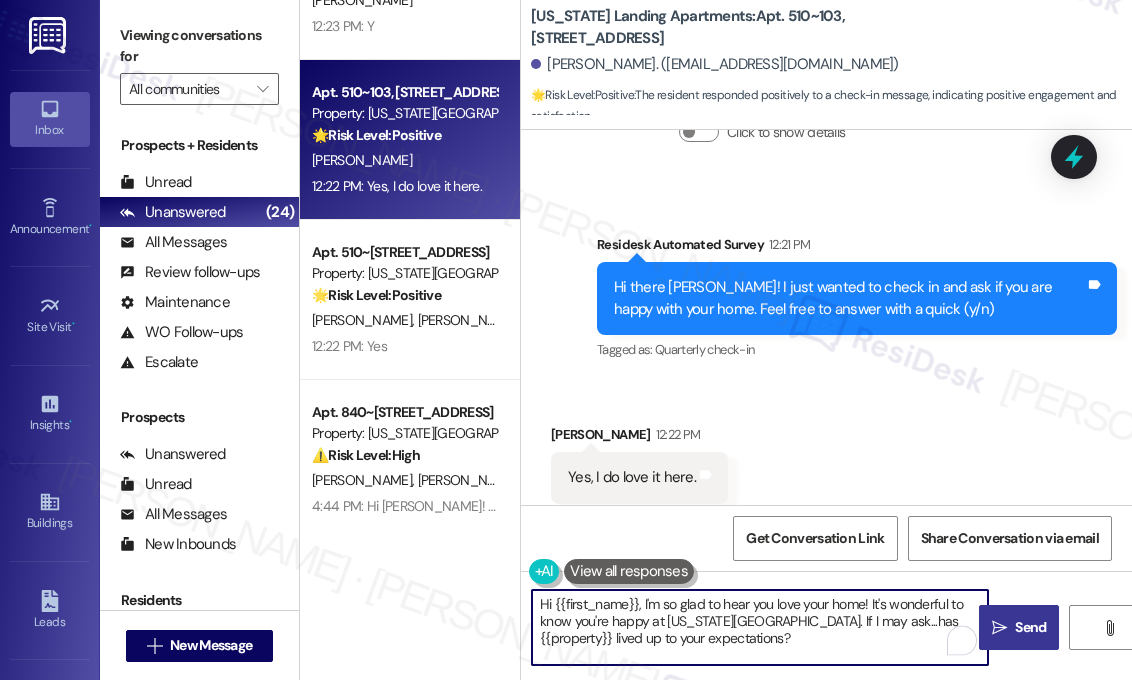 type on "Hi {{first_name}}, I'm so glad to hear you love your home! It's wonderful to know you're happy at [US_STATE][GEOGRAPHIC_DATA]. If I may ask...has {{property}} lived up to your expectations?" 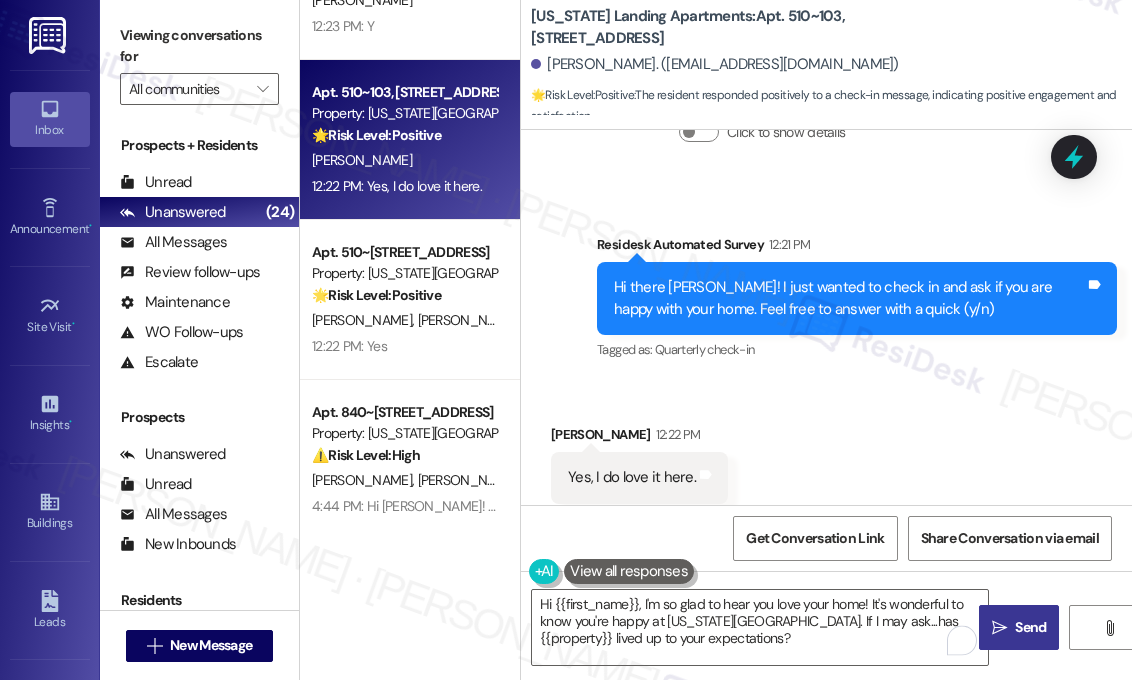 click on "" at bounding box center [999, 628] 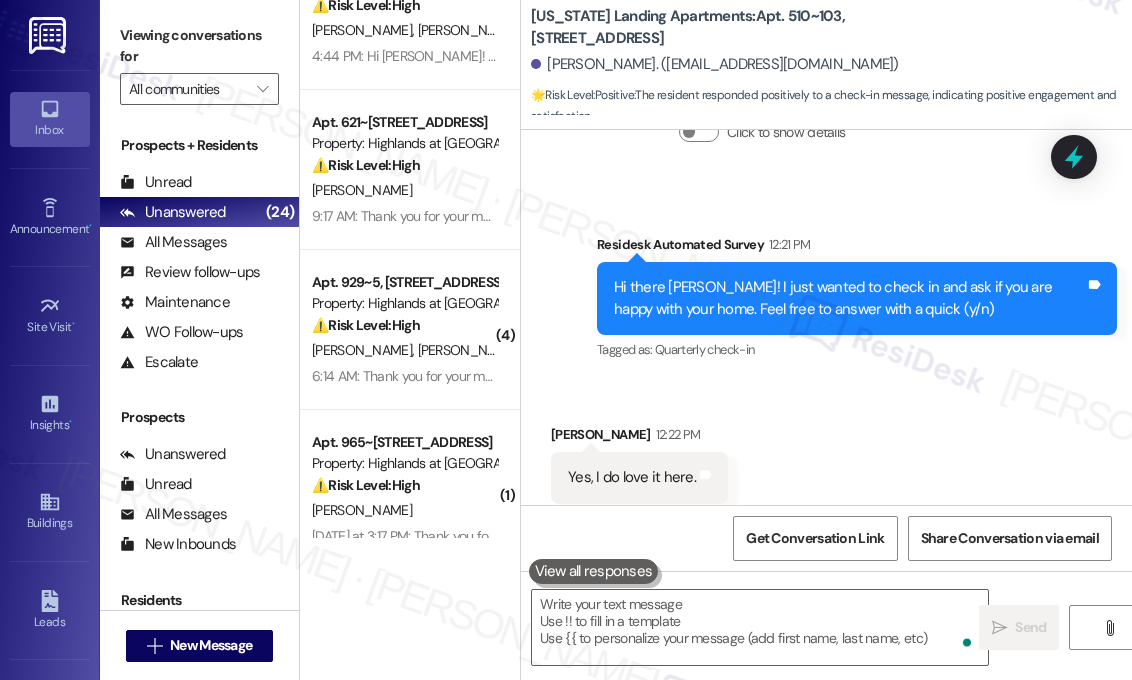scroll, scrollTop: 3100, scrollLeft: 0, axis: vertical 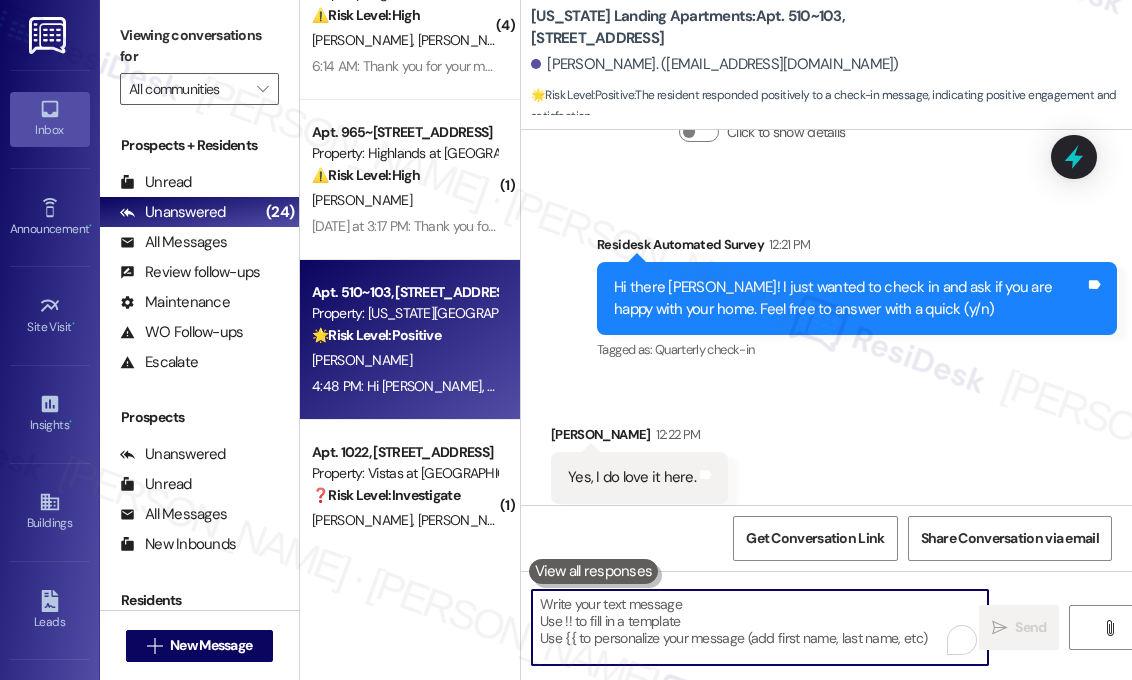 click at bounding box center [760, 627] 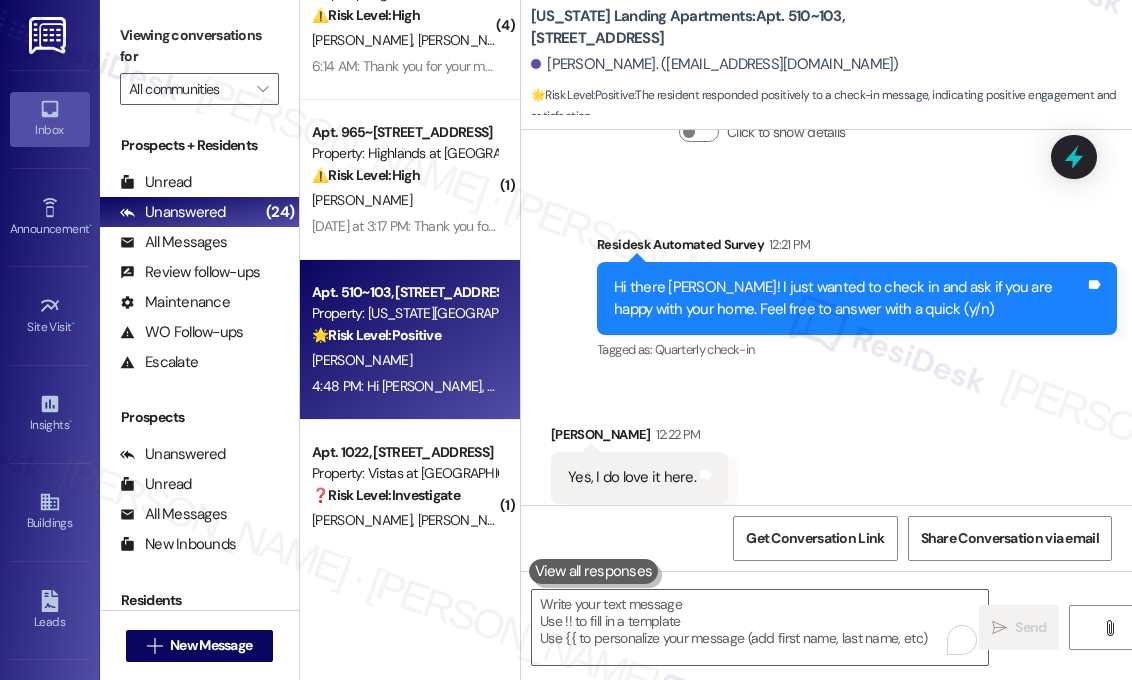 click on "Received via SMS [PERSON_NAME] 12:22 PM Yes, I do love it here.  Tags and notes Tagged as:   Praise Click to highlight conversations about Praise" at bounding box center [826, 463] 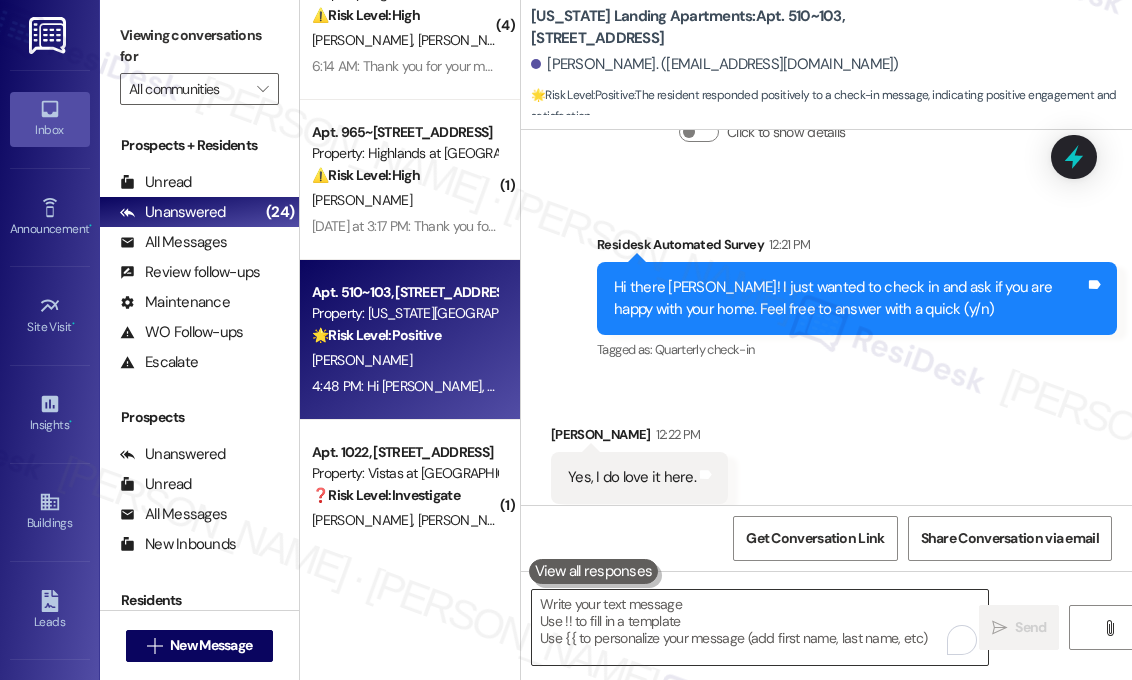 click at bounding box center (760, 627) 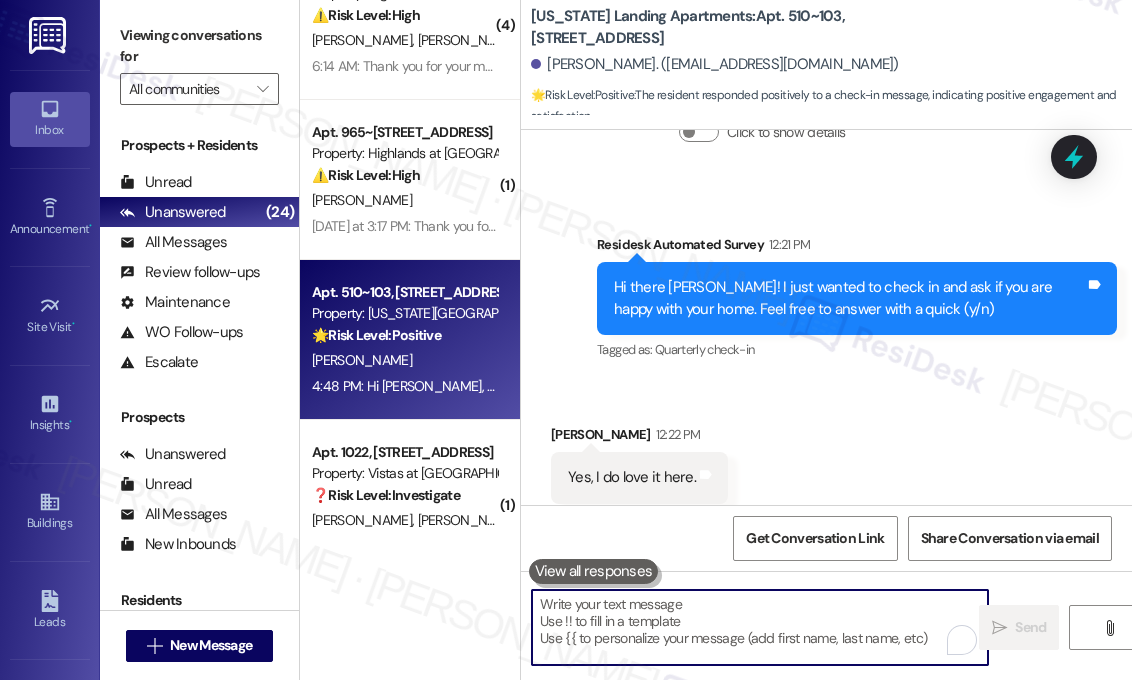 paste on "Great! 😊 If I may ask...has {{property}} lived up to your expectations?" 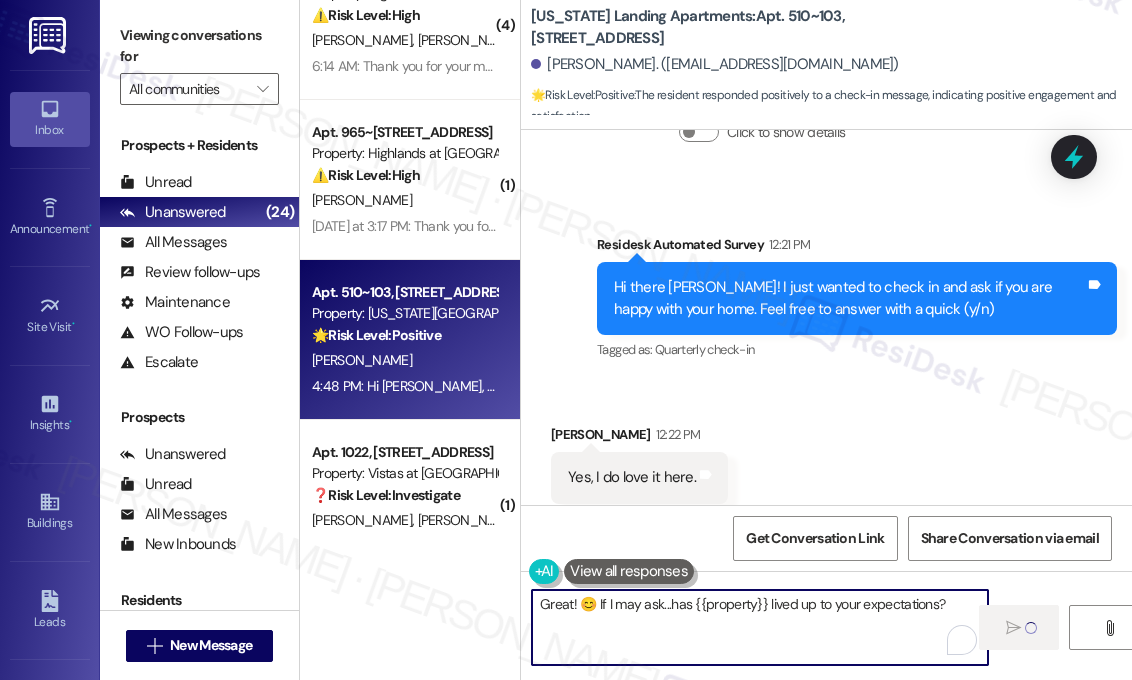 type 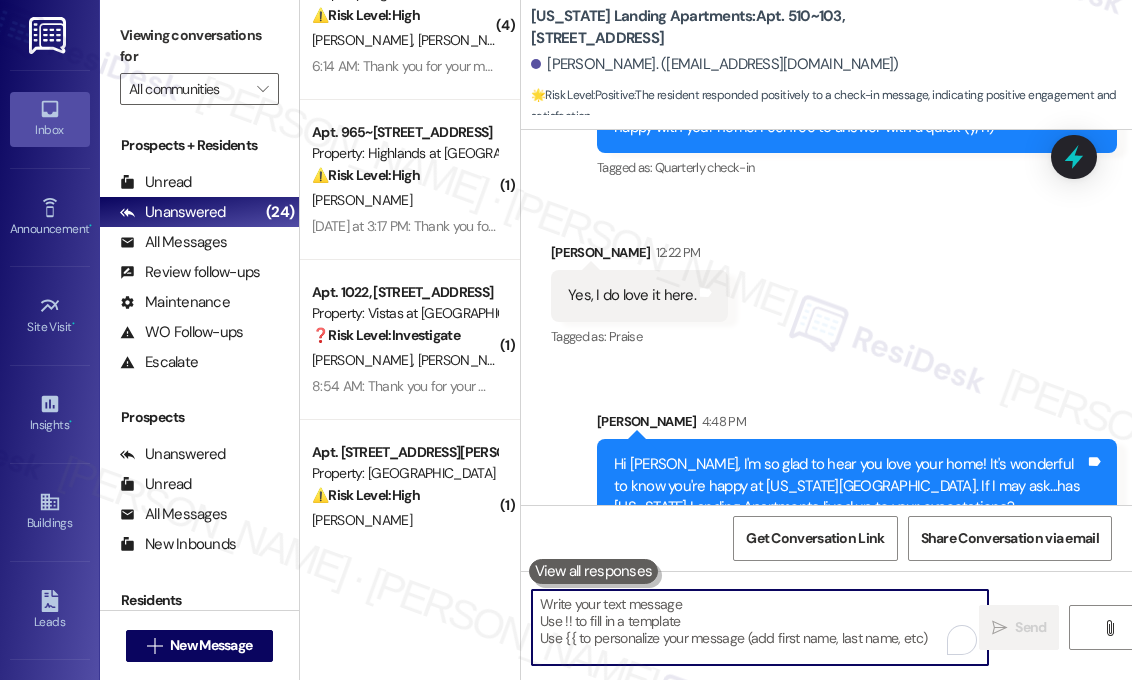 scroll, scrollTop: 3396, scrollLeft: 0, axis: vertical 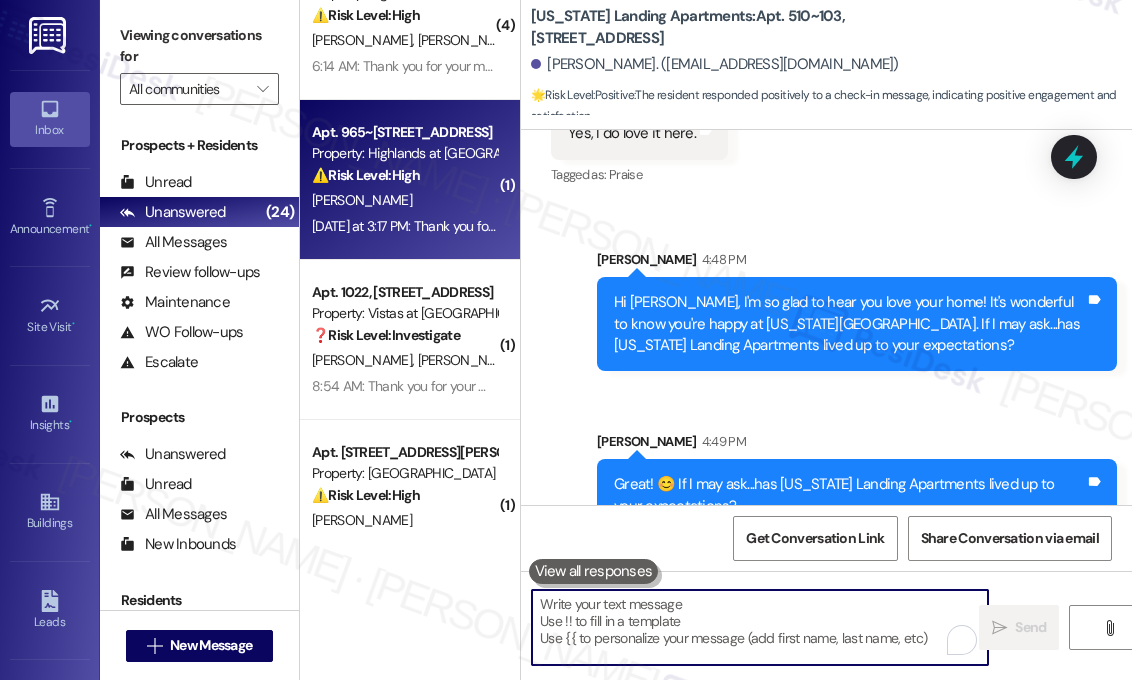 click on "[DATE] at 3:17 PM: Thank you for your message. Our offices are currently closed, but we will contact you when we resume operations. For emergencies, please contact your leasing office at [PHONE_NUMBER] and select option 3 for emergencies. [DATE] at 3:17 PM: Thank you for your message. Our offices are currently closed, but we will contact you when we resume operations. For emergencies, please contact your leasing office at [PHONE_NUMBER] and select option 3 for emergencies." at bounding box center [1016, 226] 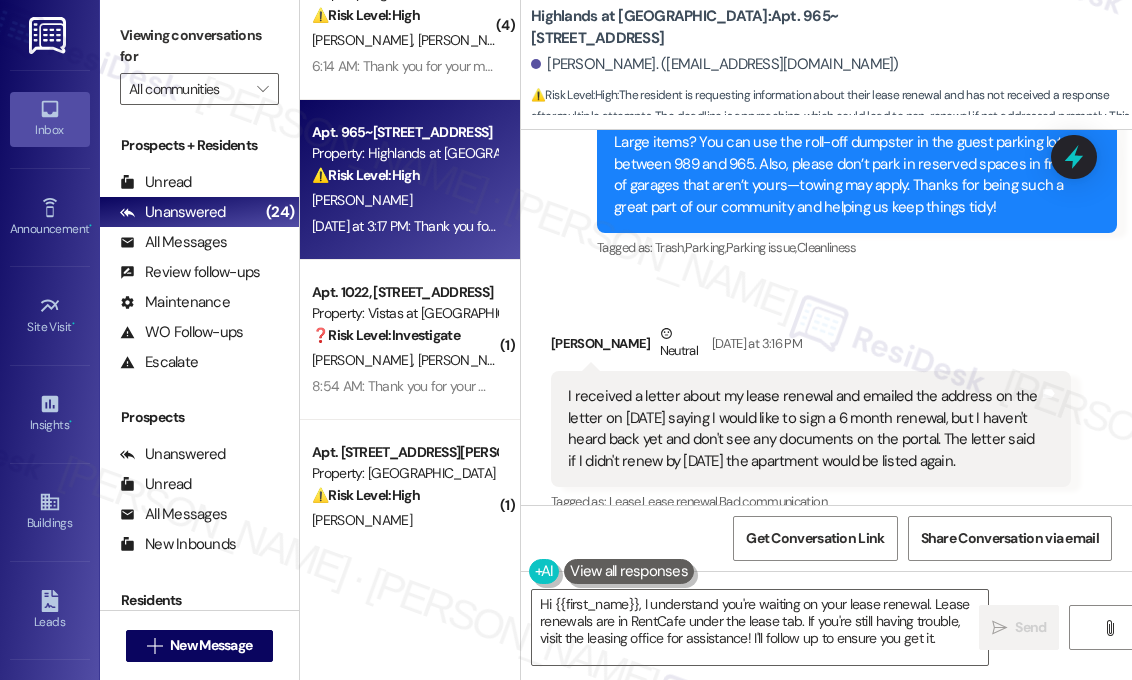 scroll, scrollTop: 7086, scrollLeft: 0, axis: vertical 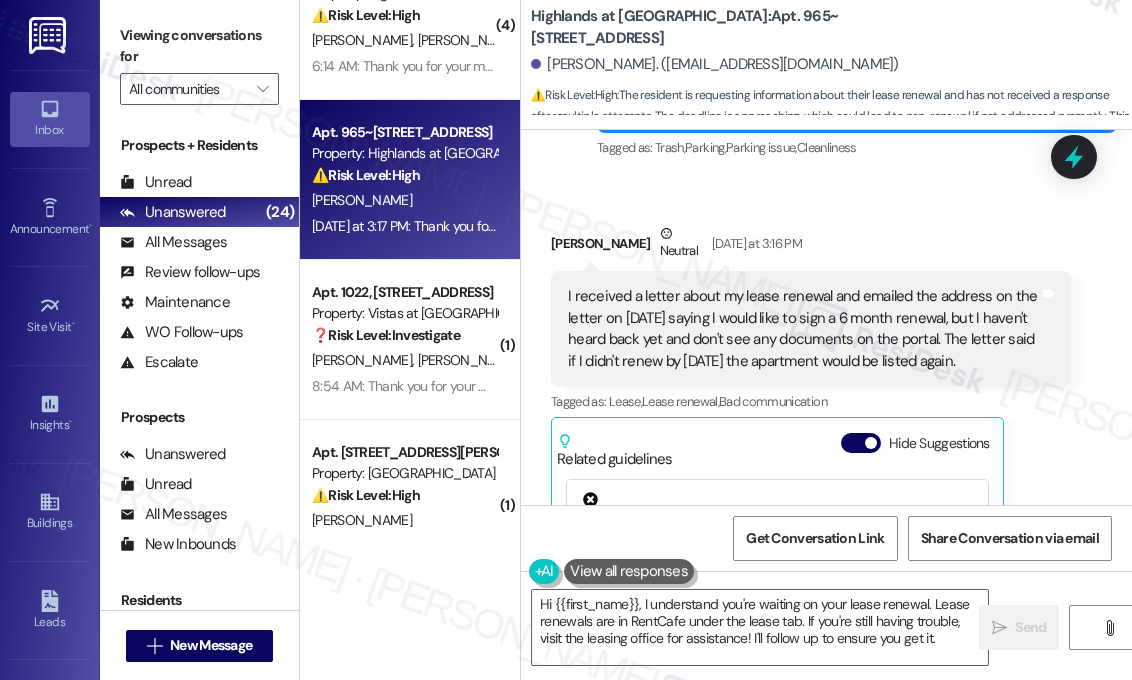drag, startPoint x: 999, startPoint y: 402, endPoint x: 564, endPoint y: 339, distance: 439.5384 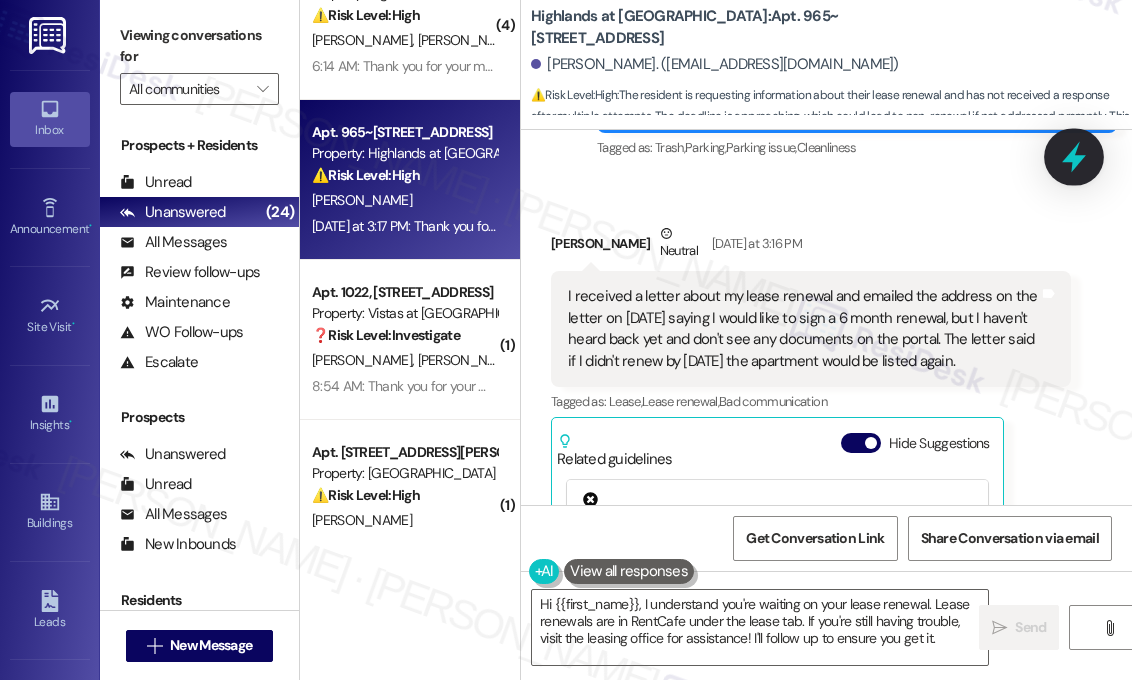 click 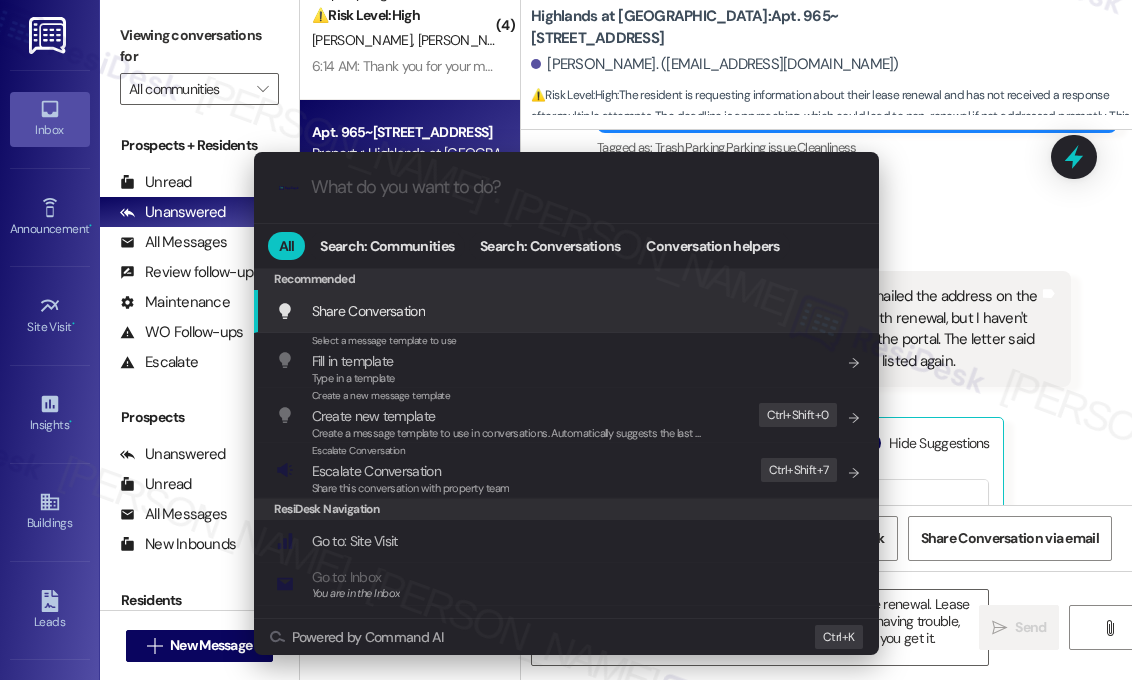 click on ".cls-1{fill:#0a055f;}.cls-2{fill:#0cc4c4;} resideskLogoBlueOrange All Search: Communities Search: Conversations Conversation helpers Recommended Recommended Share Conversation Add shortcut Select a message template to use Fill in template Type in a template Add shortcut Create a new message template Create new template Create a message template to use in conversations. Automatically suggests the last message you sent. Edit Ctrl+ Shift+ 0 Escalate Conversation Escalate Conversation Share this conversation with property team Edit Ctrl+ Shift+ 7 ResiDesk Navigation Go to: Site Visit Add shortcut Go to: Inbox You are in the Inbox Add shortcut Go to: Settings Add shortcut Go to: Message Templates Add shortcut Go to: Buildings Add shortcut Help Getting Started: What you can do with ResiDesk Add shortcut Settings Powered by Command AI Ctrl+ K" at bounding box center (566, 340) 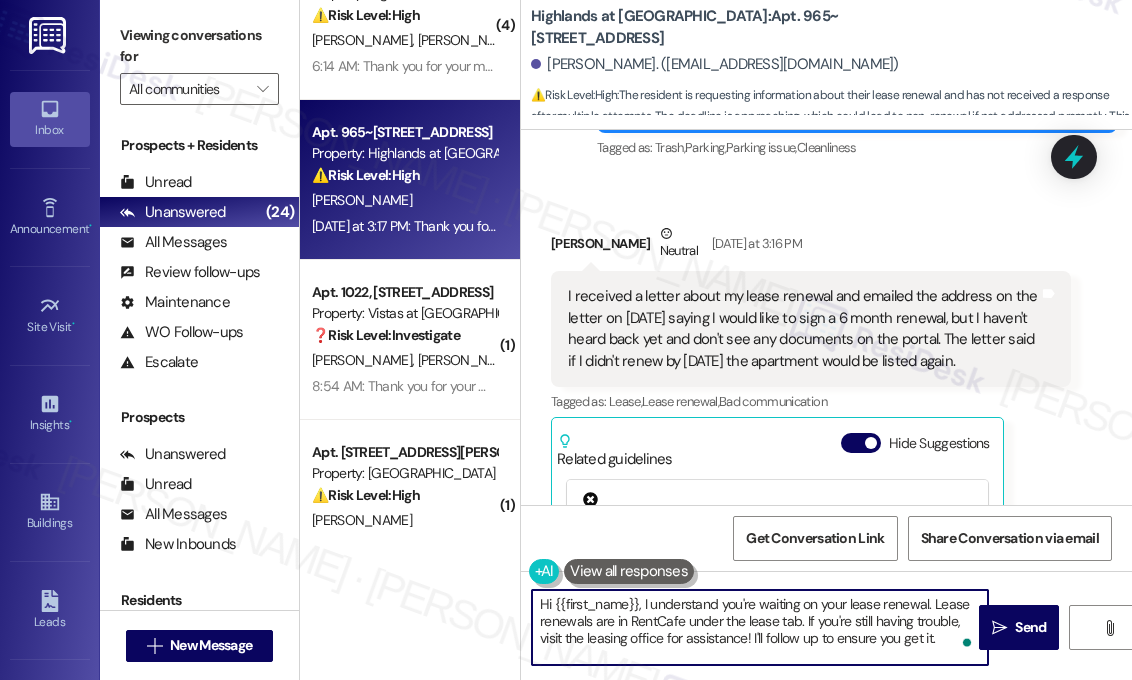 drag, startPoint x: 952, startPoint y: 635, endPoint x: 638, endPoint y: 605, distance: 315.42987 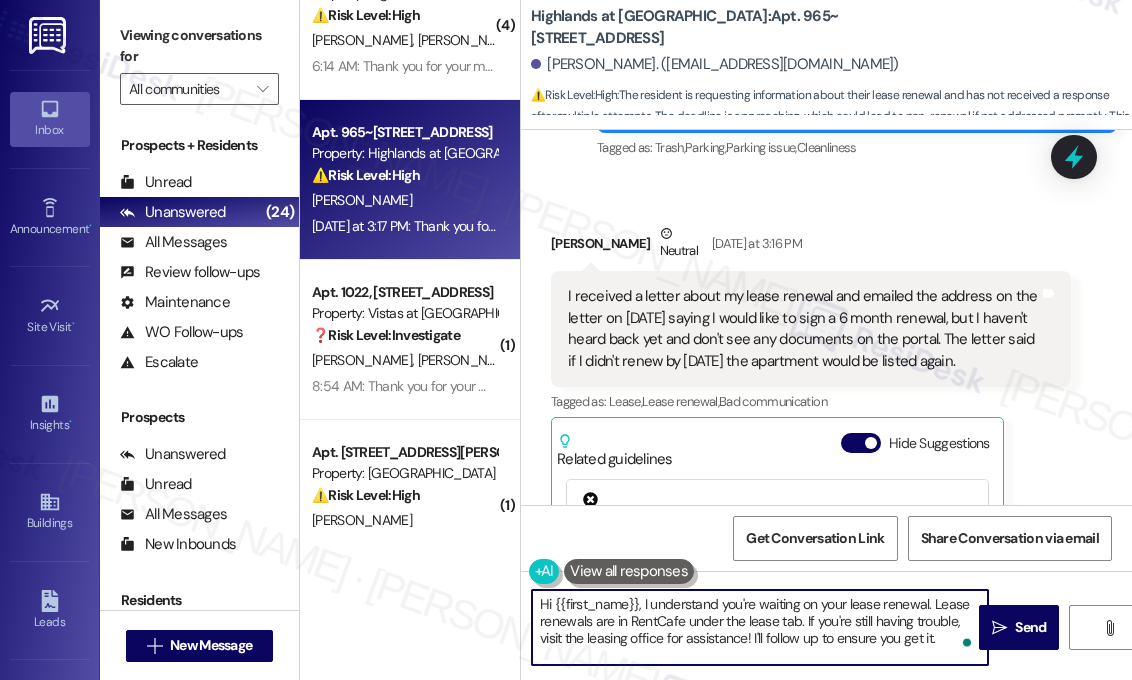 click on "Hi {{first_name}}, I understand you're waiting on your lease renewal. Lease renewals are in RentCafe under the lease tab. If you're still having trouble, visit the leasing office for assistance! I'll follow up to ensure you get it." at bounding box center (760, 627) 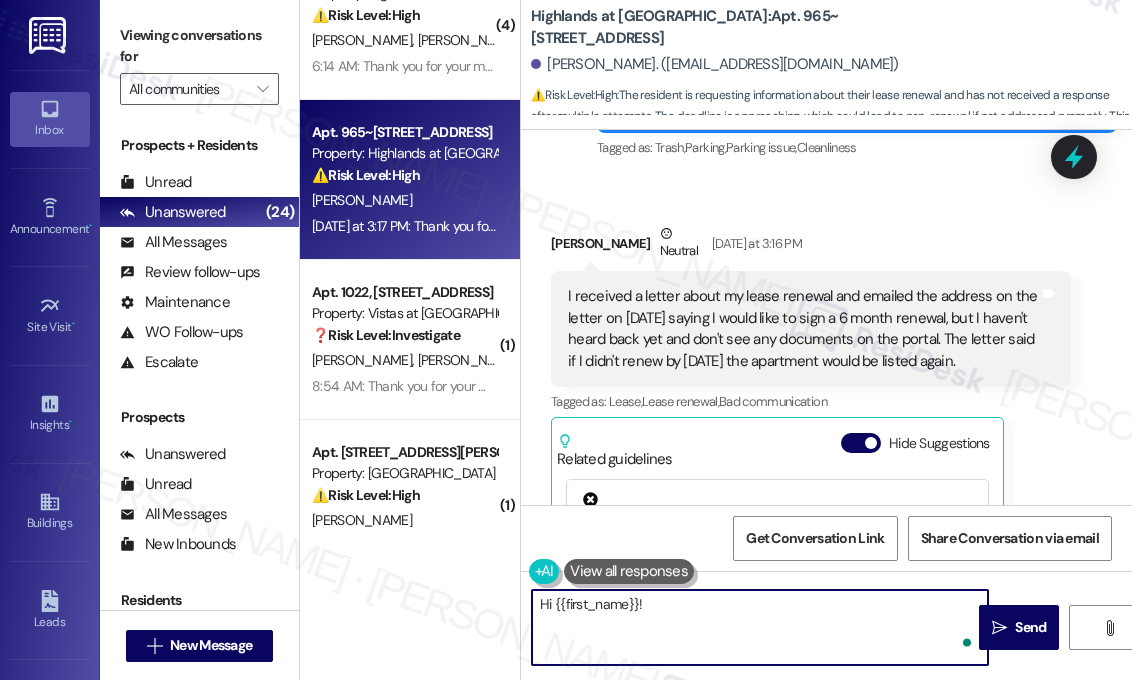 paste on "Thanks for reaching out. Just to confirm, did you receive any kind of reply or confirmation after sending your [DATE] email about the 6-month renewal? I’ll check in with the leasing team and see what might be causing the delay." 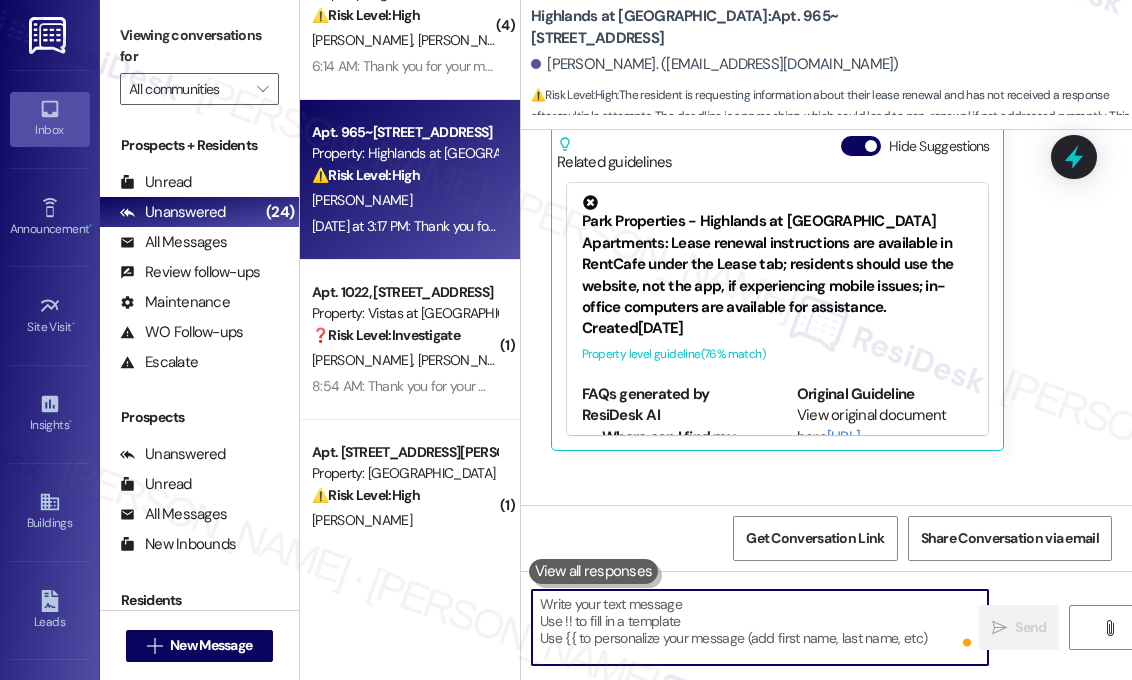 scroll, scrollTop: 7386, scrollLeft: 0, axis: vertical 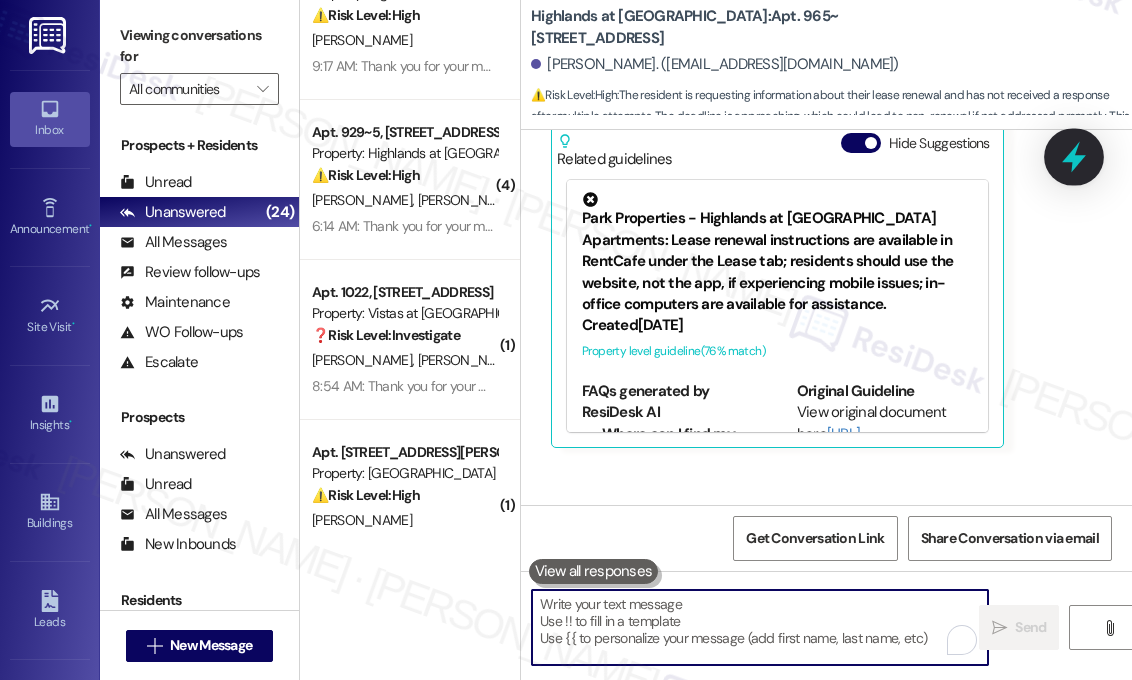 type 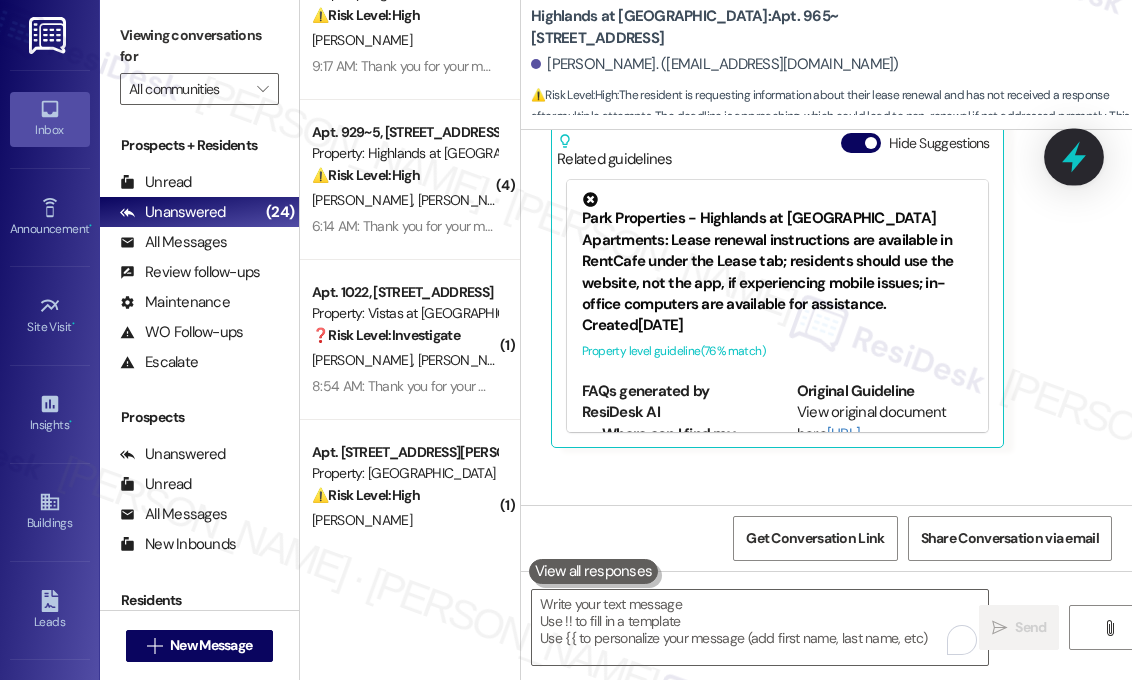 click 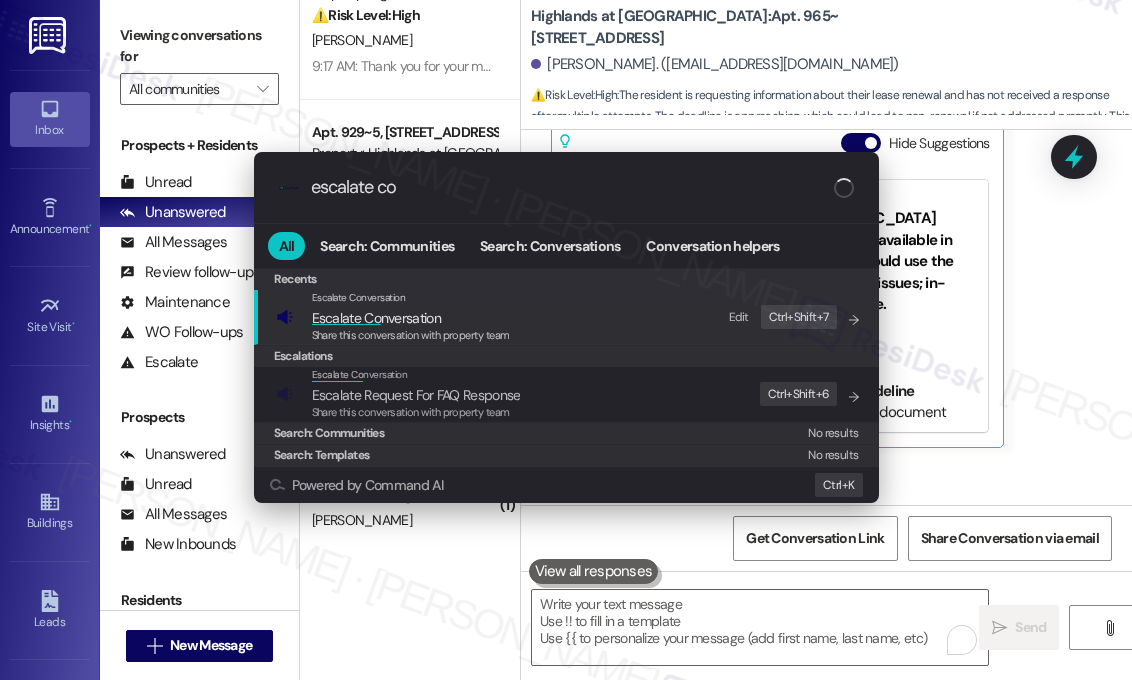 type on "escalate con" 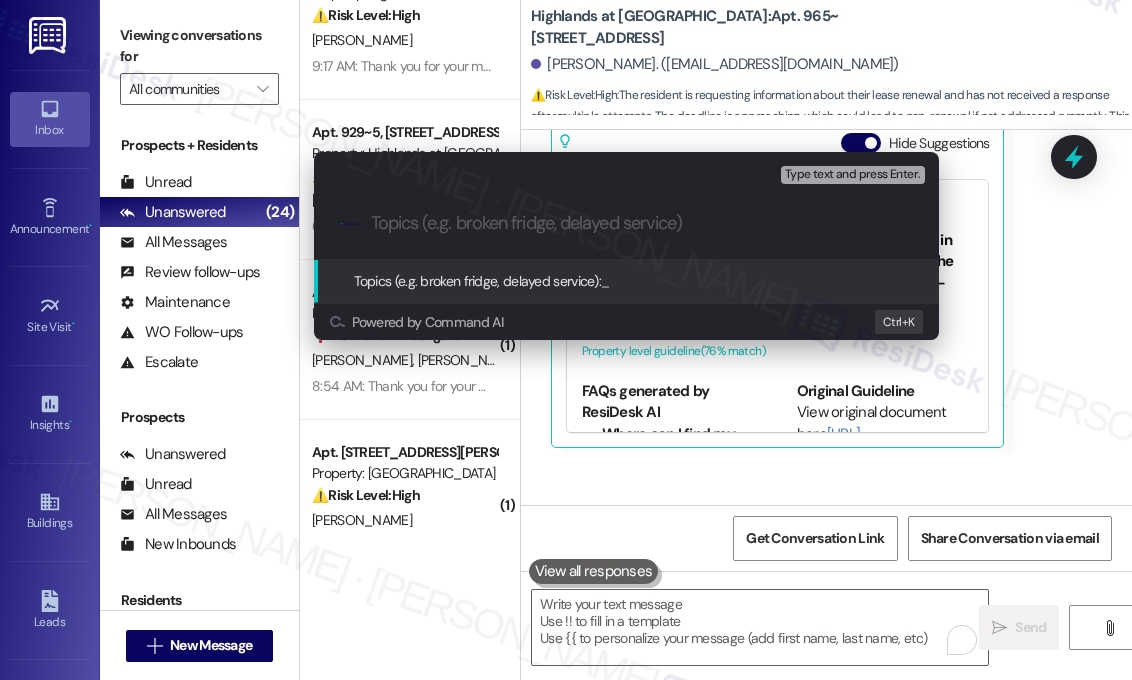paste on "Thanks for reaching out. Just to confirm, did you receive any kind of reply or confirmation after sending your [DATE] email about the 6-month renewal? I’ll check in with the leasing team and see what might be causing the delay." 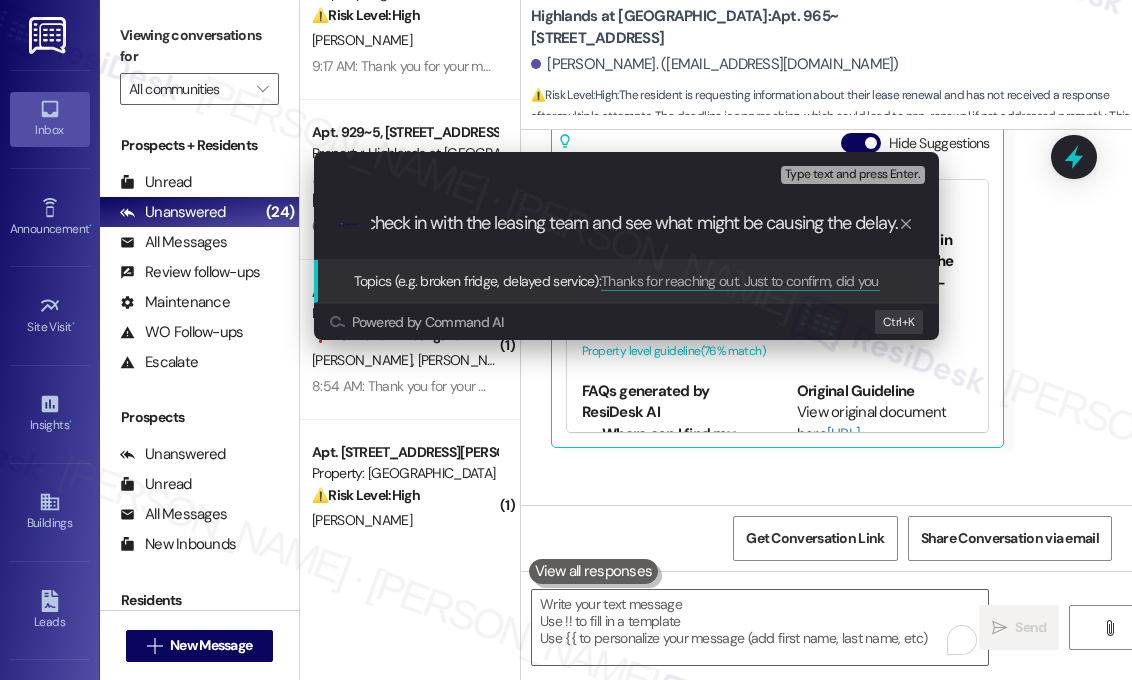 scroll, scrollTop: 0, scrollLeft: 0, axis: both 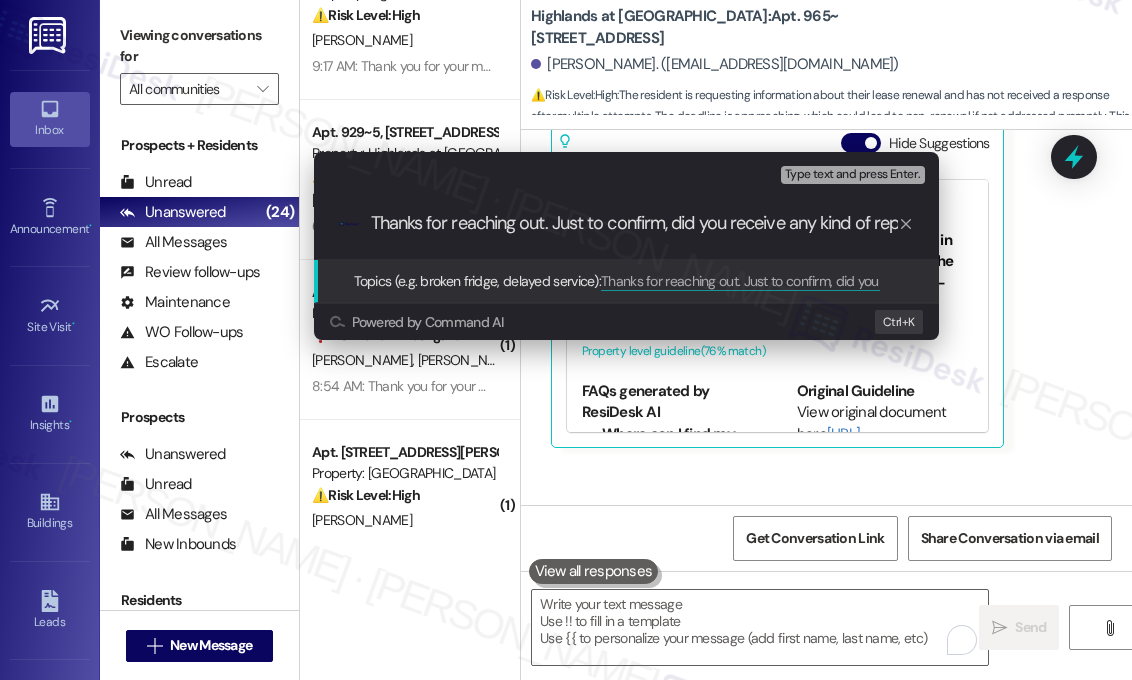 click on "Thanks for reaching out. Just to confirm, did you receive any kind of reply or confirmation after sending your [DATE] email about the 6-month renewal? I’ll check in with the leasing team and see what might be causing the delay." at bounding box center [634, 223] 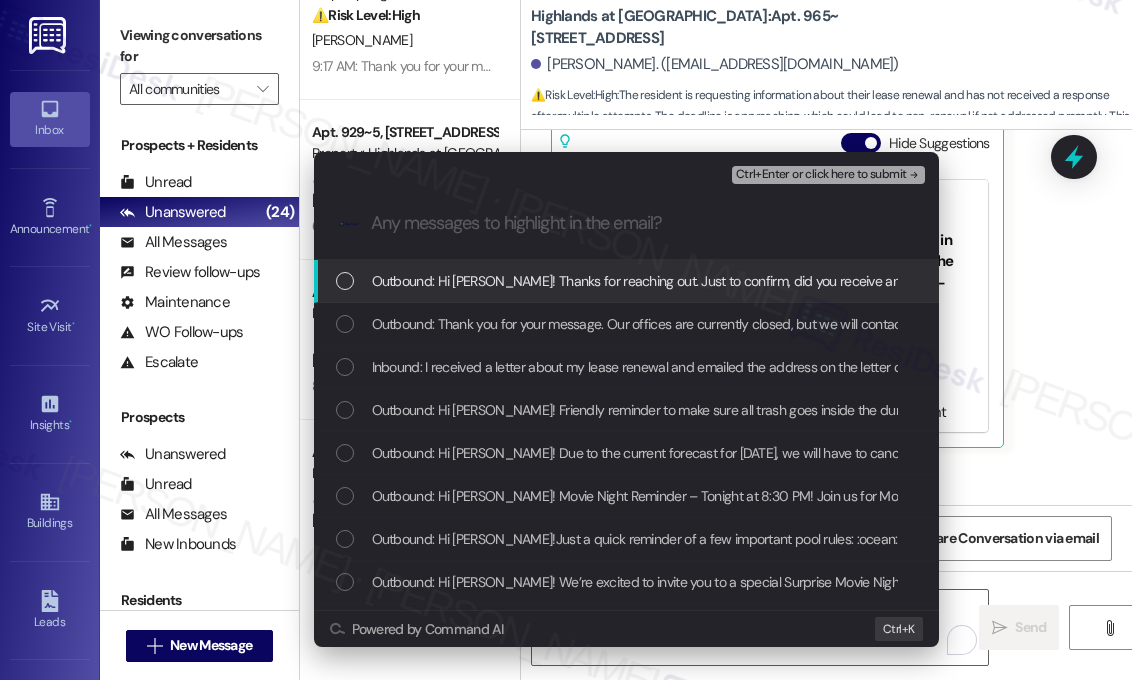 click on "Outbound: Hi [PERSON_NAME]! Thanks for reaching out. Just to confirm, did you receive any kind of reply or confirmation after sending your [DATE] email about the 6-month renewal? I’ll check in with the leasing team and see what might be causing the delay." at bounding box center (1118, 281) 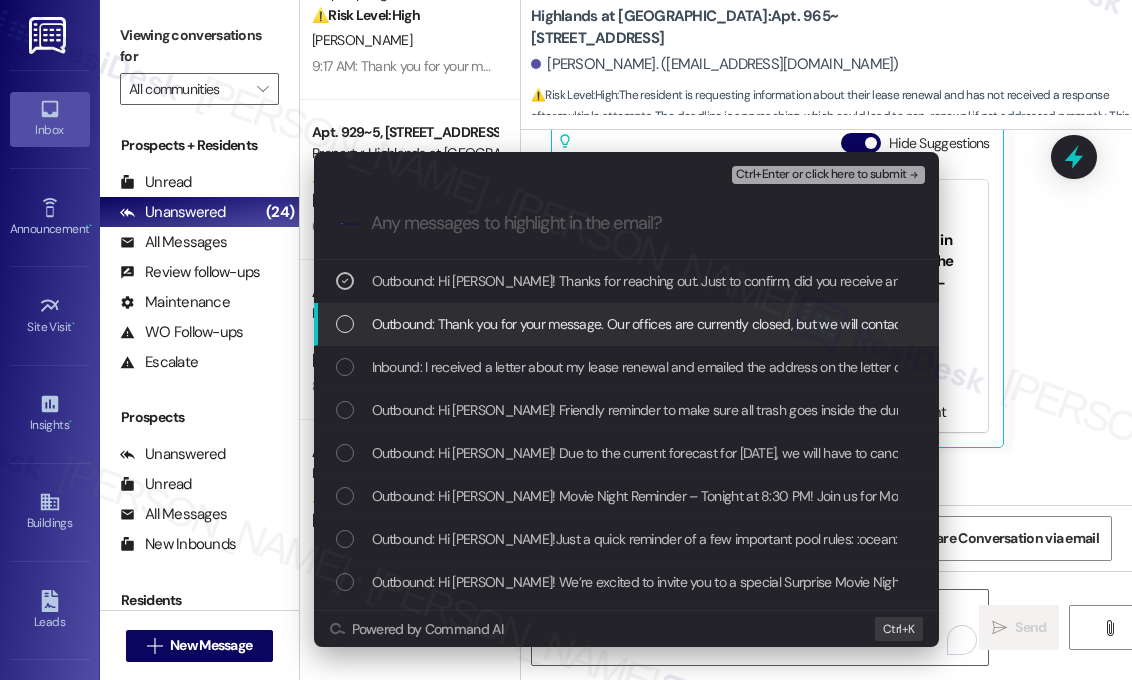 click on "Outbound: Thank you for your message. Our offices are currently closed, but we will contact you when we resume operations. For emergencies, please contact your leasing office at 540-552-0826 and select option 3 for emergencies." at bounding box center (1058, 324) 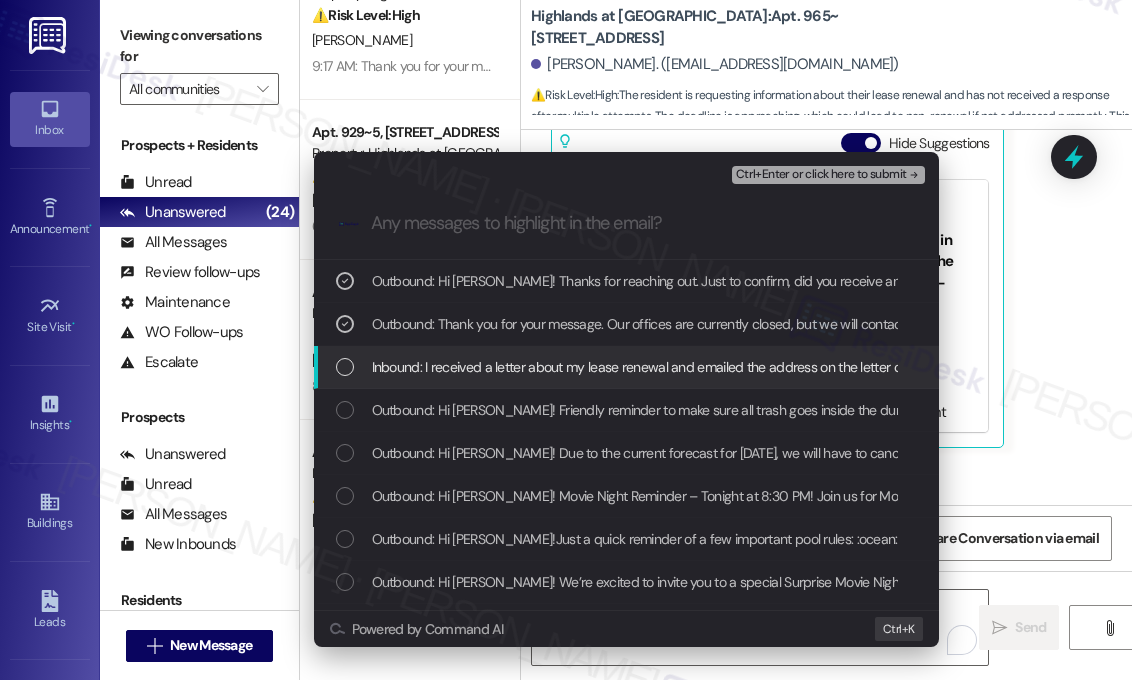 click on "Inbound: I received a letter about my lease renewal and emailed the address on the letter on July 1st saying I would like to sign a 6 month renewal, but I haven't heard back yet and don't see any documents on the portal. The letter said if I didn't renew by July 30th the apartment would be listed again." at bounding box center [1226, 367] 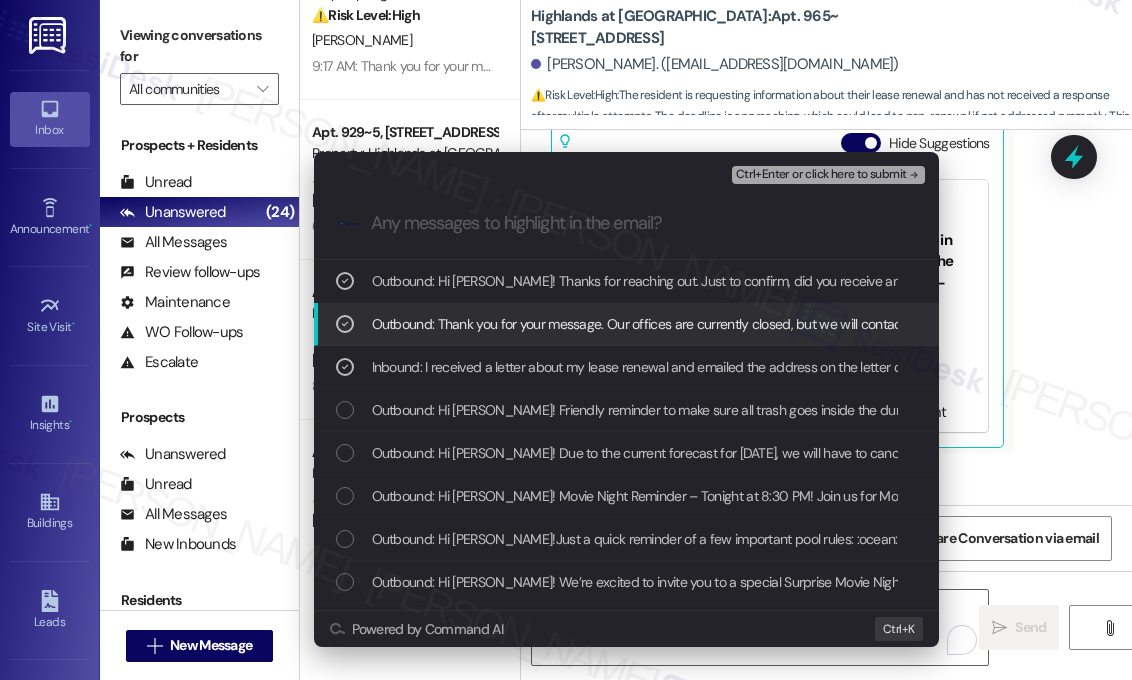 click on "Outbound: Thank you for your message. Our offices are currently closed, but we will contact you when we resume operations. For emergencies, please contact your leasing office at 540-552-0826 and select option 3 for emergencies." at bounding box center [1058, 324] 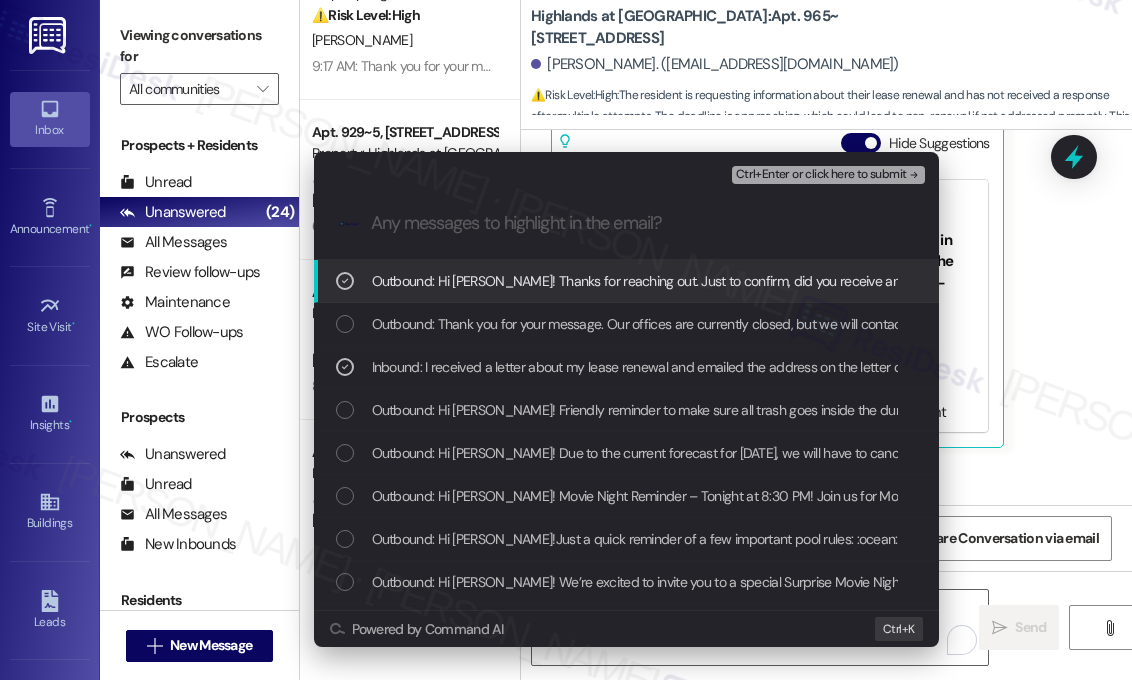 click on "Ctrl+Enter or click here to submit" at bounding box center (821, 175) 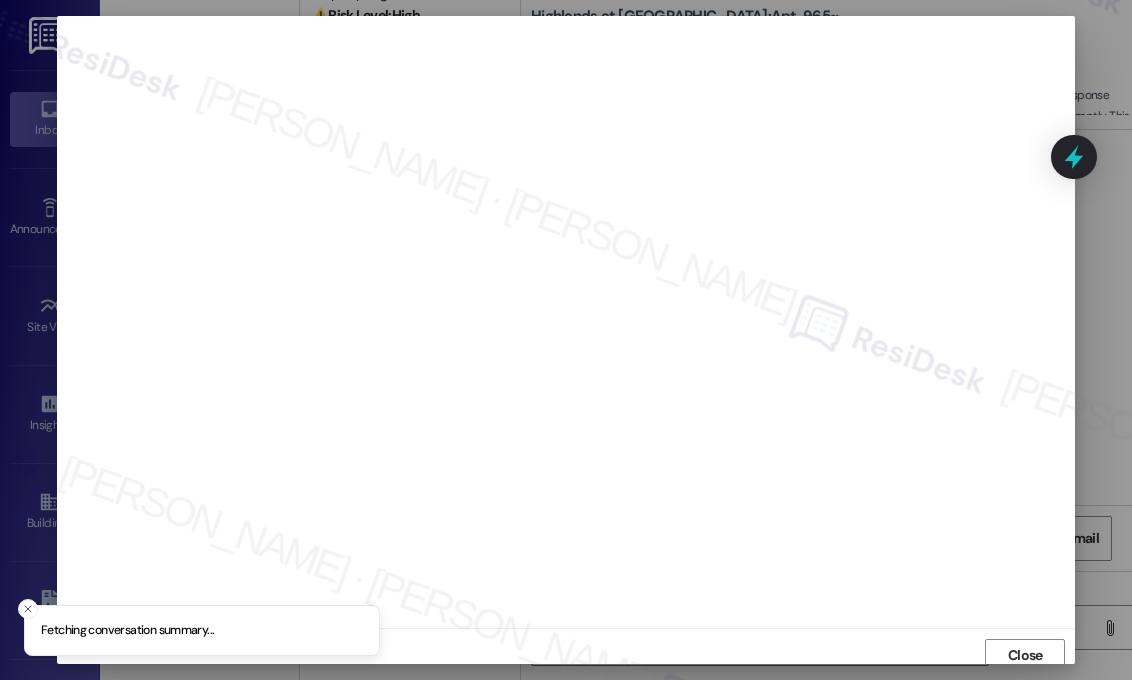 scroll, scrollTop: 7, scrollLeft: 0, axis: vertical 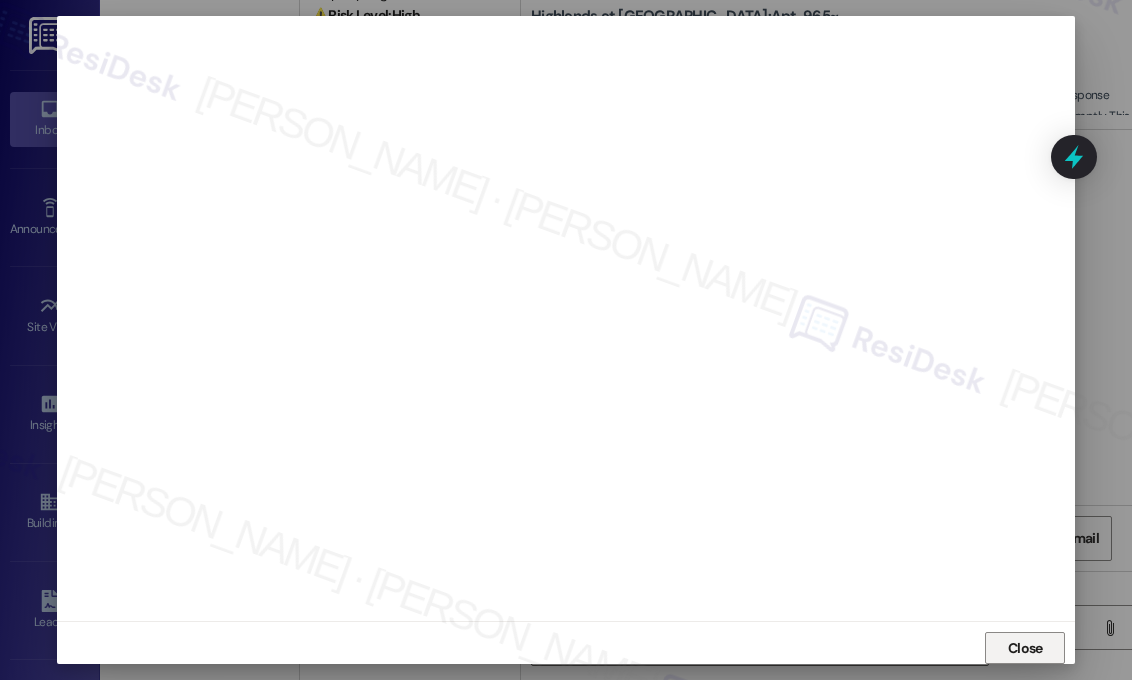 click on "Close" at bounding box center [1025, 648] 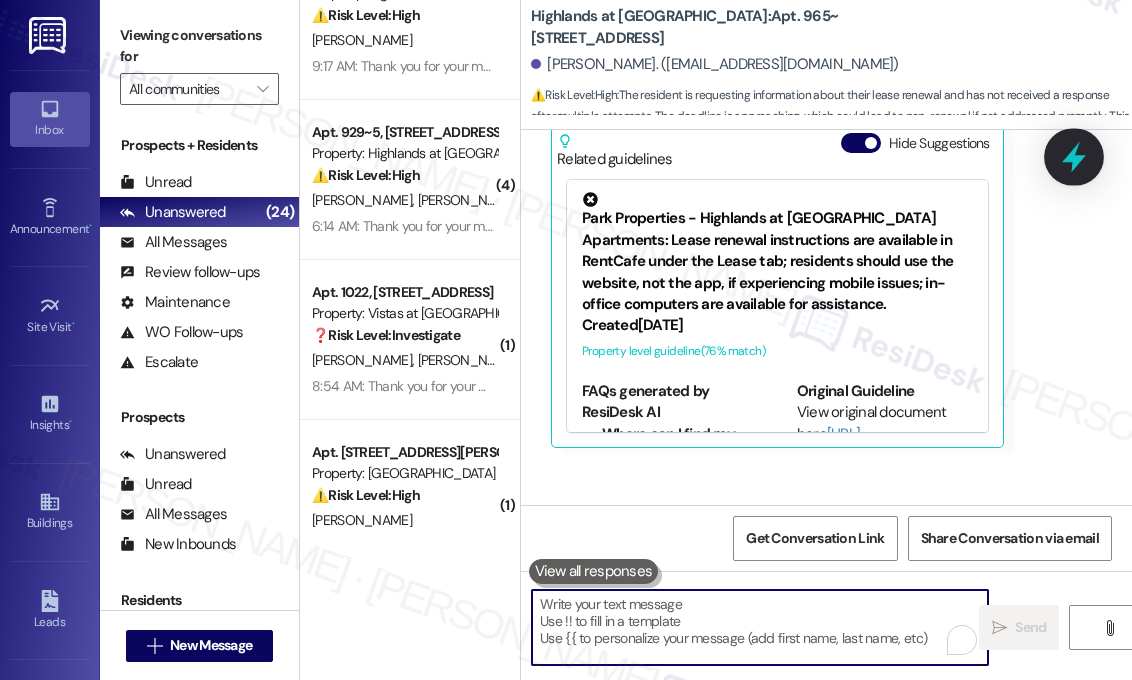 click 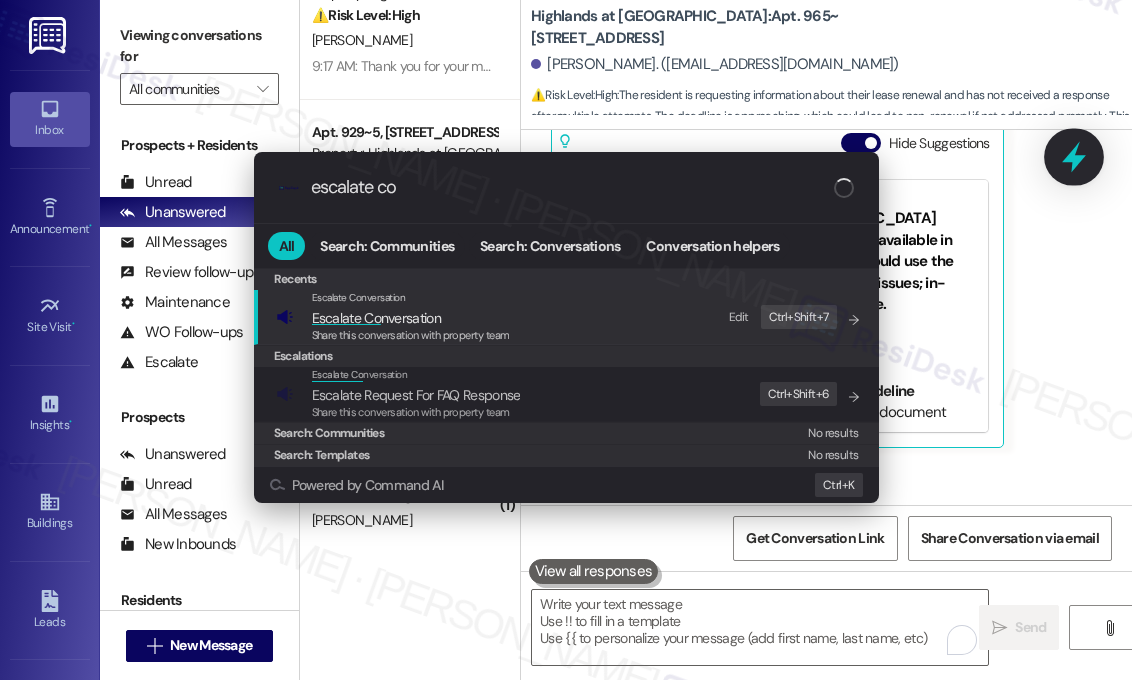type on "escalate con" 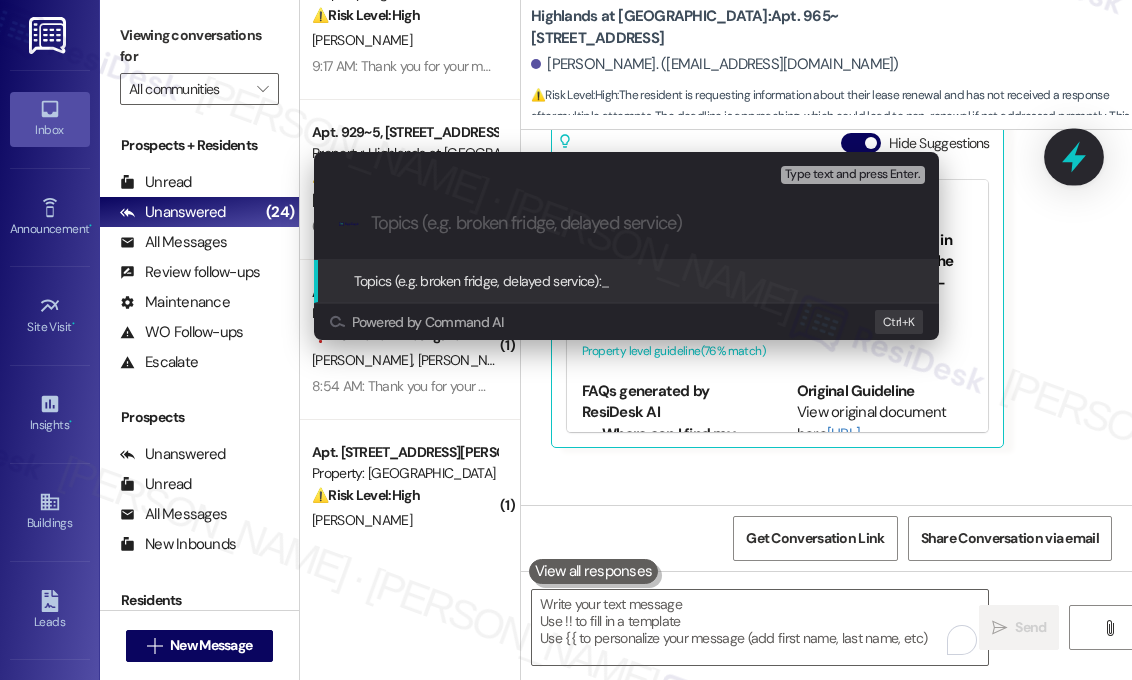 paste on "Follow-Up on Lease Renewal Request Sent July 1st" 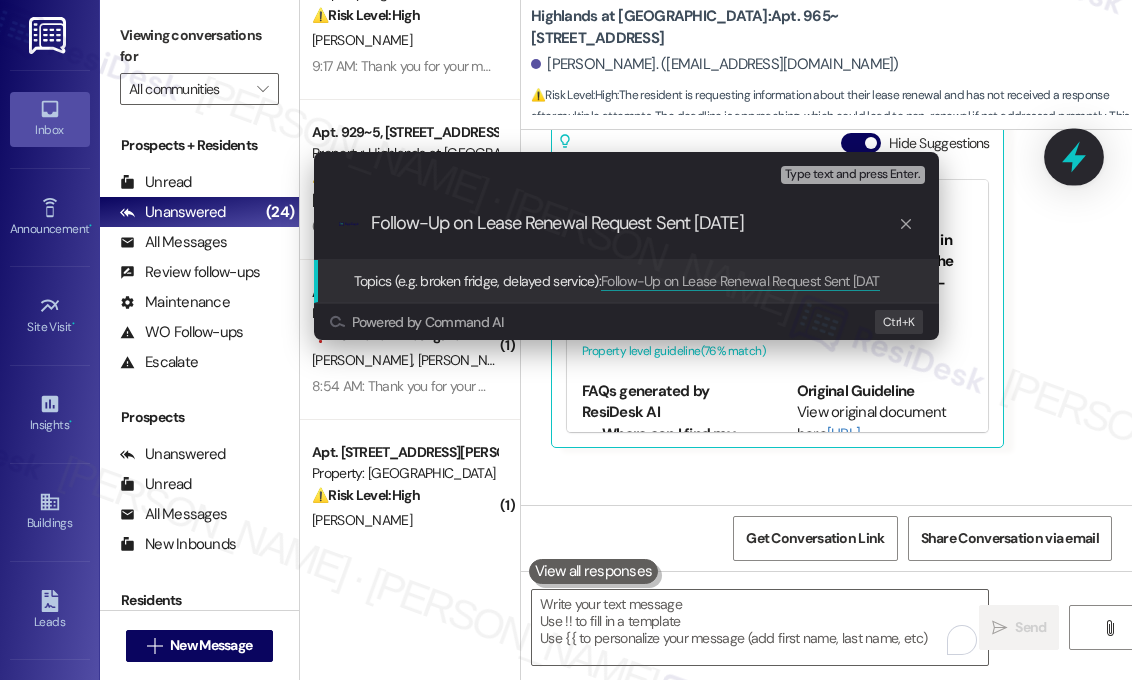 type 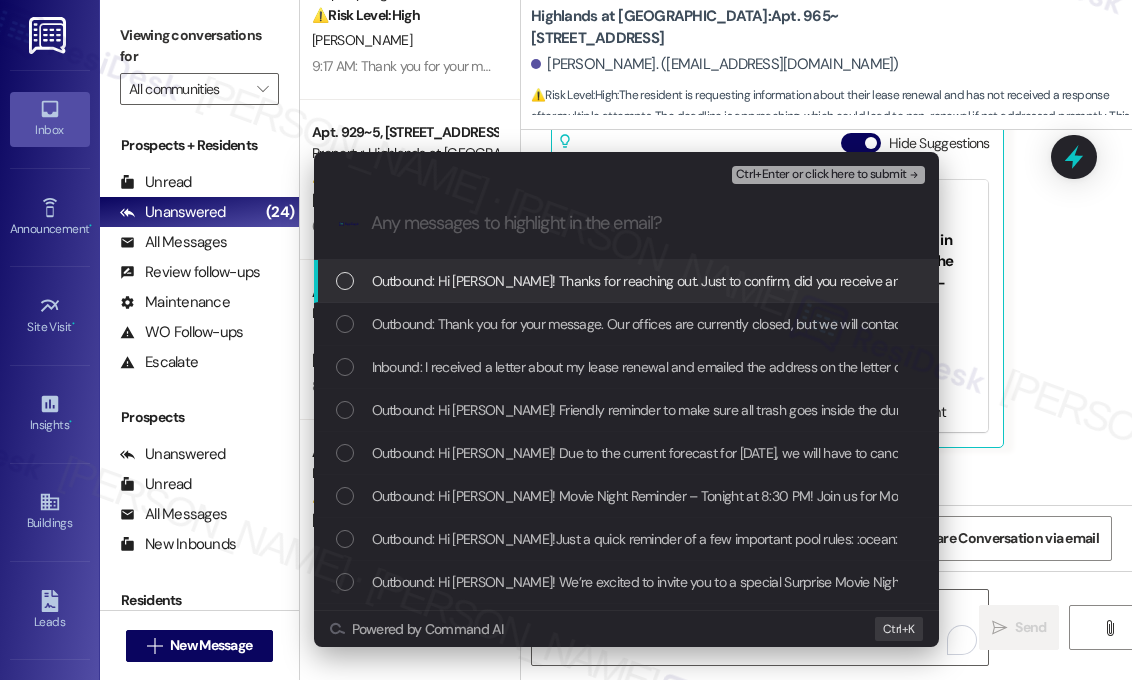 click on "Outbound: Hi Calvin! Thanks for reaching out. Just to confirm, did you receive any kind of reply or confirmation after sending your July 1st email about the 6-month renewal? I’ll check in with the leasing team and see what might be causing the delay." at bounding box center [1118, 281] 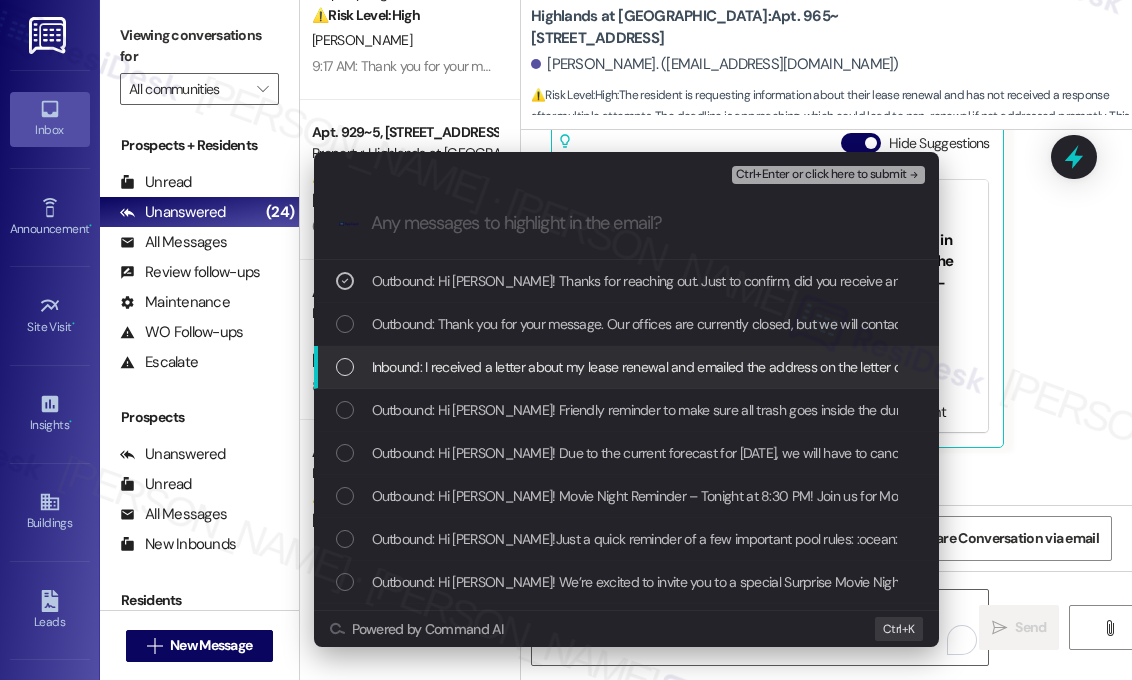click on "Inbound: I received a letter about my lease renewal and emailed the address on the letter on July 1st saying I would like to sign a 6 month renewal, but I haven't heard back yet and don't see any documents on the portal. The letter said if I didn't renew by July 30th the apartment would be listed again." at bounding box center [1226, 367] 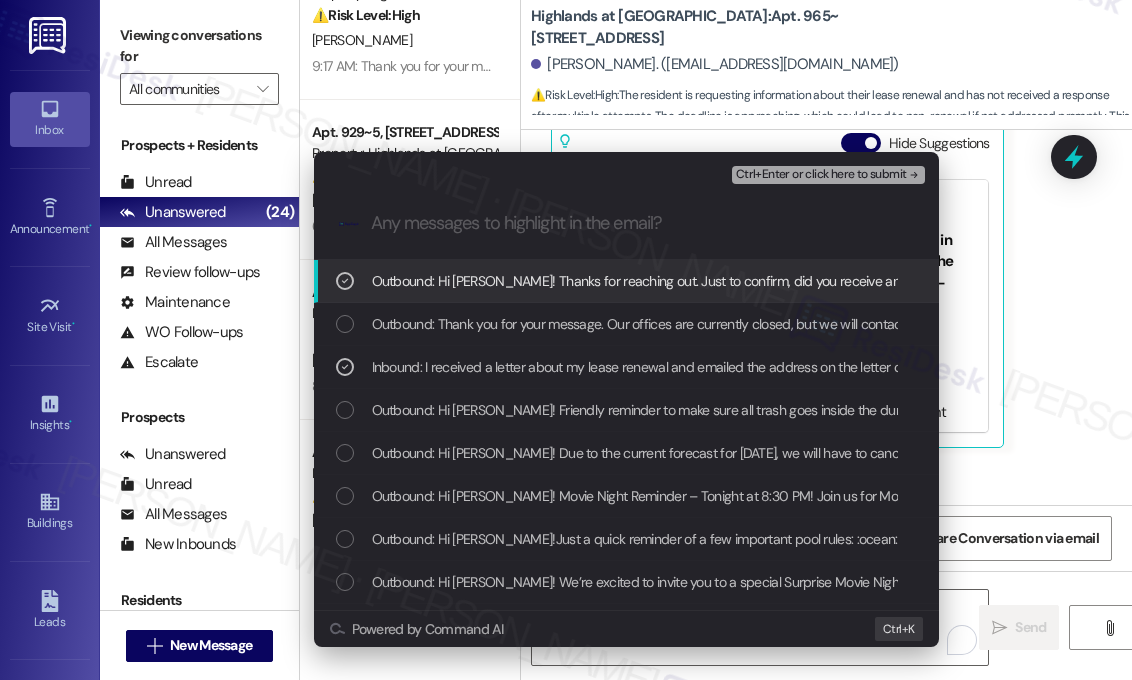 click on "Ctrl+Enter or click here to submit" at bounding box center (821, 175) 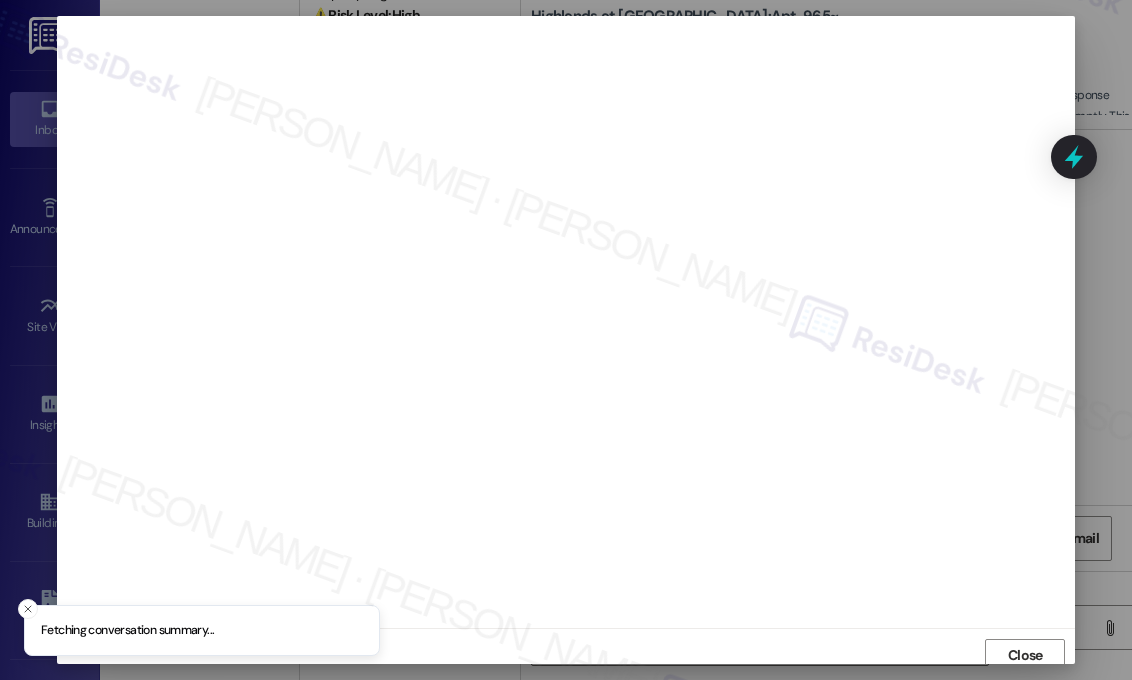 scroll, scrollTop: 7, scrollLeft: 0, axis: vertical 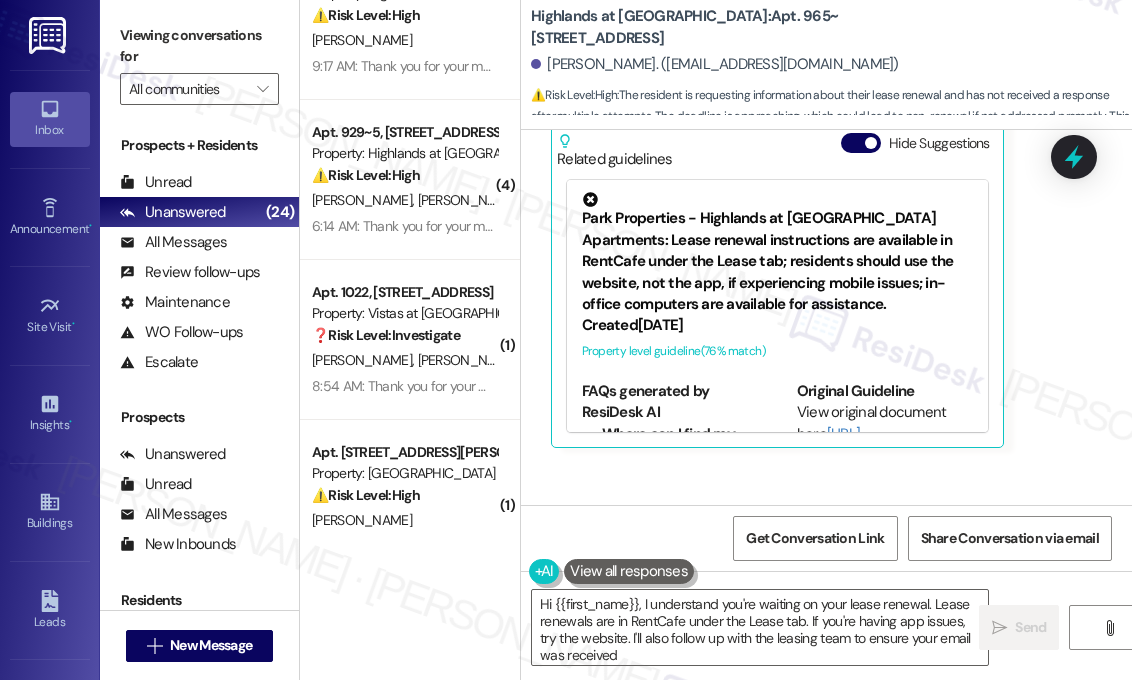 type on "Hi {{first_name}}, I understand you're waiting on your lease renewal. Lease renewals are in RentCafe under the Lease tab. If you're having app issues, try the website. I'll also follow up with the leasing team to ensure your email was received." 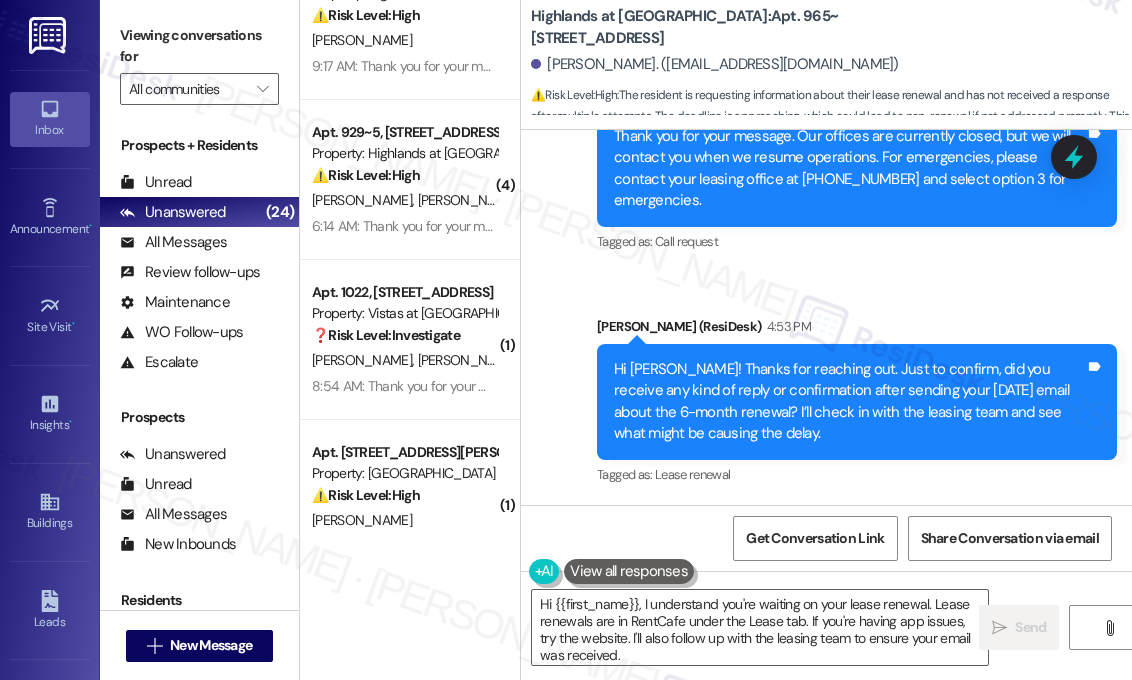 scroll, scrollTop: 7832, scrollLeft: 0, axis: vertical 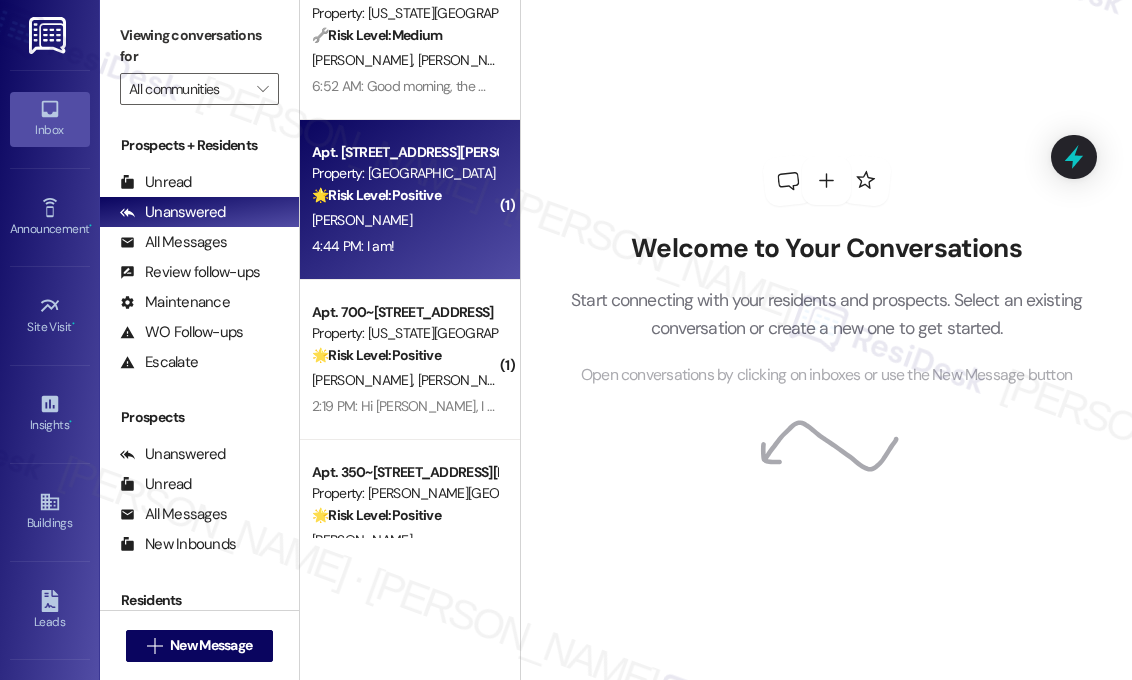 click on "4:44 PM: I am!  4:44 PM: I am!" at bounding box center (404, 246) 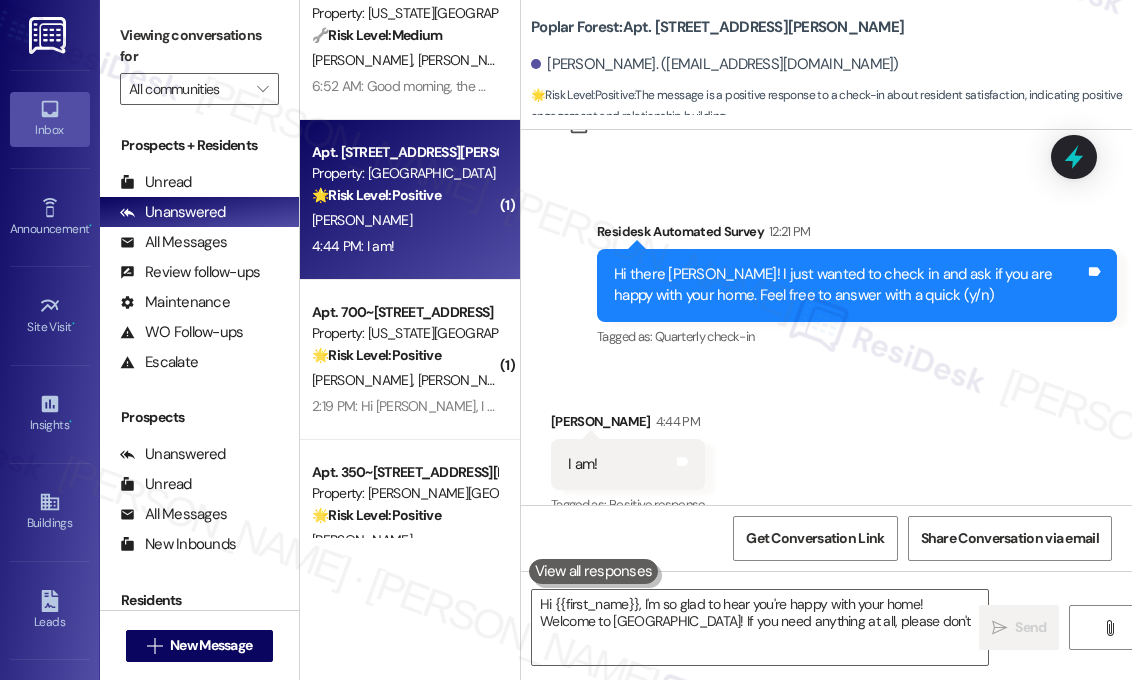 scroll, scrollTop: 393, scrollLeft: 0, axis: vertical 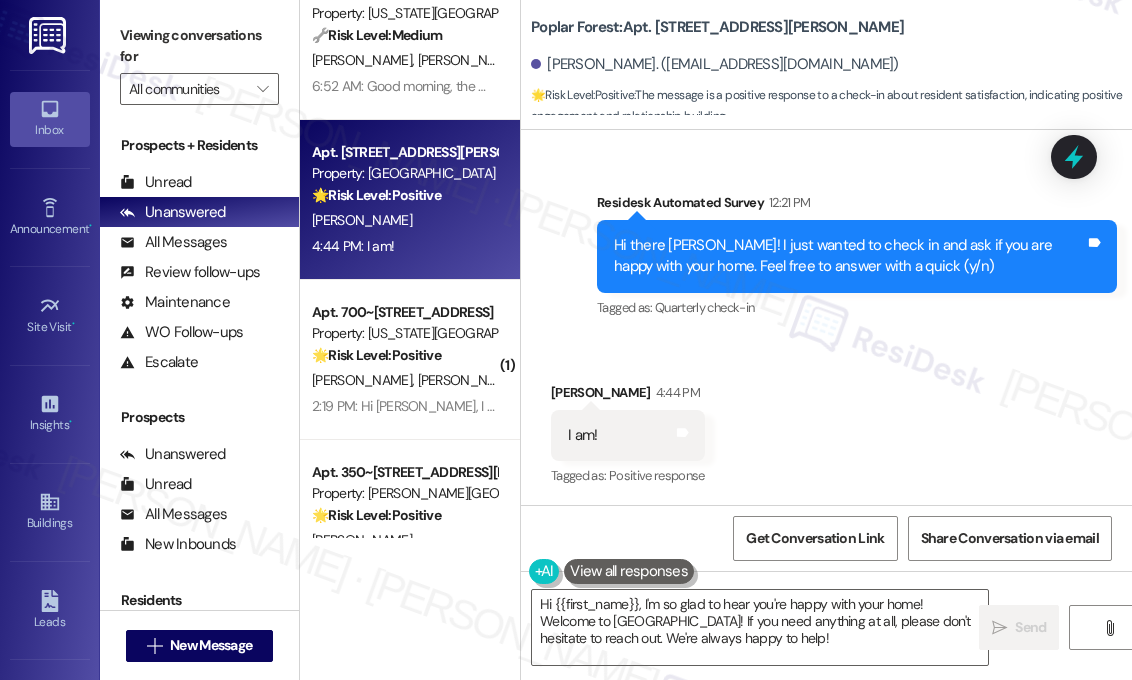 click on "Received via SMS [PERSON_NAME] 4:44 PM I am!  Tags and notes Tagged as:   Positive response Click to highlight conversations about Positive response" at bounding box center (826, 421) 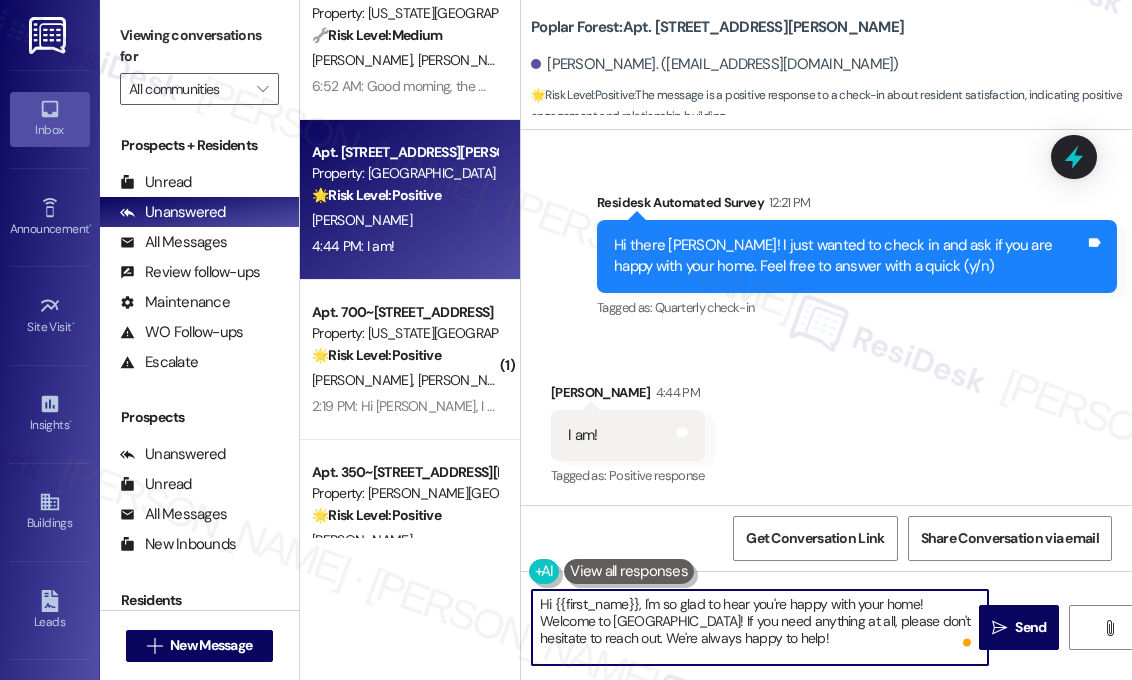 drag, startPoint x: 838, startPoint y: 645, endPoint x: 695, endPoint y: 619, distance: 145.34442 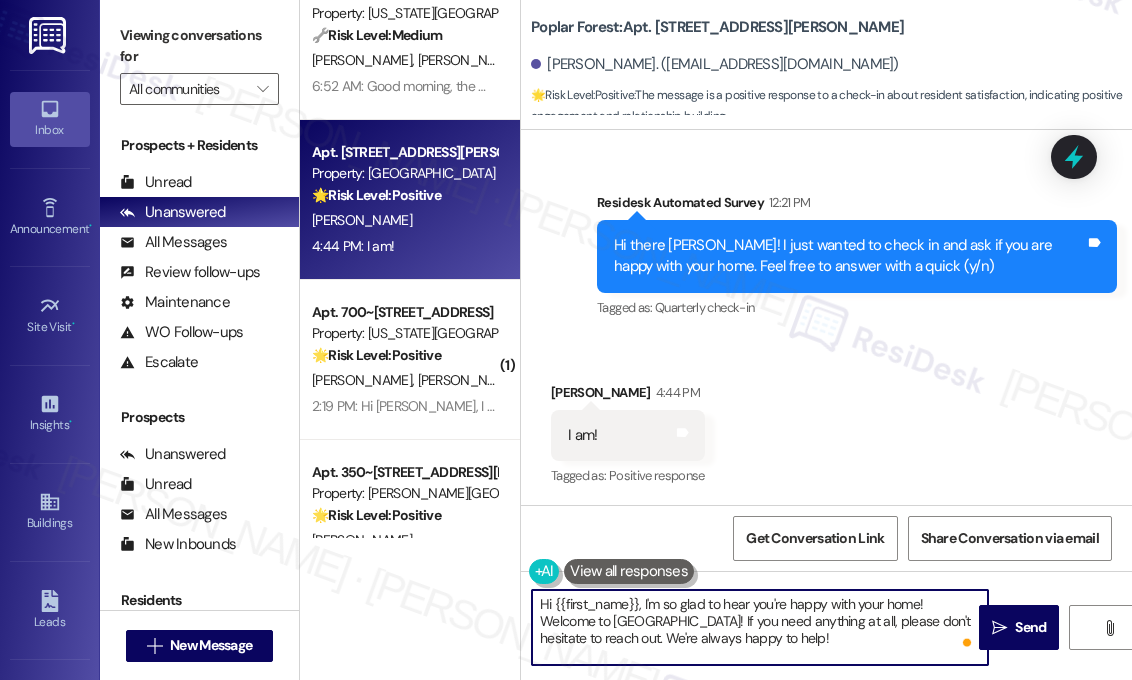 click on "Hi {{first_name}}, I'm so glad to hear you're happy with your home! Welcome to [GEOGRAPHIC_DATA]! If you need anything at all, please don't hesitate to reach out. We're always happy to help!" at bounding box center [760, 627] 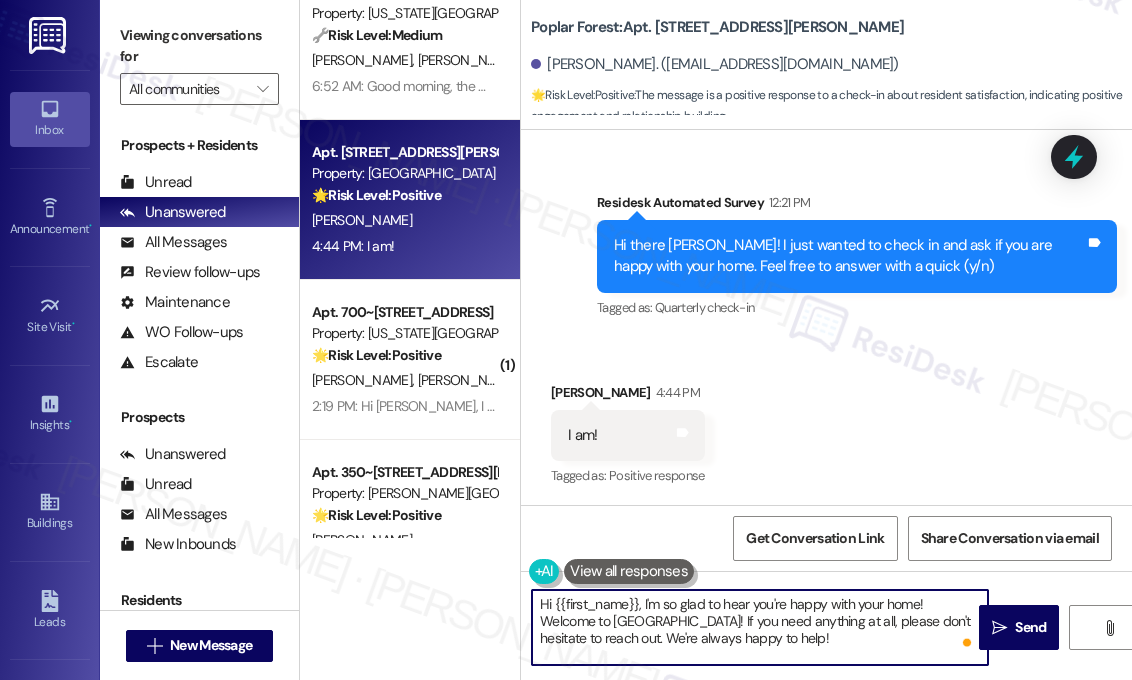 paste on "I may ask...has {{property}} lived up to your expectations?" 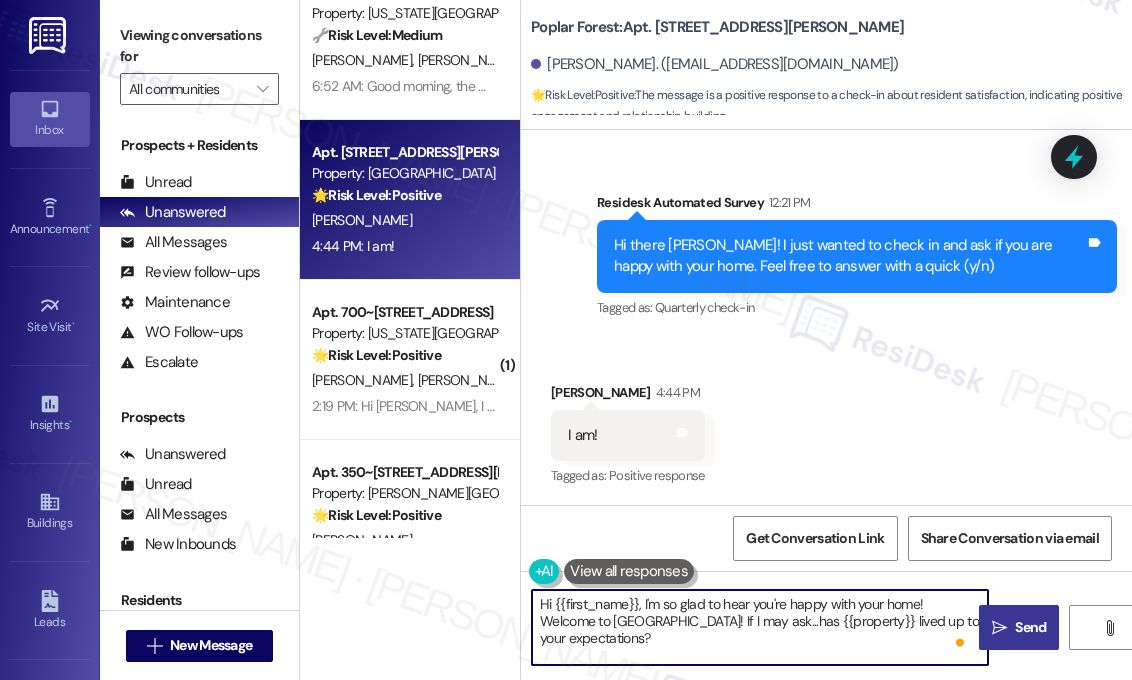 click on "Send" at bounding box center [1030, 627] 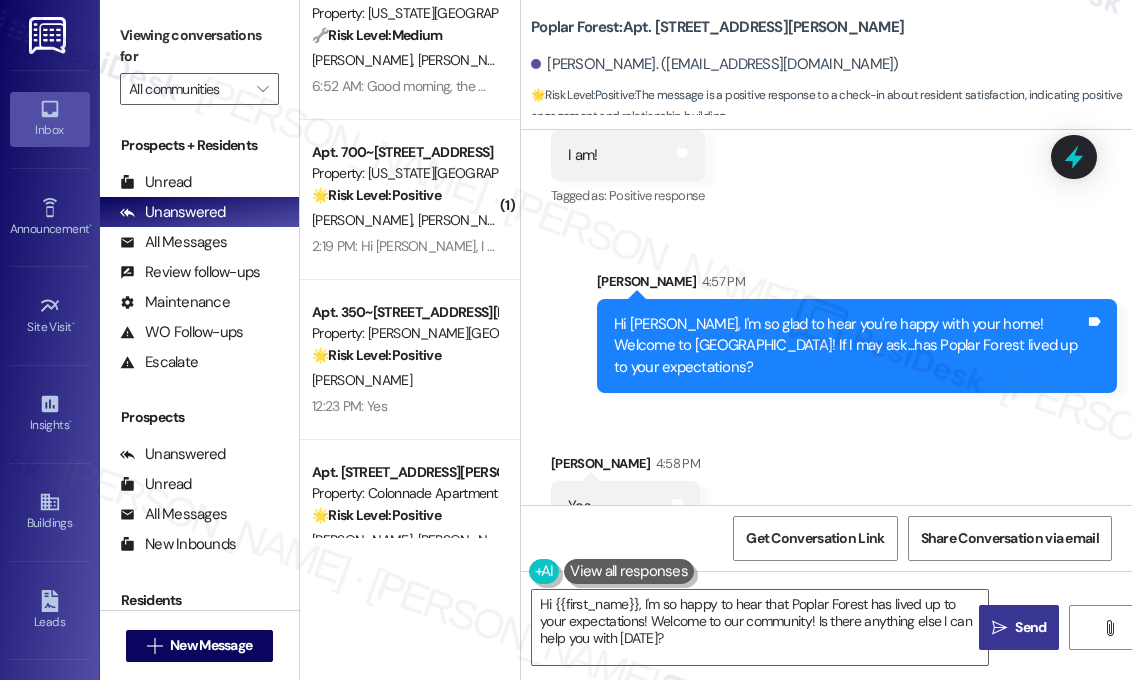 scroll, scrollTop: 693, scrollLeft: 0, axis: vertical 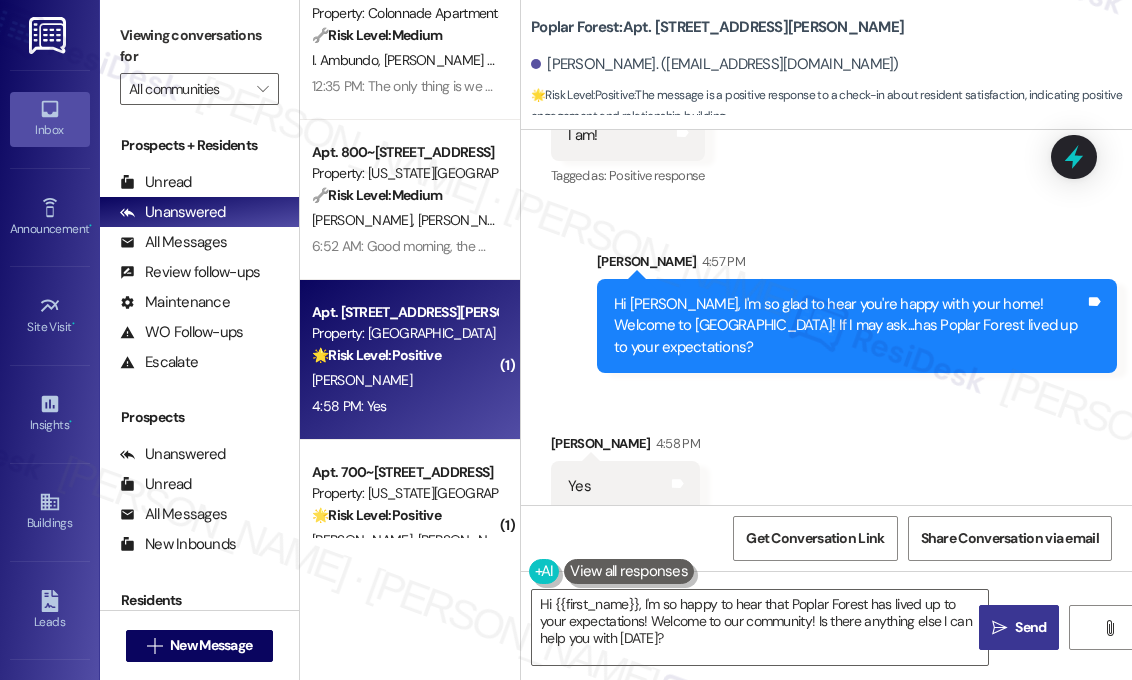 click on "Sent via SMS [PERSON_NAME] 4:57 PM Hi [PERSON_NAME], I'm so glad to hear you're happy with your home! Welcome to [GEOGRAPHIC_DATA]! If I may ask...has Poplar Forest lived up to your expectations? Tags and notes" at bounding box center (857, 312) 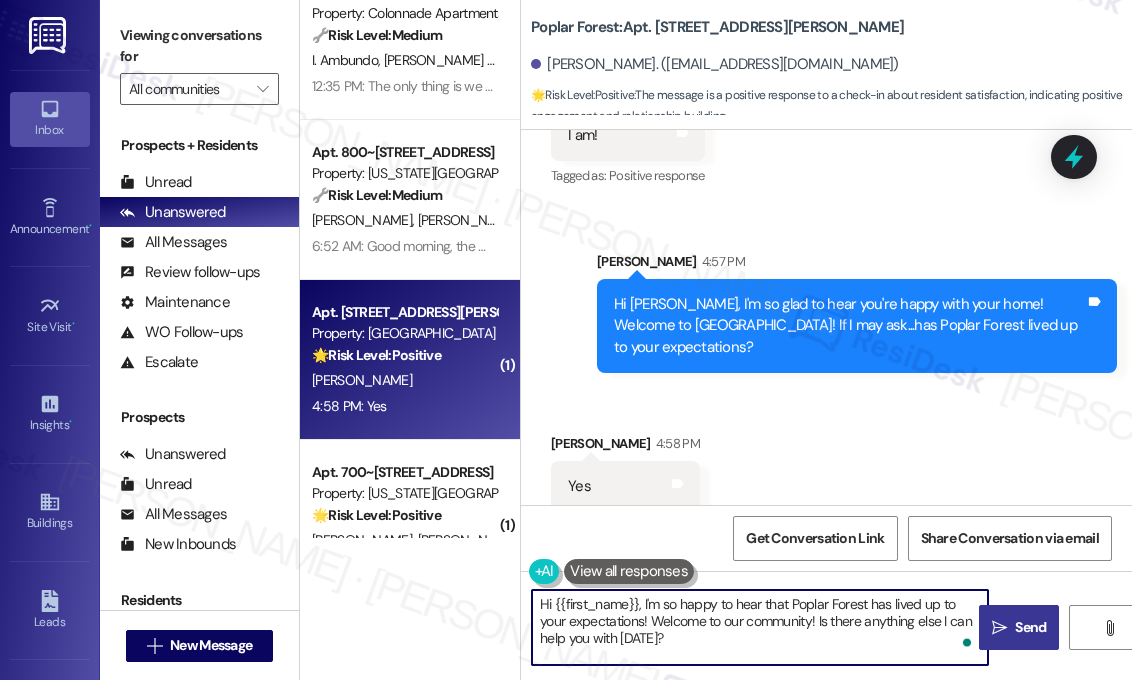 drag, startPoint x: 742, startPoint y: 644, endPoint x: 537, endPoint y: 594, distance: 211.00948 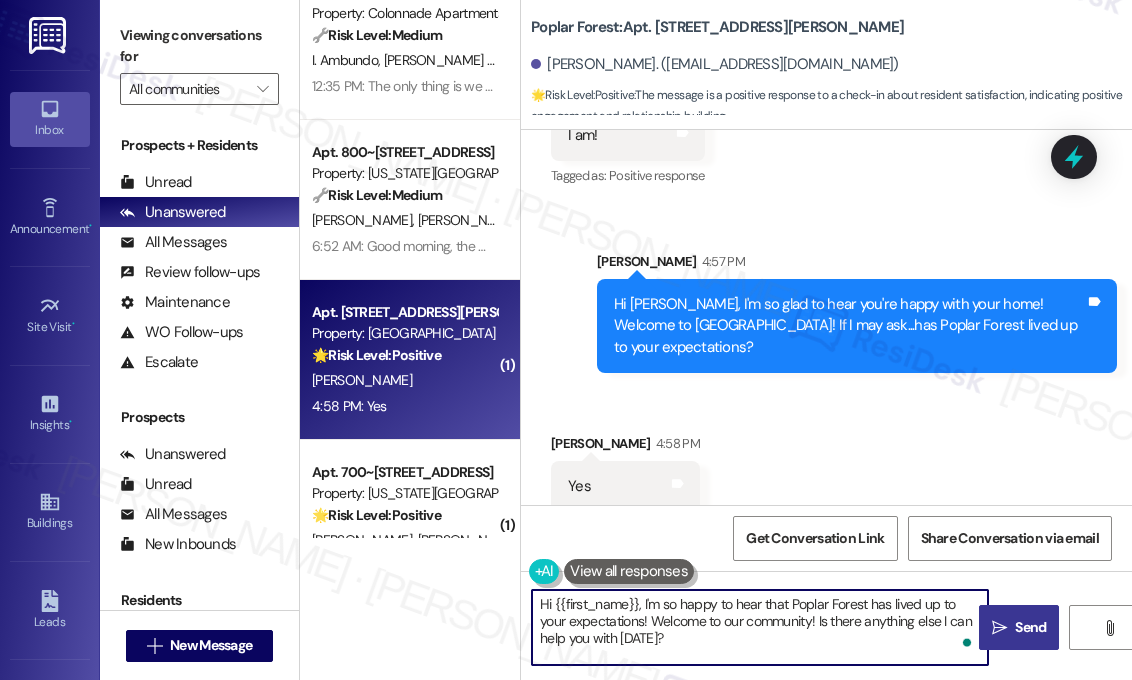 click on "Hi {{first_name}}, I'm so happy to hear that Poplar Forest has lived up to your expectations! Welcome to our community! Is there anything else I can help you with [DATE]?" at bounding box center (760, 627) 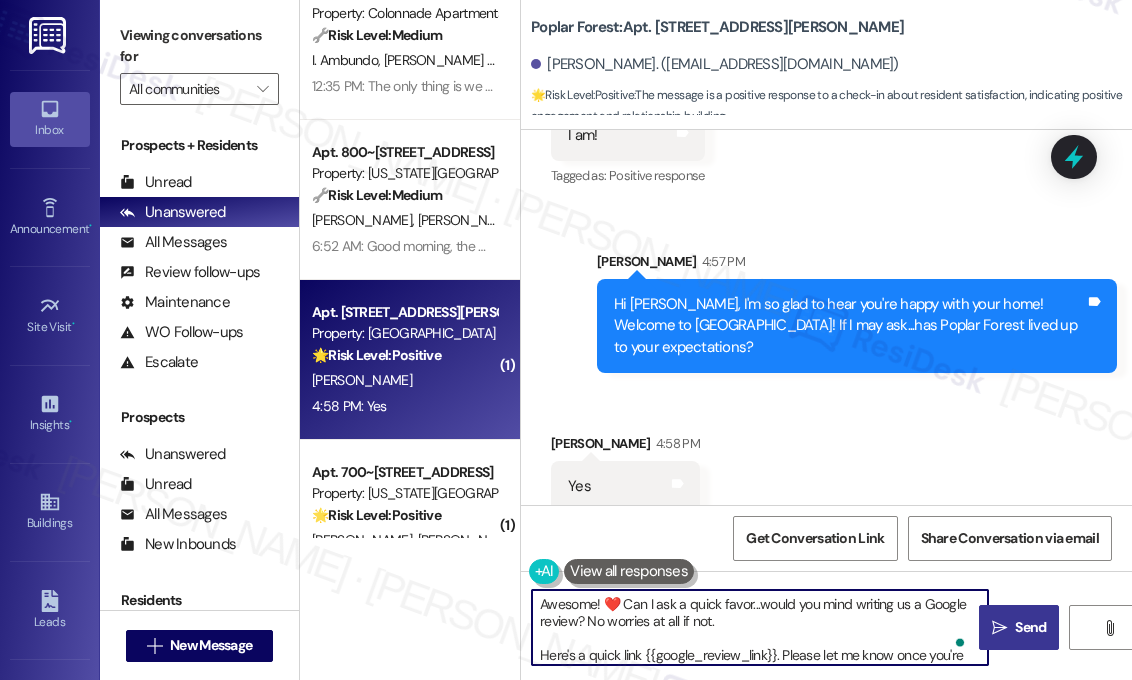 scroll, scrollTop: 16, scrollLeft: 0, axis: vertical 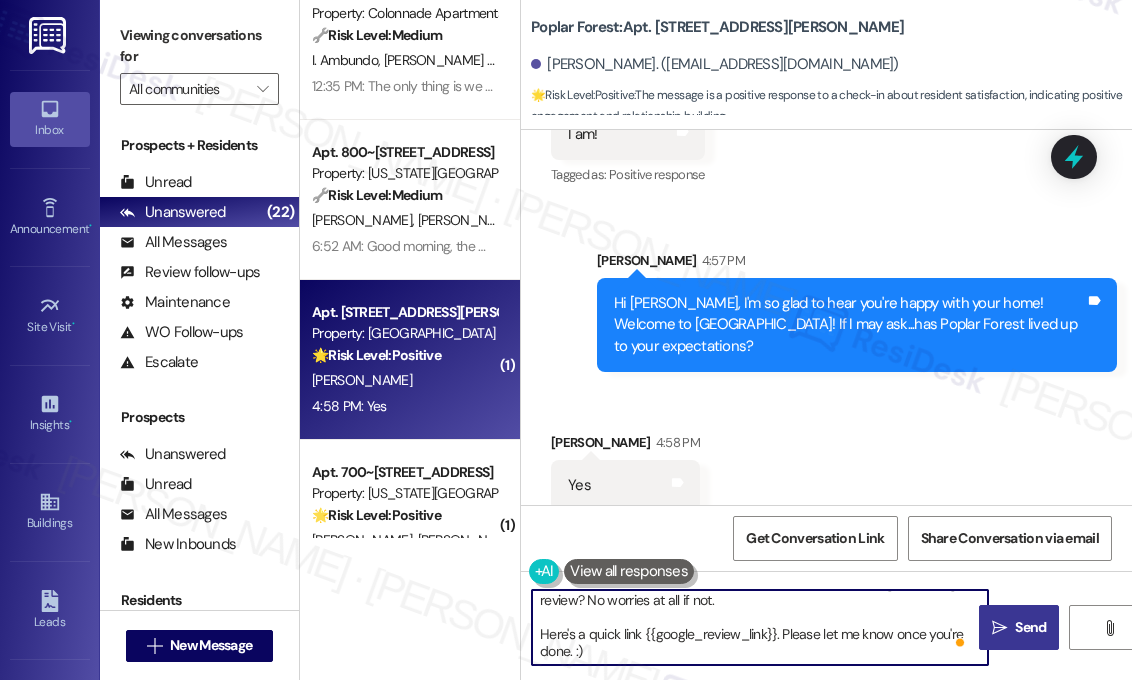 click on "Awesome! ❤️ Can I ask a quick favor...would you mind writing us a Google review? No worries at all if not.
Here's a quick link {{google_review_link}}. Please let me know once you're done. :)" at bounding box center [760, 627] 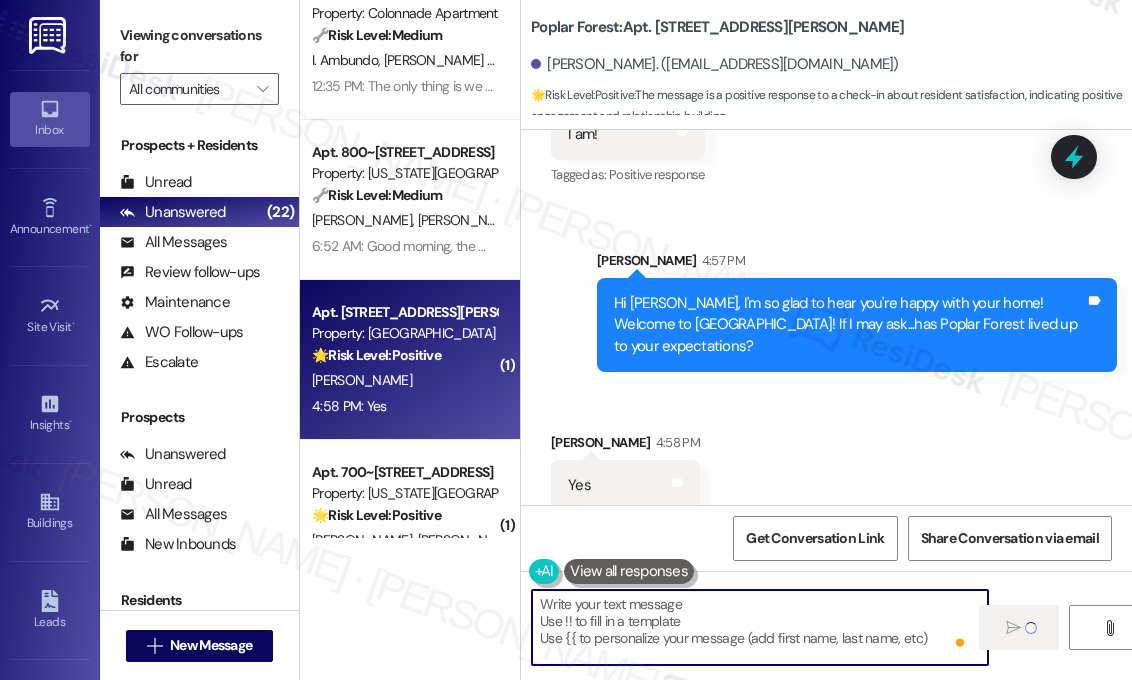 scroll, scrollTop: 0, scrollLeft: 0, axis: both 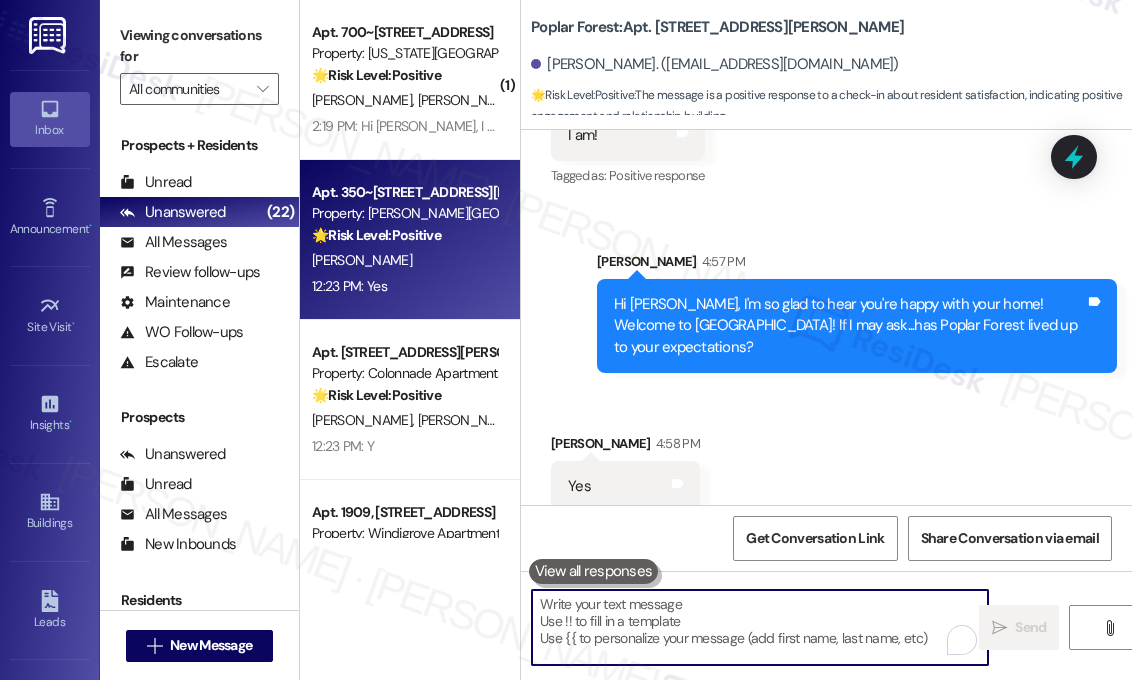 type 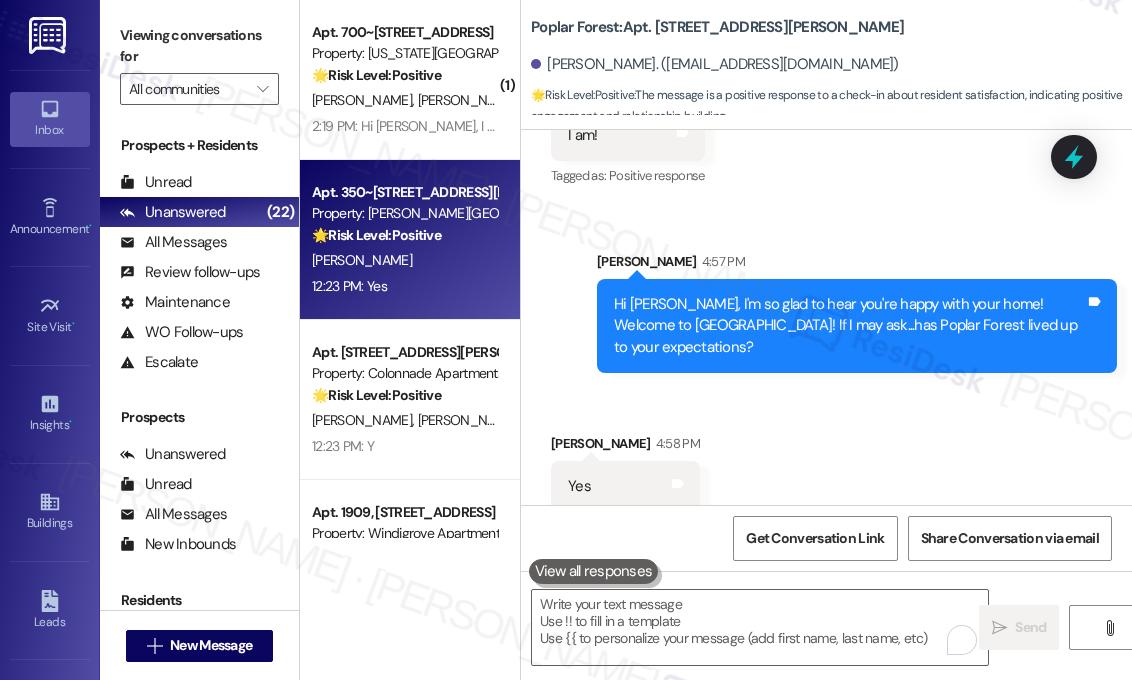 click on "[PERSON_NAME]" at bounding box center [404, 260] 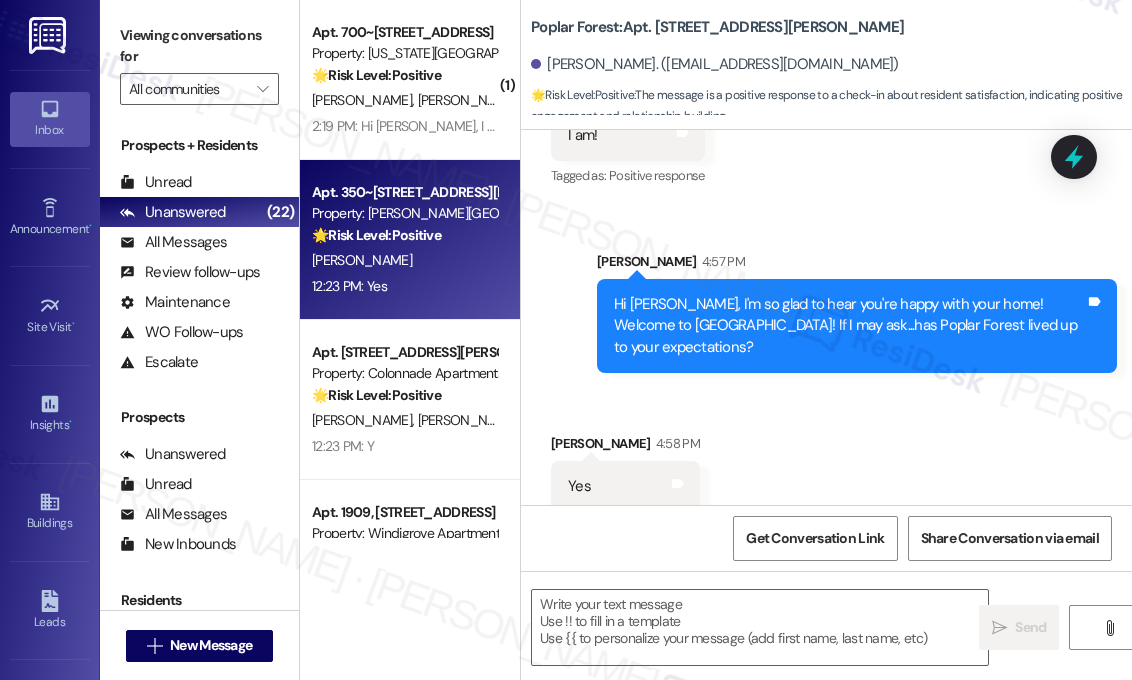type on "Fetching suggested responses. Please feel free to read through the conversation in the meantime." 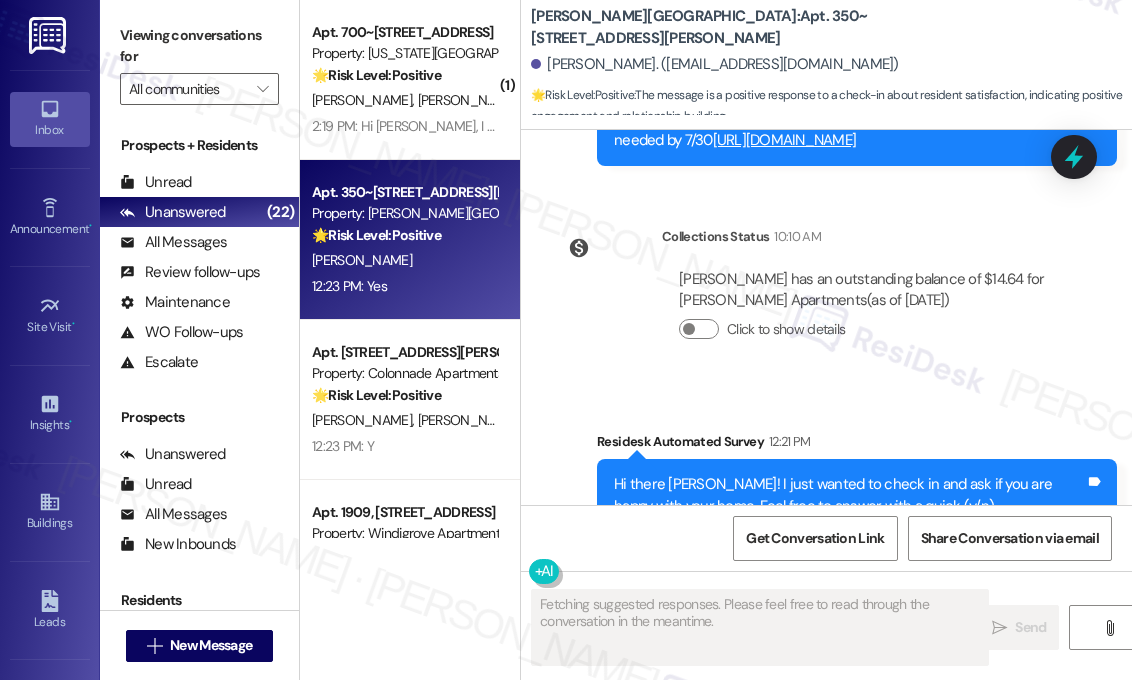 scroll, scrollTop: 1989, scrollLeft: 0, axis: vertical 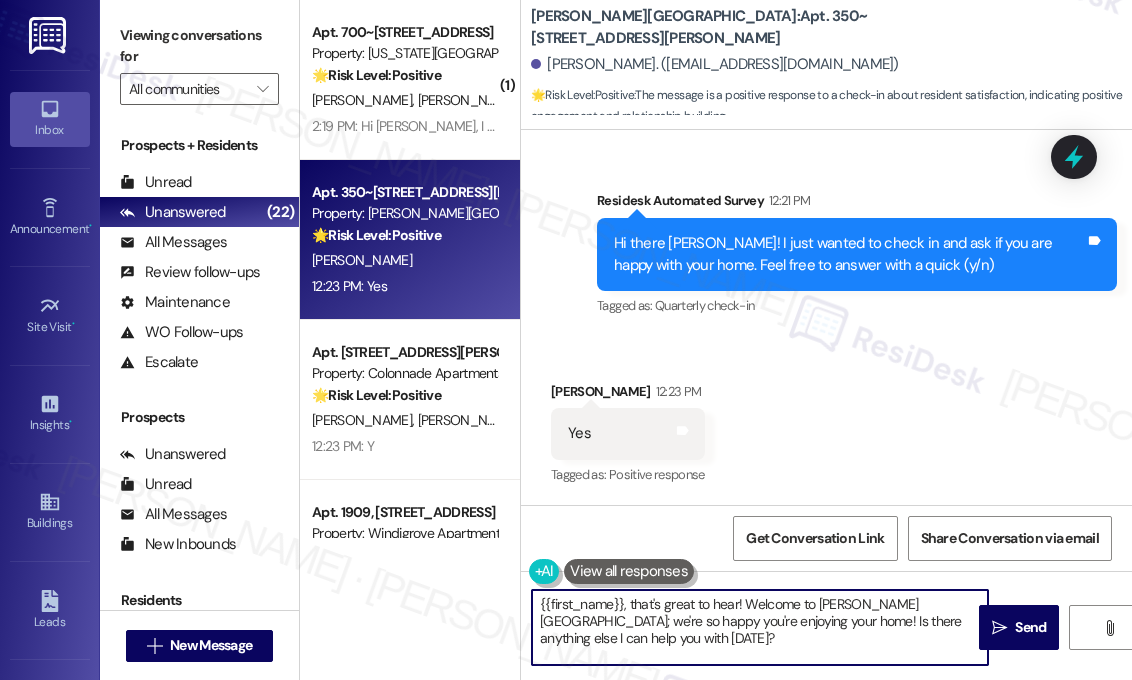 click on "{{first_name}}, that's great to hear! Welcome to [PERSON_NAME][GEOGRAPHIC_DATA]; we're so happy you're enjoying your home! Is there anything else I can help you with [DATE]?" at bounding box center [760, 627] 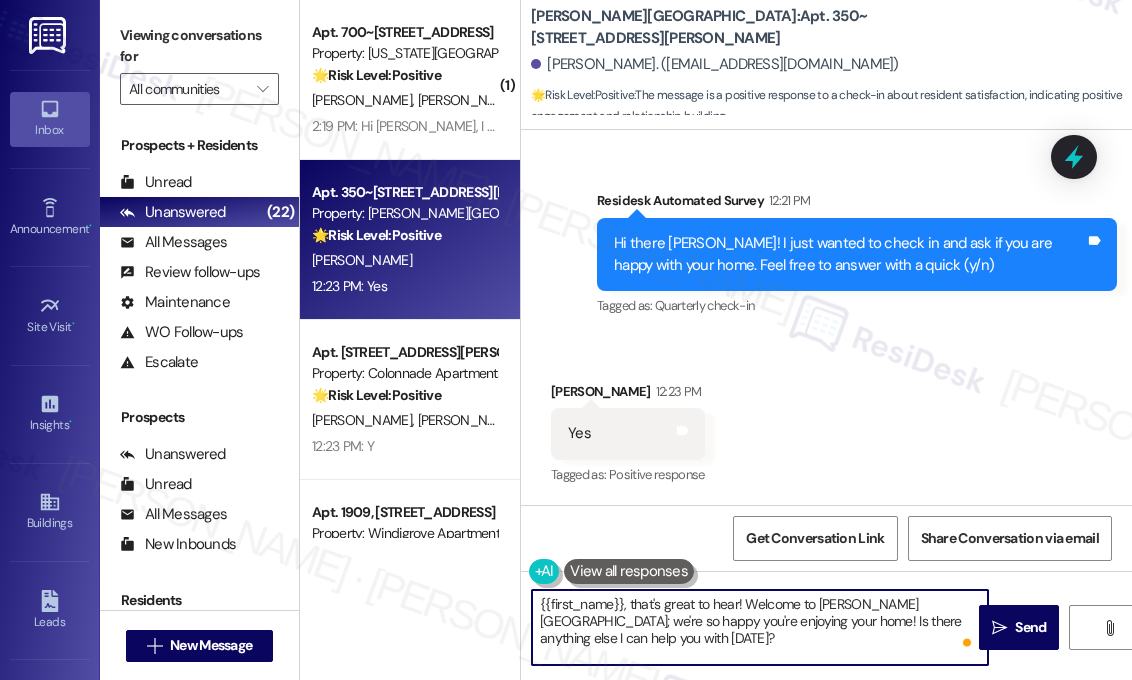click on "Received via SMS [PERSON_NAME] 12:23 PM Yes Tags and notes Tagged as:   Positive response Click to highlight conversations about Positive response" at bounding box center (826, 420) 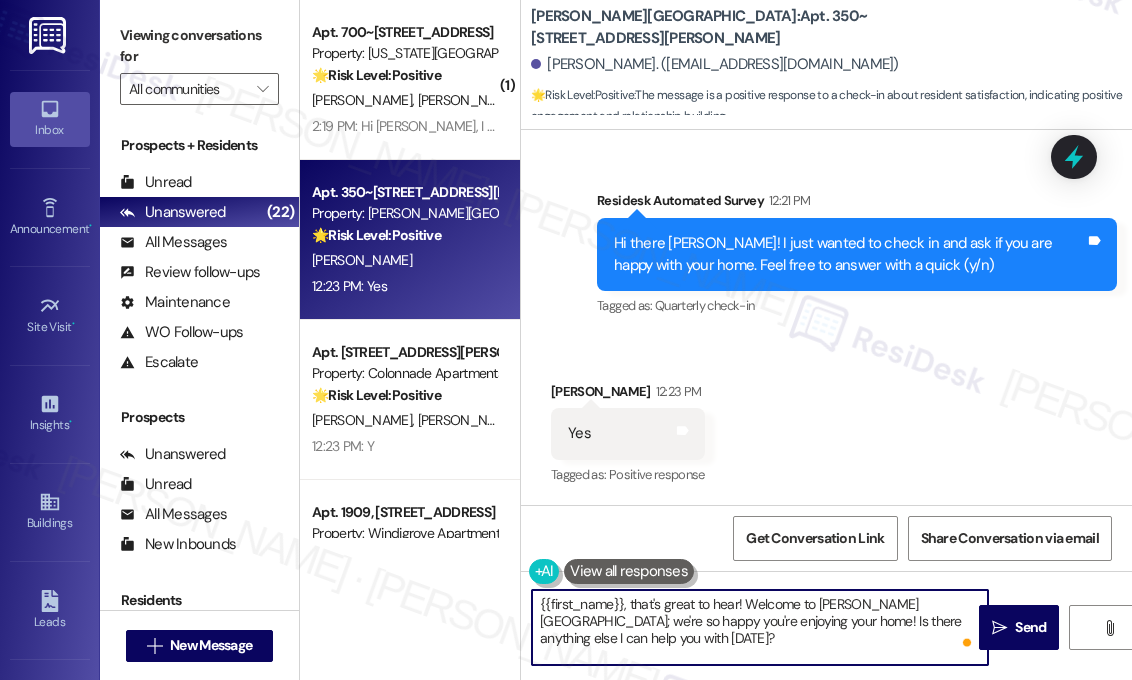 drag, startPoint x: 828, startPoint y: 648, endPoint x: 786, endPoint y: 620, distance: 50.47772 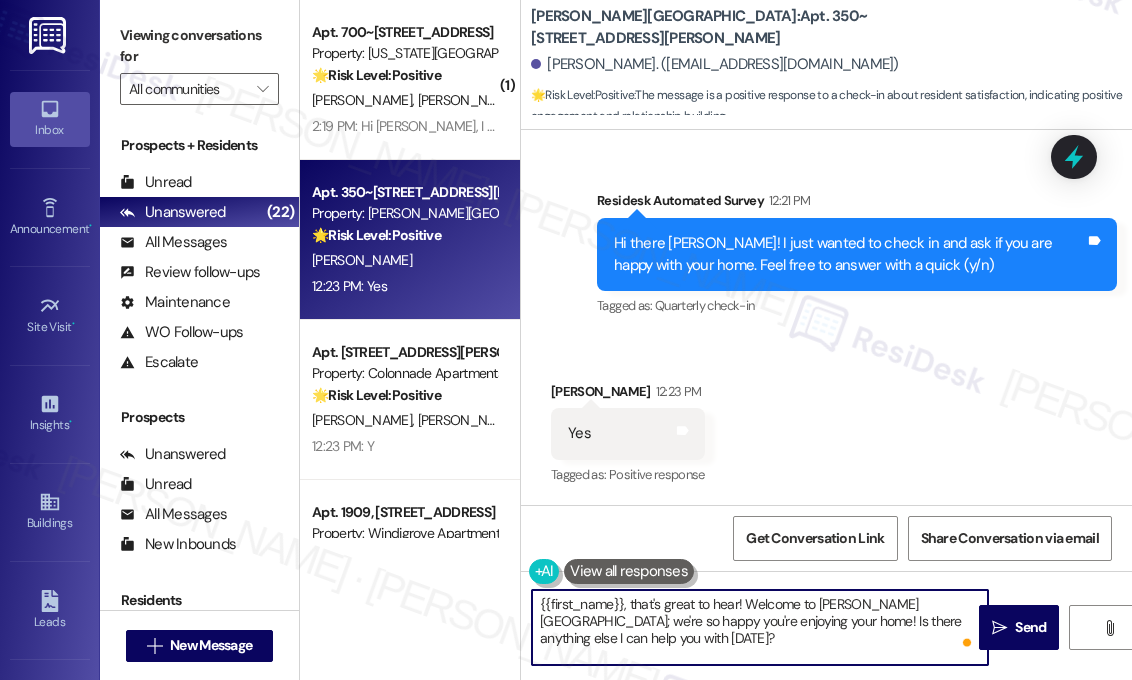 click on "{{first_name}}, that's great to hear! Welcome to [PERSON_NAME][GEOGRAPHIC_DATA]; we're so happy you're enjoying your home! Is there anything else I can help you with [DATE]?" at bounding box center [760, 627] 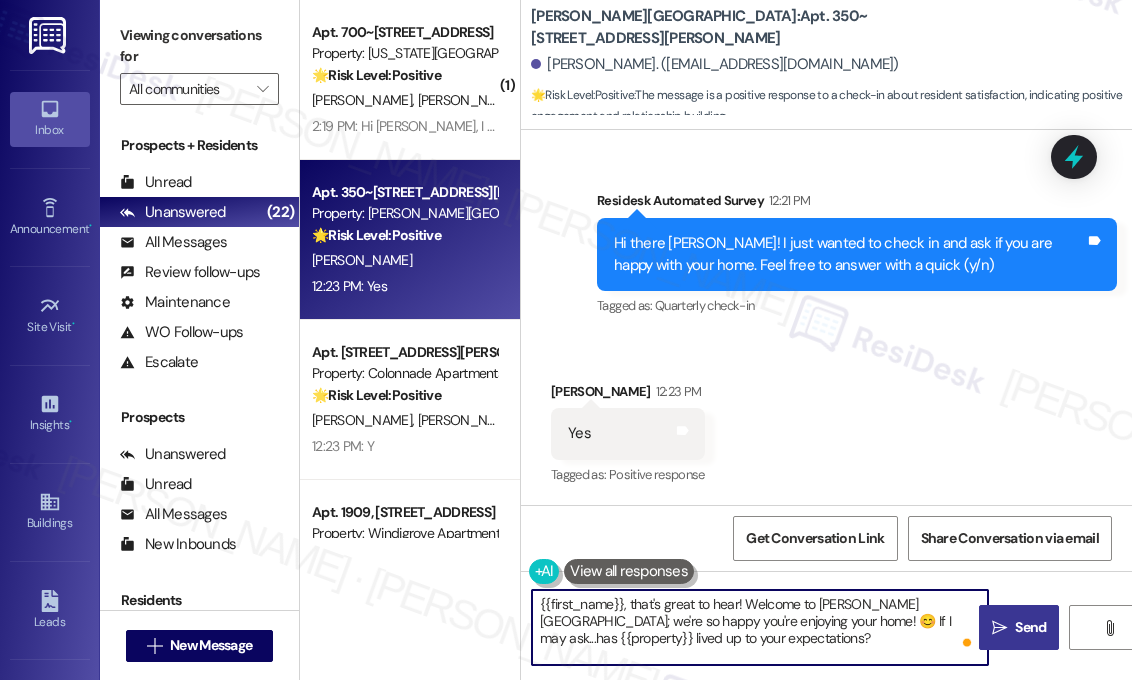 type on "{{first_name}}, that's great to hear! Welcome to Preston Lake Apartments; we're so happy you're enjoying your home! 😊 If I may ask...has {{property}} lived up to your expectations?" 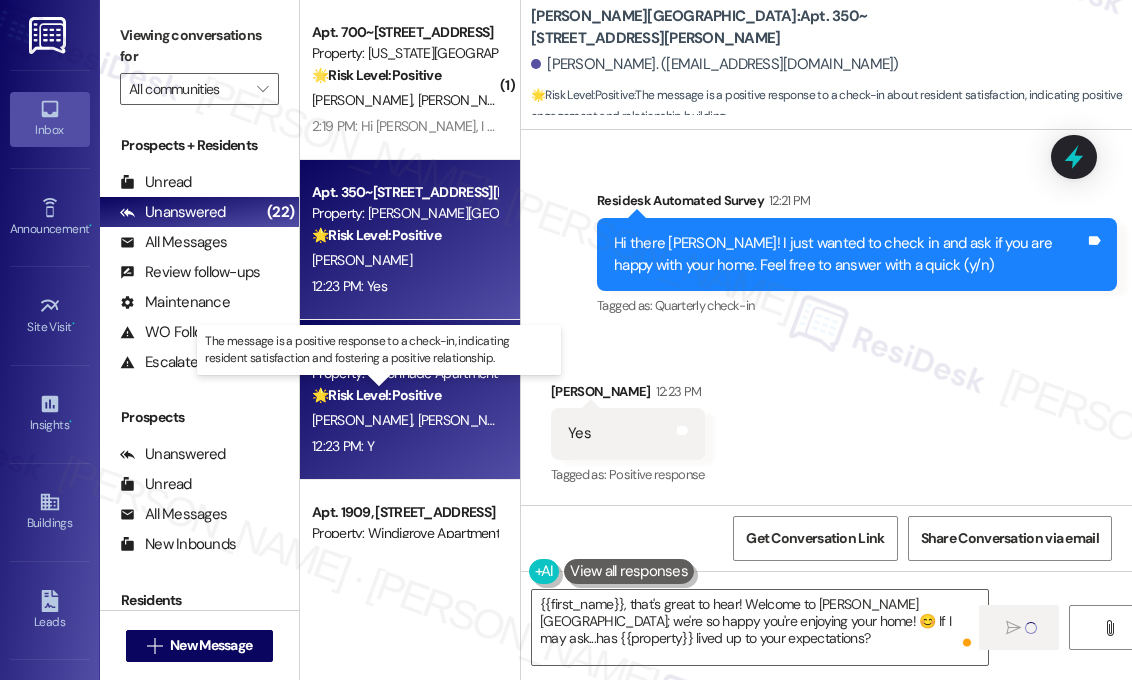 type 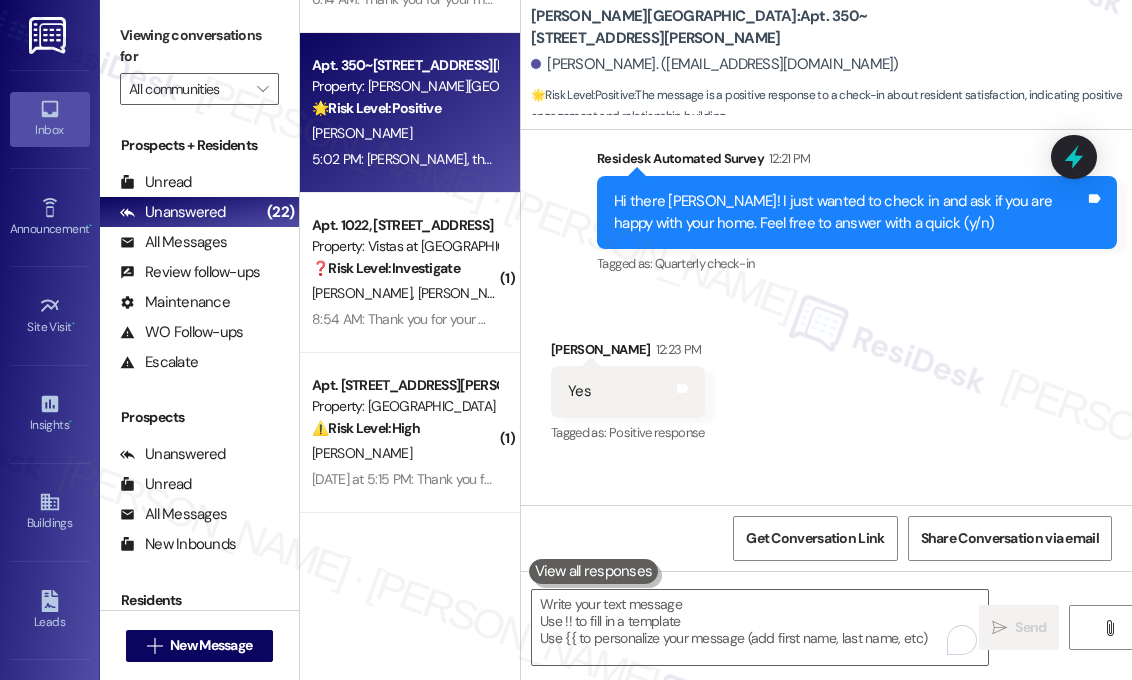 scroll, scrollTop: 3600, scrollLeft: 0, axis: vertical 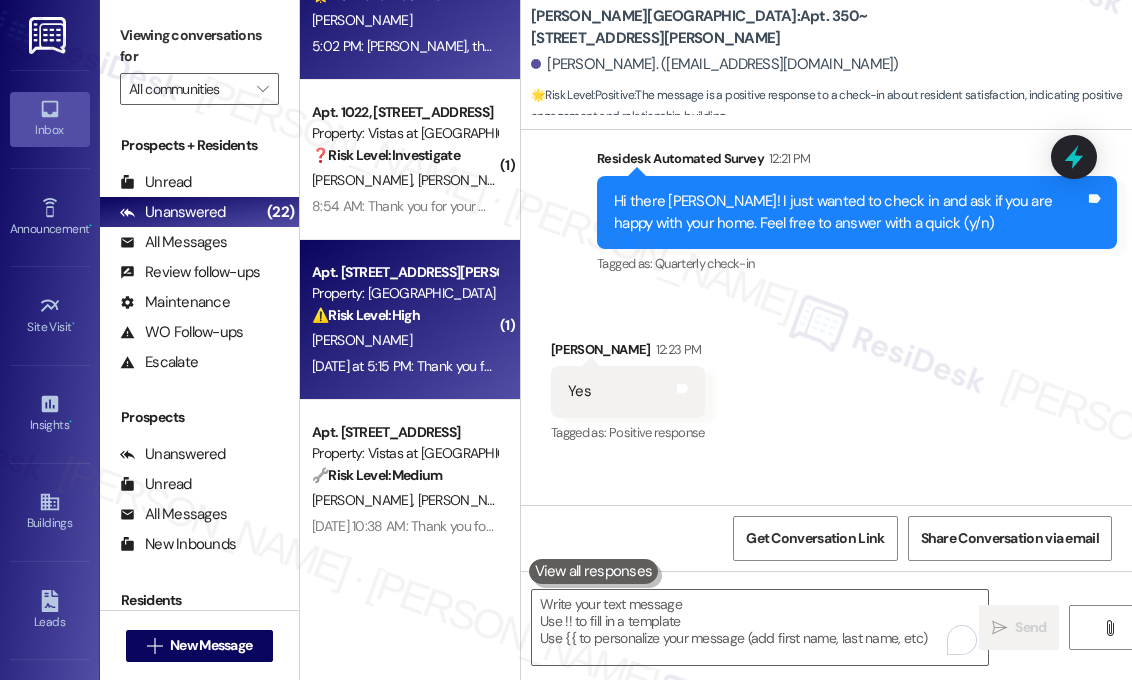 click on "Yesterday at 5:15 PM: Thank you for your message. Our offices are currently closed, but we will contact you when we resume operations. For emergencies, please contact your emergency number 434-392-5300. Yesterday at 5:15 PM: Thank you for your message. Our offices are currently closed, but we will contact you when we resume operations. For emergencies, please contact your emergency number 434-392-5300." at bounding box center (923, 366) 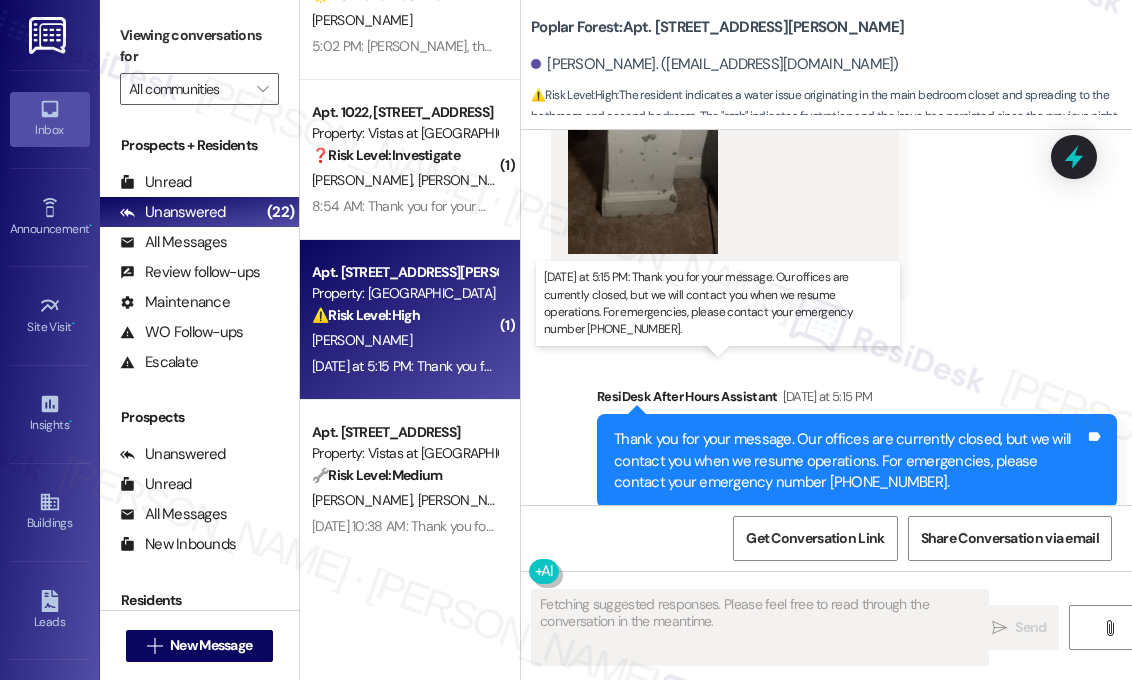 scroll, scrollTop: 3858, scrollLeft: 0, axis: vertical 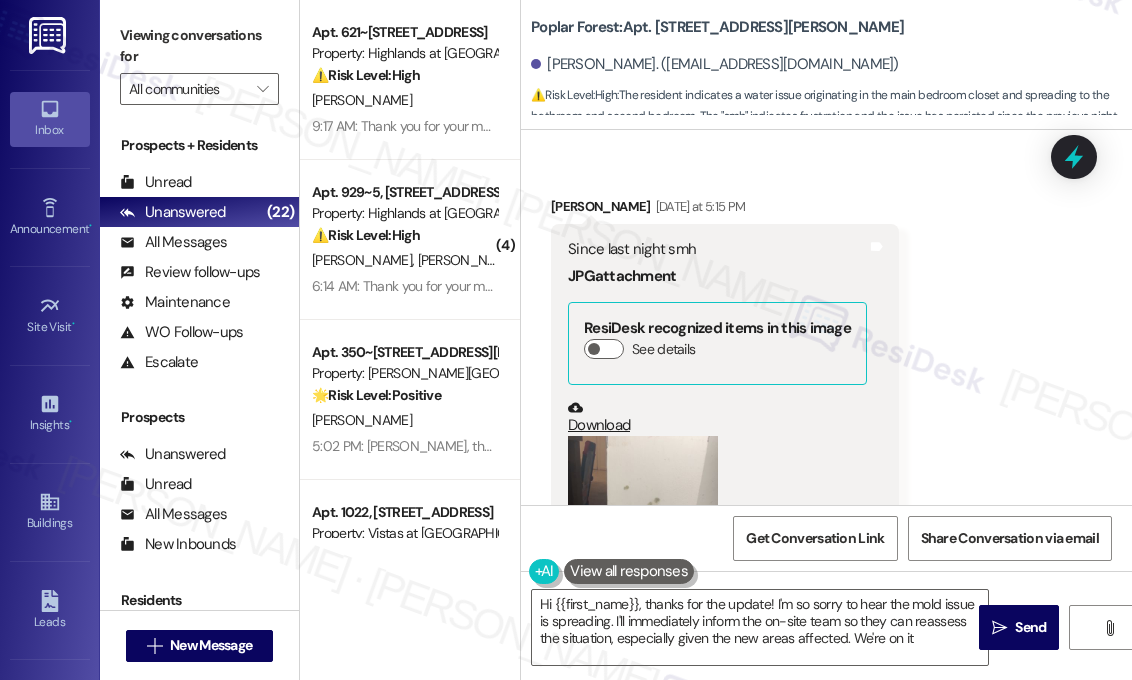 type on "Hi {{first_name}}, thanks for the update! I'm so sorry to hear the mold issue is spreading. I'll immediately inform the on-site team so they can reassess the situation, especially given the new areas affected. We're on it!" 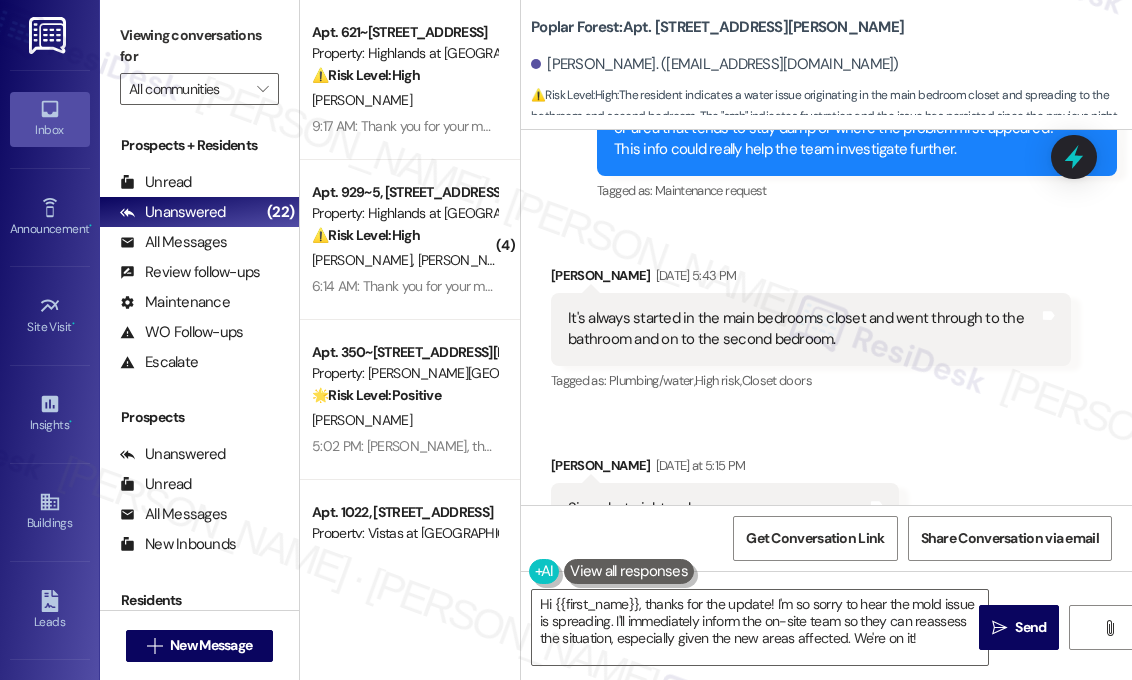 scroll, scrollTop: 2858, scrollLeft: 0, axis: vertical 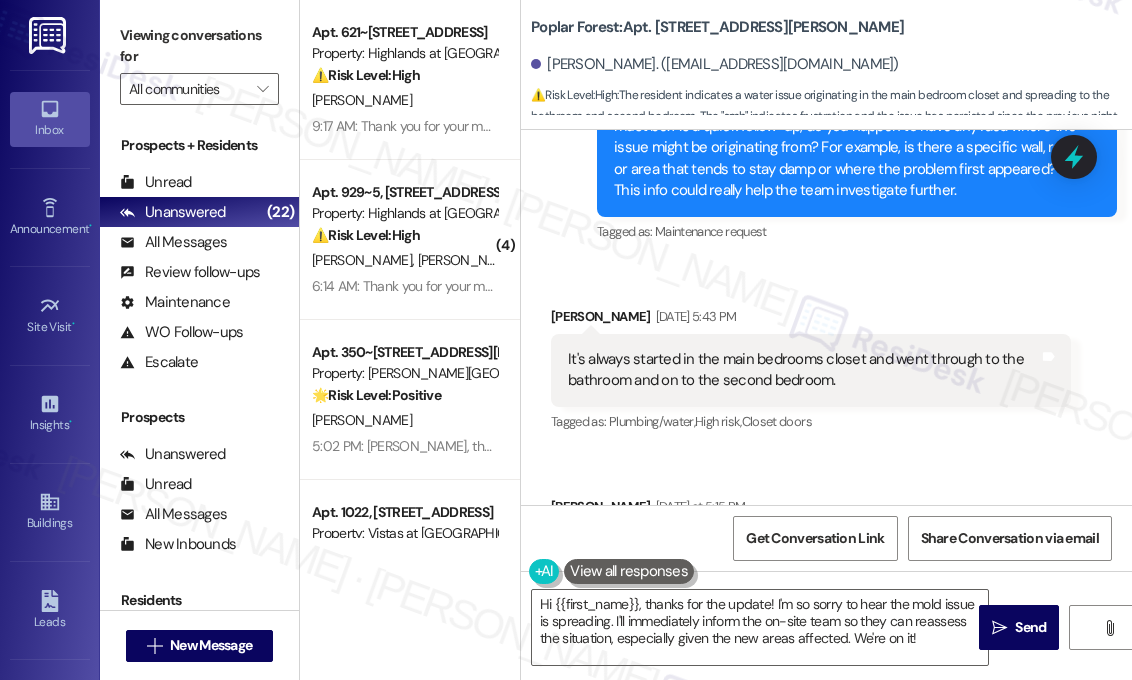 click on "Received via SMS Latoya Lambert Jul 24, 2025 at 5:43 PM It's always started in the main bedrooms closet and went through to the bathroom and on to the second bedroom.  Tags and notes Tagged as:   Plumbing/water ,  Click to highlight conversations about Plumbing/water High risk ,  Click to highlight conversations about High risk Closet doors Click to highlight conversations about Closet doors Received via SMS Latoya Lambert Yesterday at 5:15 PM Since last night smh  JPG  attachment ResiDesk recognized items in this image See details     Download   (Click to zoom) Tags and notes Tagged as:   Bad experience Click to highlight conversations about Bad experience" at bounding box center [826, 675] 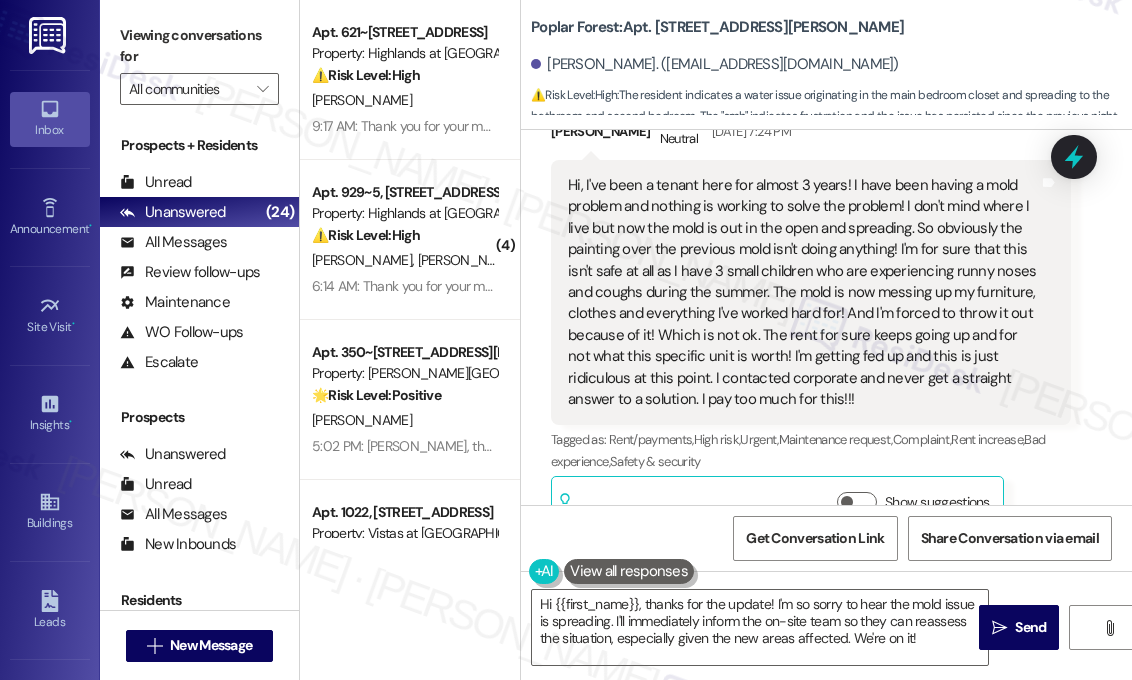 scroll, scrollTop: 1758, scrollLeft: 0, axis: vertical 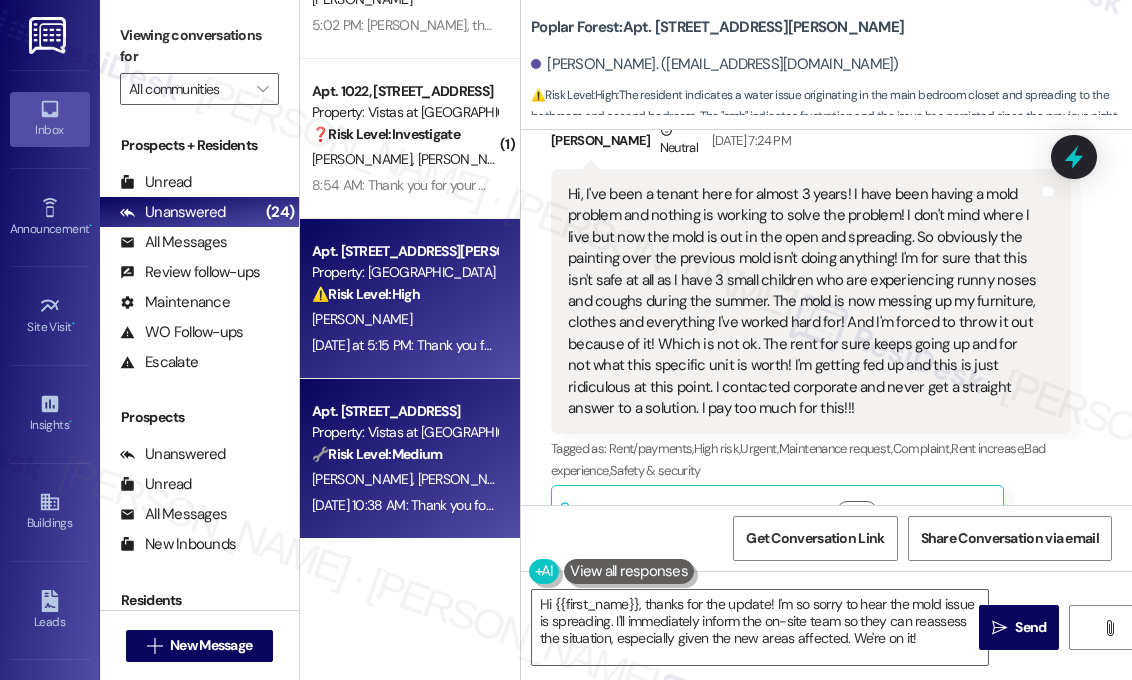click on "Property: Vistas at [GEOGRAPHIC_DATA]" at bounding box center (404, 432) 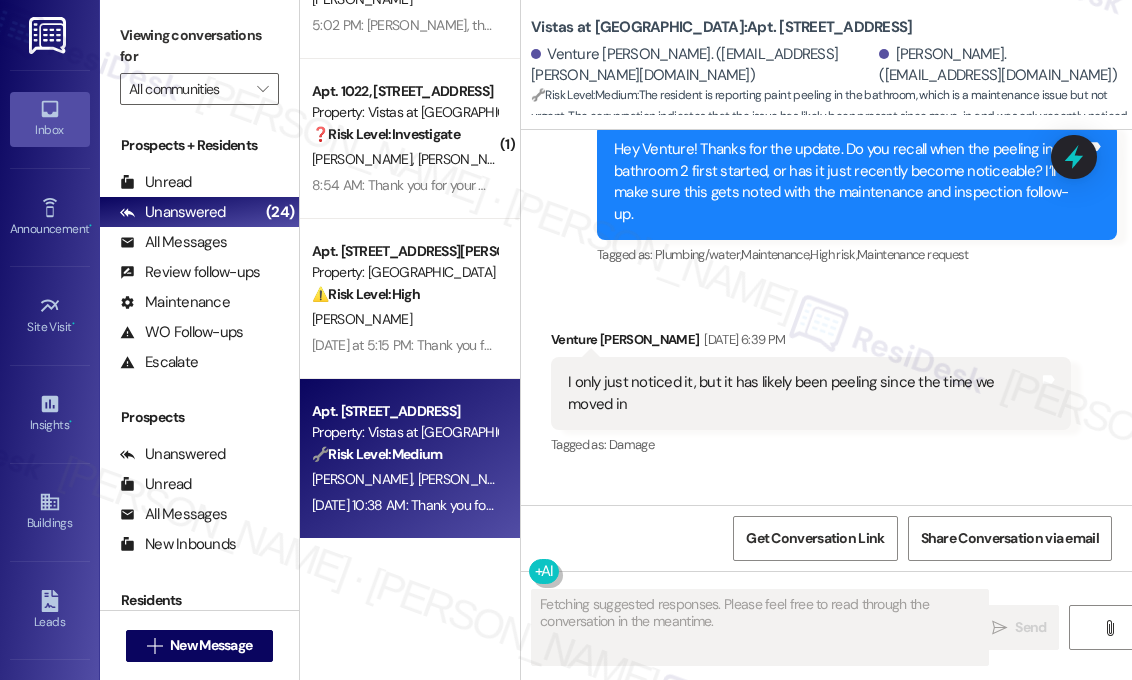scroll, scrollTop: 3003, scrollLeft: 0, axis: vertical 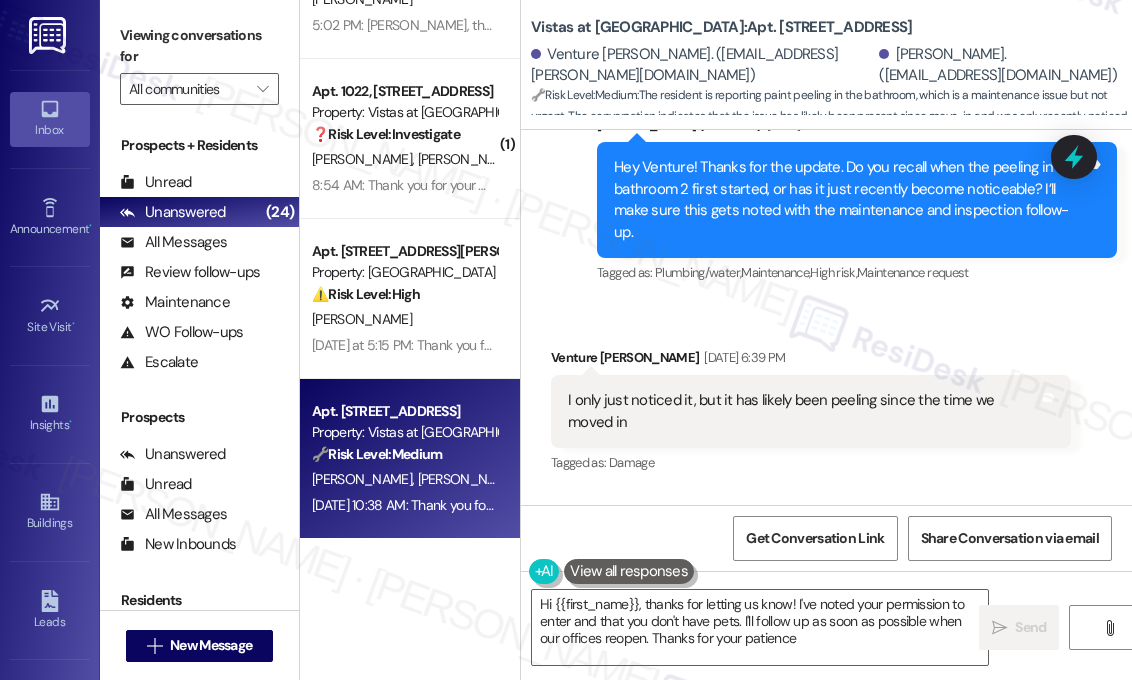 type on "Hi {{first_name}}, thanks for letting us know! I've noted your permission to enter and that you don't have pets. I'll follow up as soon as possible when our offices reopen. Thanks for your patience!" 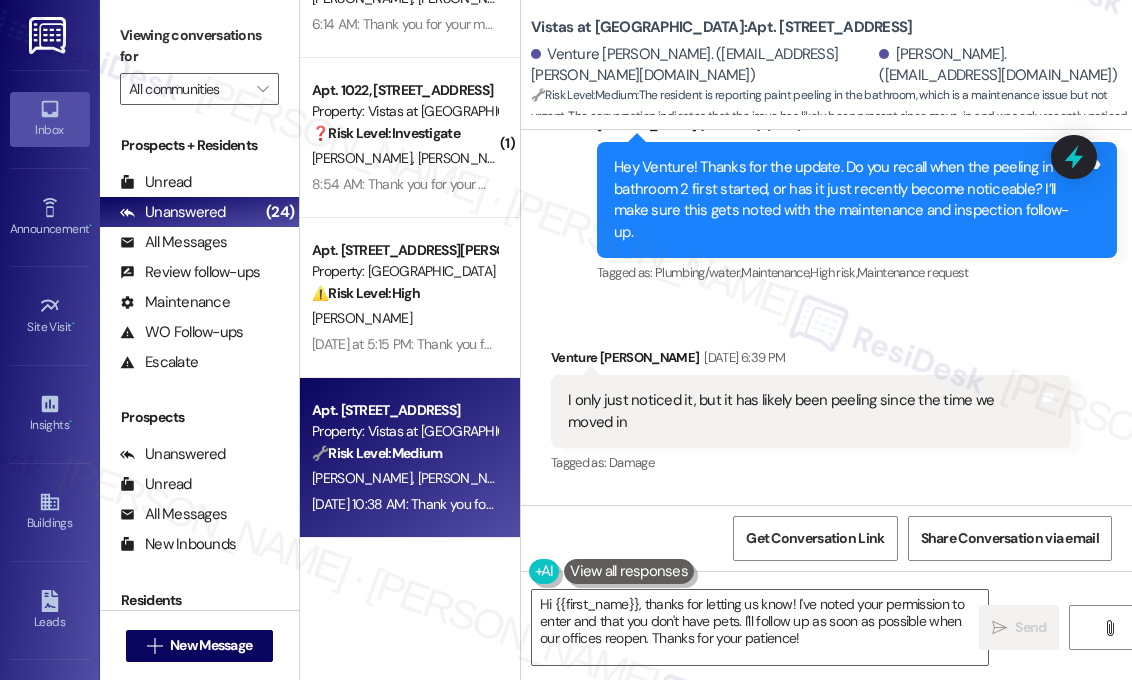 scroll, scrollTop: 3301, scrollLeft: 0, axis: vertical 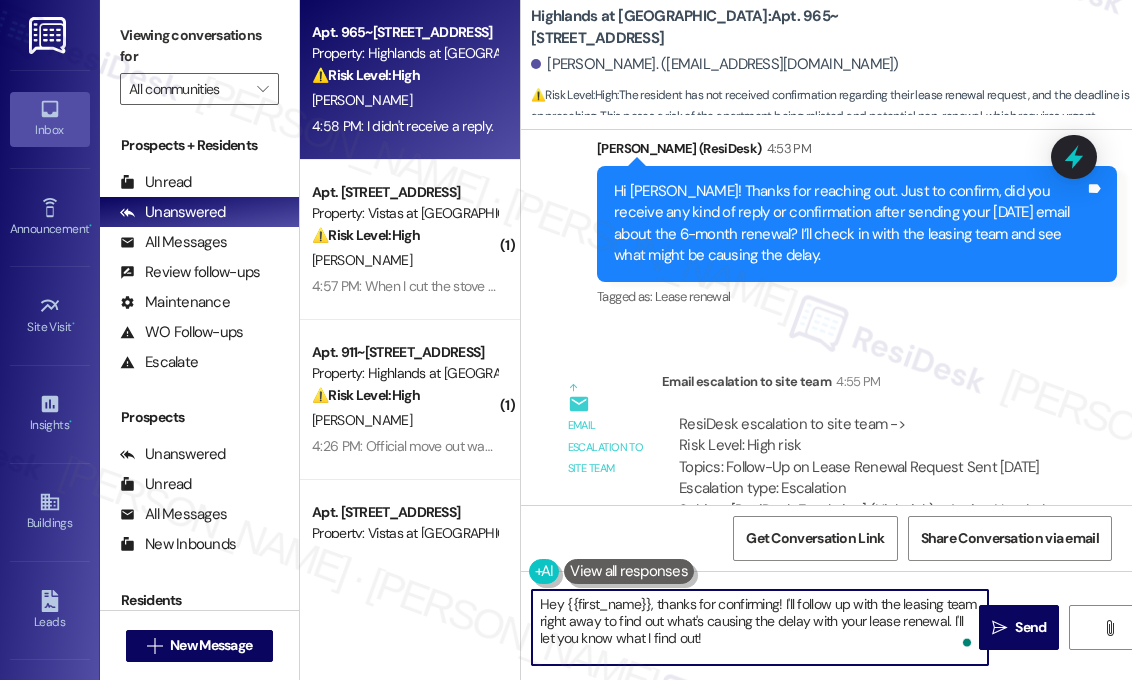 drag, startPoint x: 748, startPoint y: 638, endPoint x: 650, endPoint y: 610, distance: 101.92154 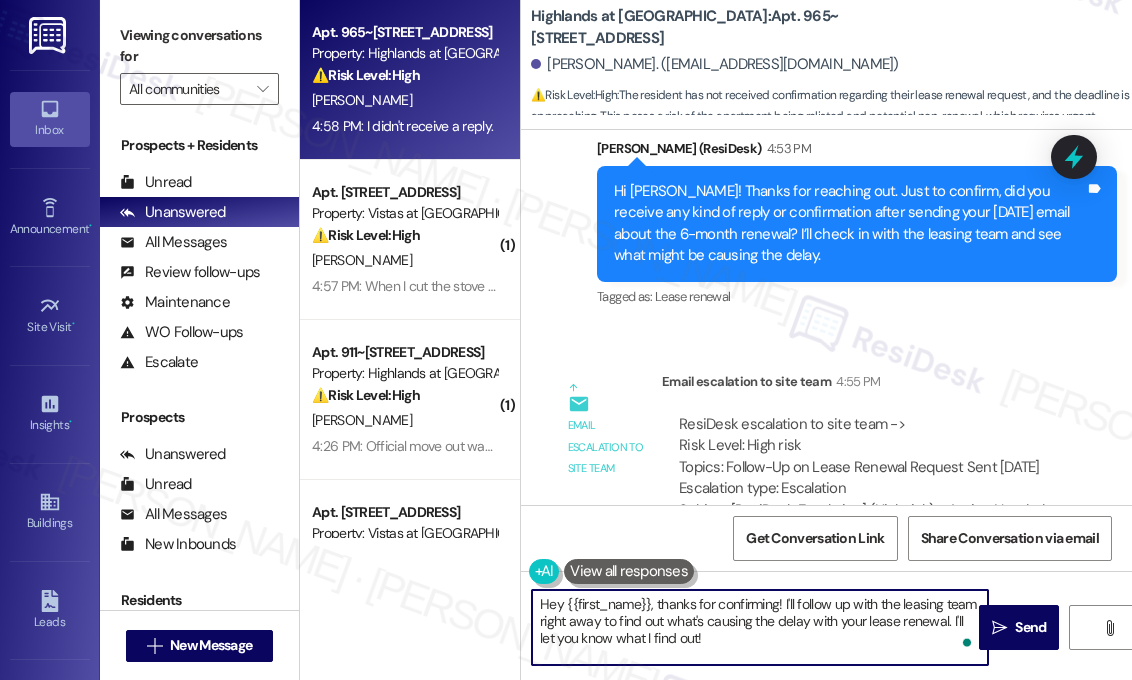 click on "Hey {{first_name}}, thanks for confirming! I'll follow up with the leasing team right away to find out what's causing the delay with your lease renewal. I'll let you know what I find out!" at bounding box center [760, 627] 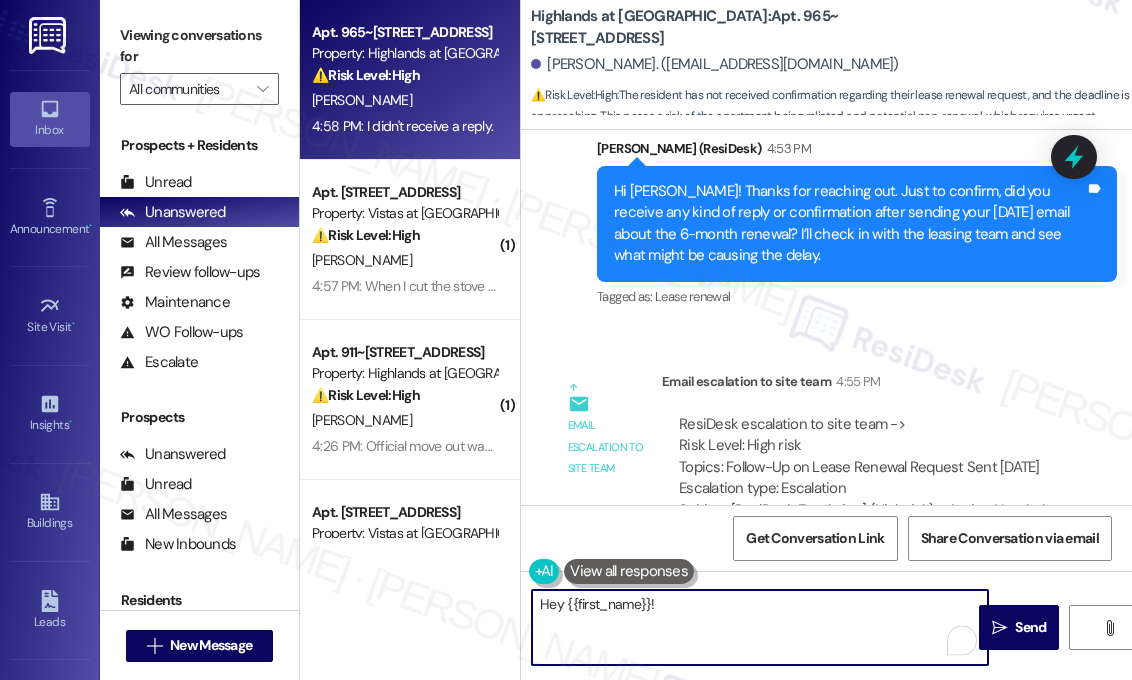 paste on "Just passing along an update from the site team—they said you can access your 6-month renewal by going to the “Lease” section, then selecting “Lease Info” in your portal. Let me know if you have any trouble finding it!" 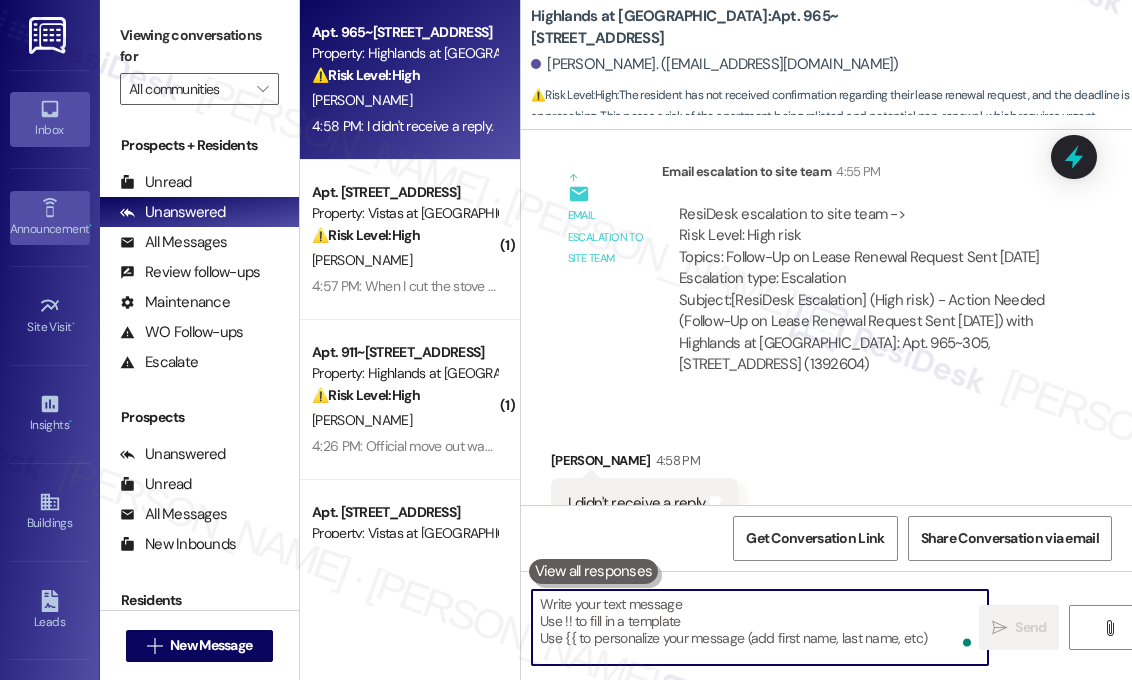 scroll, scrollTop: 8017, scrollLeft: 0, axis: vertical 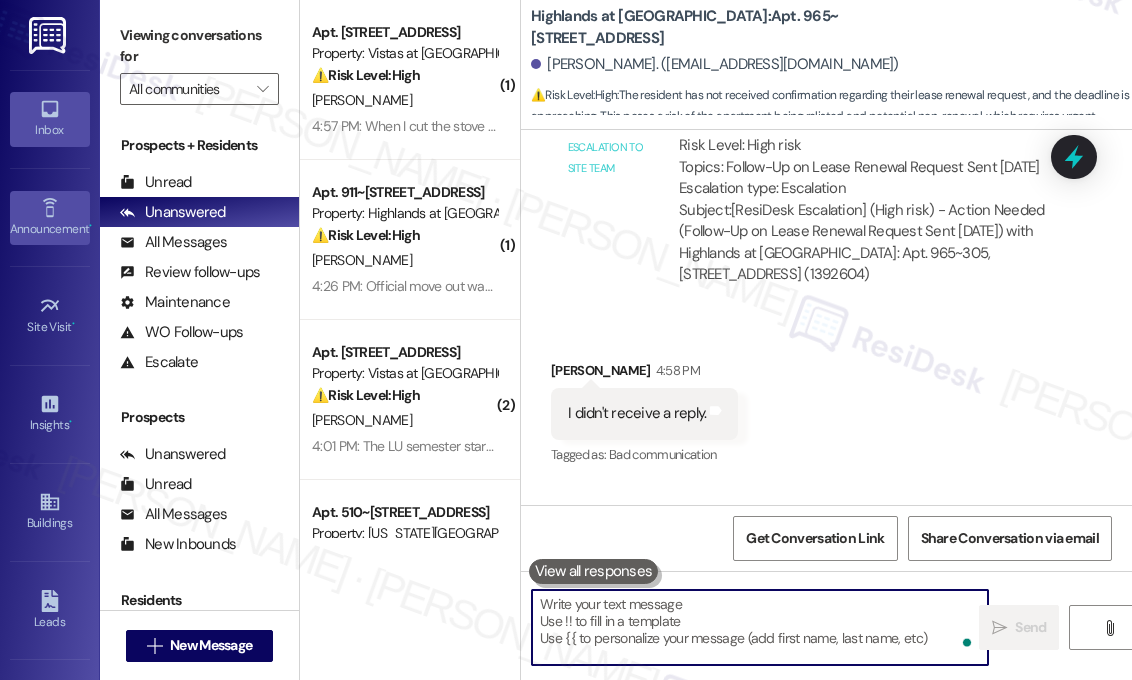 type 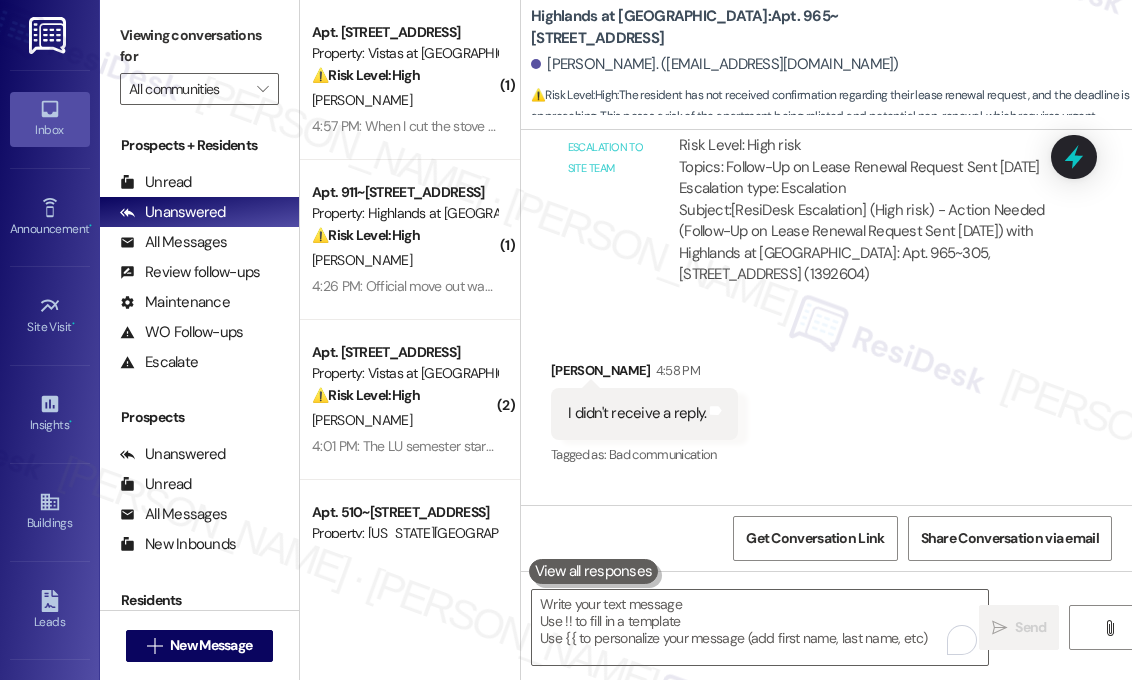 click on "Received via SMS [PERSON_NAME] 4:58 PM I didn't receive a reply. Tags and notes Tagged as:   Bad communication Click to highlight conversations about Bad communication" at bounding box center (826, 399) 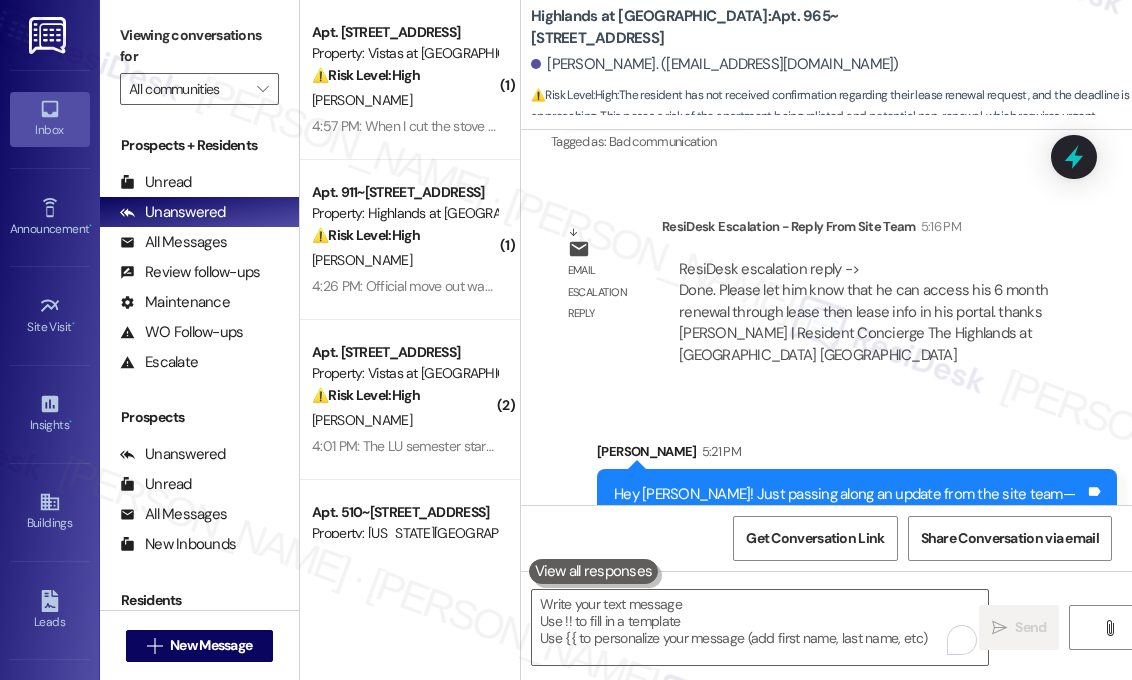 scroll, scrollTop: 8447, scrollLeft: 0, axis: vertical 